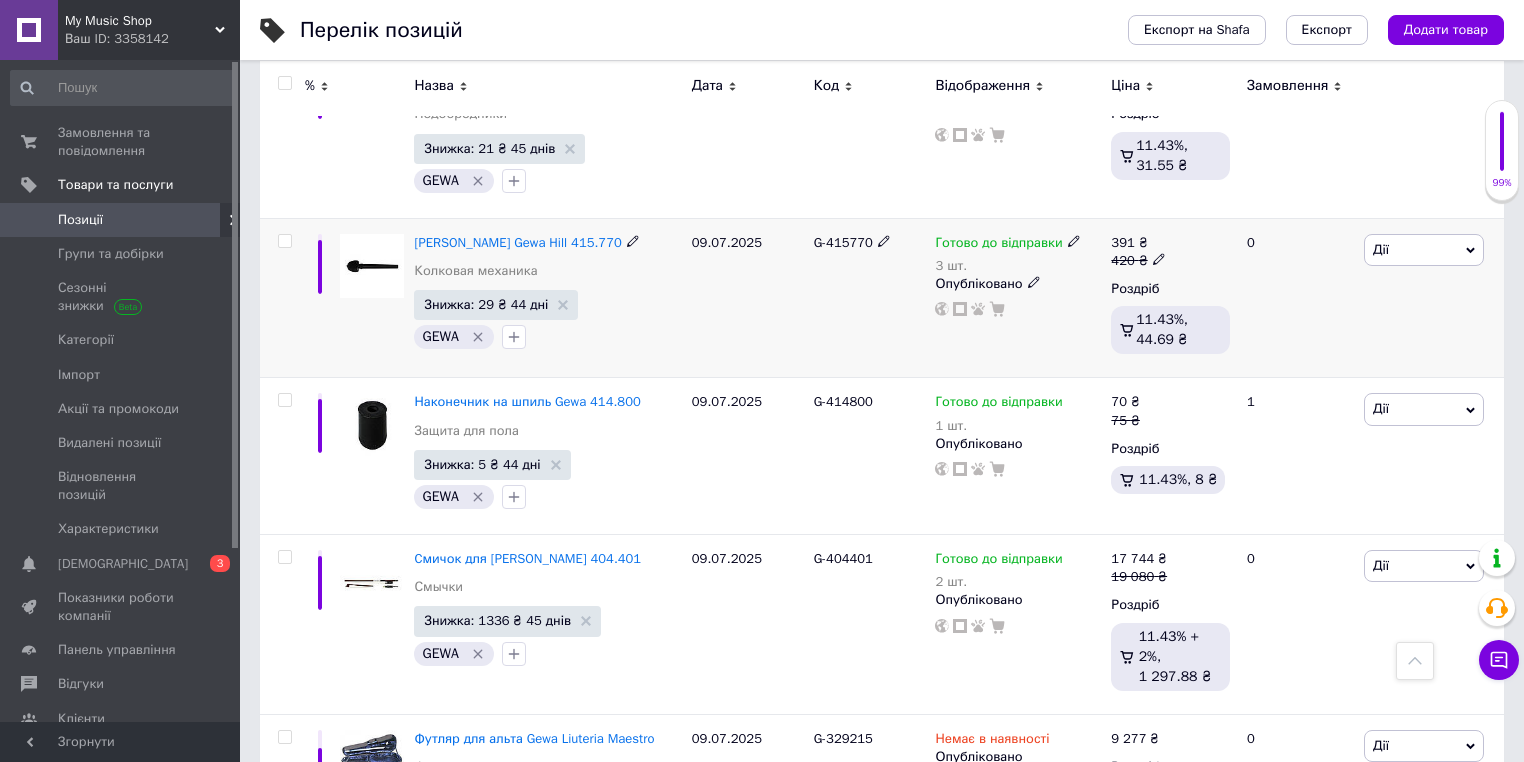 scroll, scrollTop: 2400, scrollLeft: 0, axis: vertical 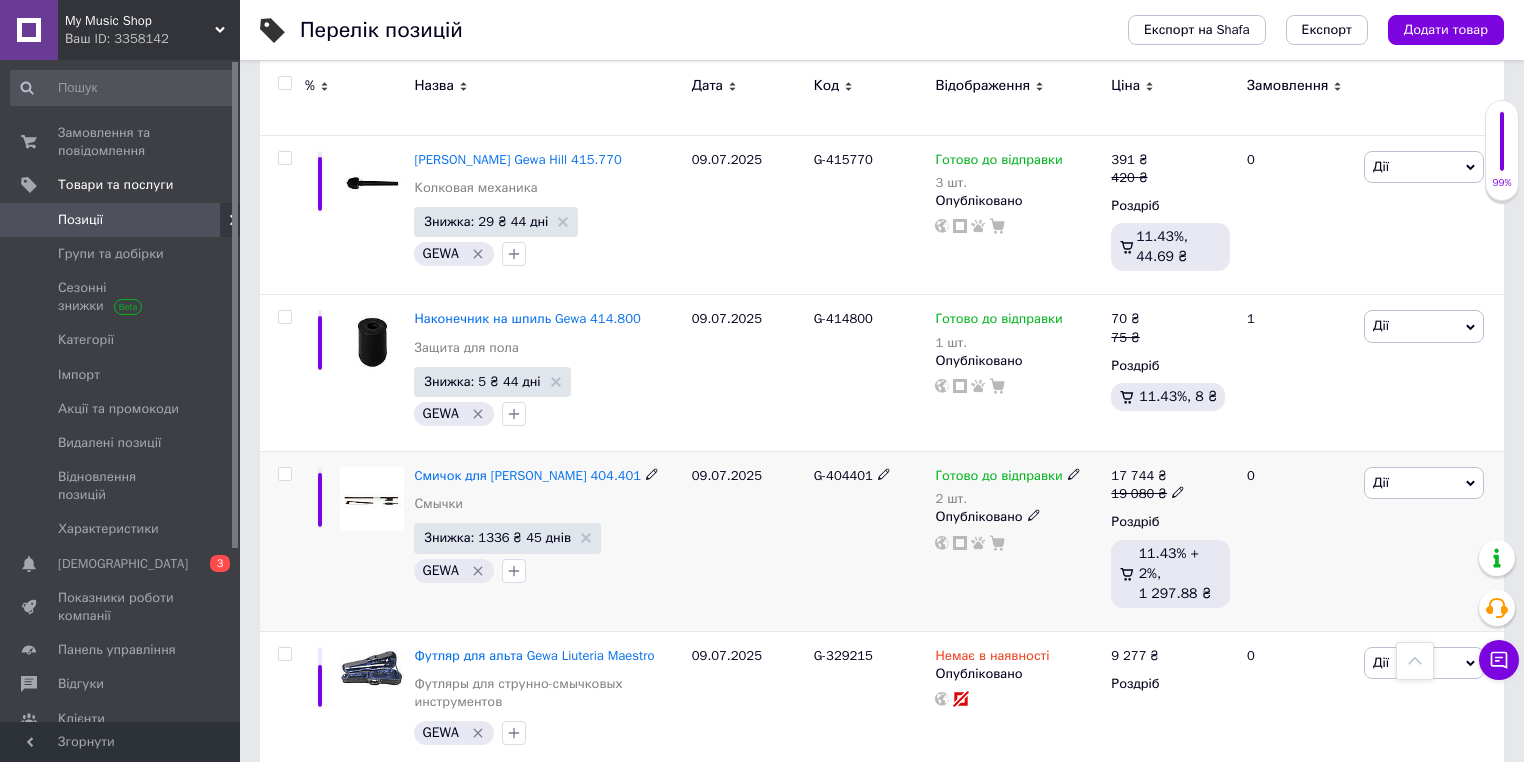 click 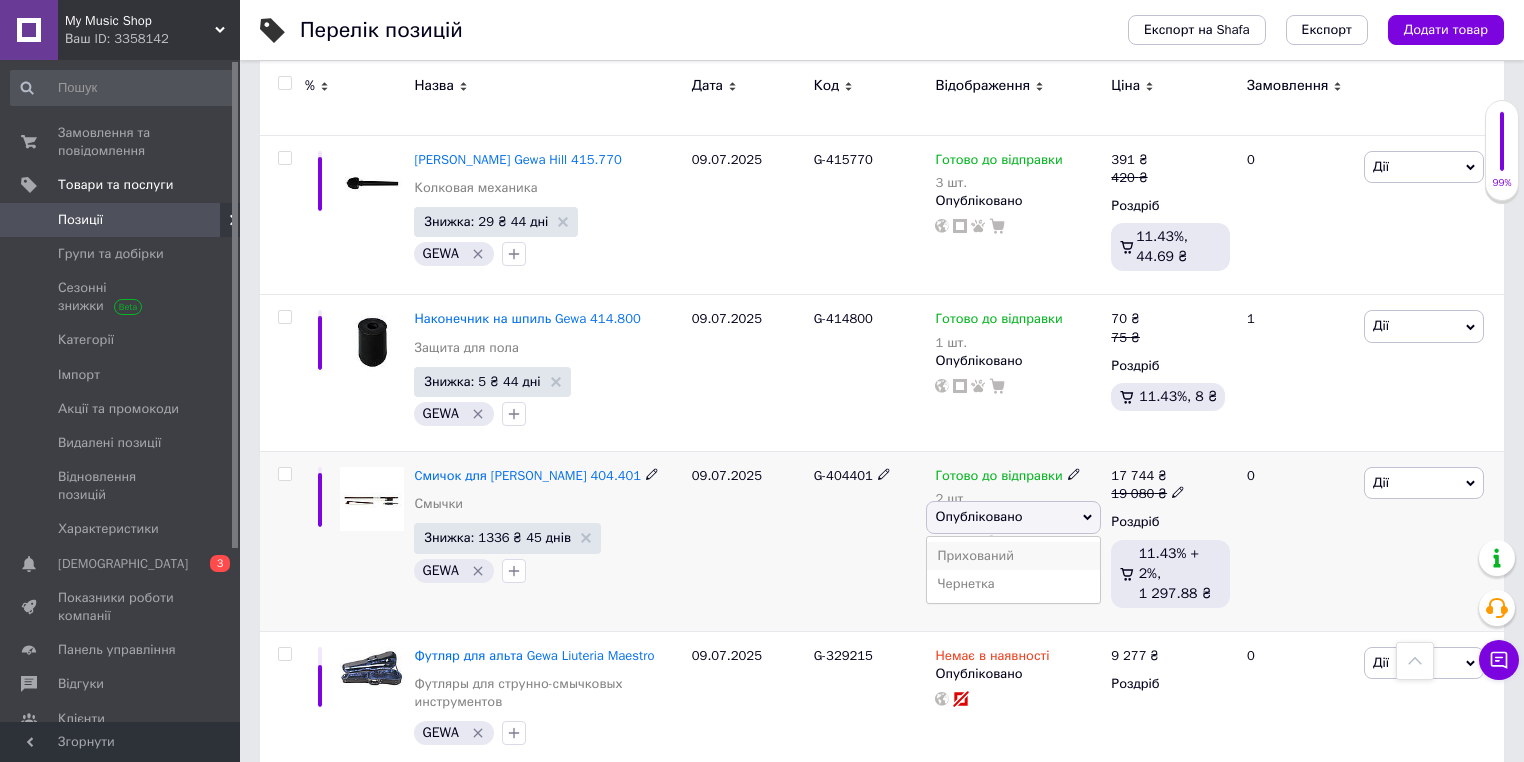 click on "Прихований" at bounding box center (1013, 556) 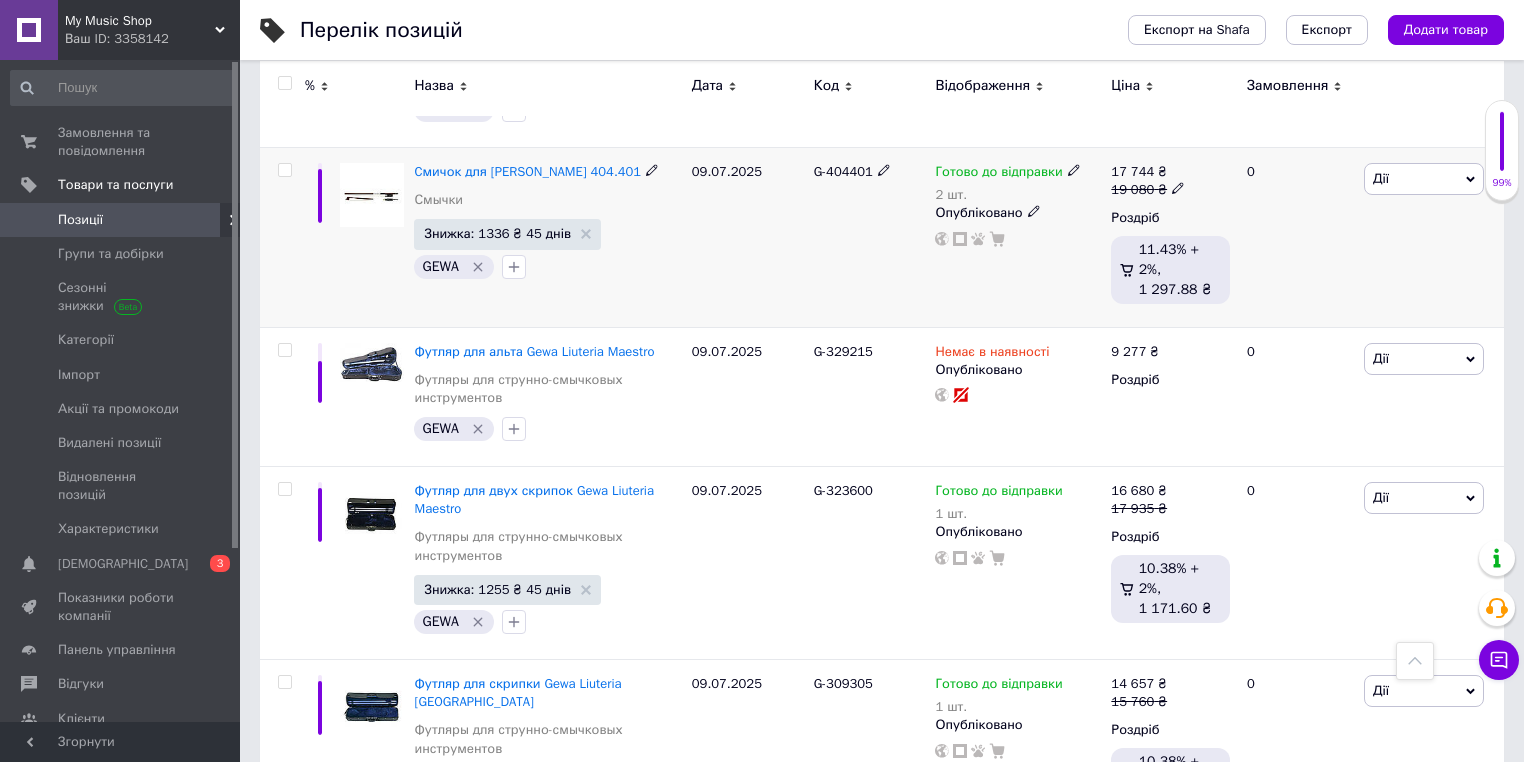 scroll, scrollTop: 2720, scrollLeft: 0, axis: vertical 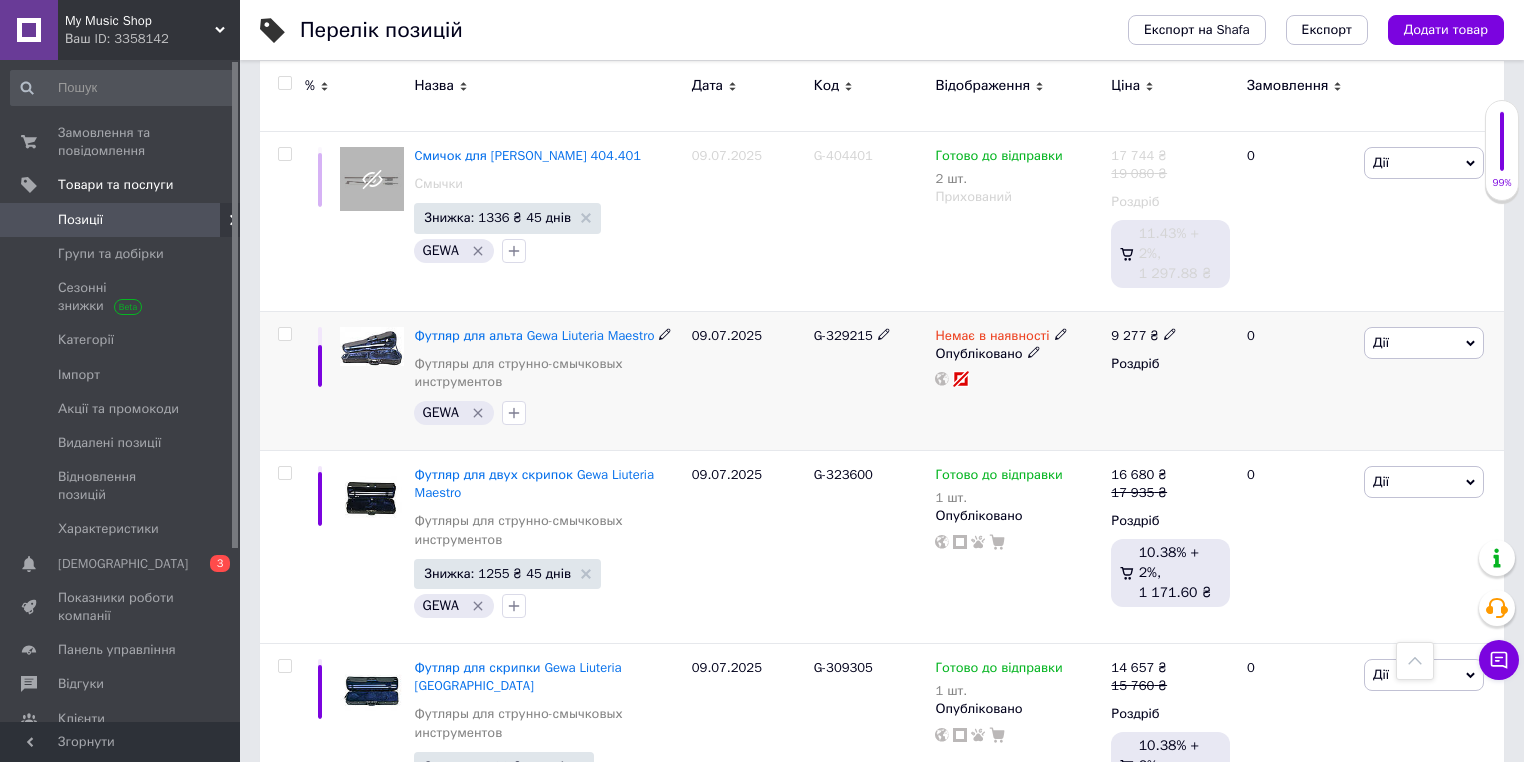 click 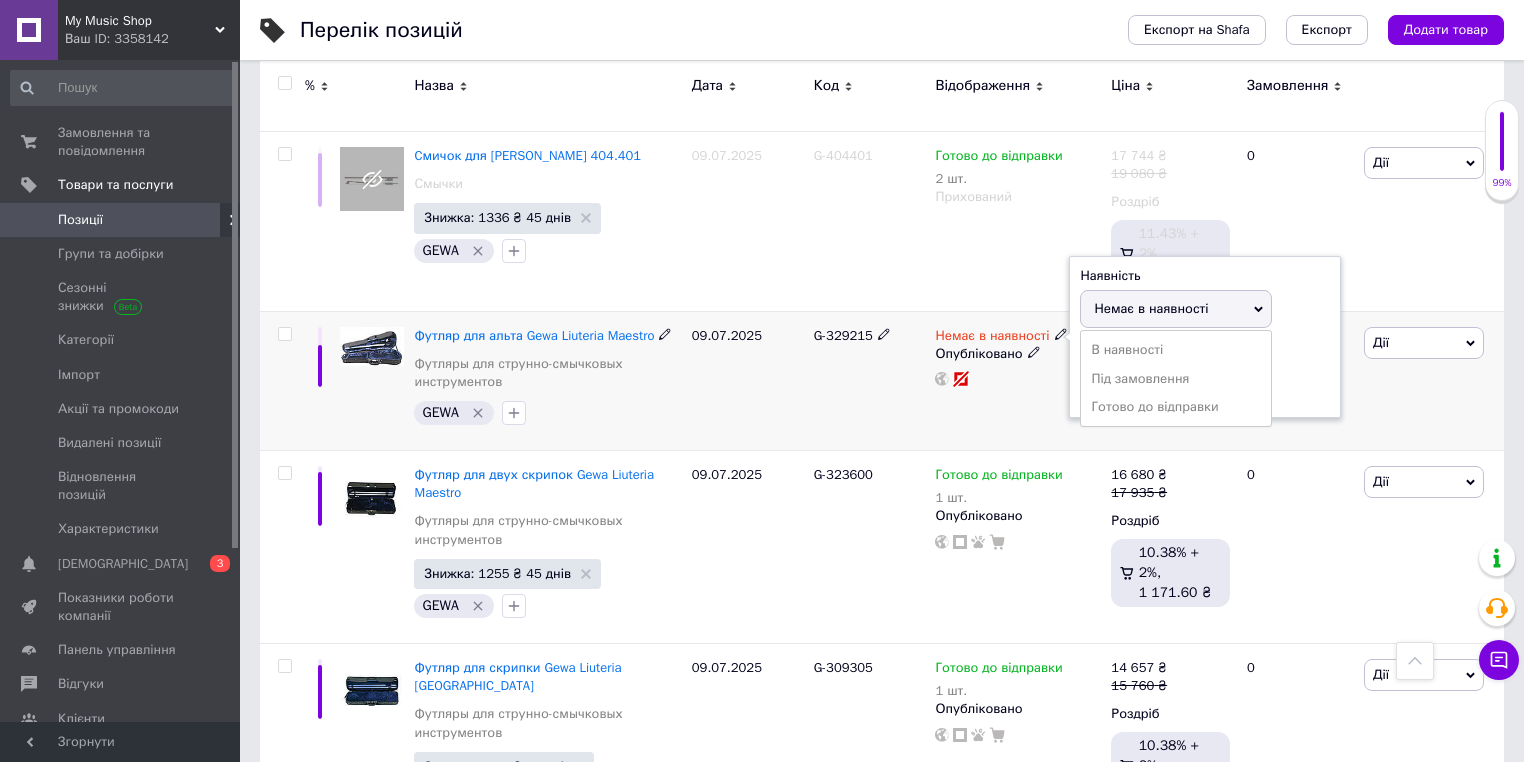 click on "Немає в наявності Наявність Немає в наявності В наявності Під замовлення Готово до відправки Залишки шт. Опубліковано" at bounding box center (1018, 381) 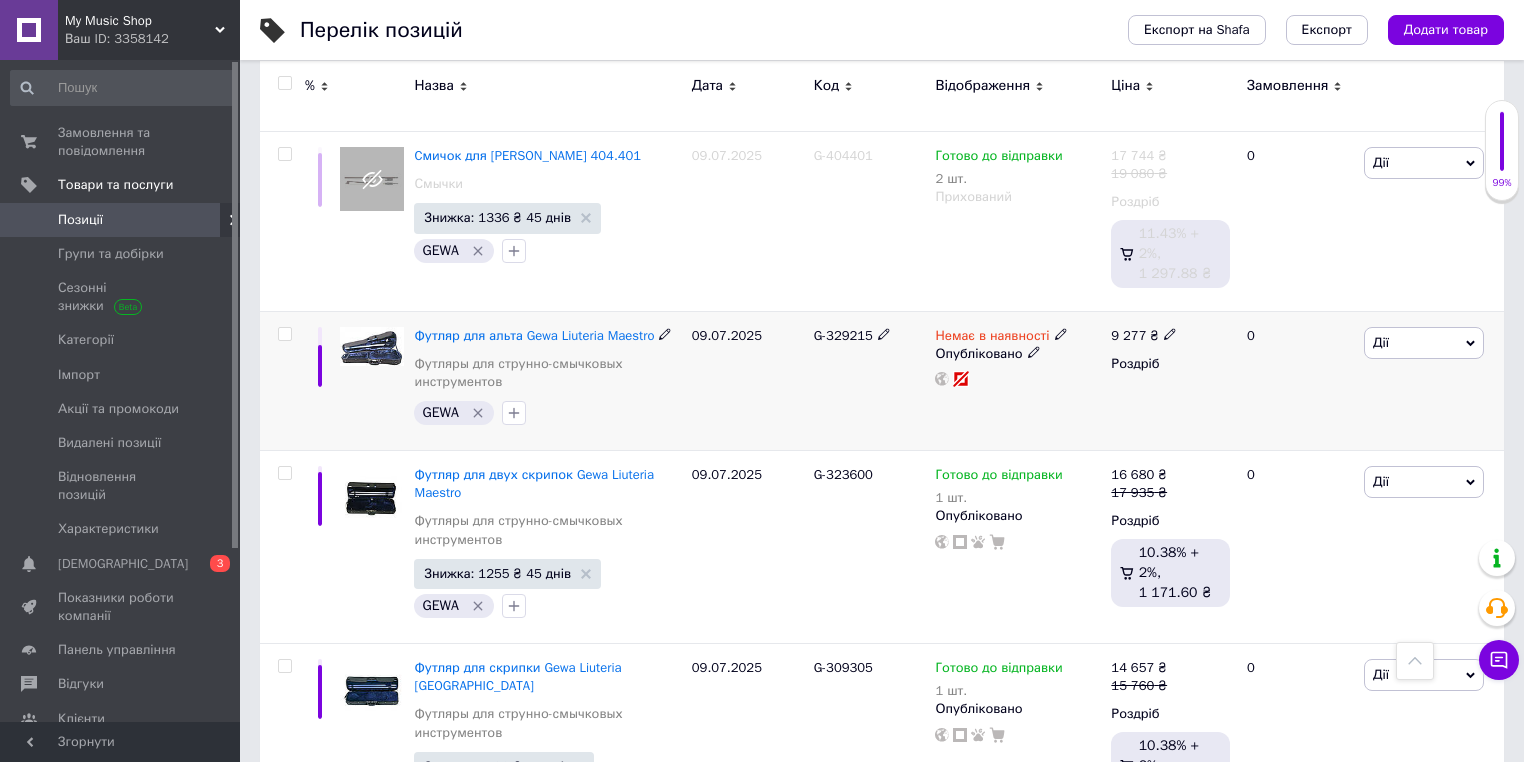 click 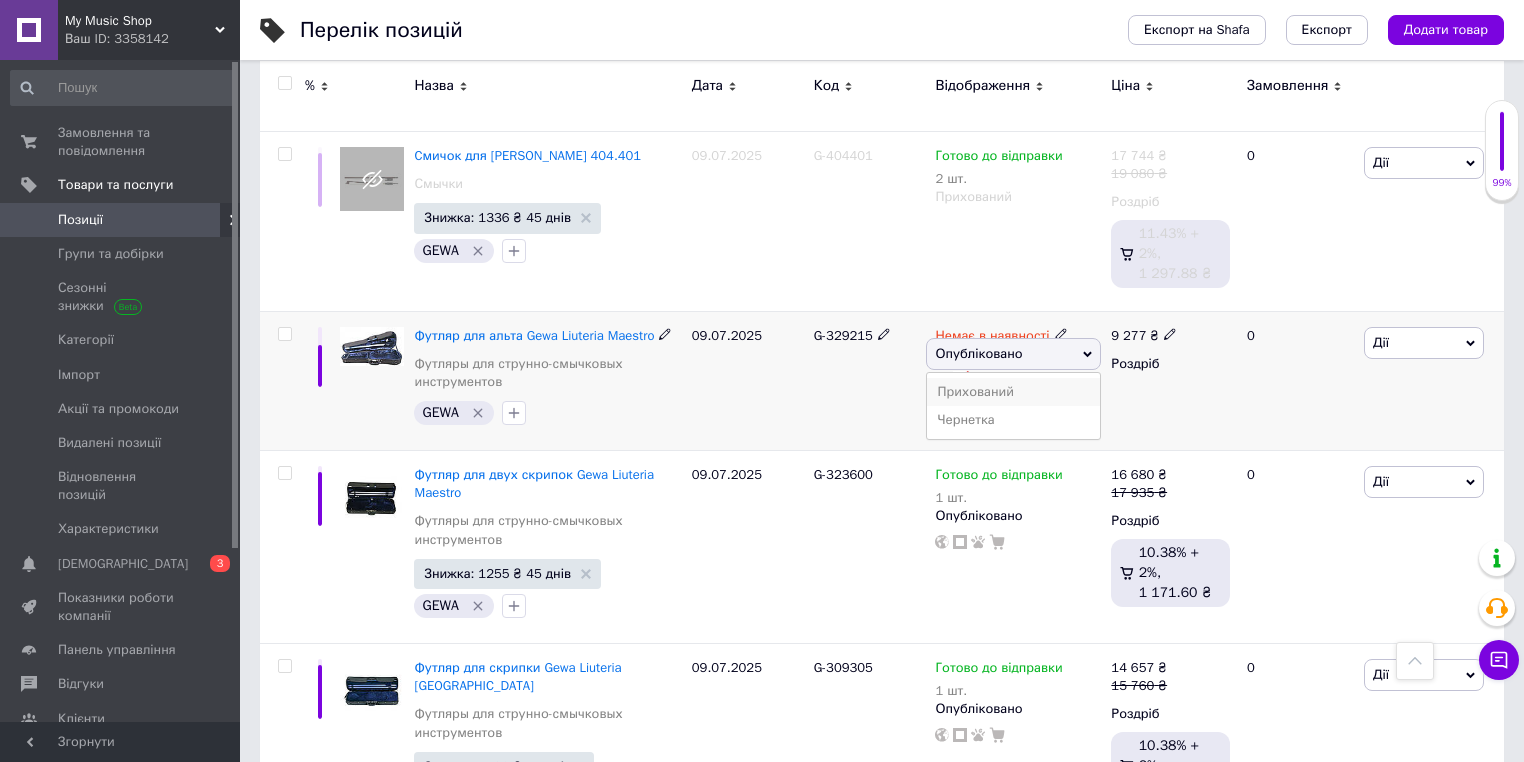 click on "Прихований" at bounding box center [1013, 392] 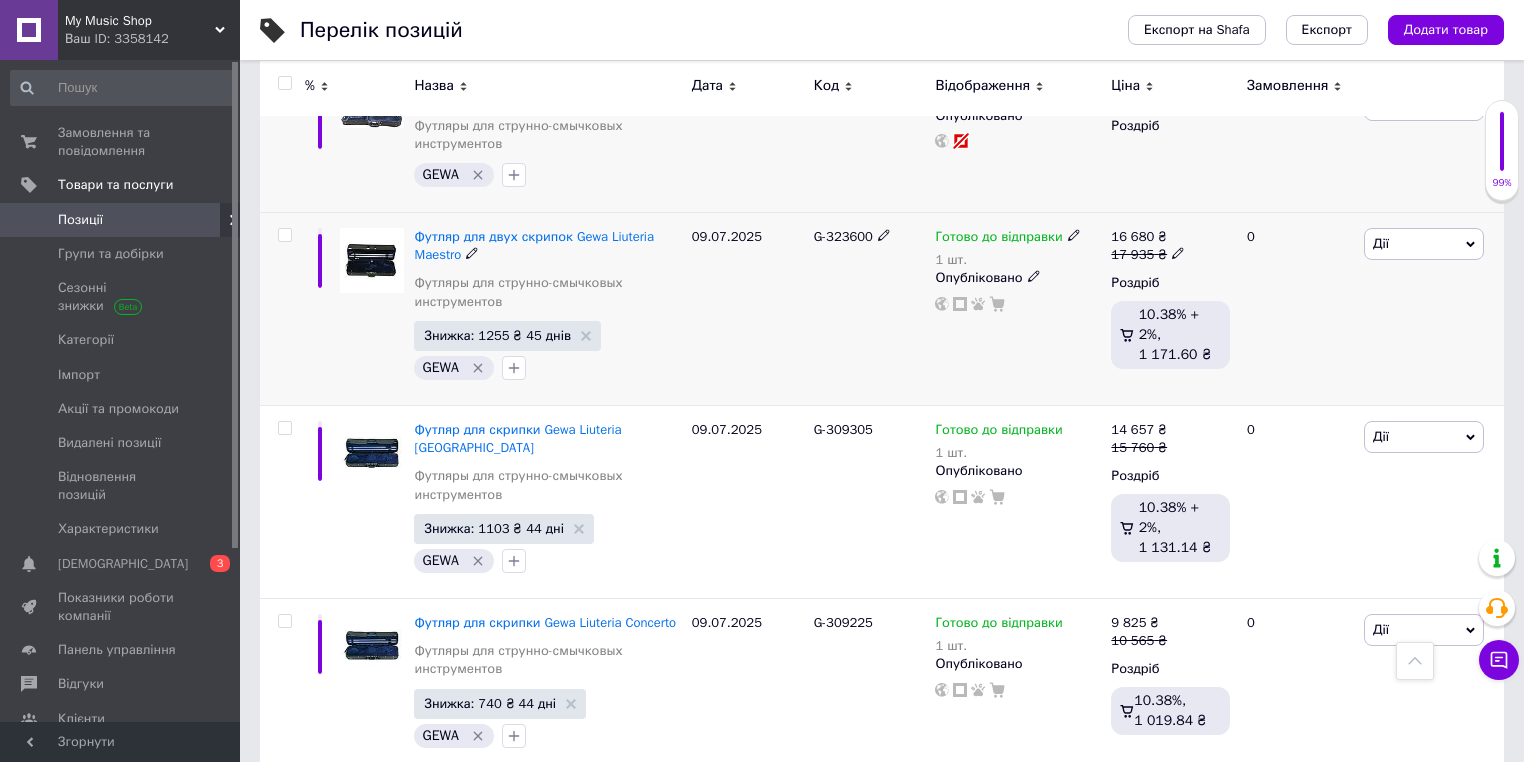scroll, scrollTop: 2960, scrollLeft: 0, axis: vertical 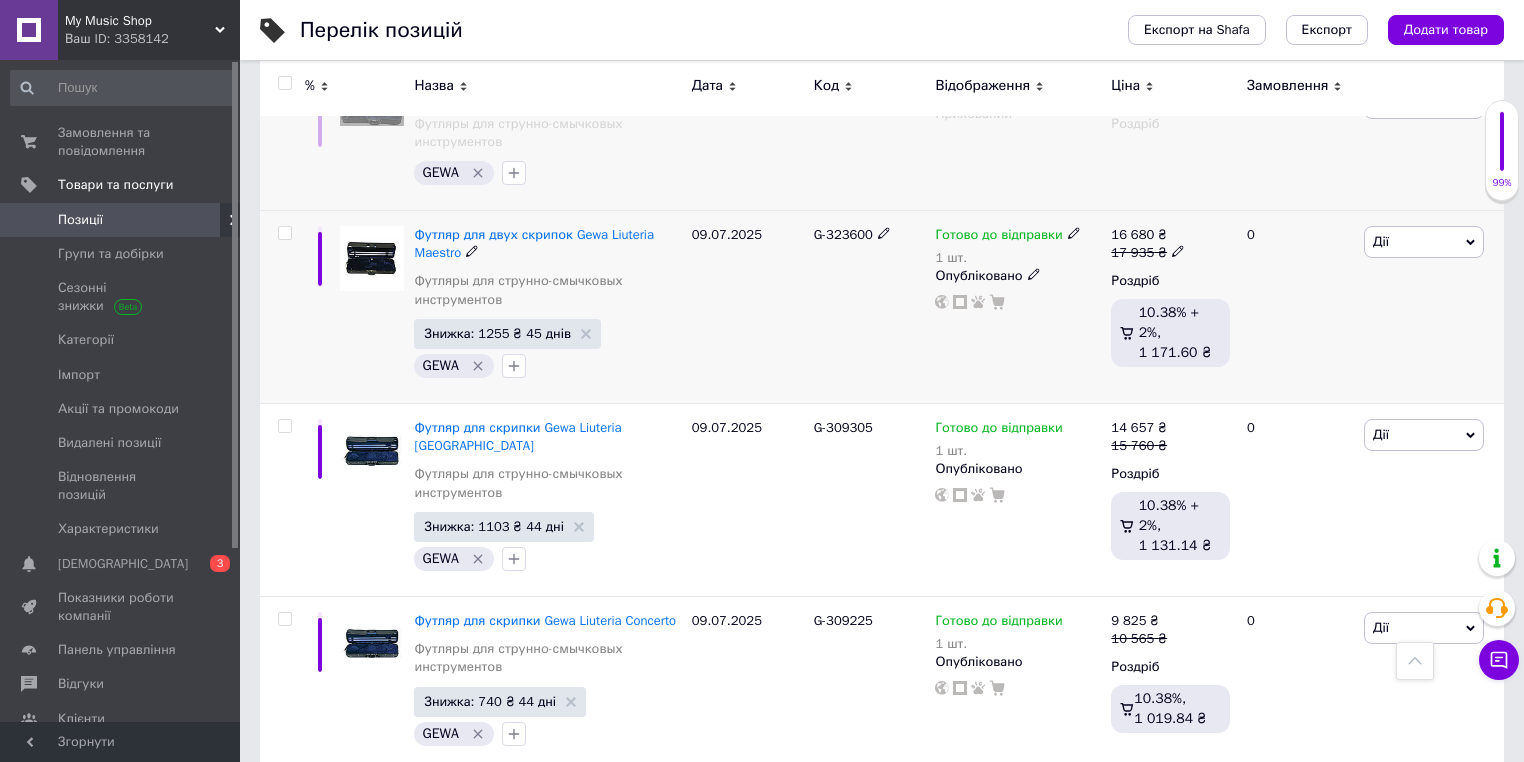 click 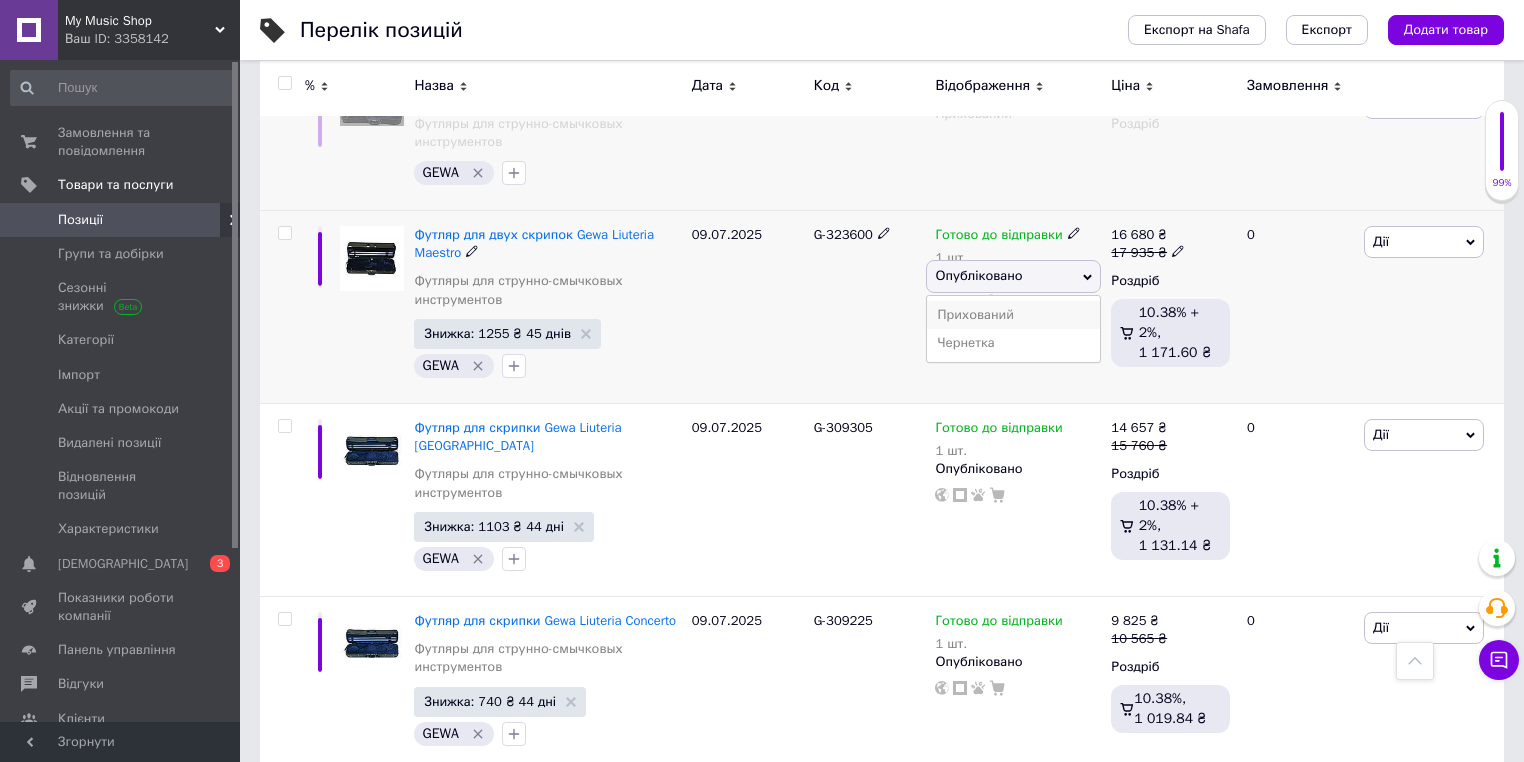 click on "Прихований" at bounding box center [1013, 315] 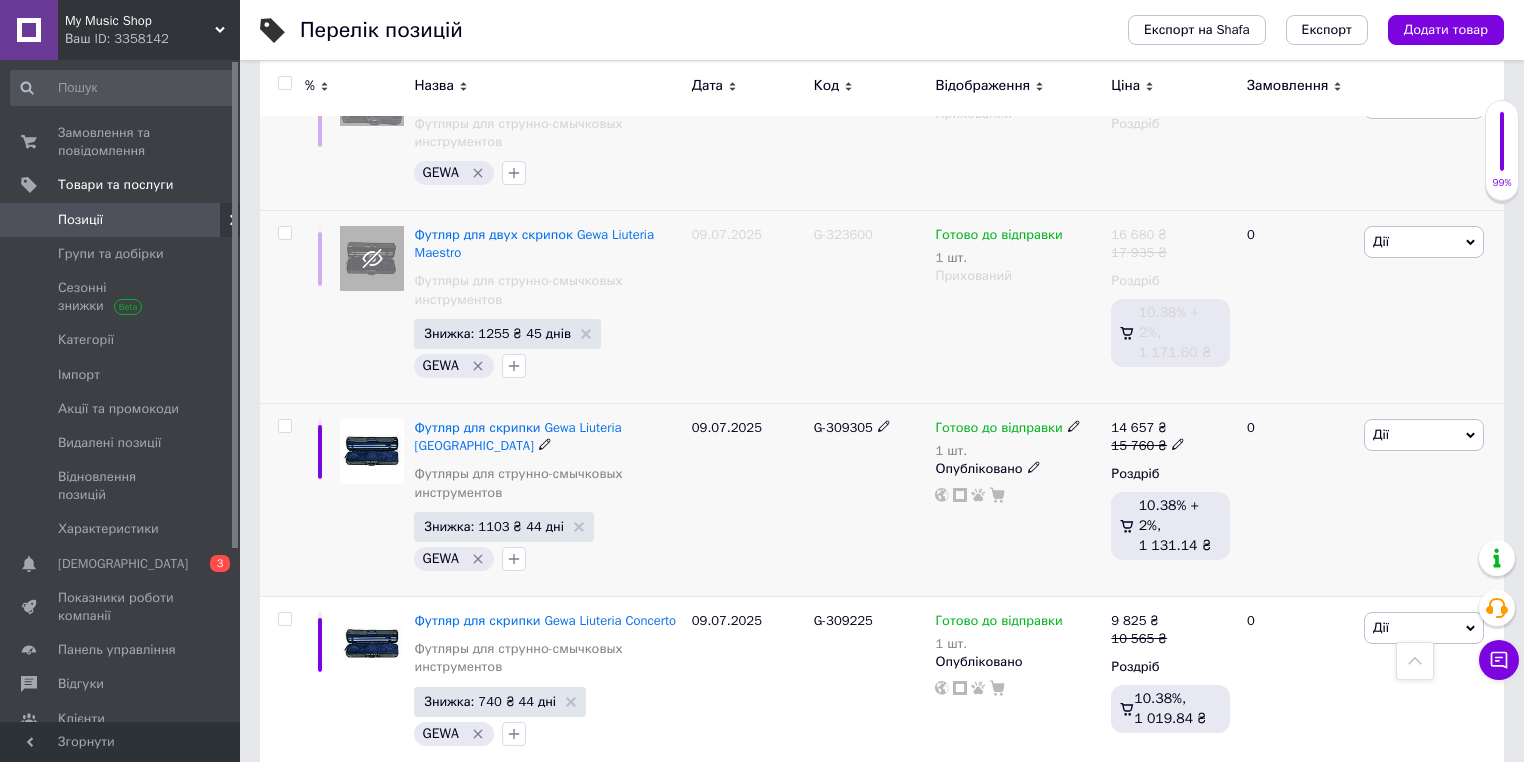 click 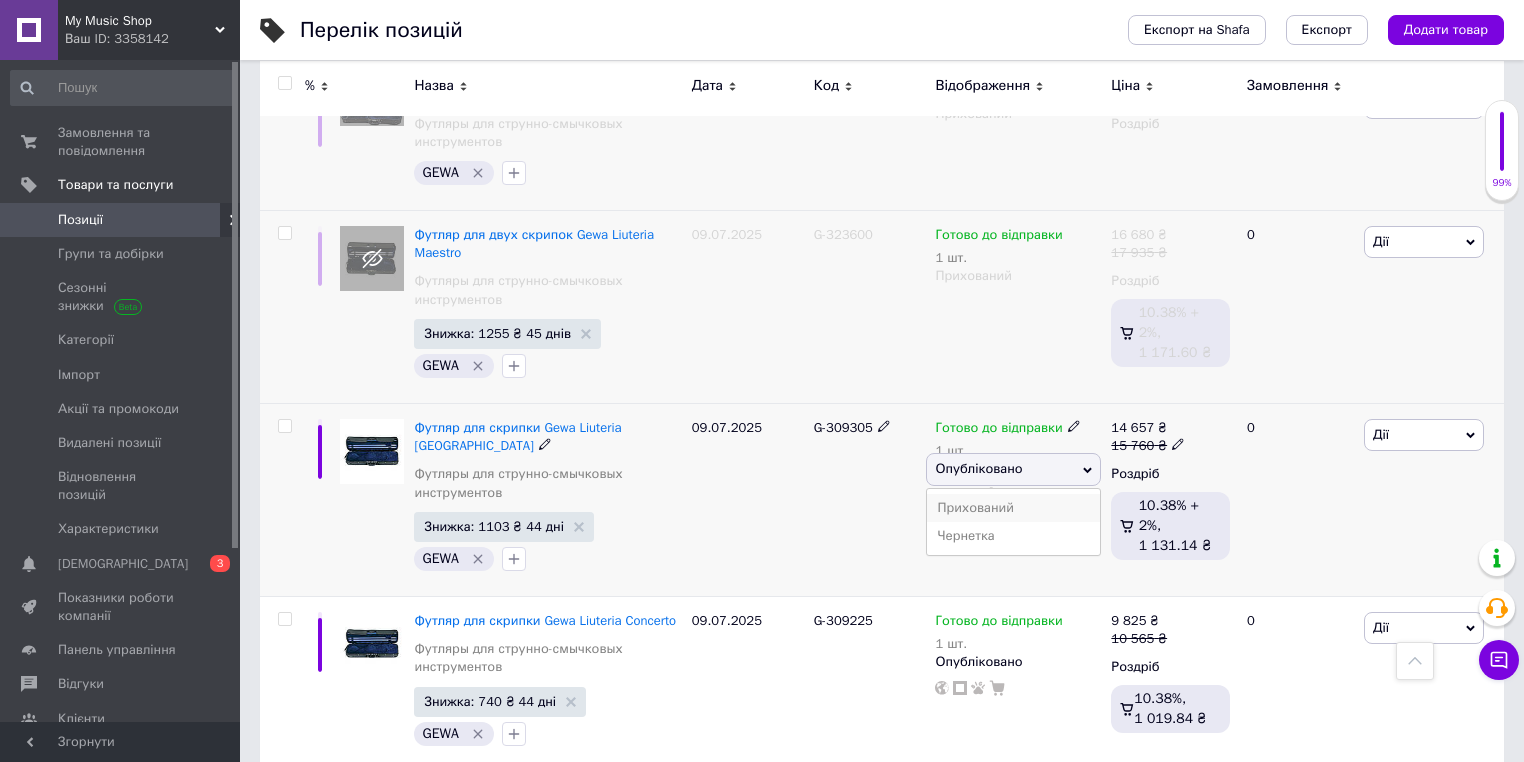 click on "Прихований" at bounding box center [1013, 508] 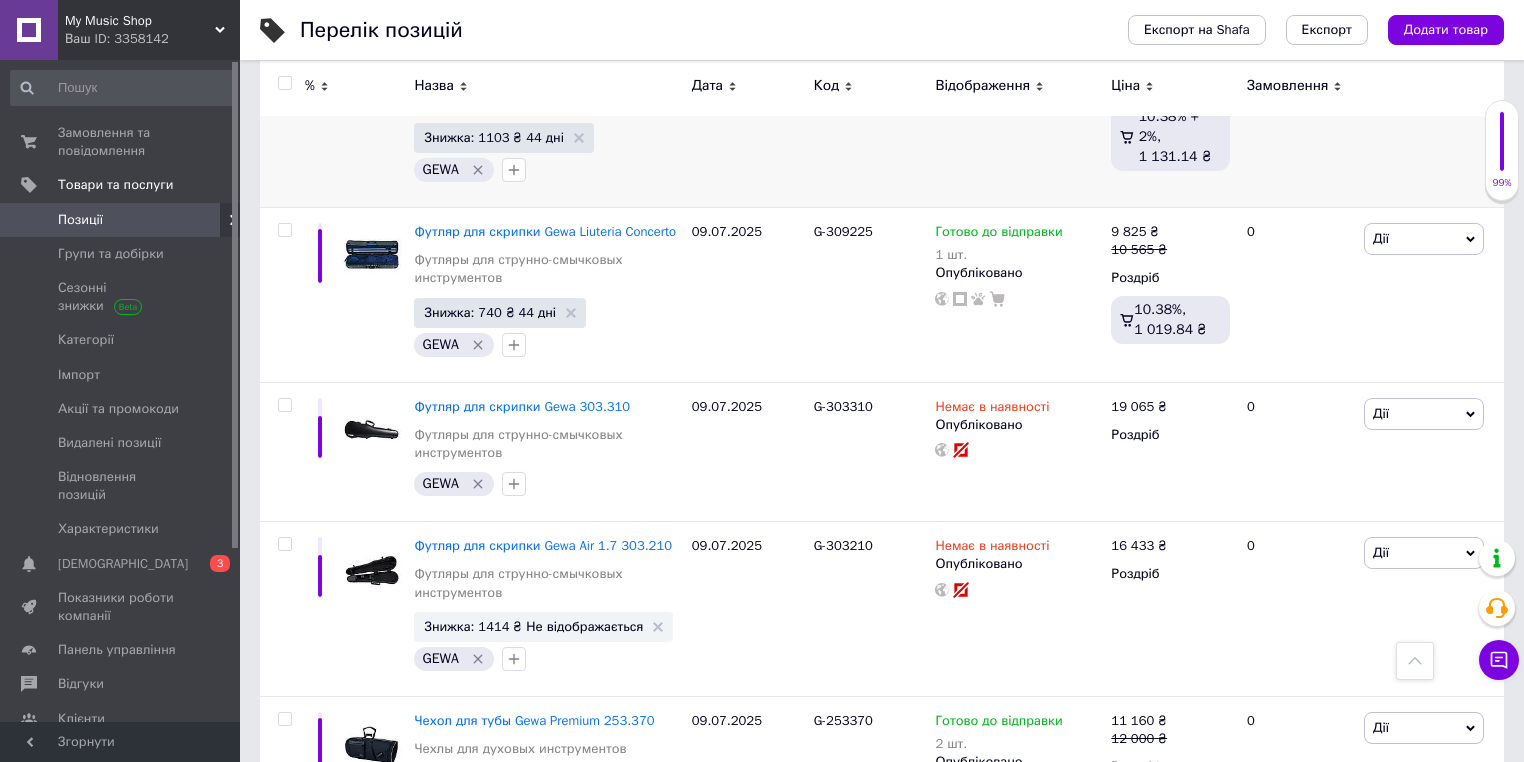 scroll, scrollTop: 3360, scrollLeft: 0, axis: vertical 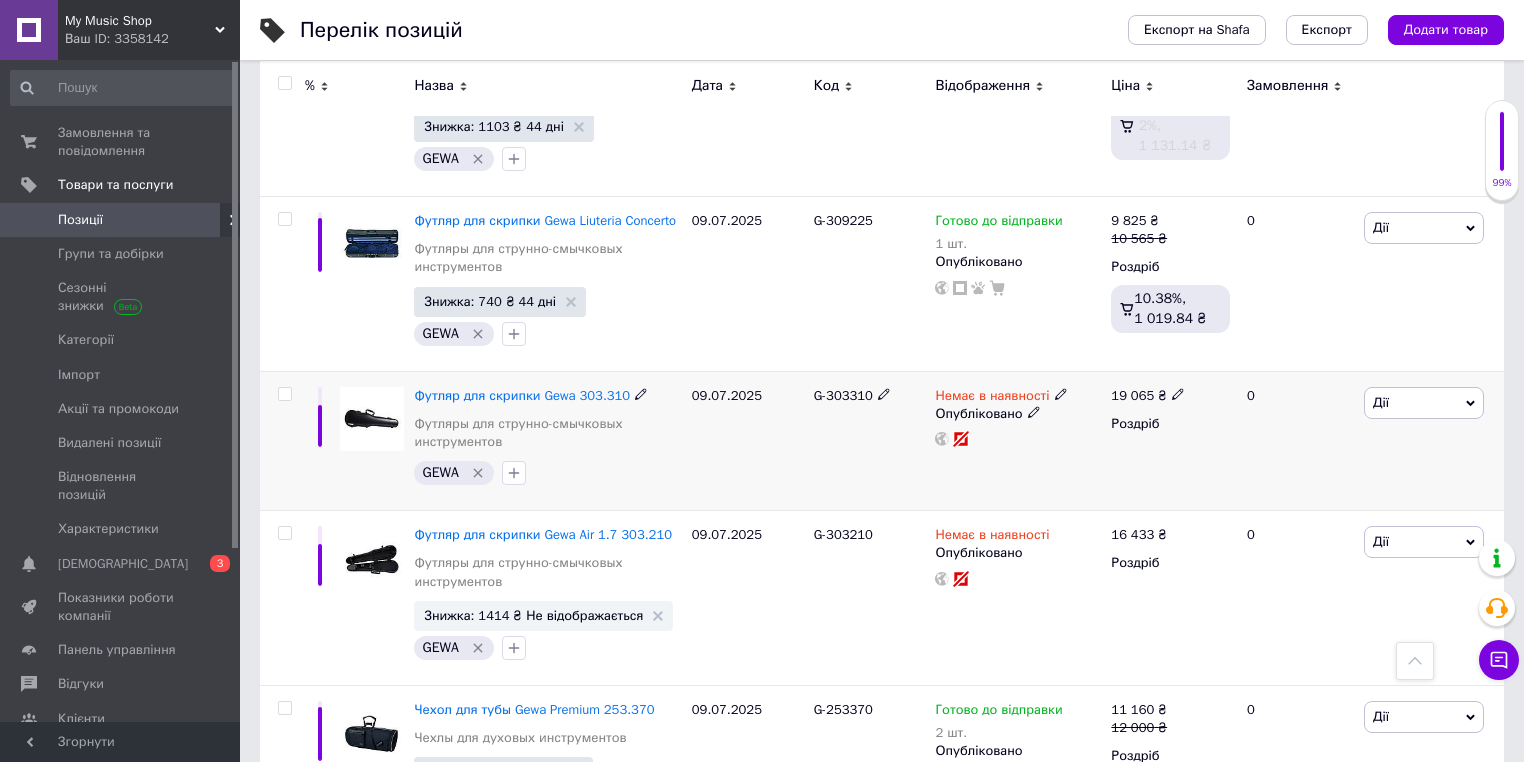 click 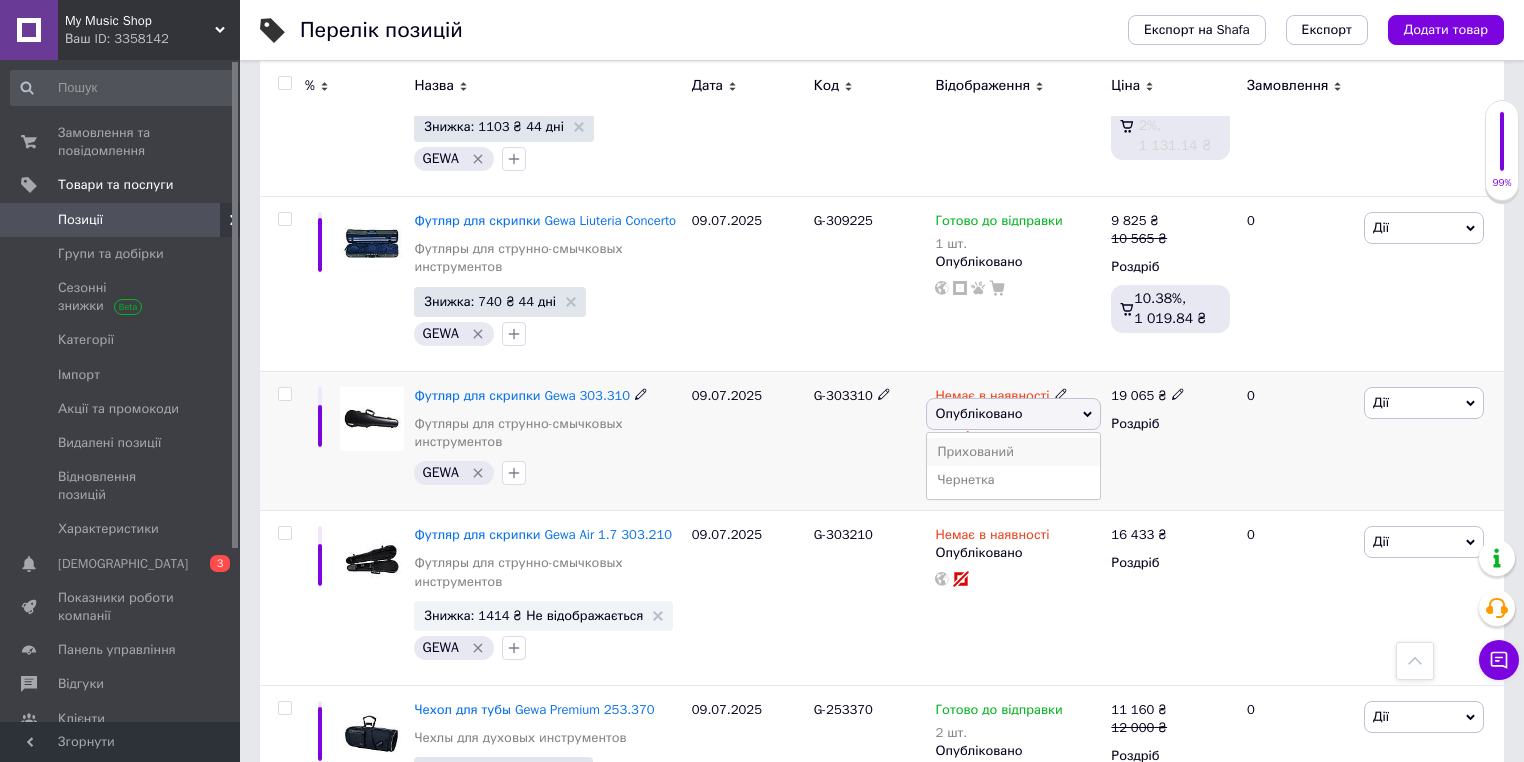 click on "Прихований" at bounding box center [1013, 452] 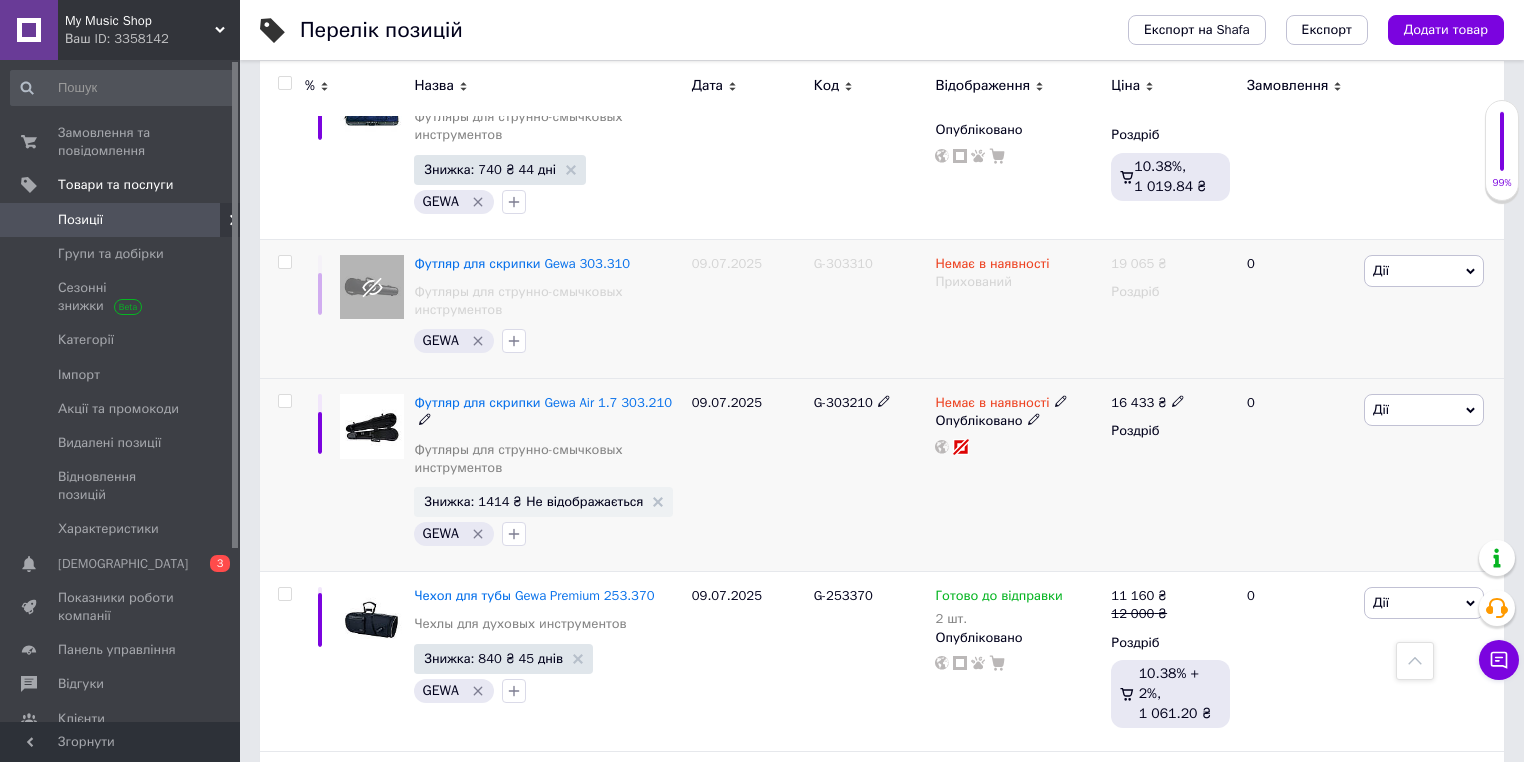 scroll, scrollTop: 3520, scrollLeft: 0, axis: vertical 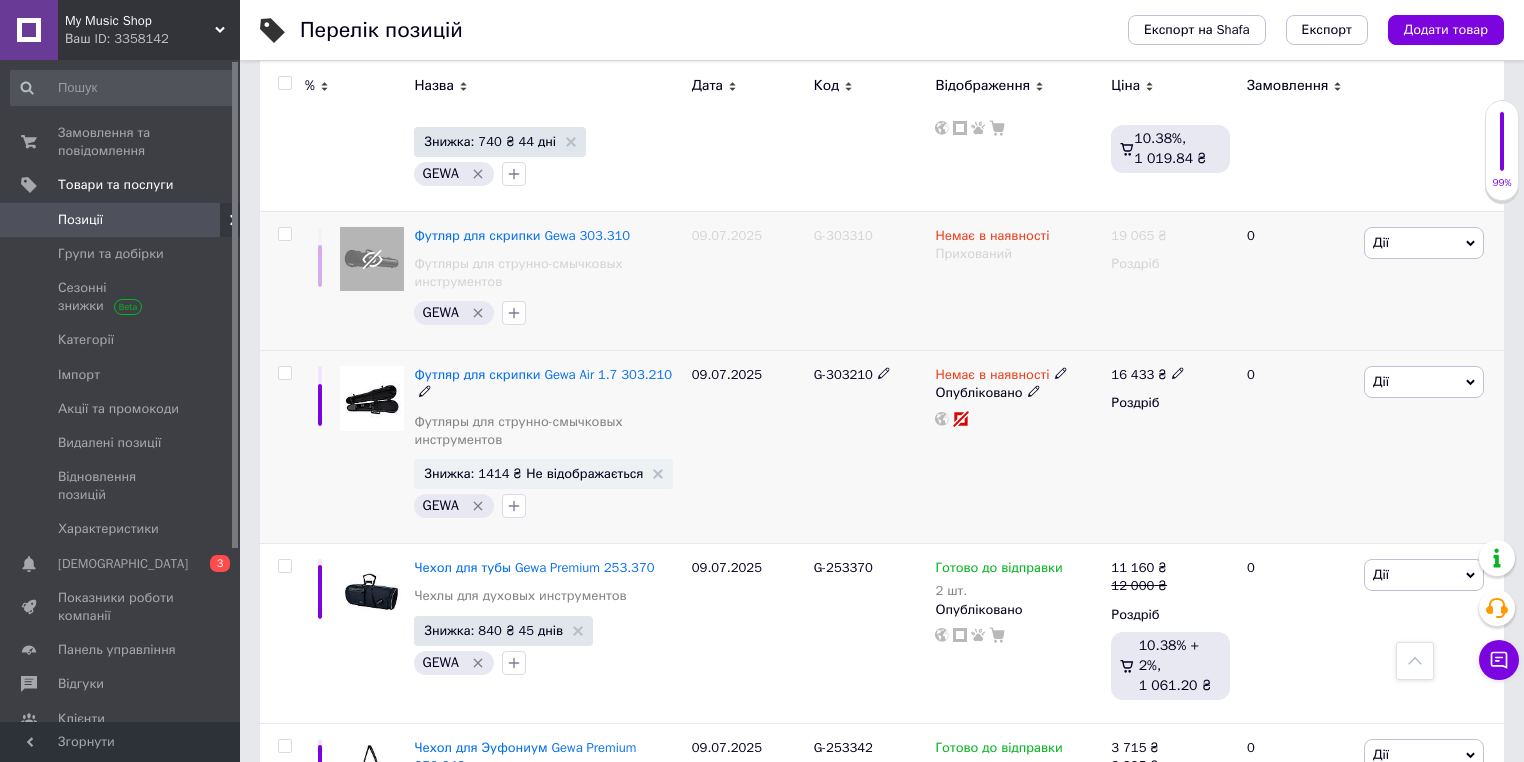 click at bounding box center (1061, 372) 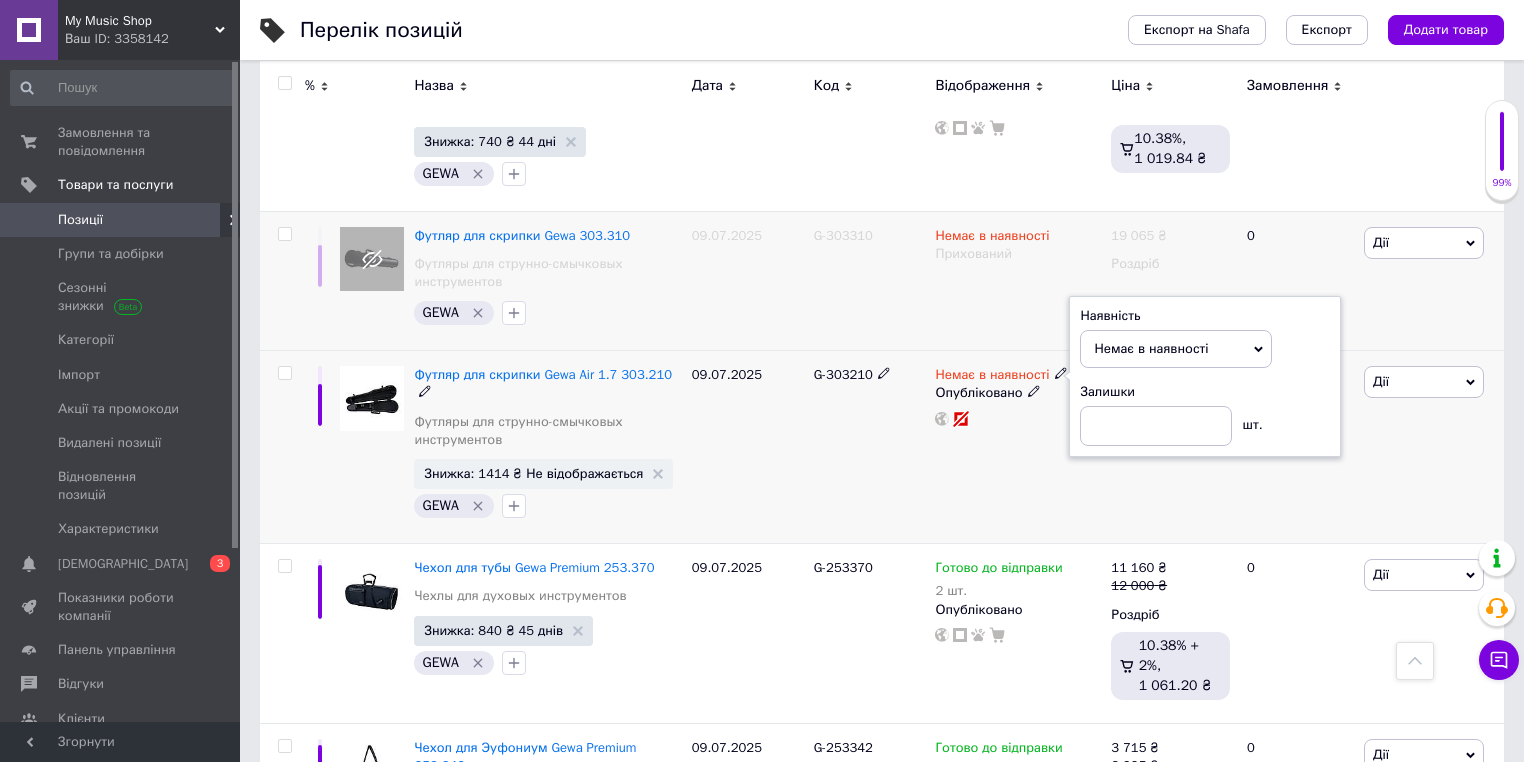 click 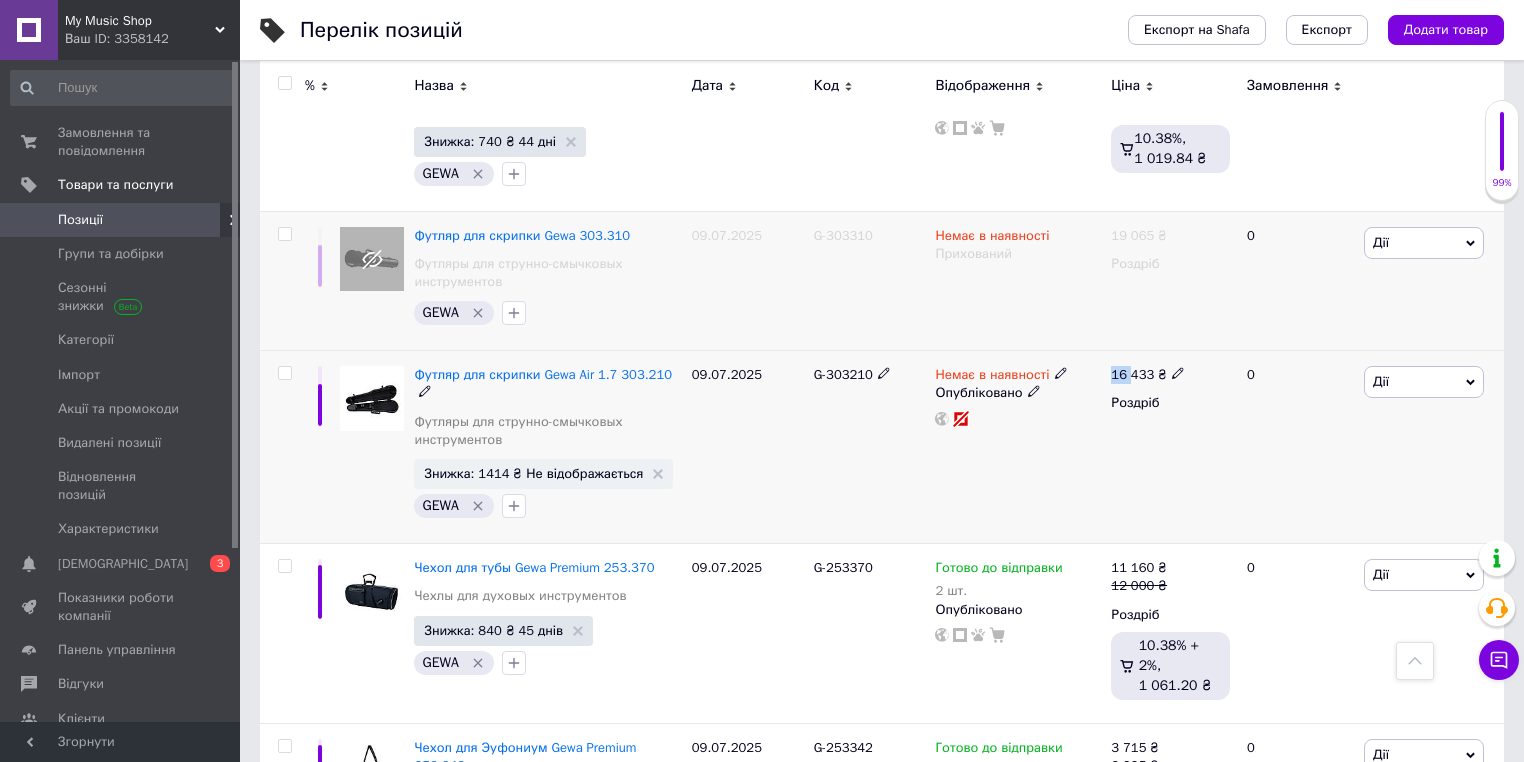 click 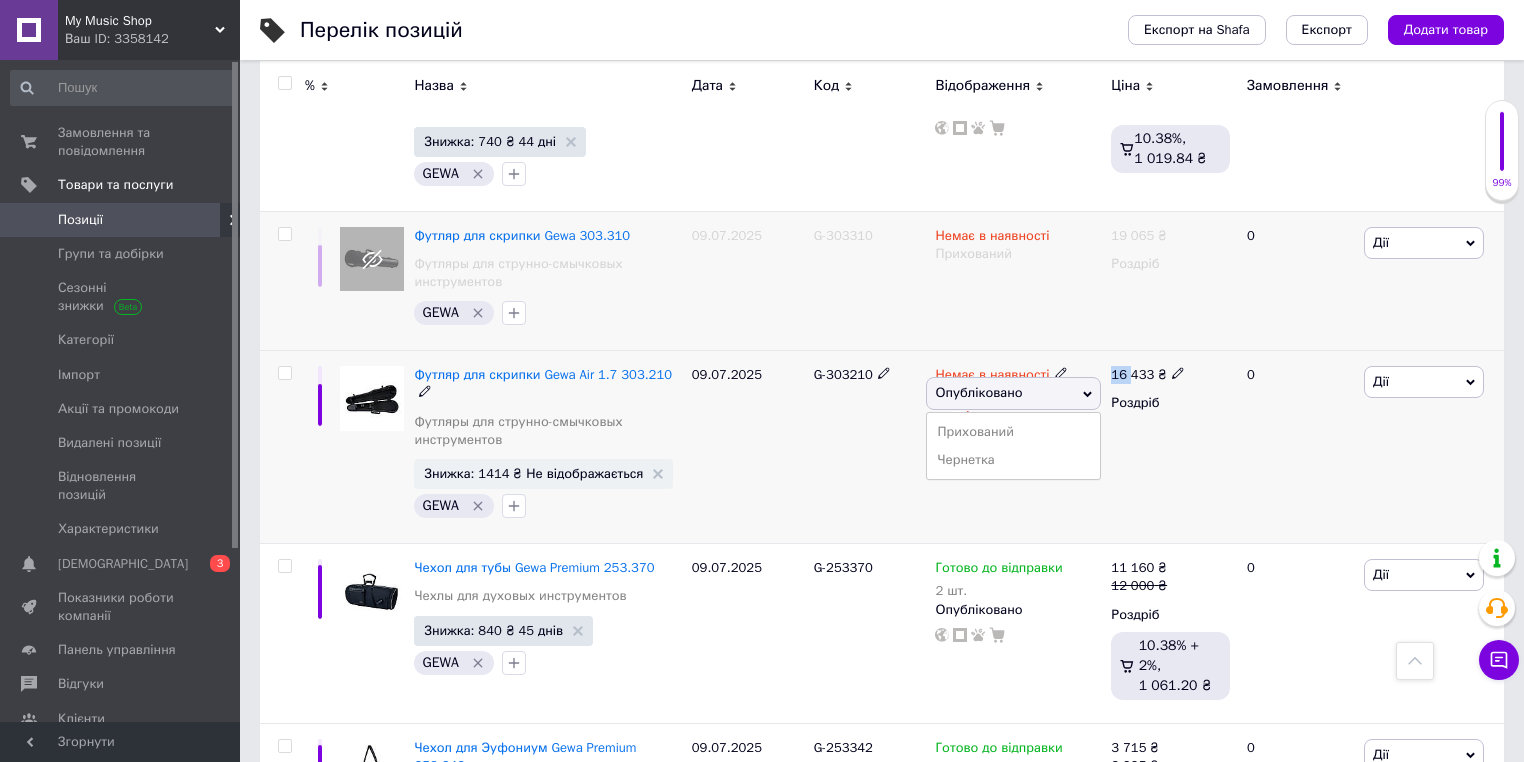 click on "Опубліковано" at bounding box center [1013, 393] 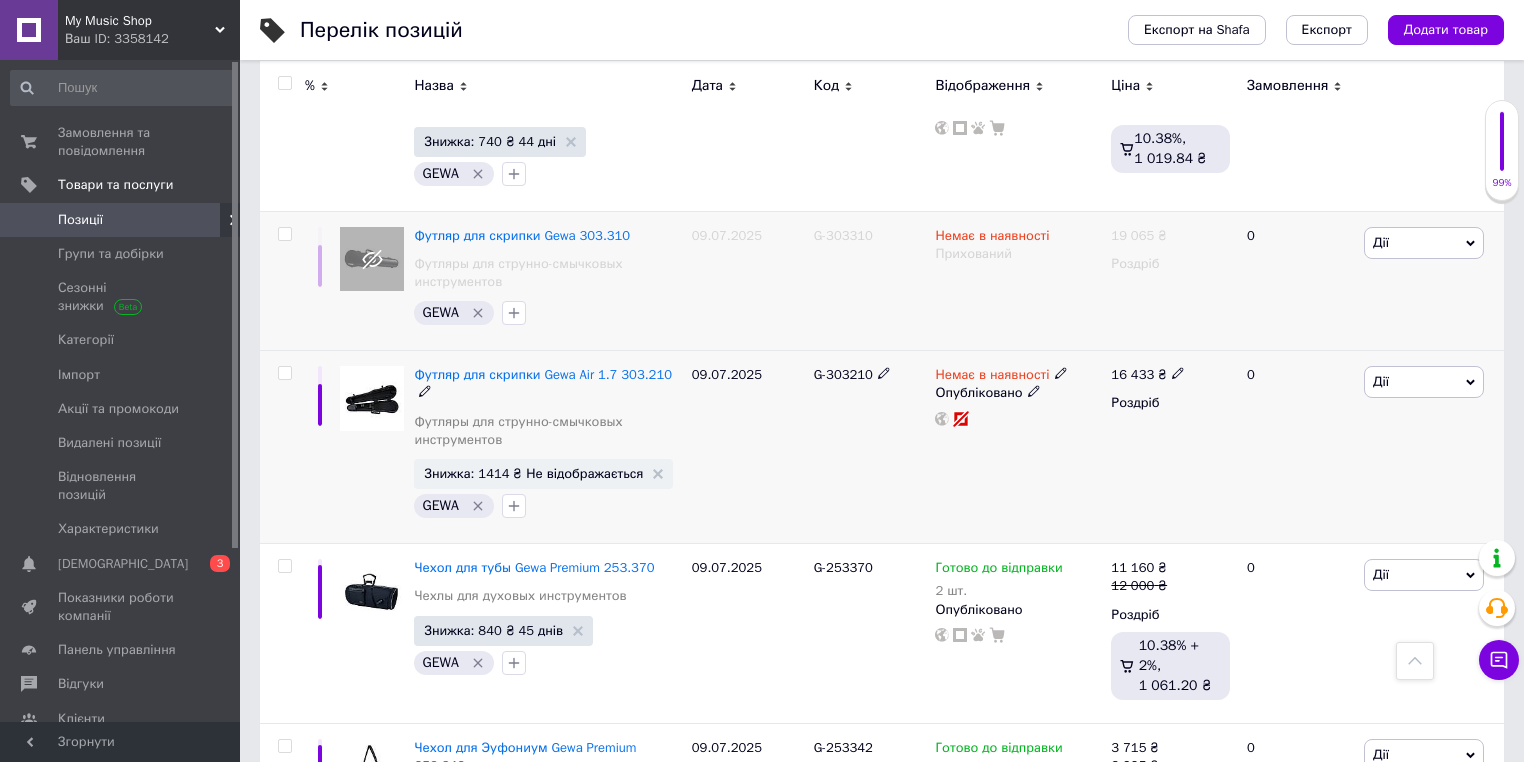 click on "Опубліковано" at bounding box center [1018, 393] 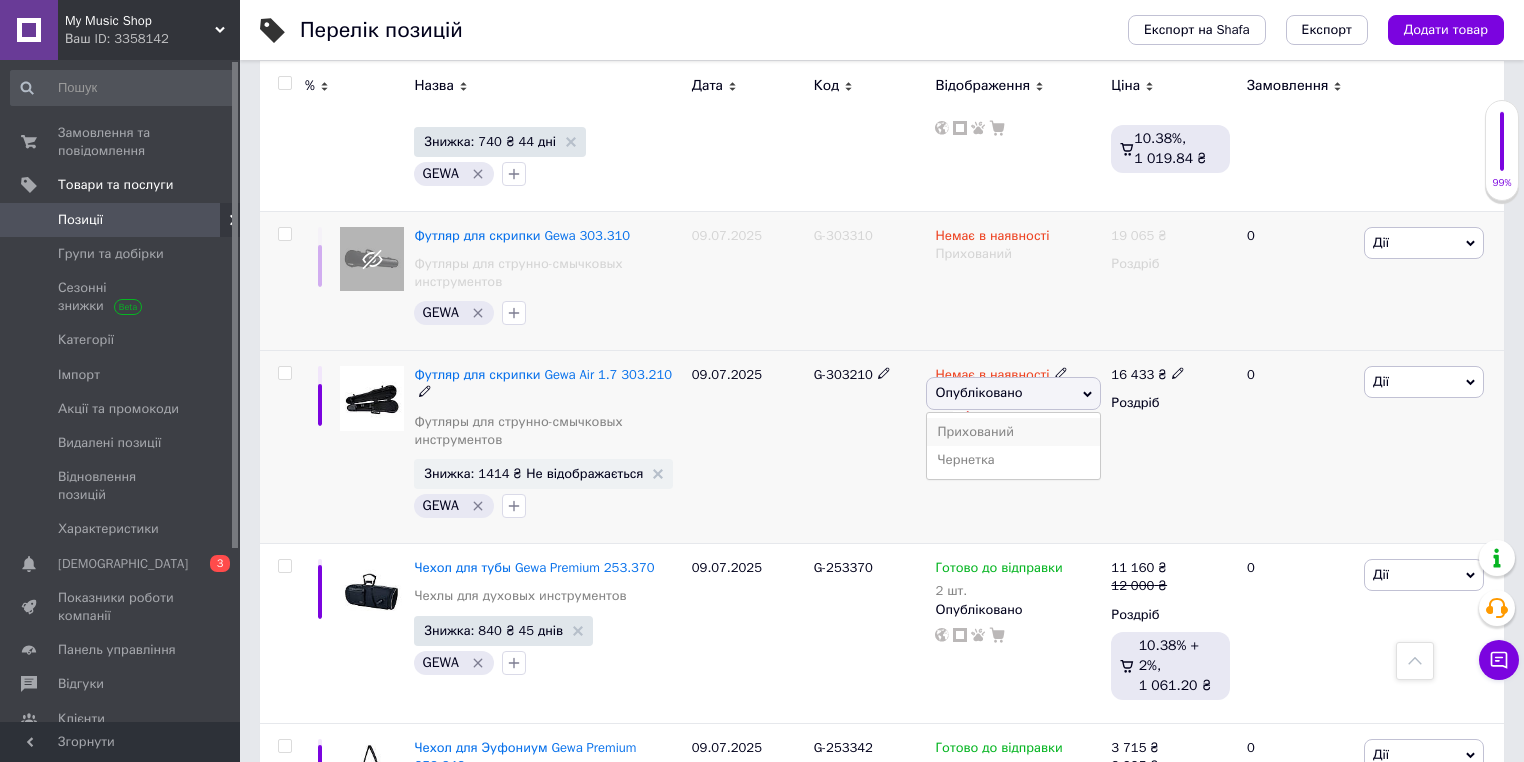 click on "Прихований" at bounding box center (1013, 432) 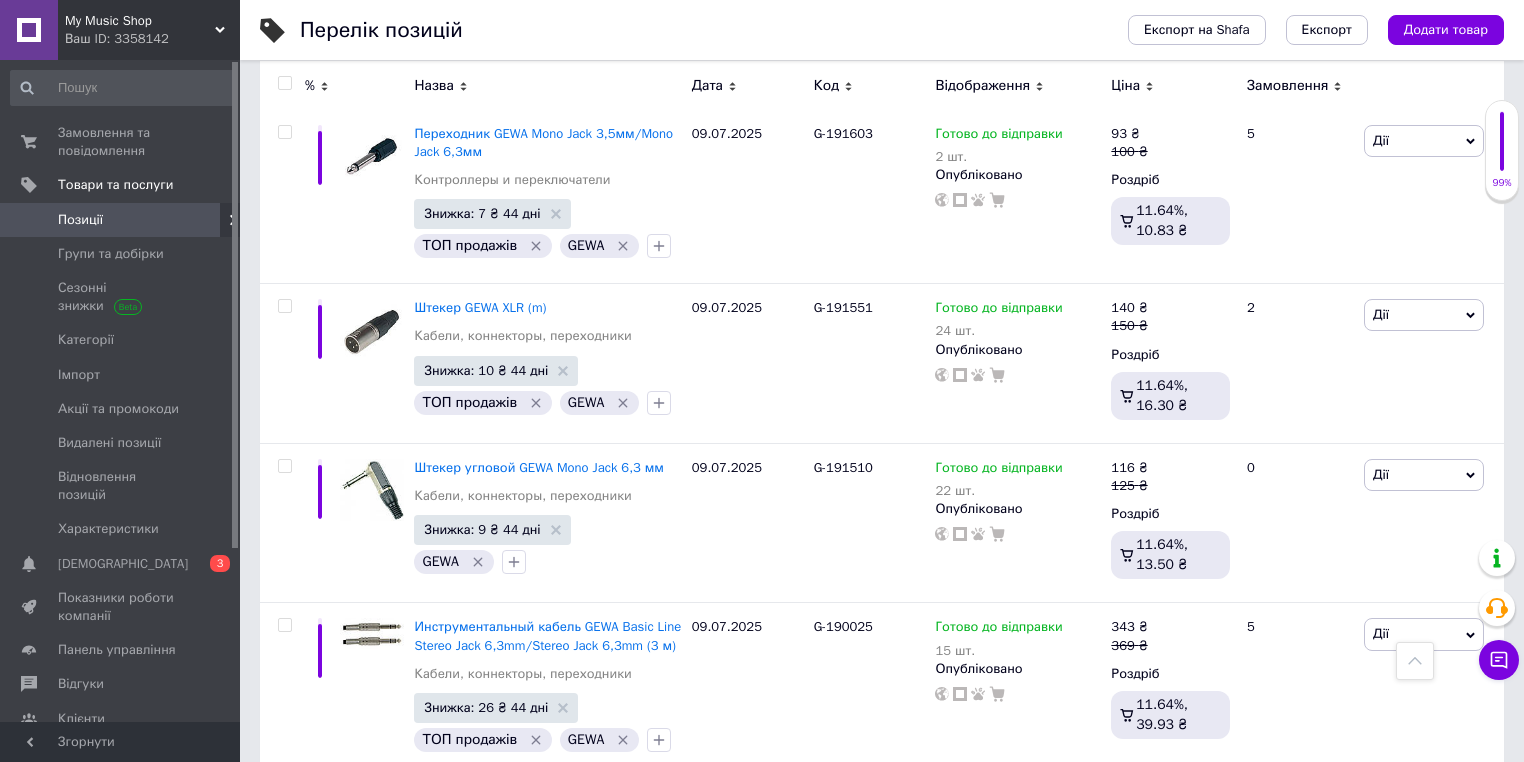 scroll, scrollTop: 8027, scrollLeft: 0, axis: vertical 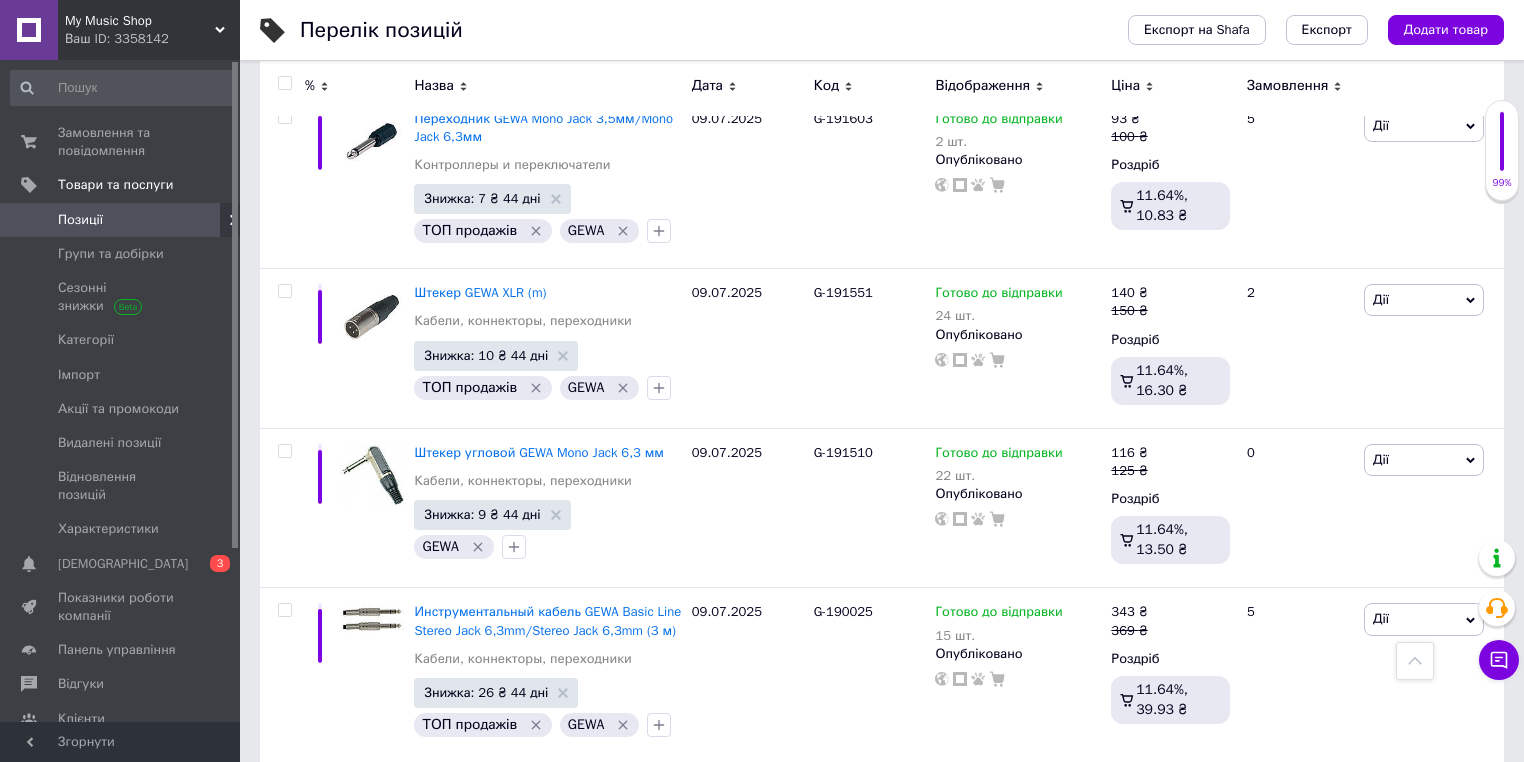 click on "20" at bounding box center [629, 978] 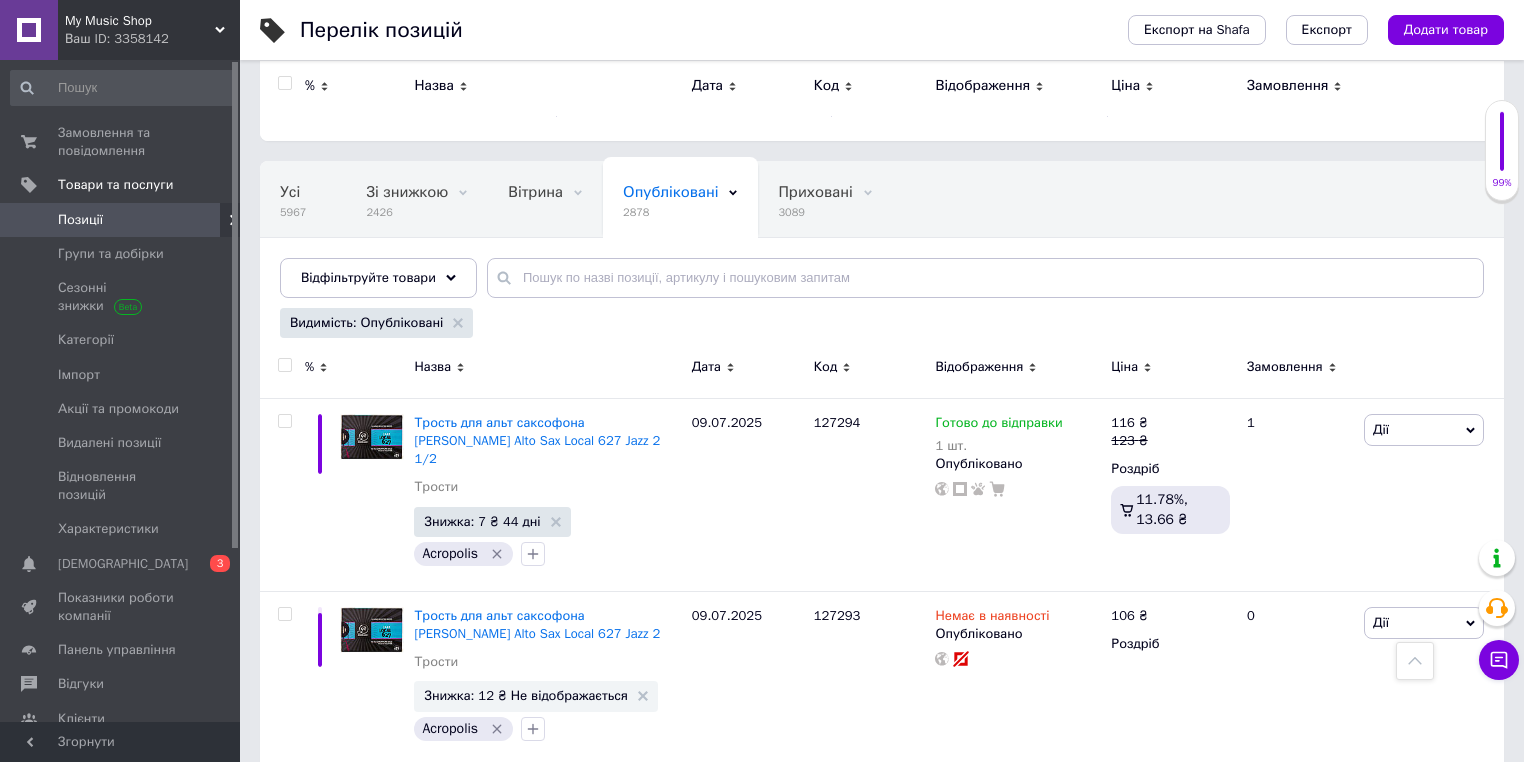 scroll, scrollTop: 0, scrollLeft: 0, axis: both 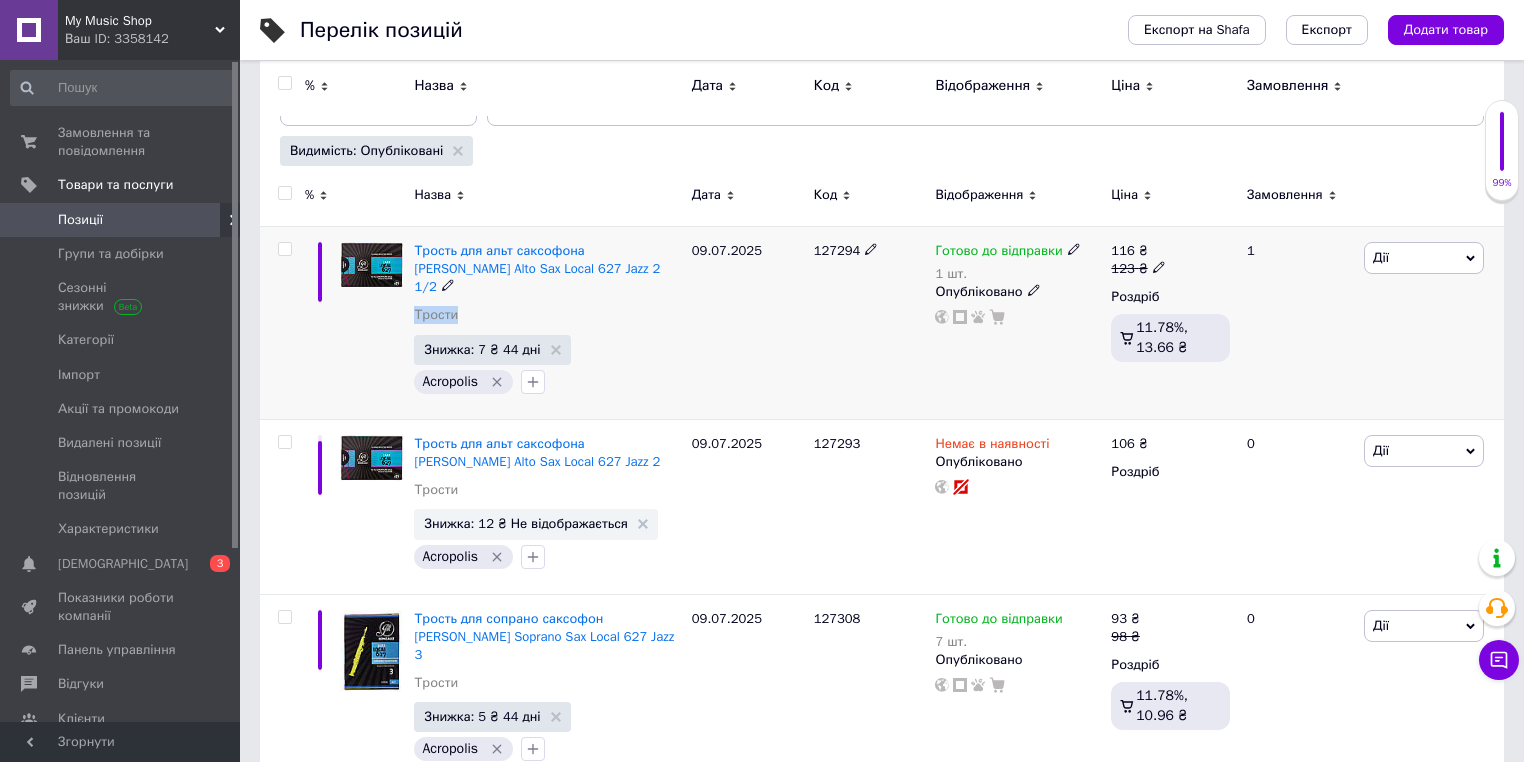 drag, startPoint x: 588, startPoint y: 271, endPoint x: 555, endPoint y: 288, distance: 37.12142 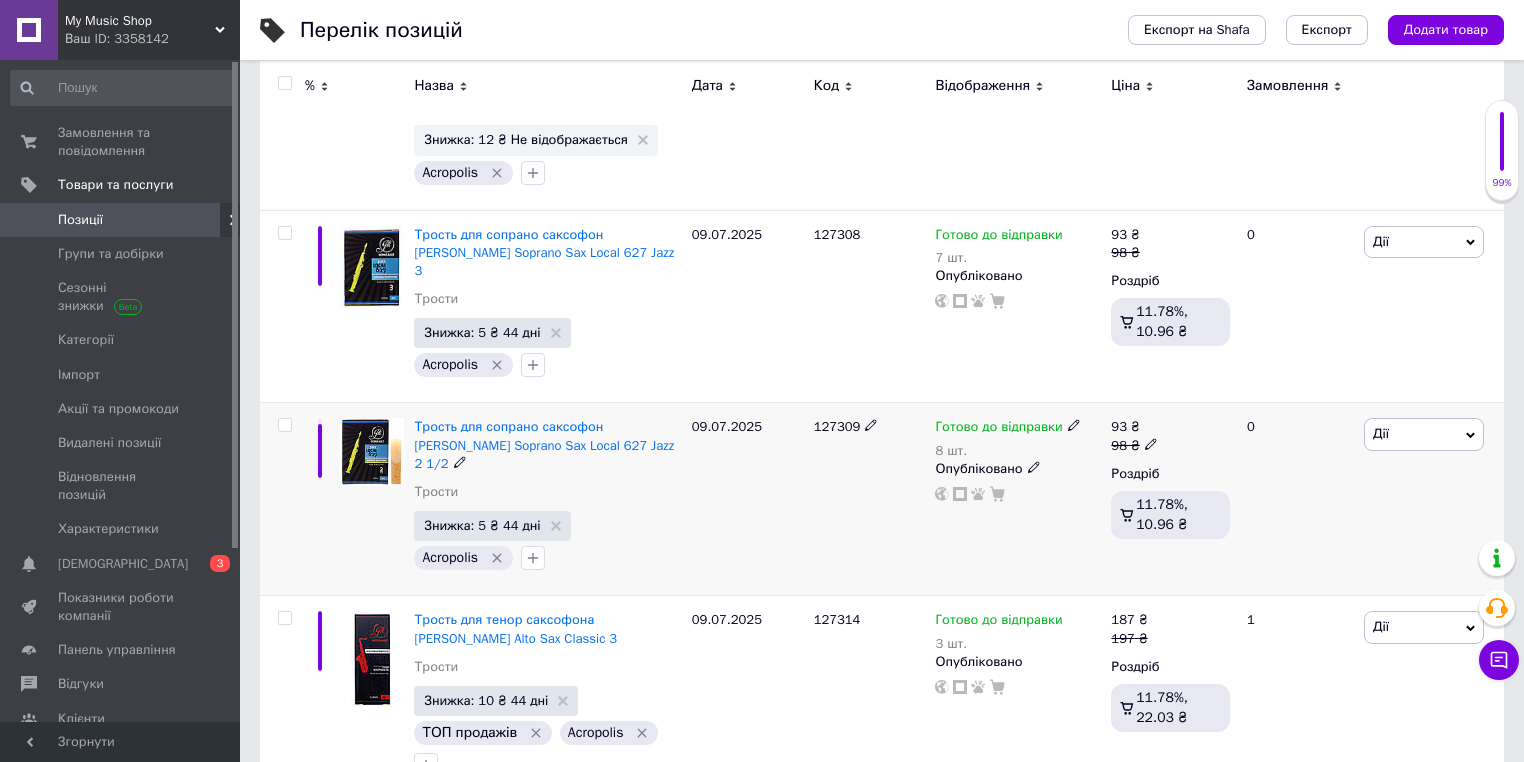 scroll, scrollTop: 640, scrollLeft: 0, axis: vertical 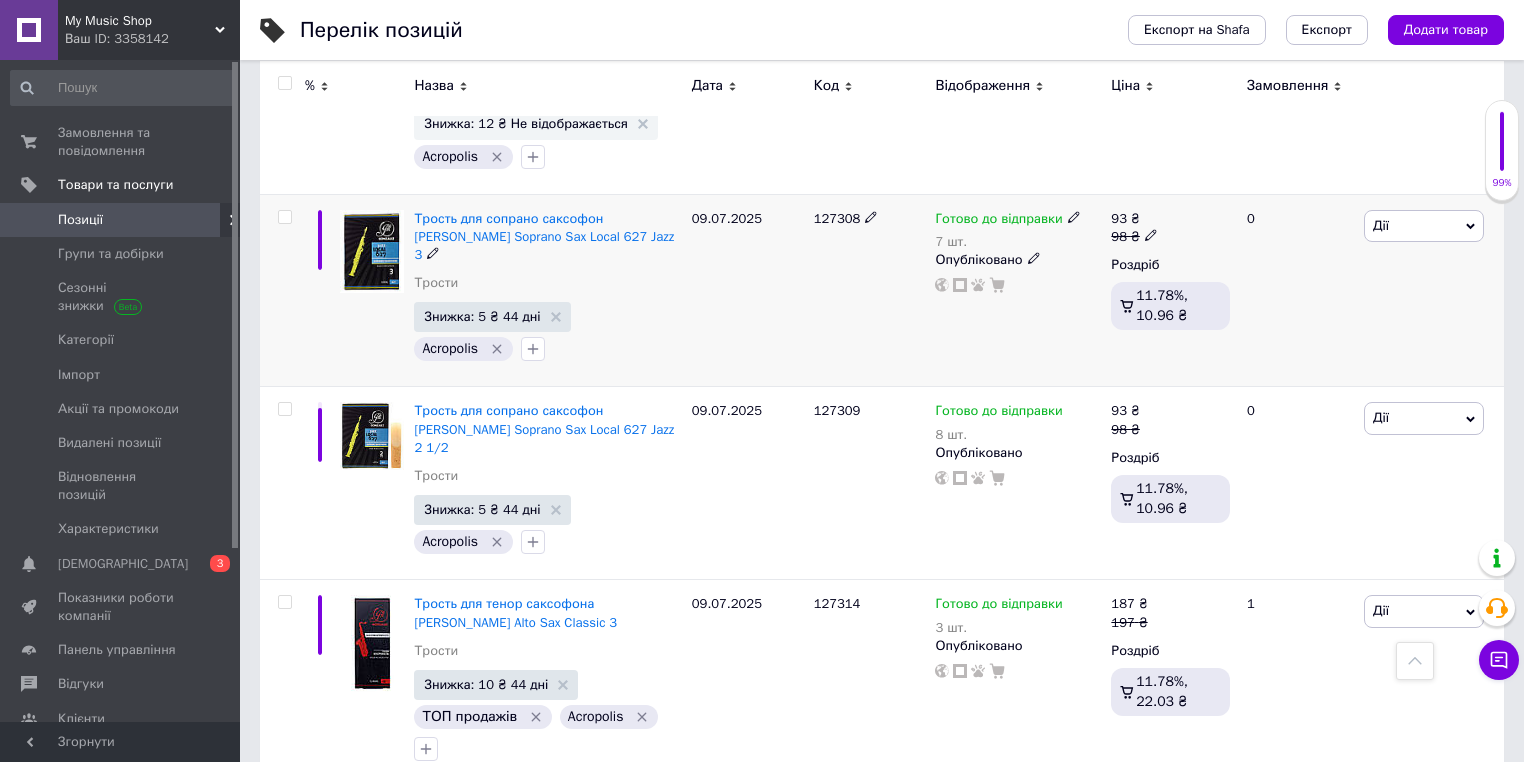 click on "09.07.2025" at bounding box center [748, 290] 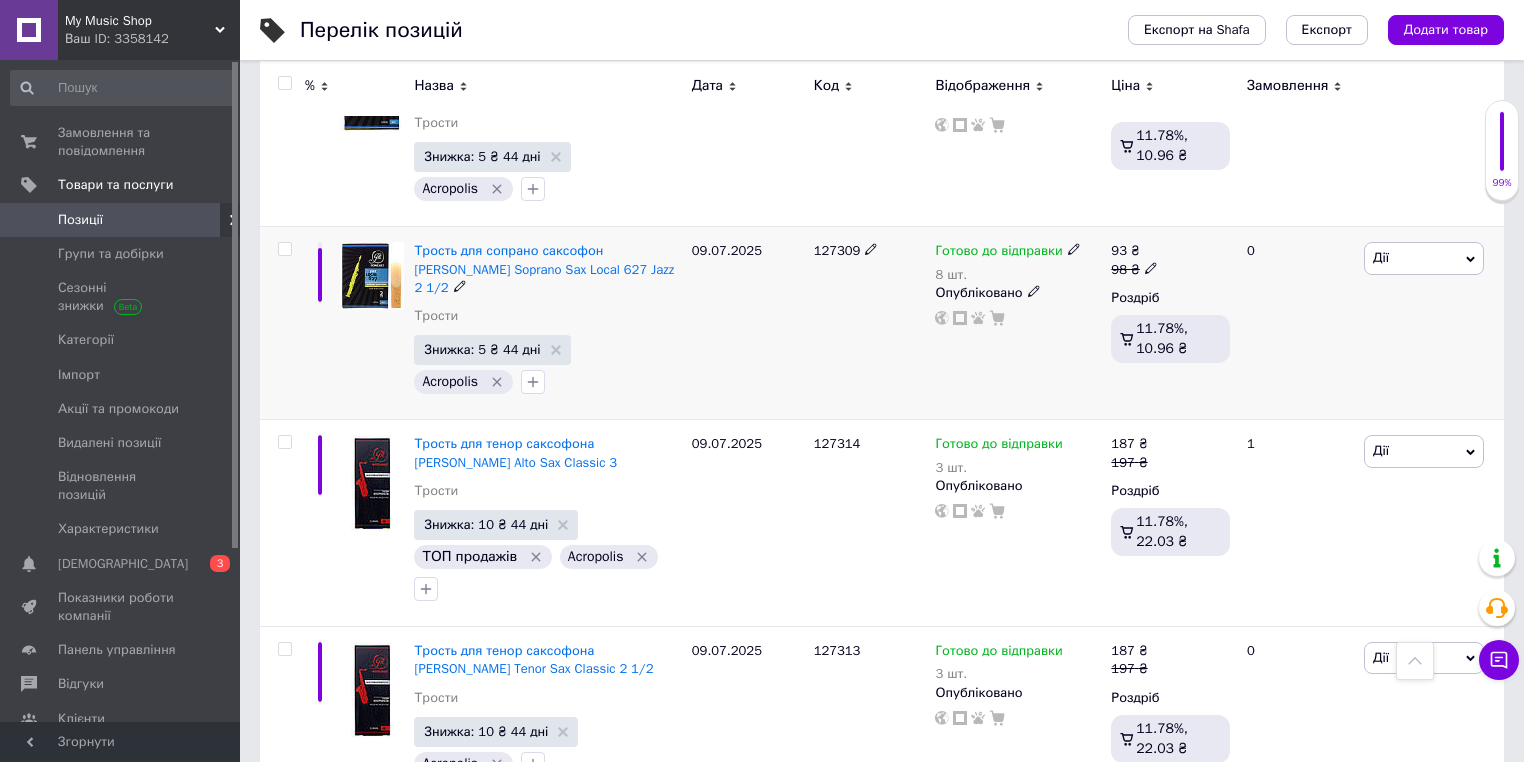 drag, startPoint x: 675, startPoint y: 252, endPoint x: 683, endPoint y: 266, distance: 16.124516 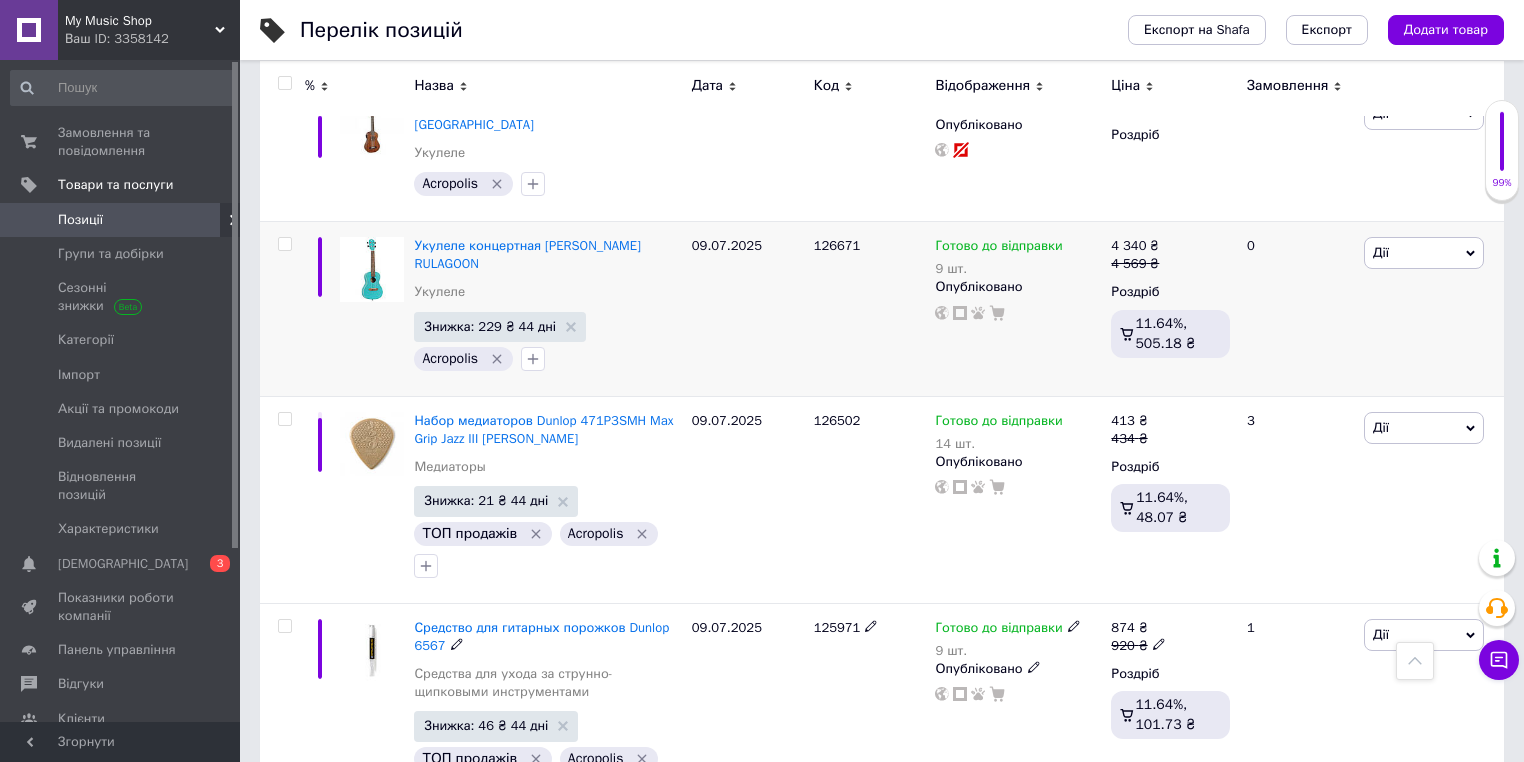 scroll, scrollTop: 8579, scrollLeft: 0, axis: vertical 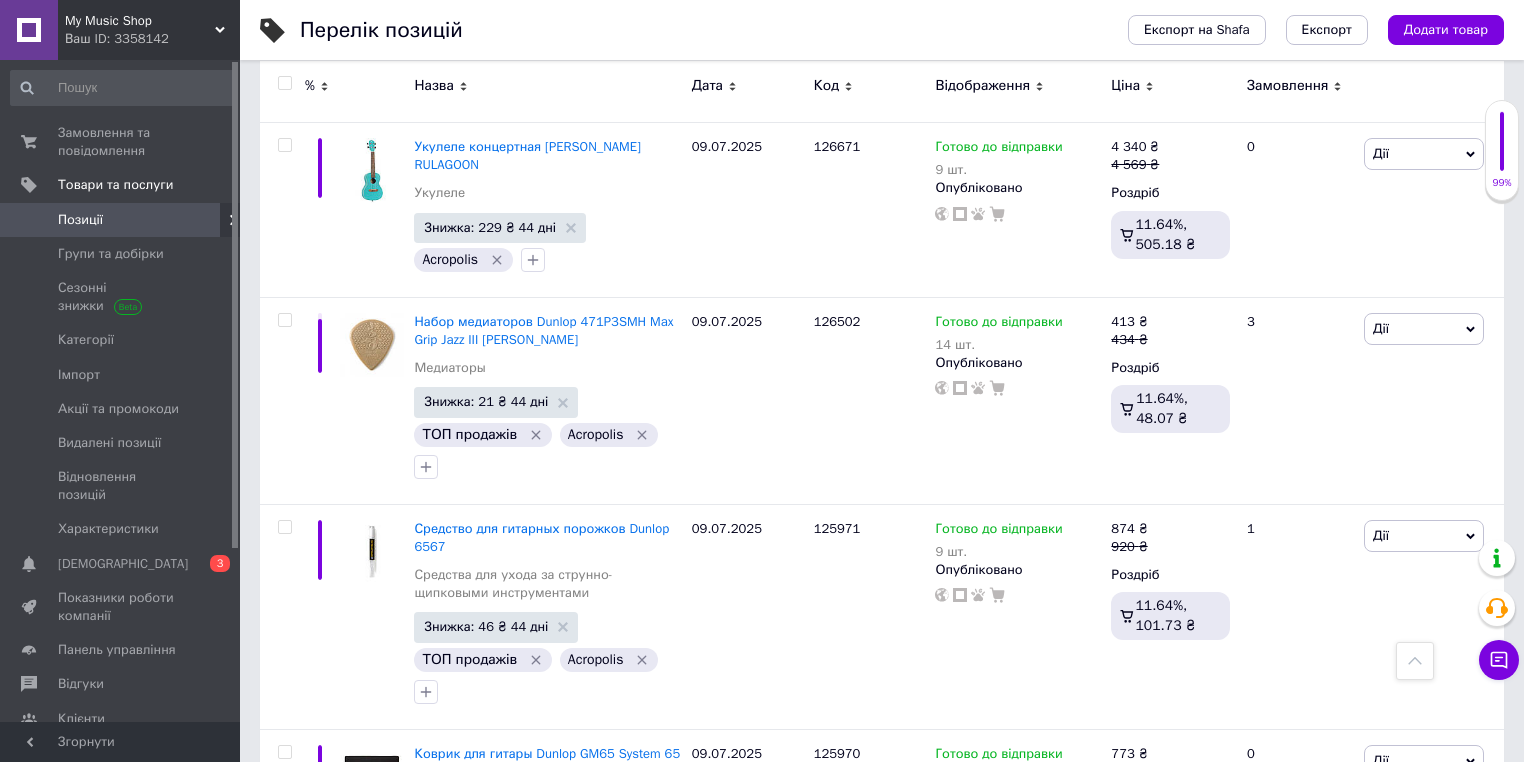 click on "20" at bounding box center [584, 944] 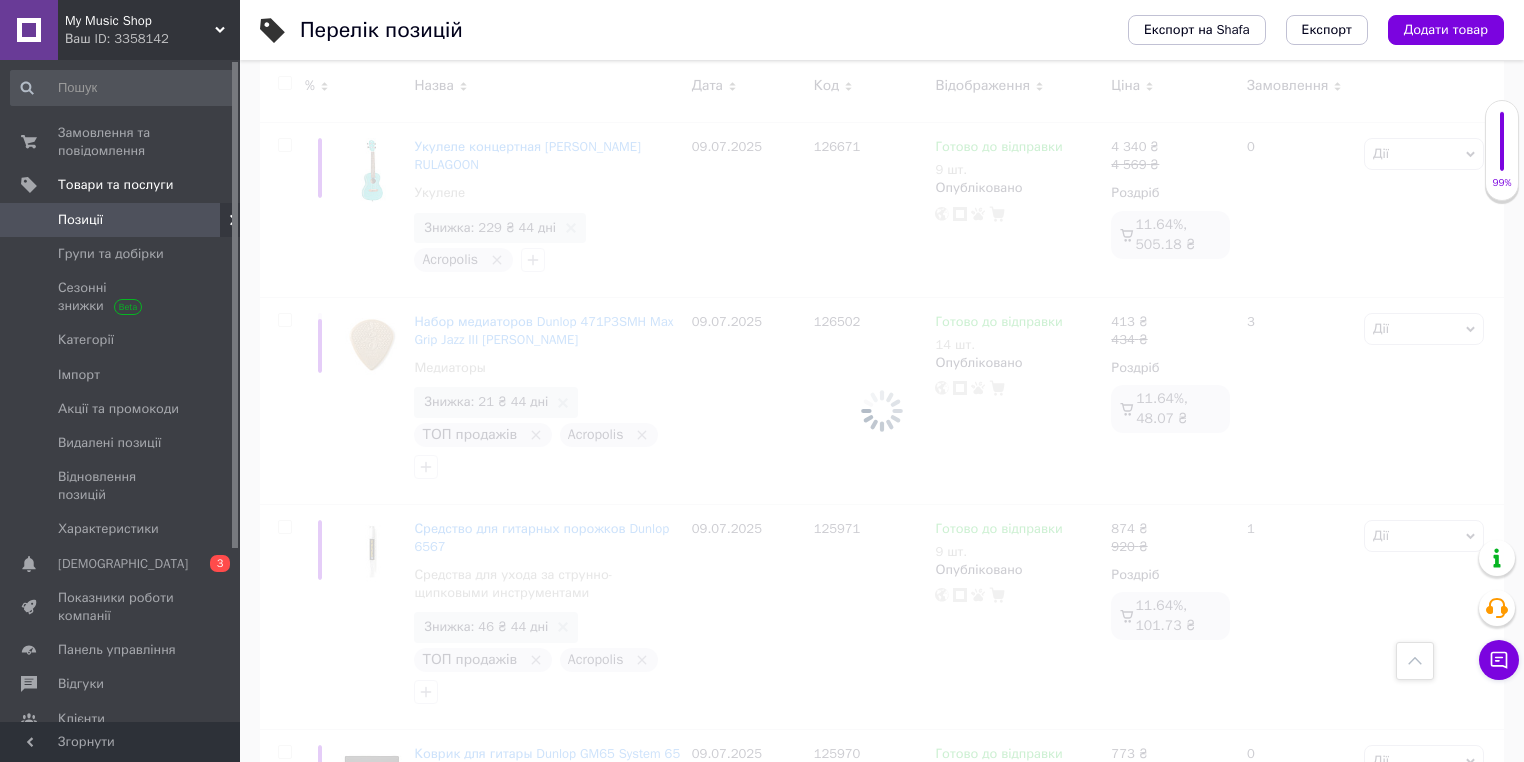 click at bounding box center (882, 411) 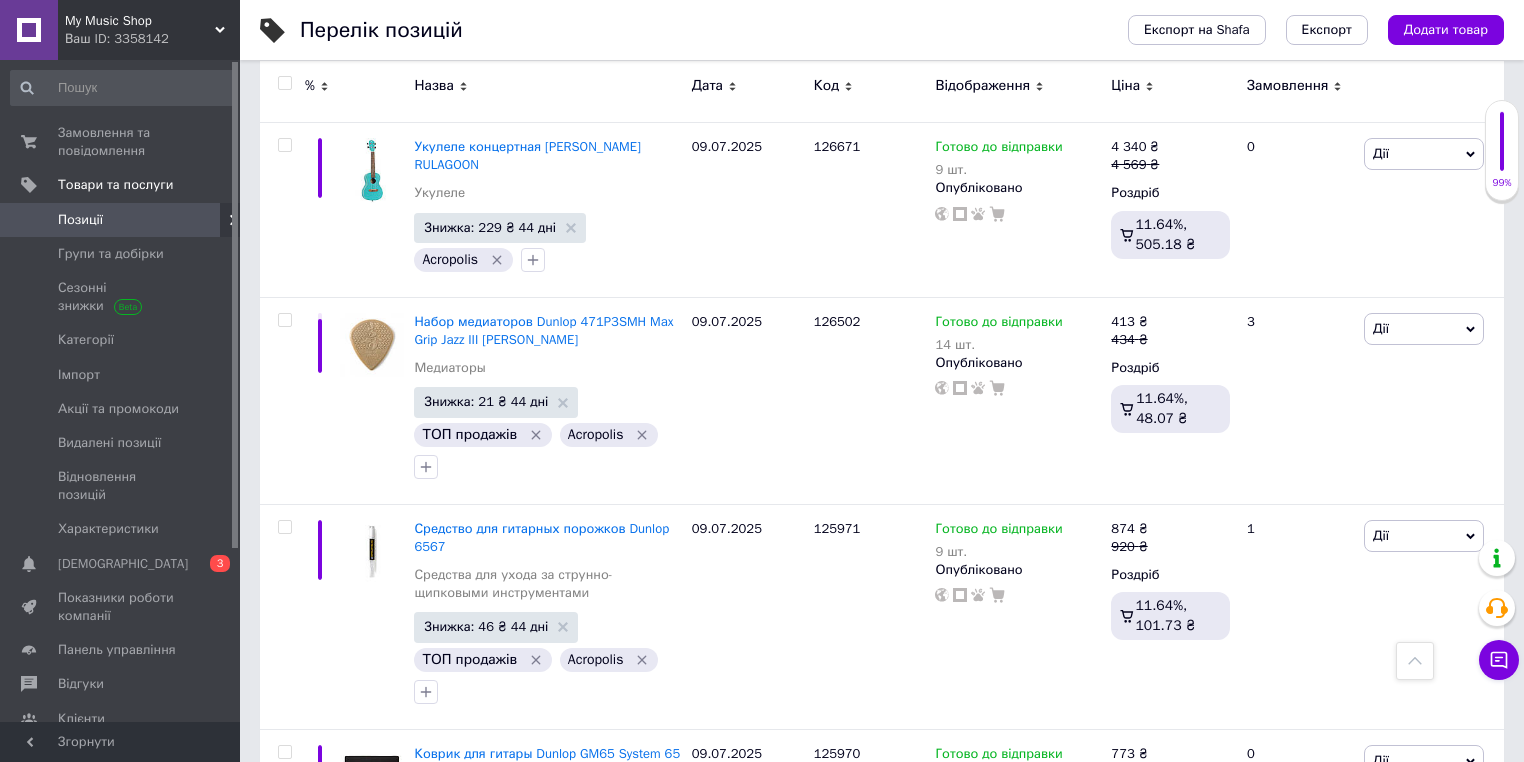 click on "21" at bounding box center [629, 944] 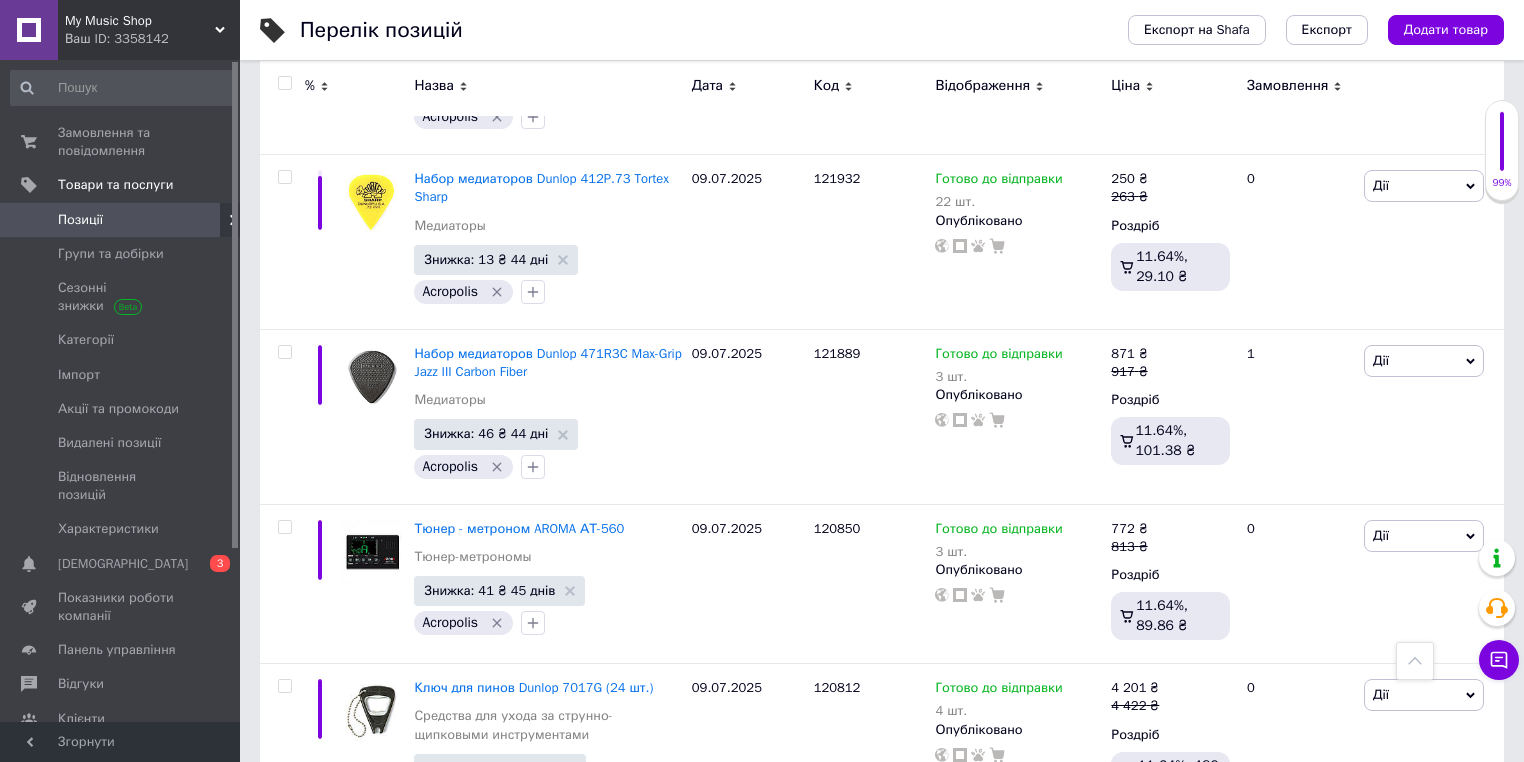 scroll, scrollTop: 7866, scrollLeft: 0, axis: vertical 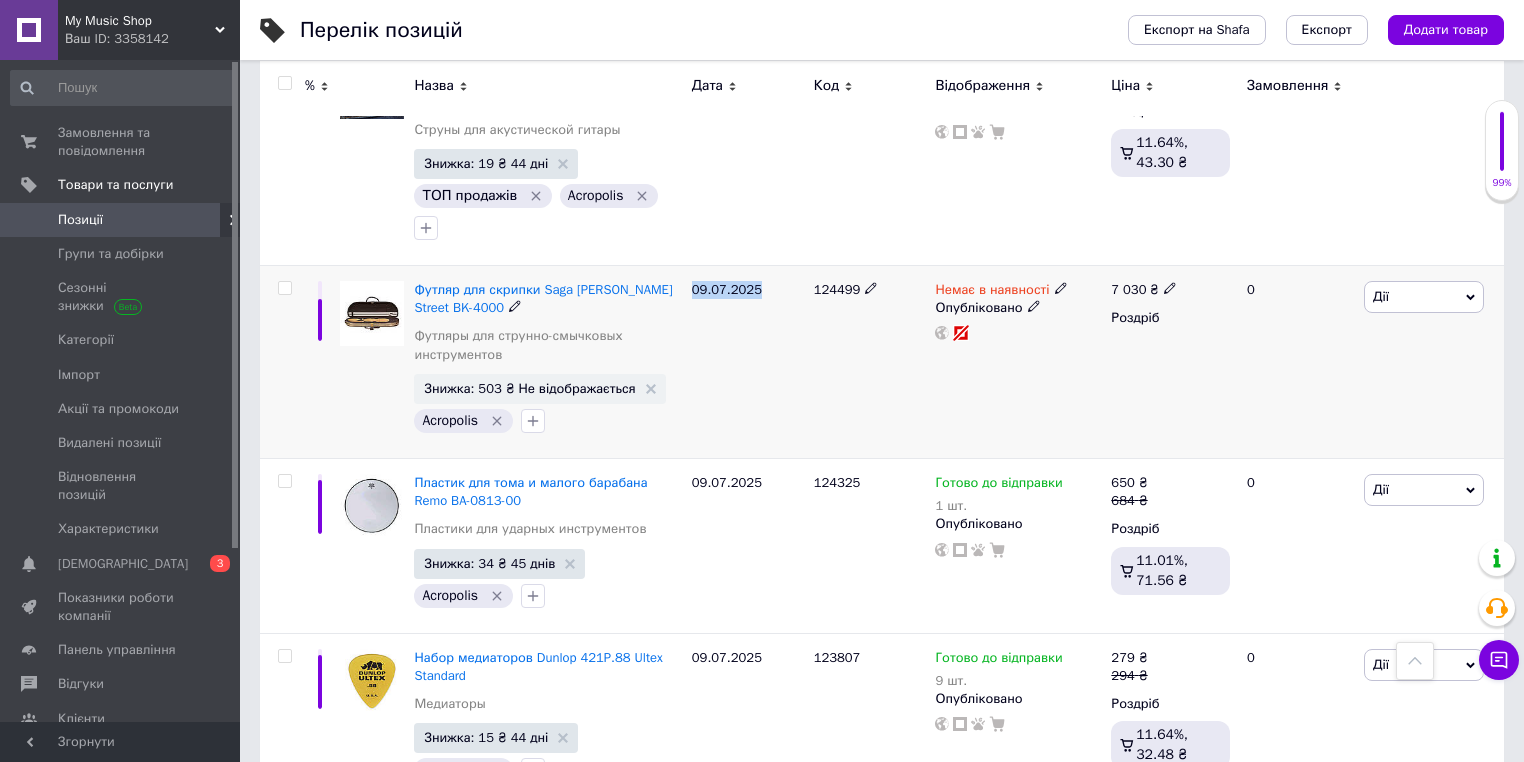 drag, startPoint x: 688, startPoint y: 286, endPoint x: 771, endPoint y: 288, distance: 83.02409 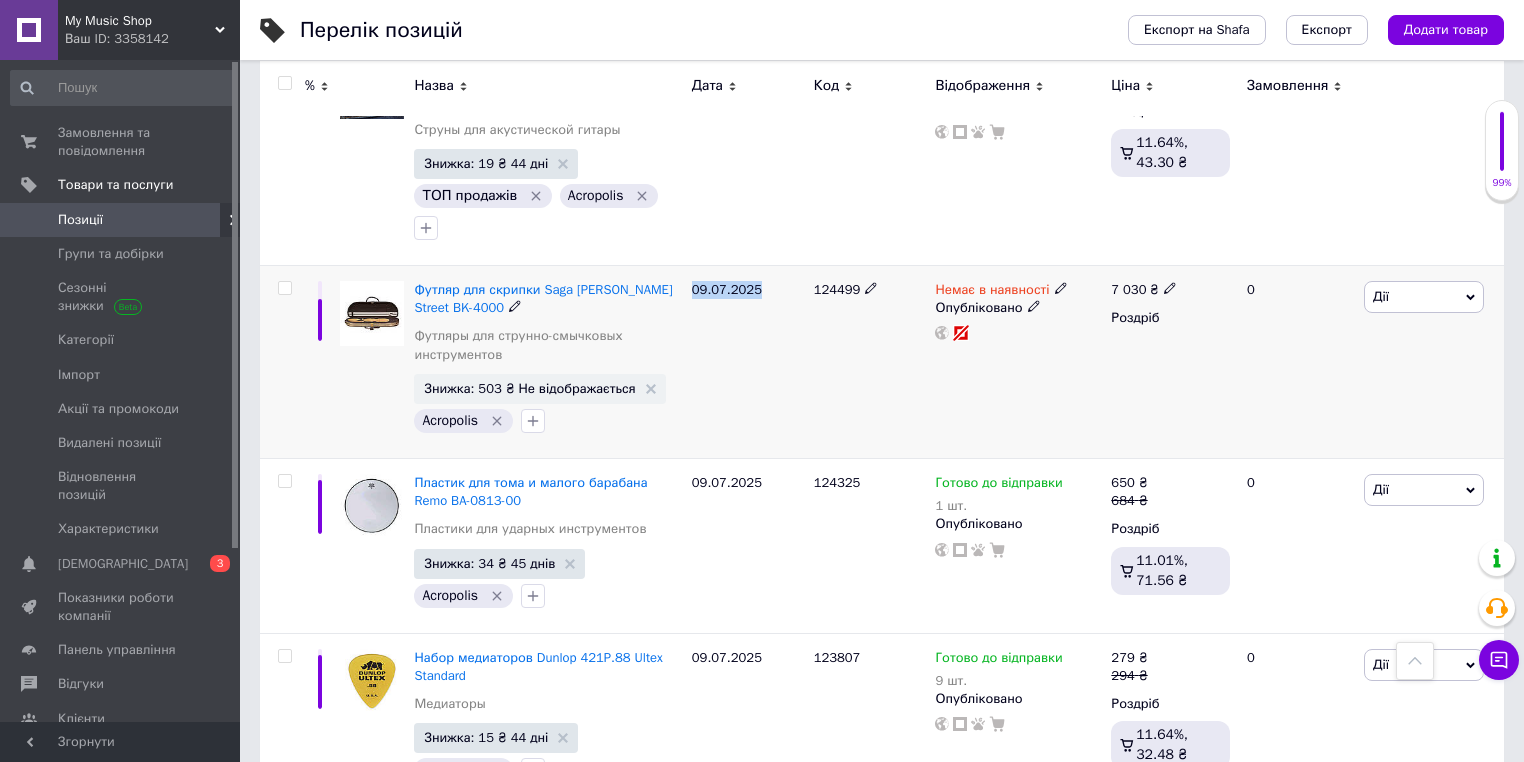 click on "09.07.2025" at bounding box center (748, 362) 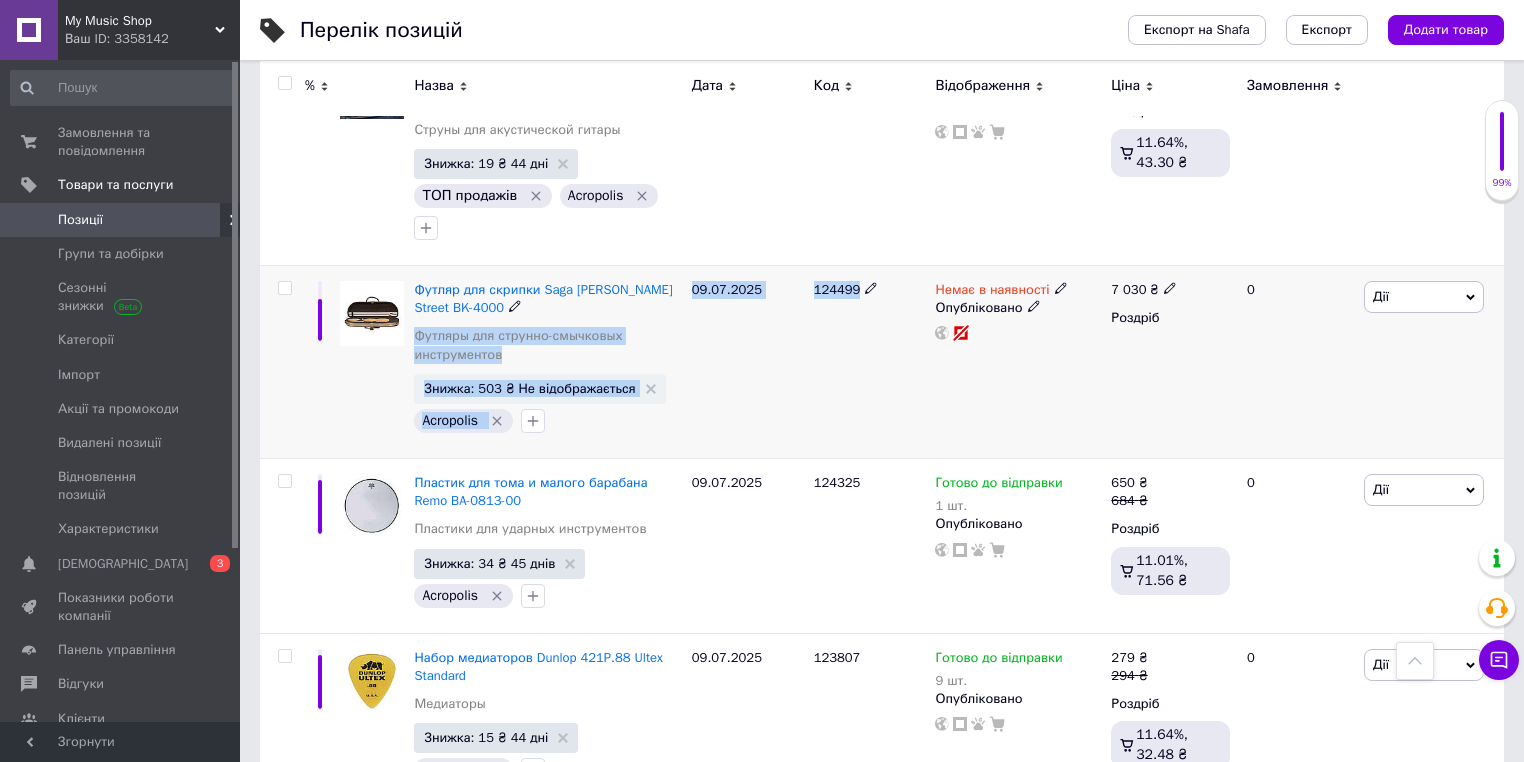 drag, startPoint x: 578, startPoint y: 301, endPoint x: 892, endPoint y: 348, distance: 317.49802 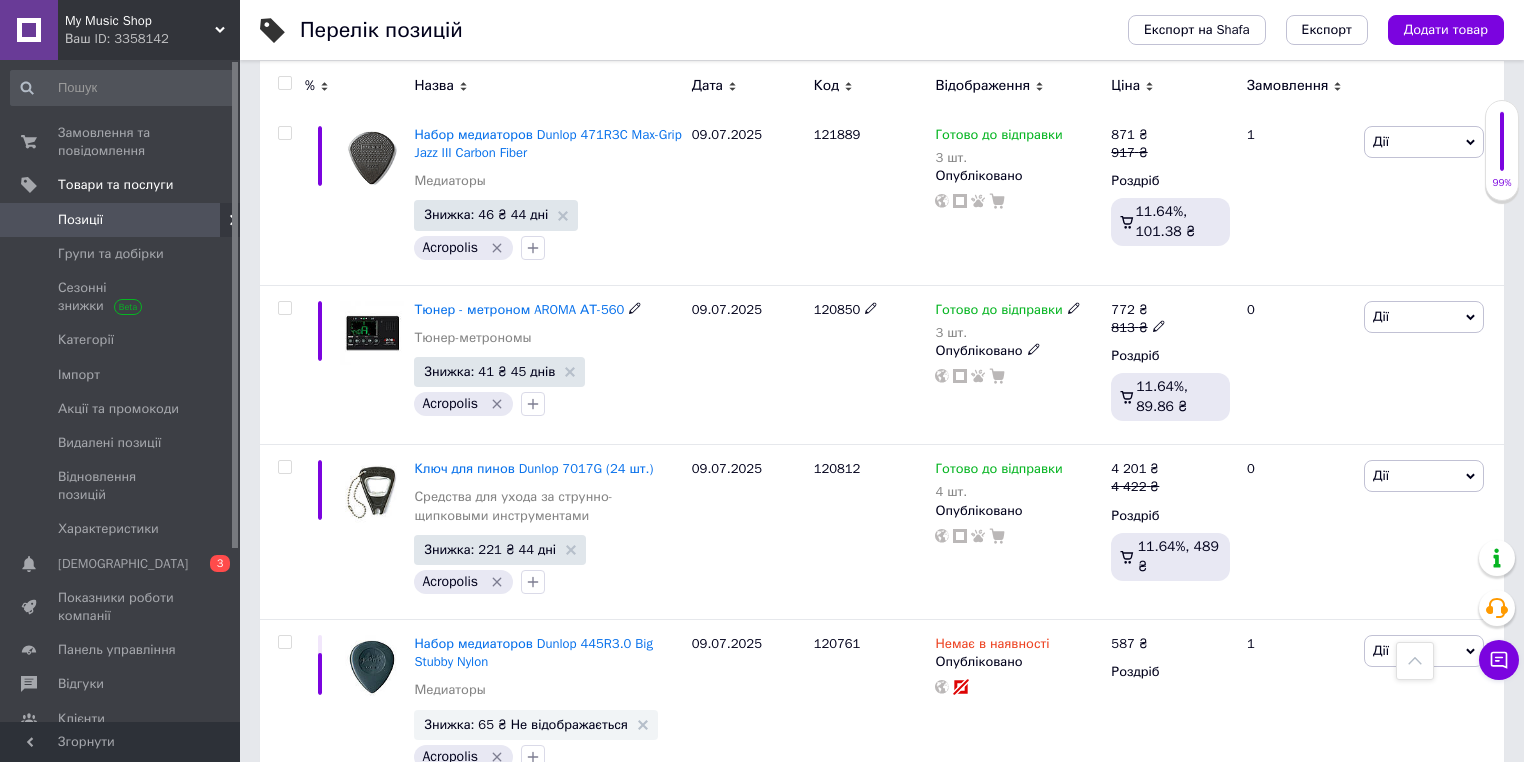scroll, scrollTop: 8346, scrollLeft: 0, axis: vertical 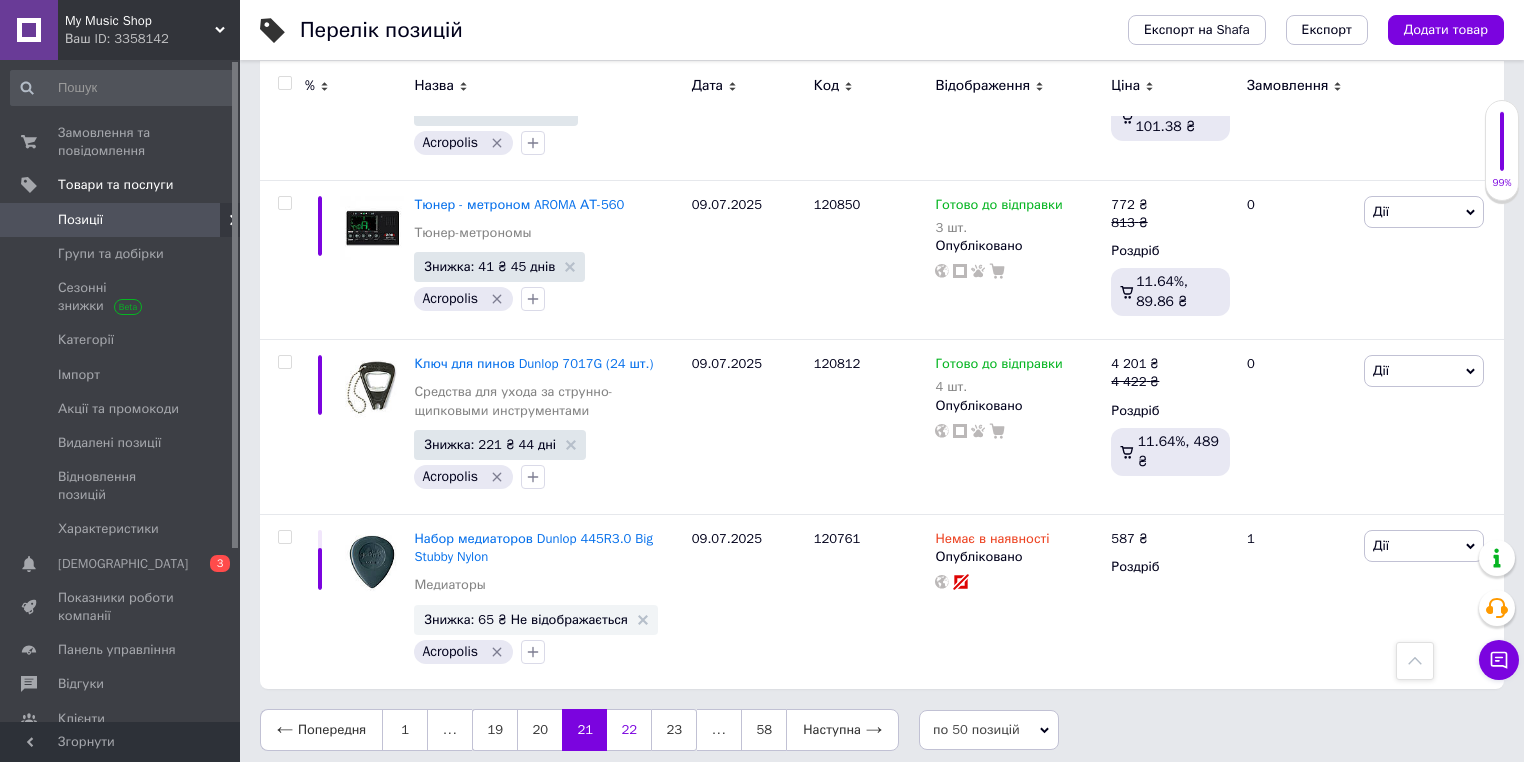 click on "22" at bounding box center [629, 730] 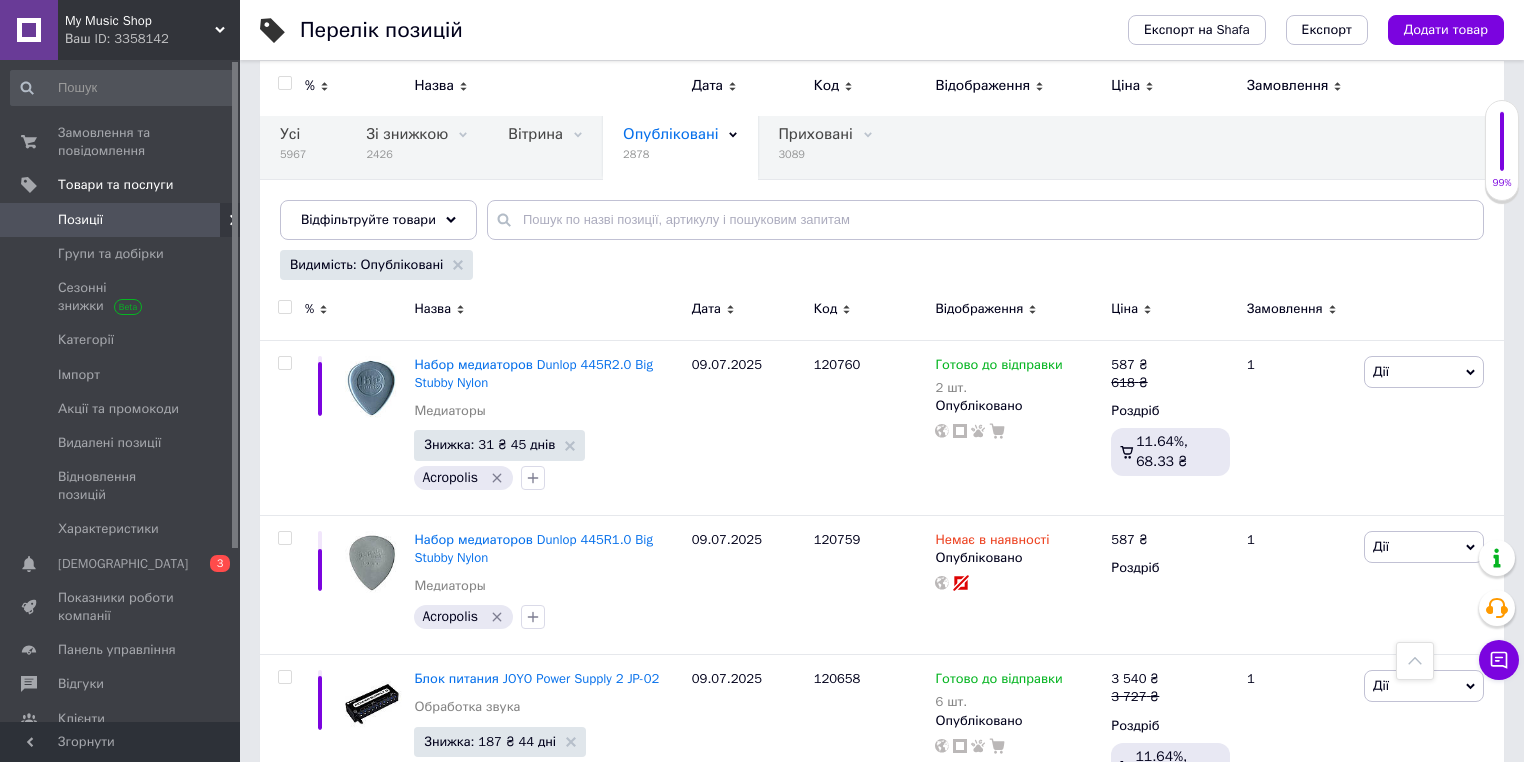 scroll, scrollTop: 0, scrollLeft: 0, axis: both 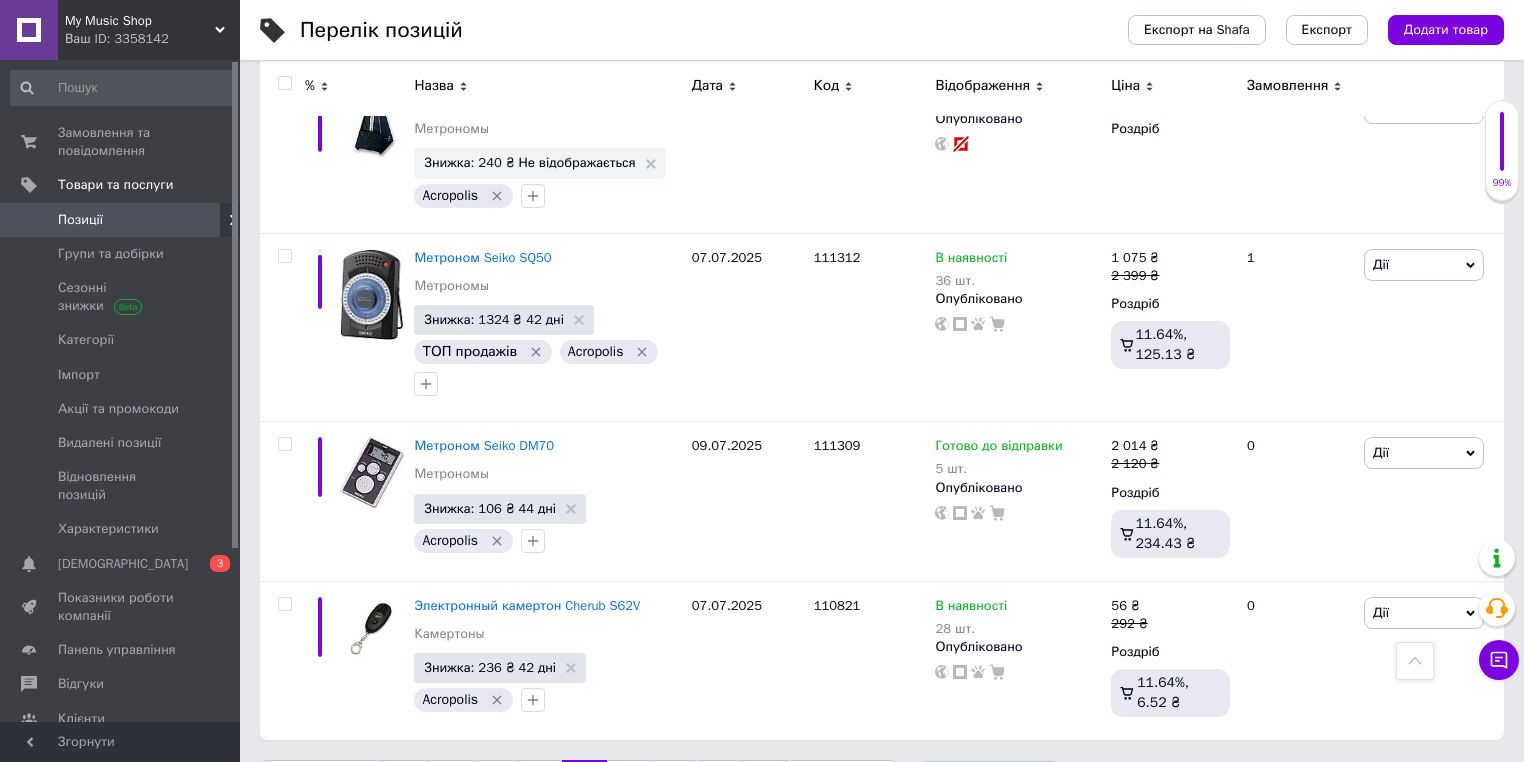 click on "23" at bounding box center [629, 781] 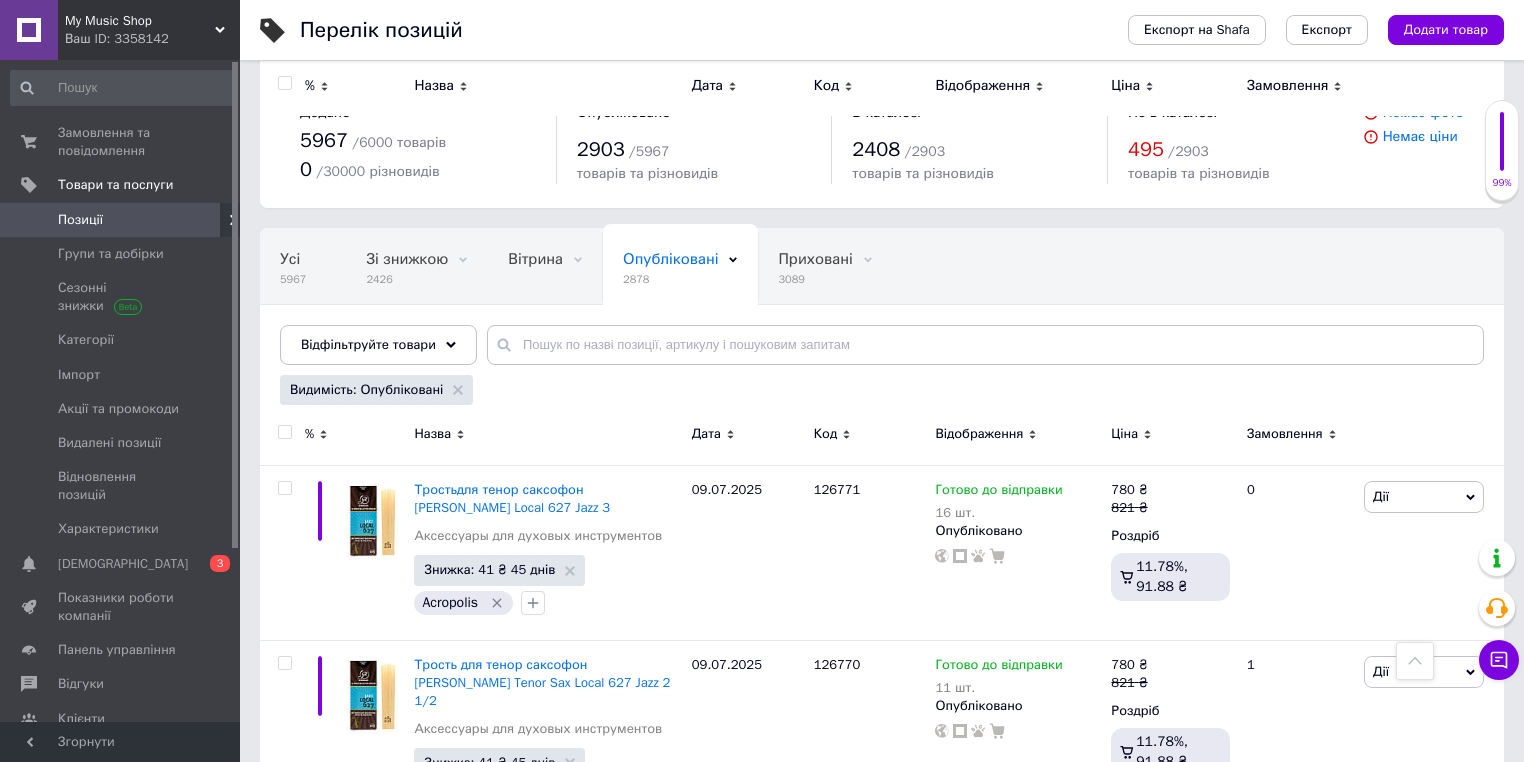 scroll, scrollTop: 0, scrollLeft: 0, axis: both 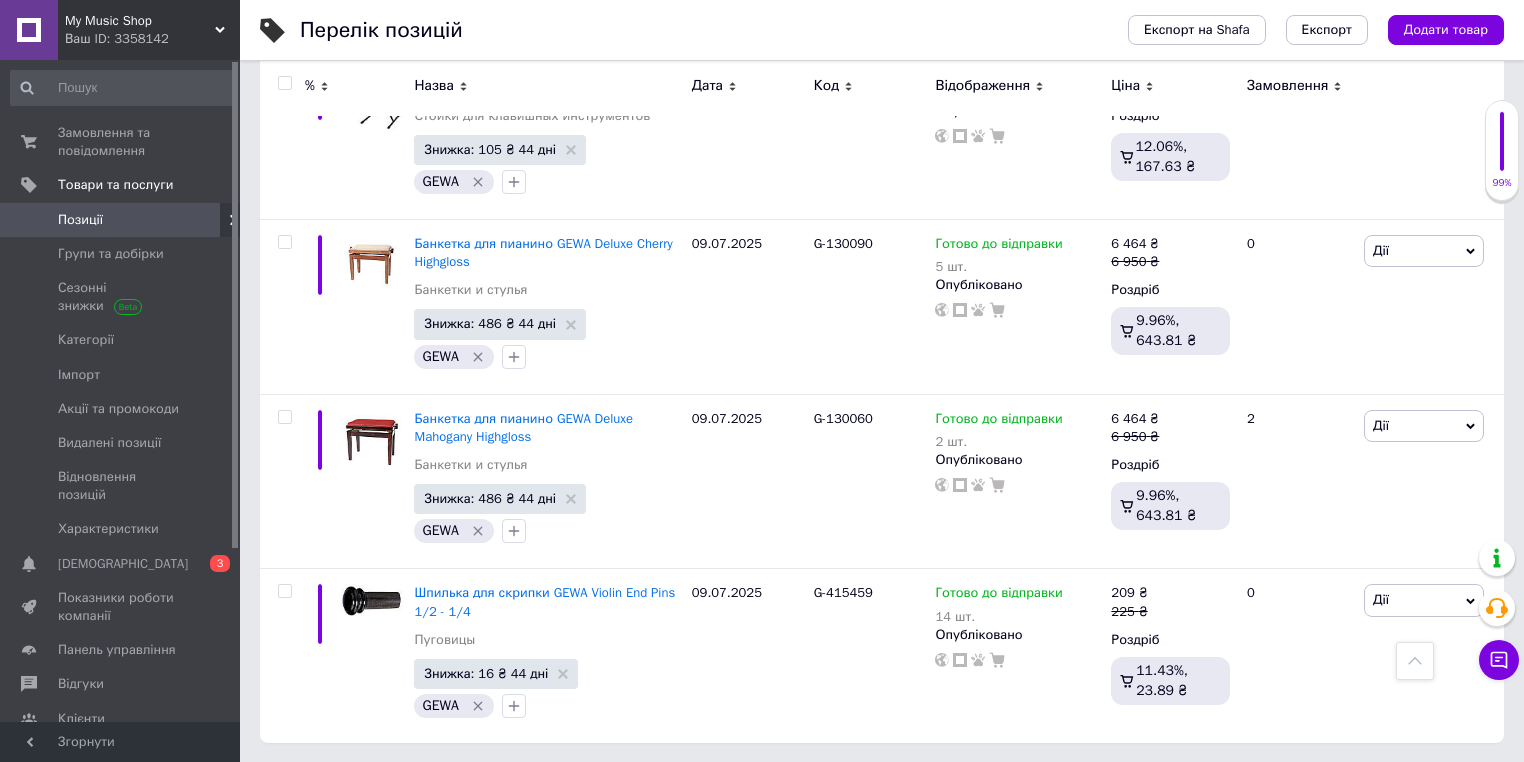 click on "24" at bounding box center (629, 784) 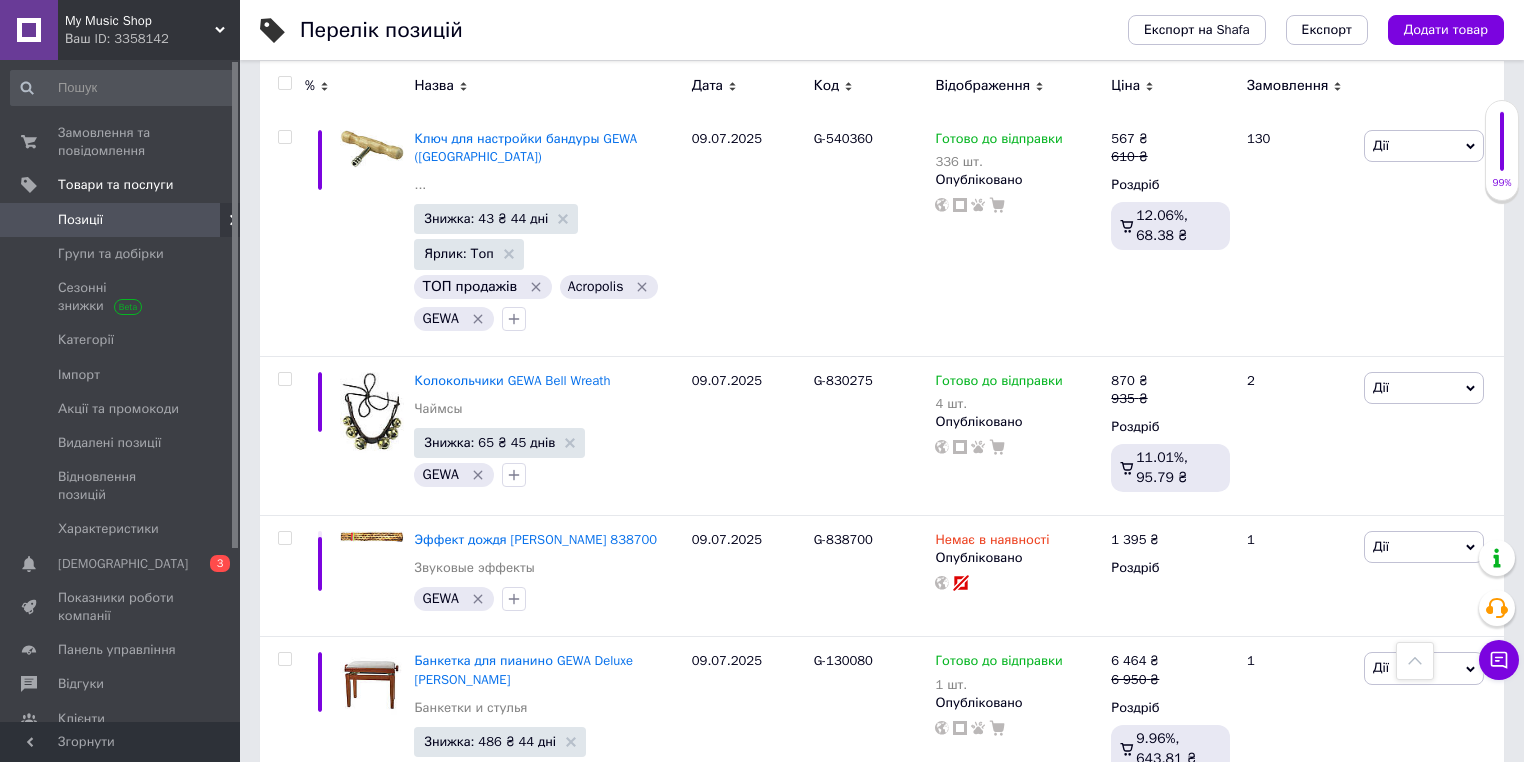 scroll, scrollTop: 0, scrollLeft: 0, axis: both 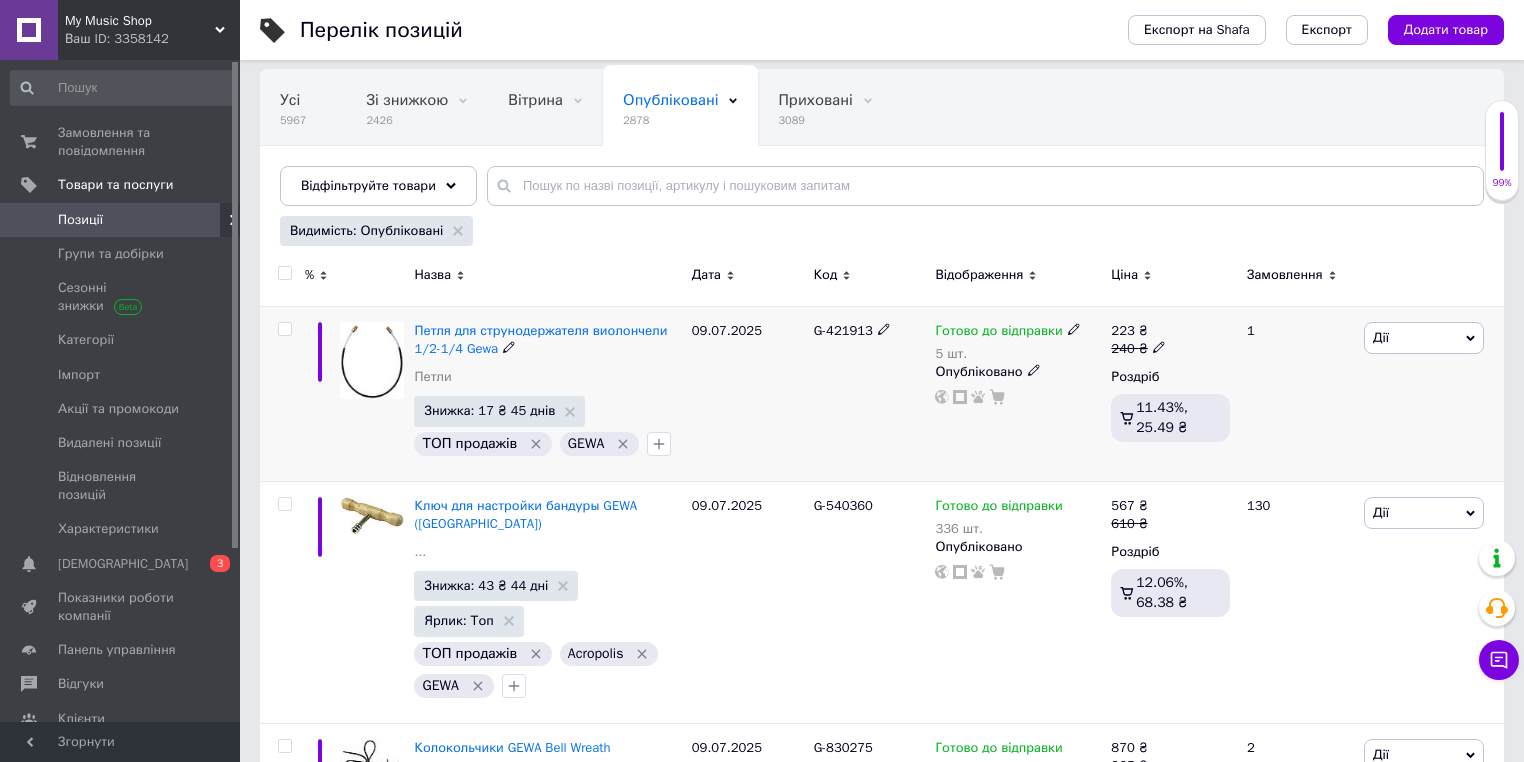 click on "09.07.2025" at bounding box center [748, 393] 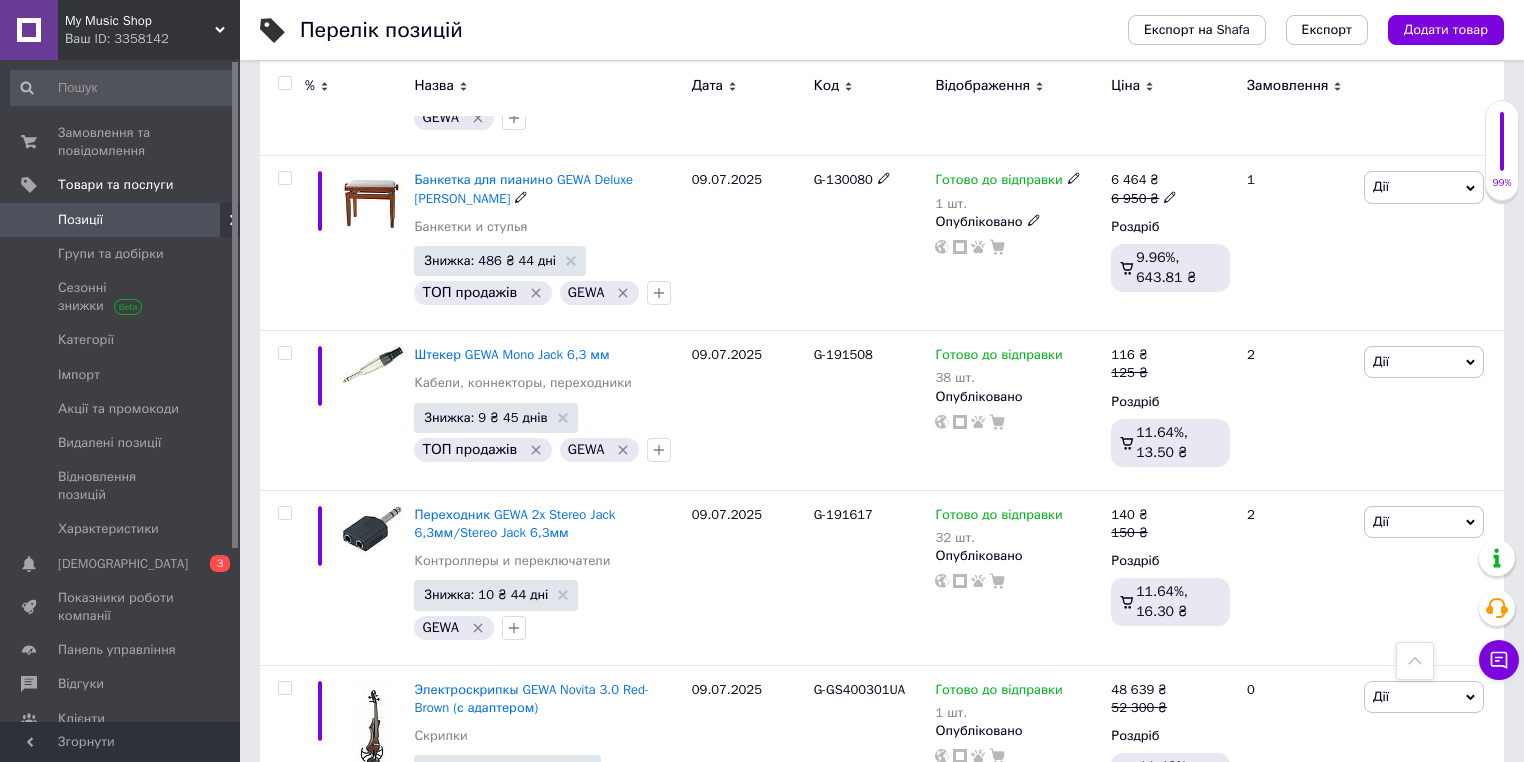 scroll, scrollTop: 1280, scrollLeft: 0, axis: vertical 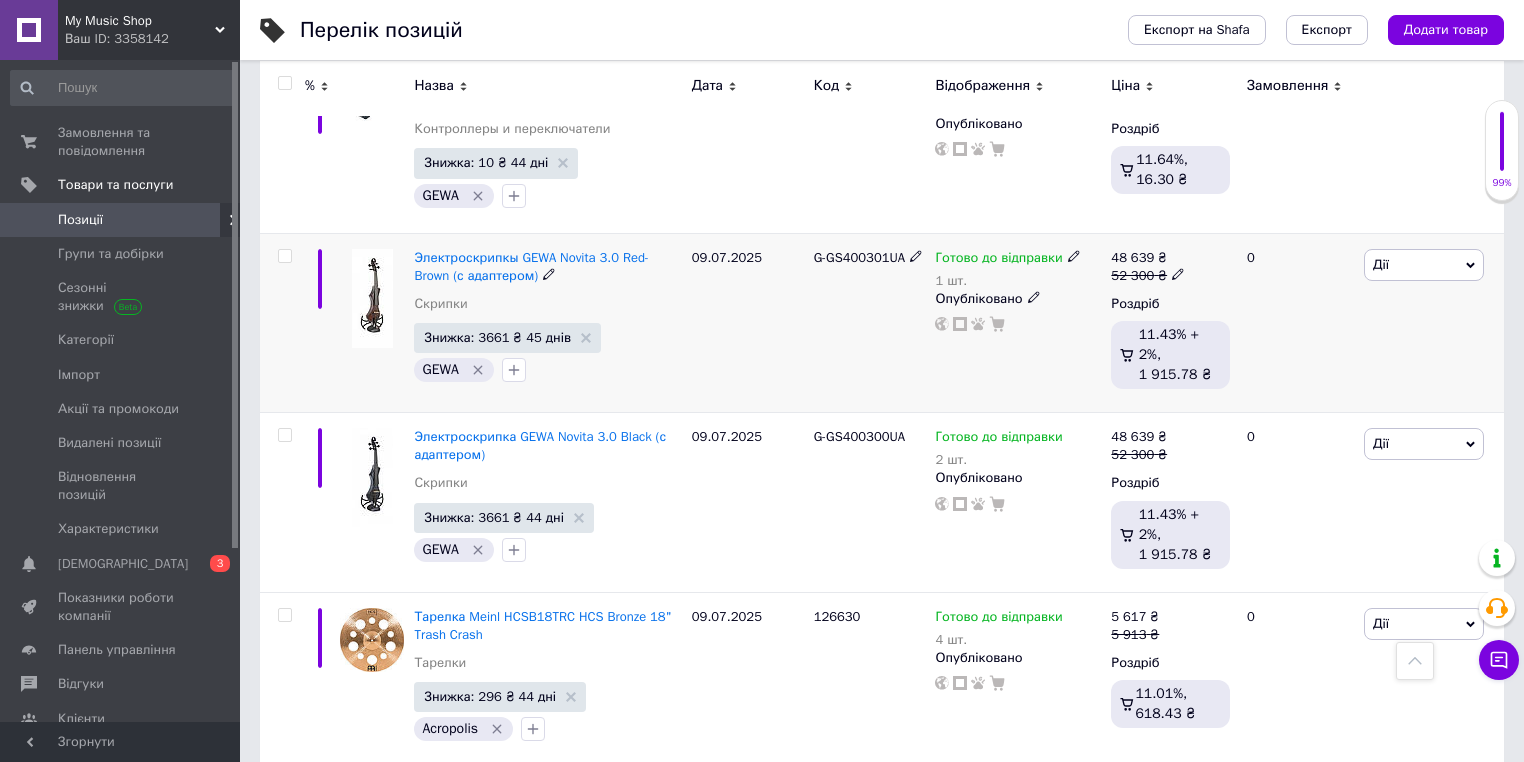 click on "Опубліковано" at bounding box center [1018, 299] 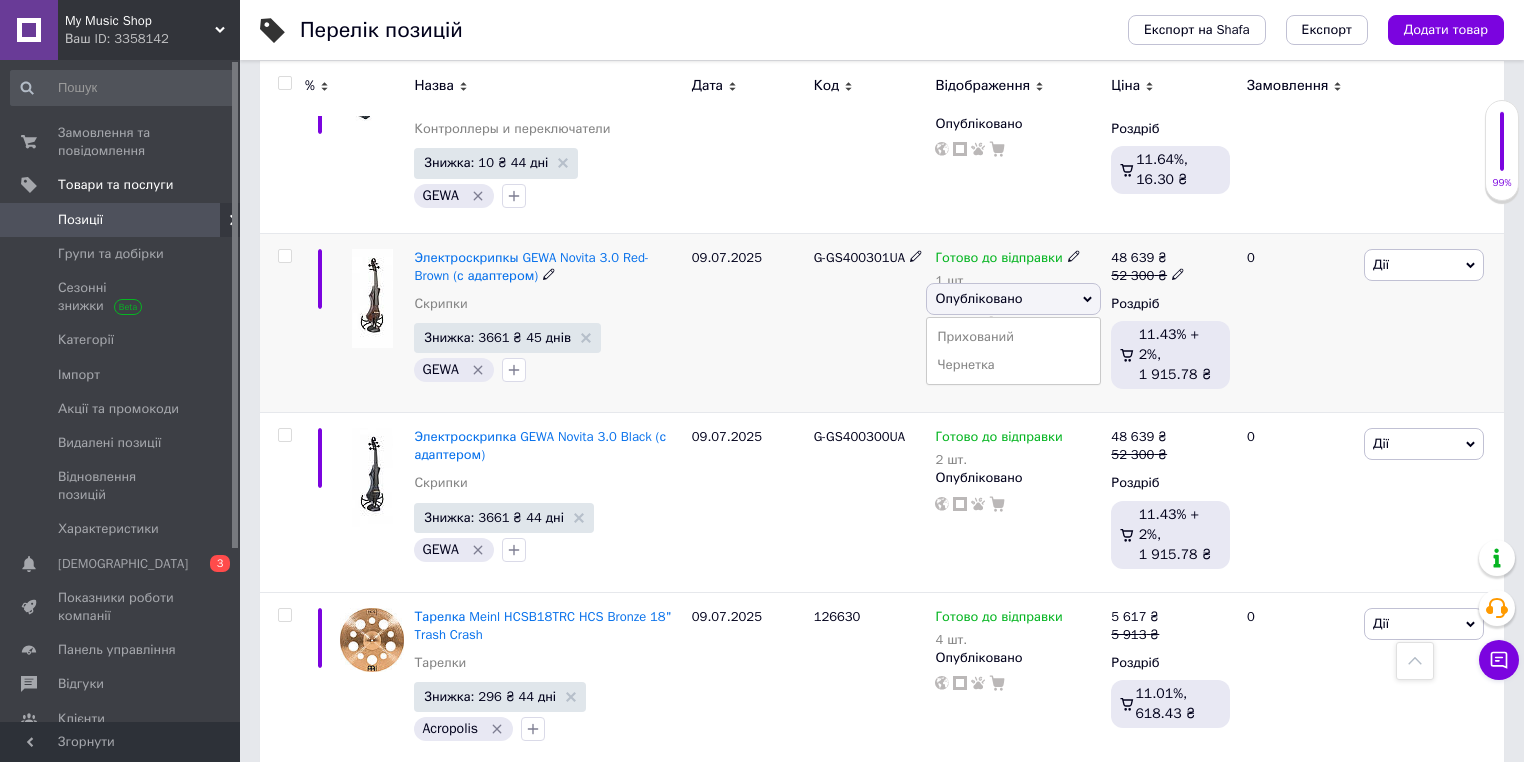 click on "G-GS400301UA" at bounding box center (870, 323) 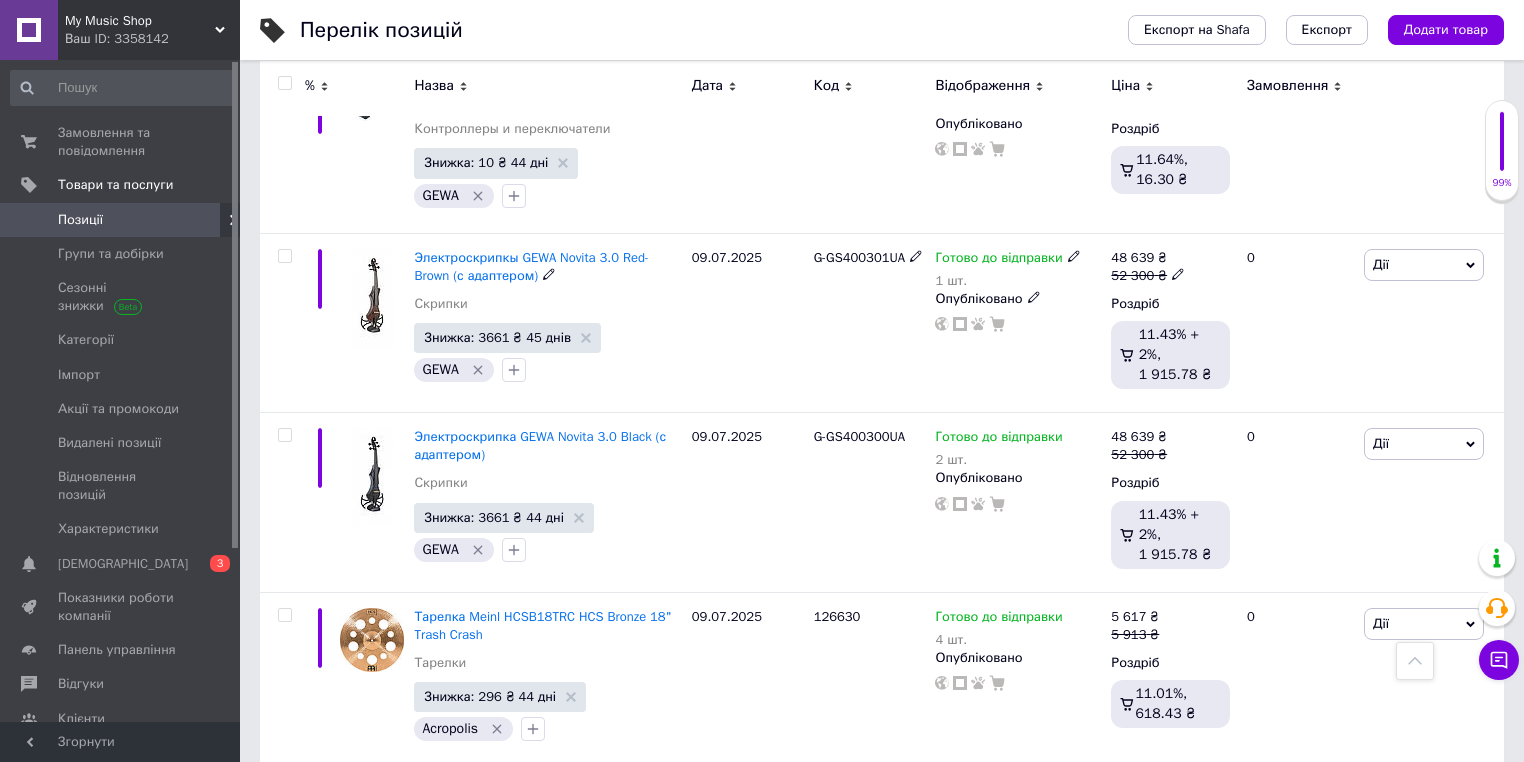 click 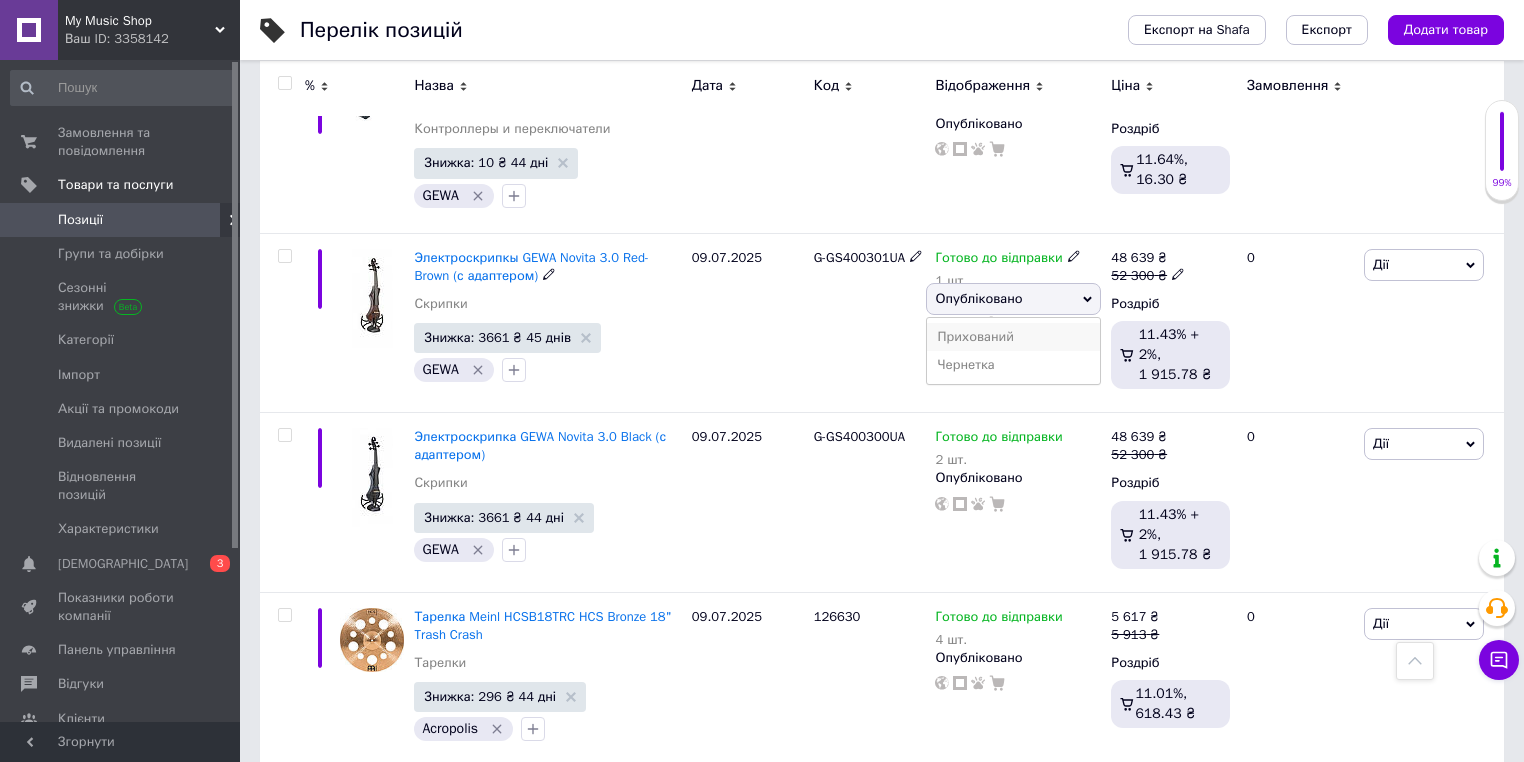 click on "Прихований" at bounding box center (1013, 337) 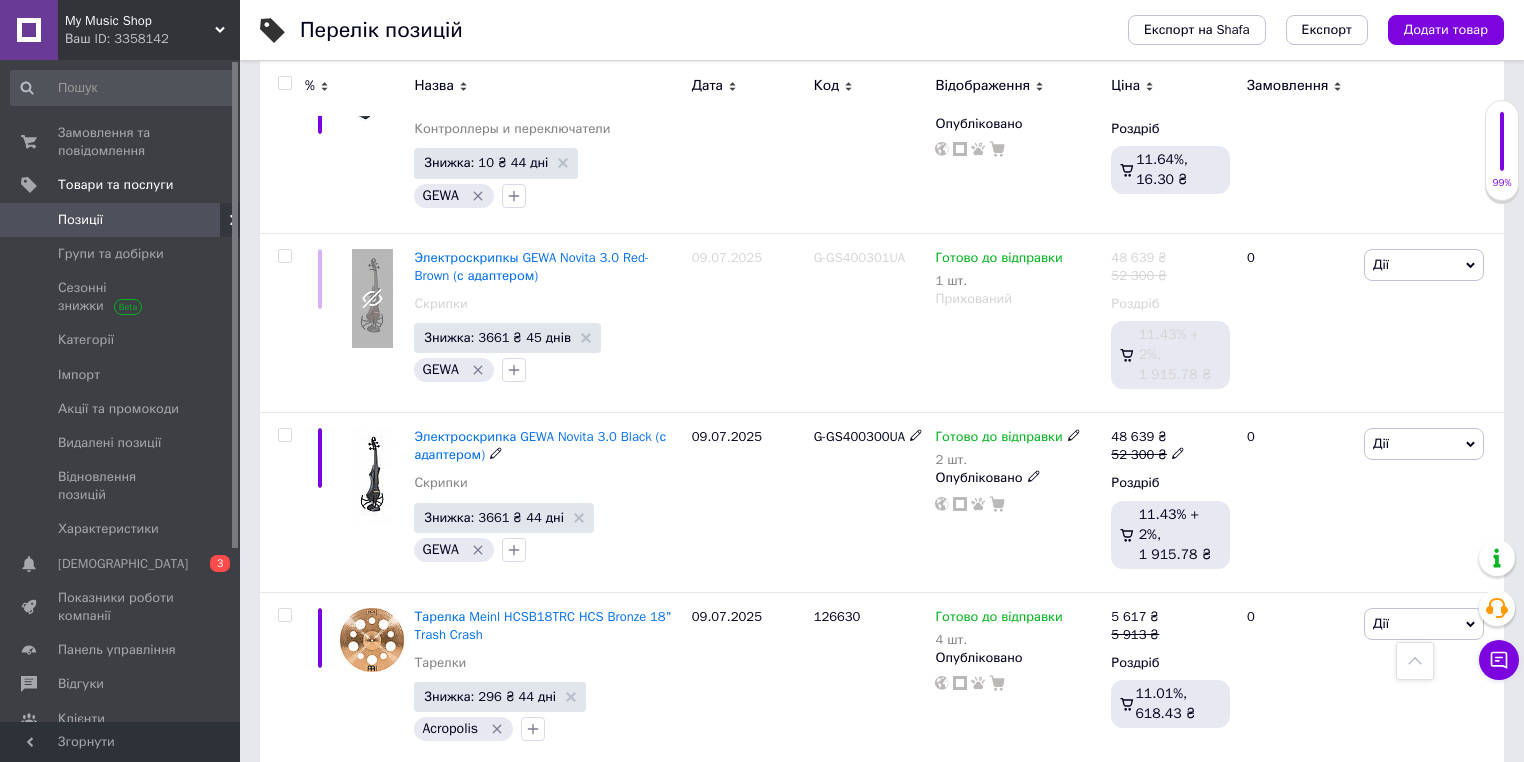 click 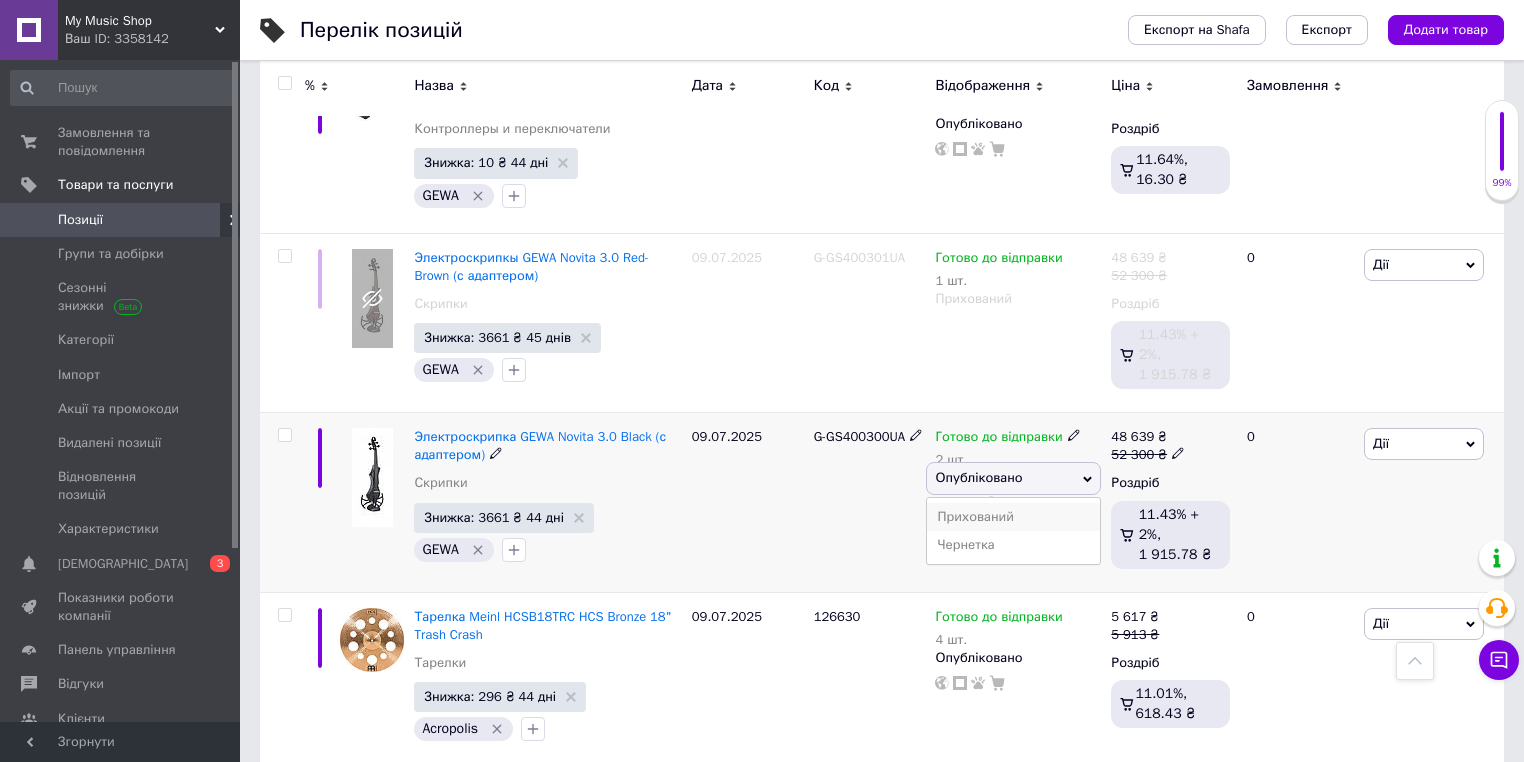 click on "Прихований" at bounding box center (1013, 517) 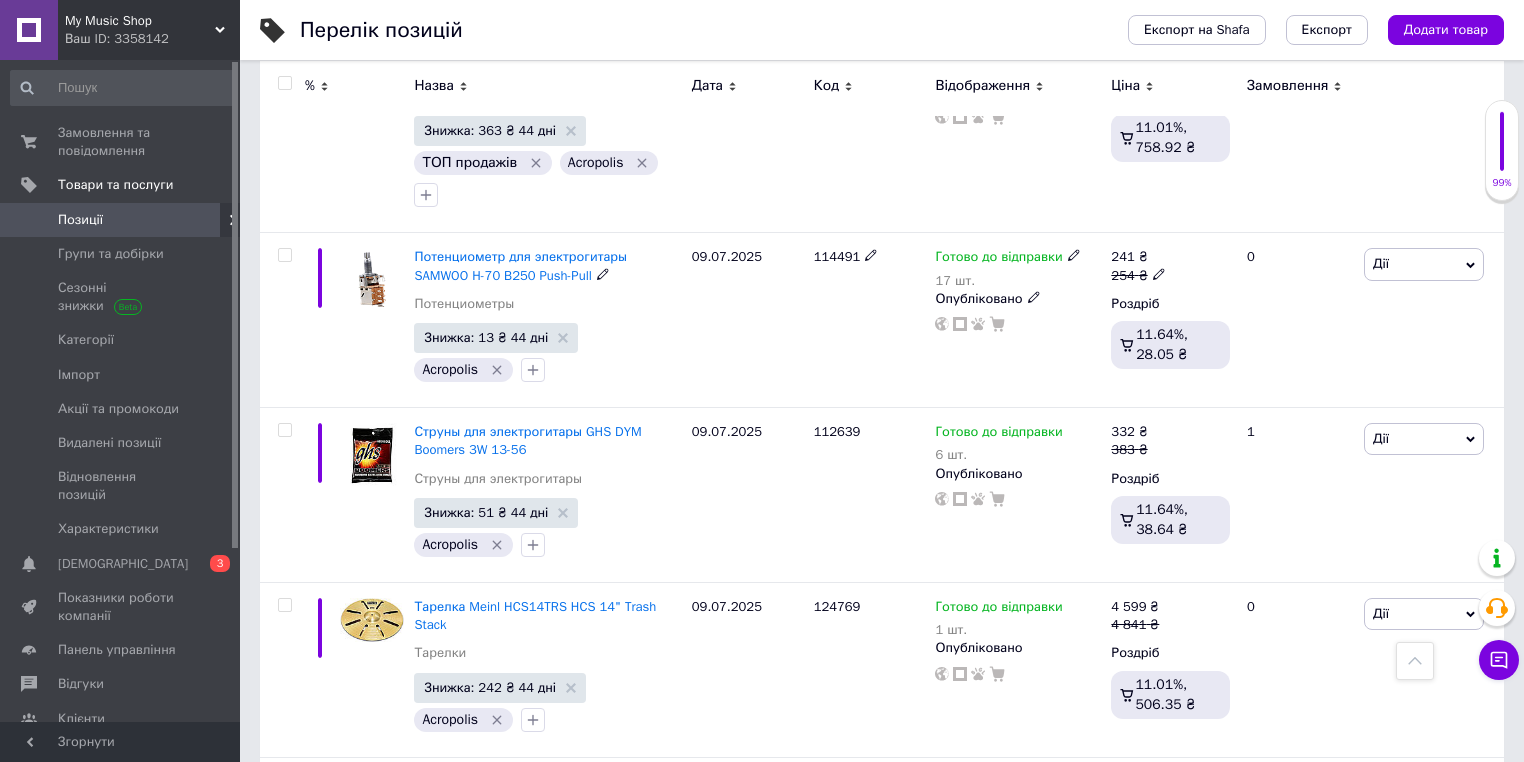 scroll, scrollTop: 8604, scrollLeft: 0, axis: vertical 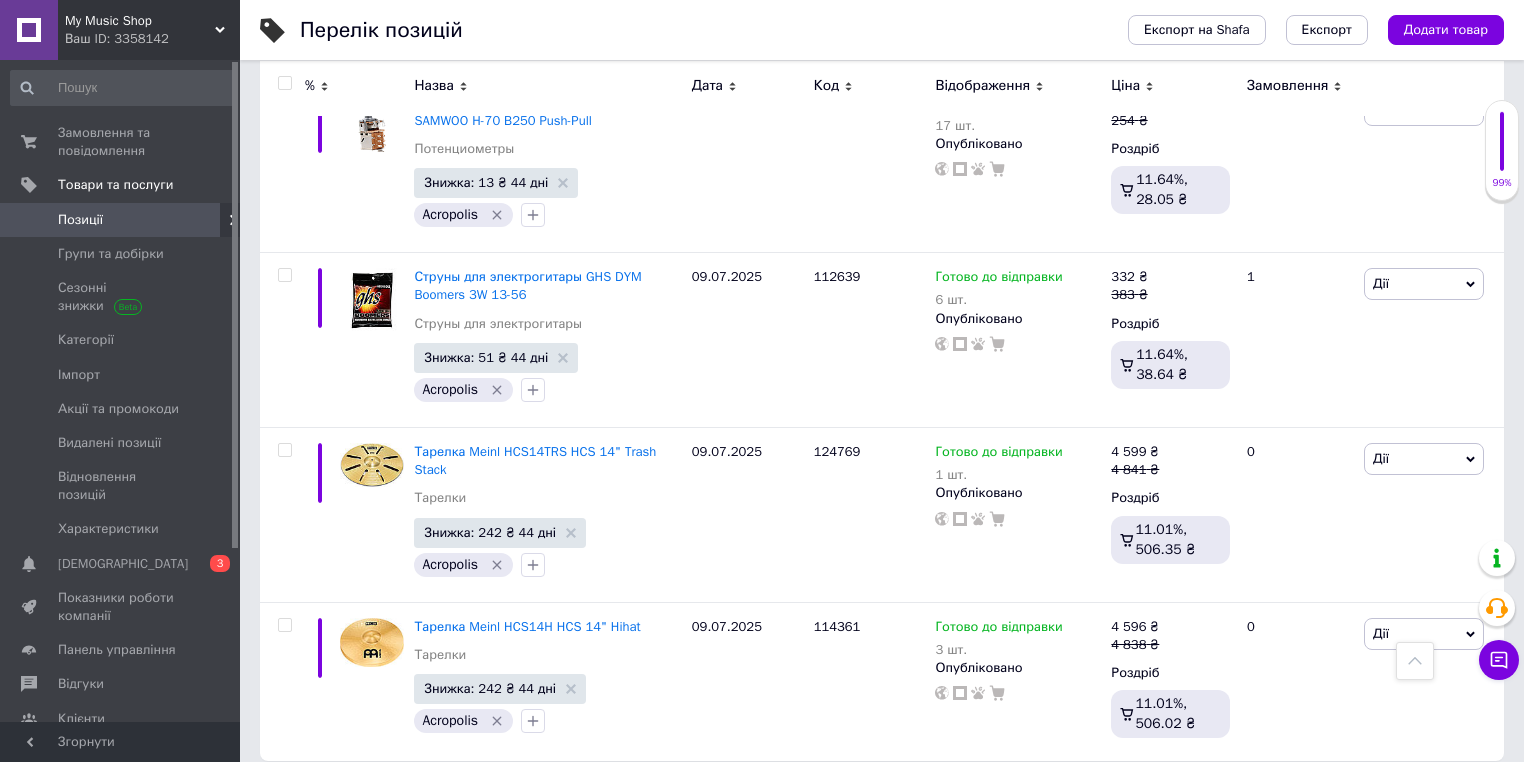 click on "25" at bounding box center [629, 802] 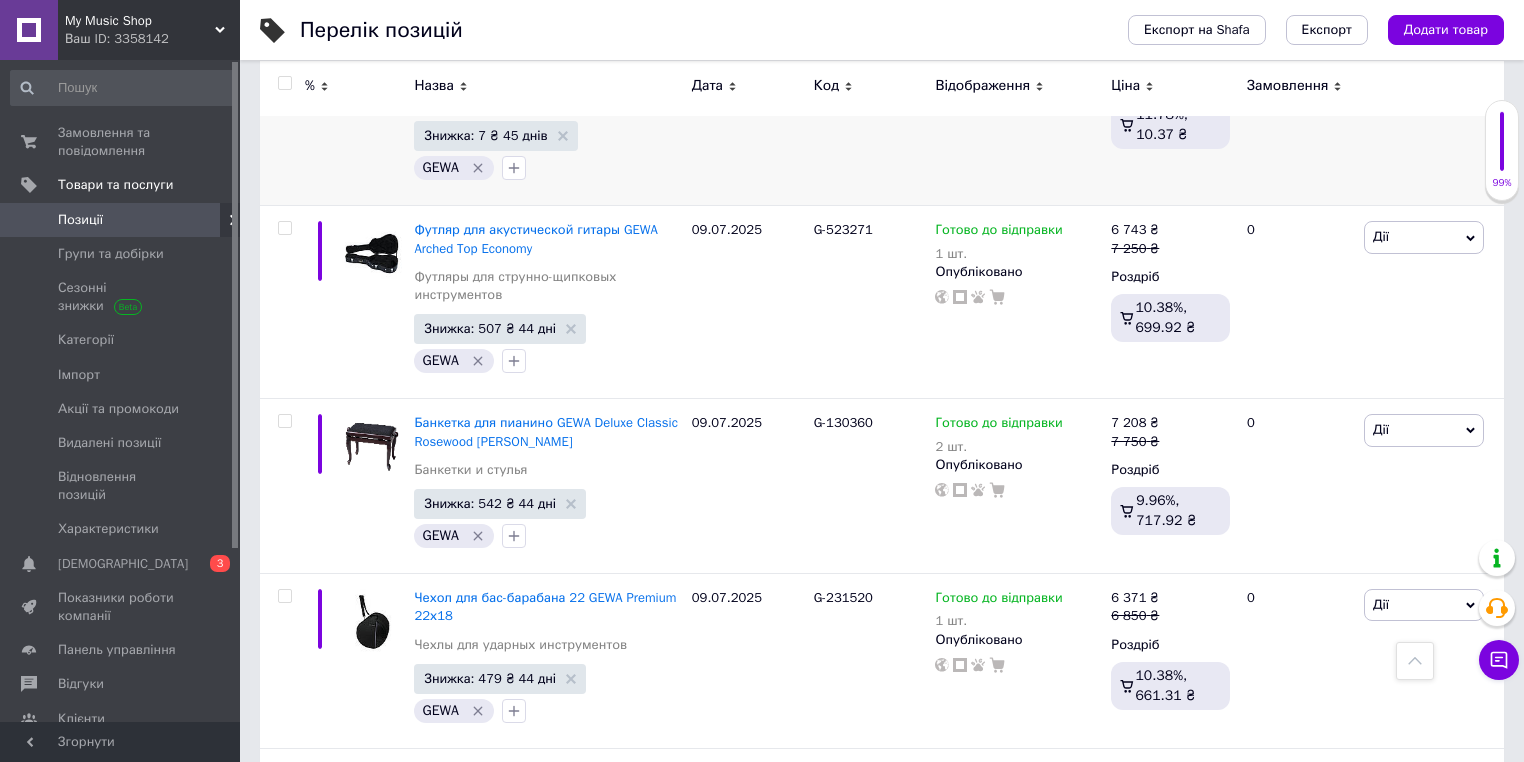 scroll, scrollTop: 7964, scrollLeft: 0, axis: vertical 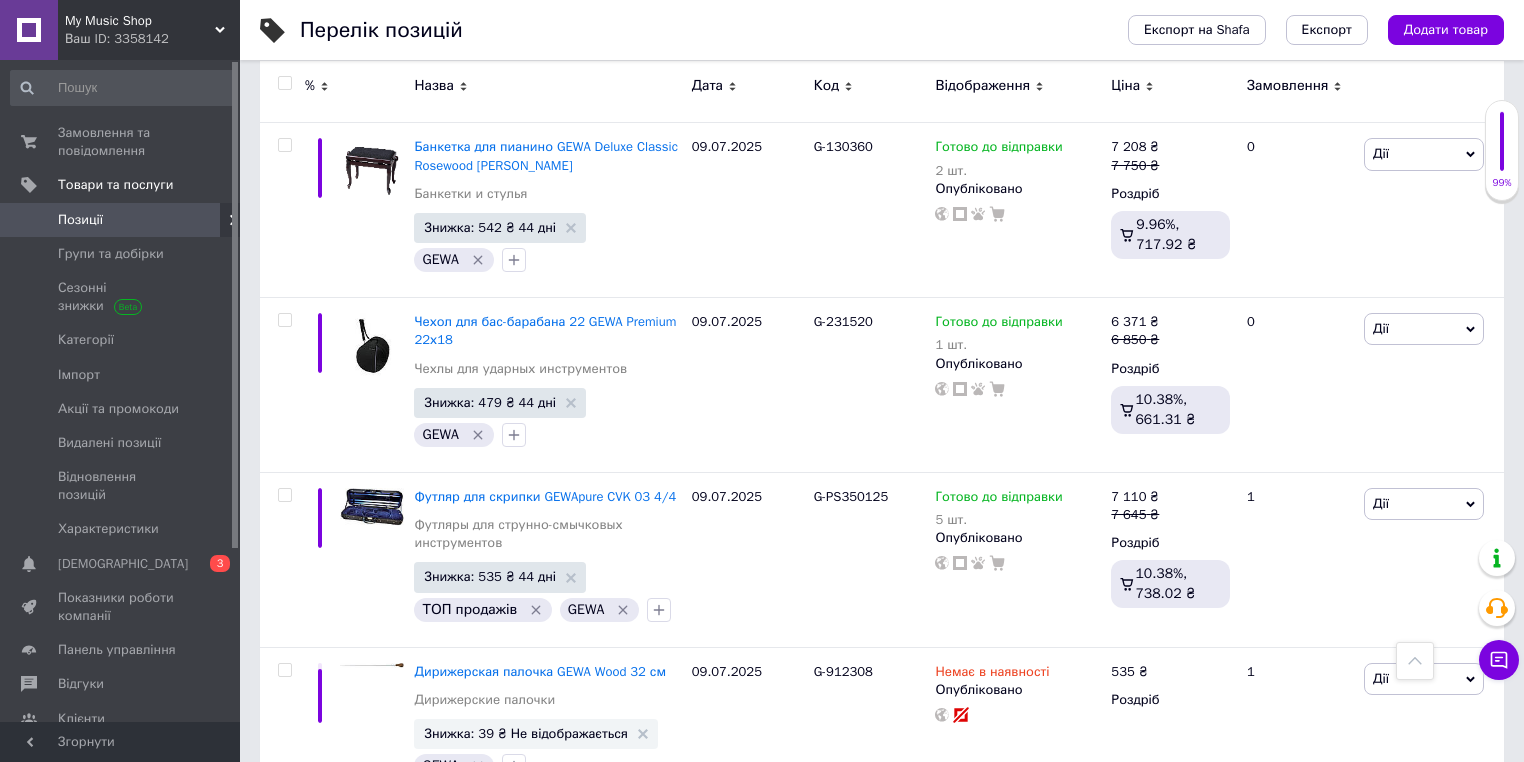 click on "26" at bounding box center [629, 844] 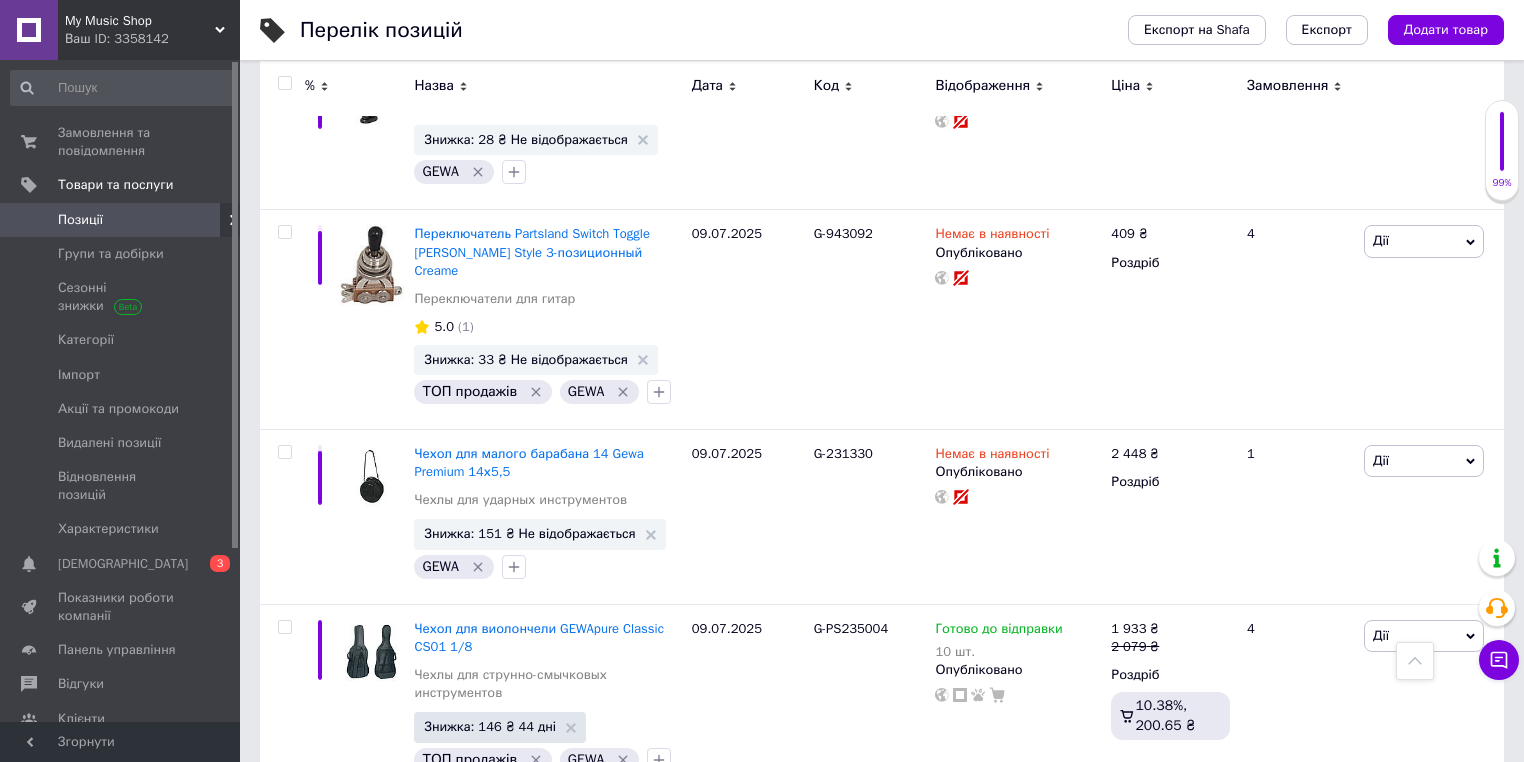 scroll, scrollTop: 0, scrollLeft: 0, axis: both 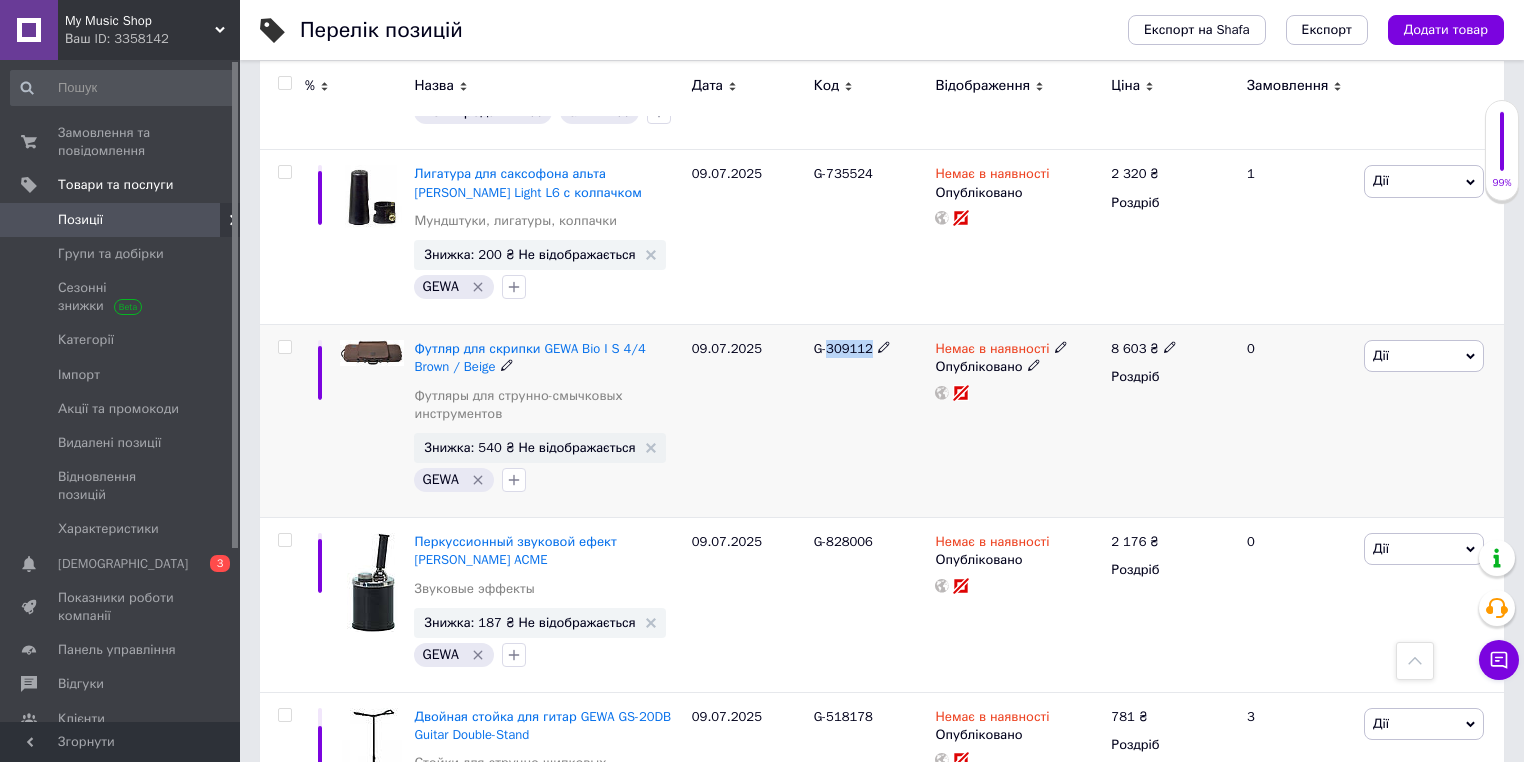drag, startPoint x: 830, startPoint y: 282, endPoint x: 869, endPoint y: 287, distance: 39.319206 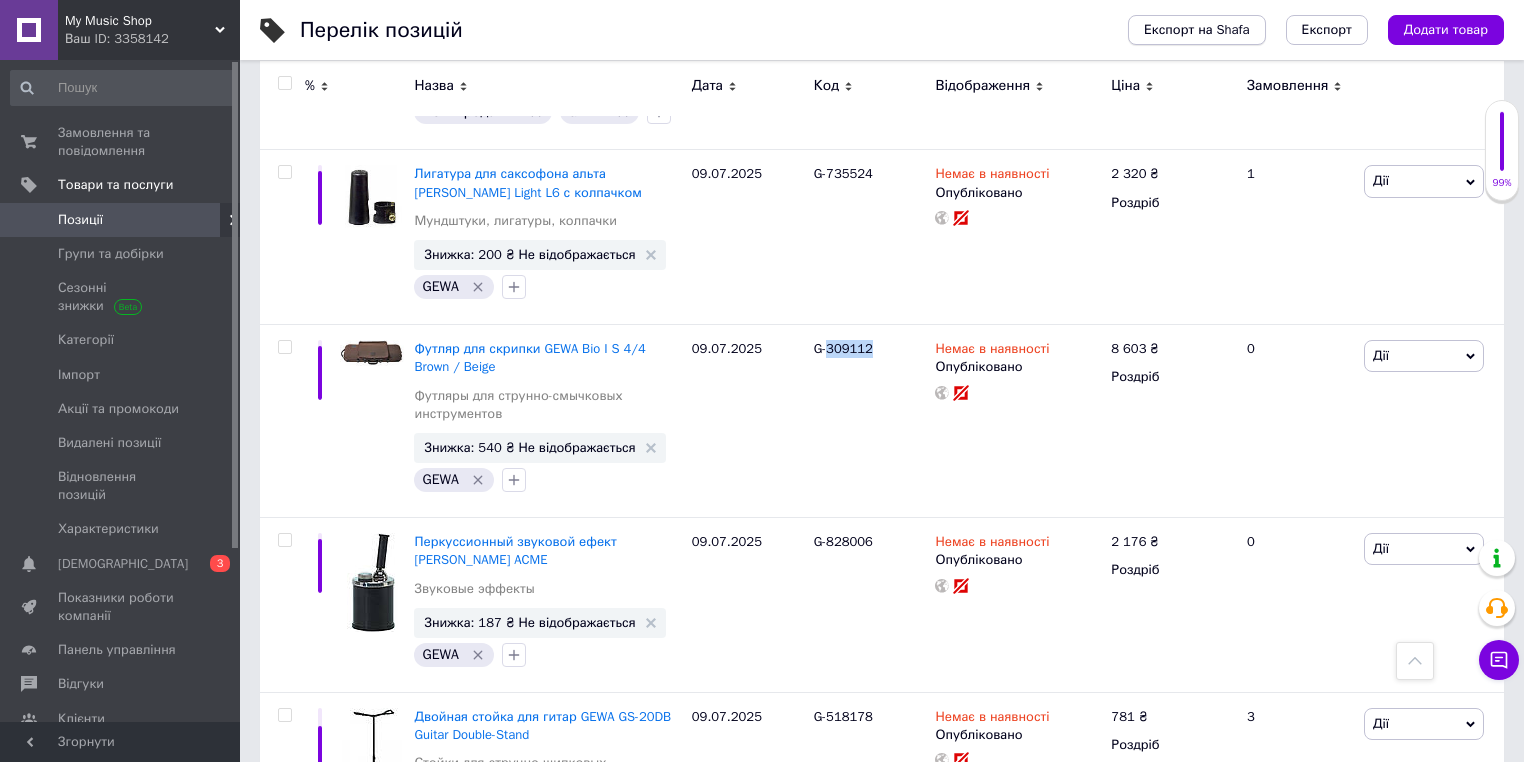 copy on "309112" 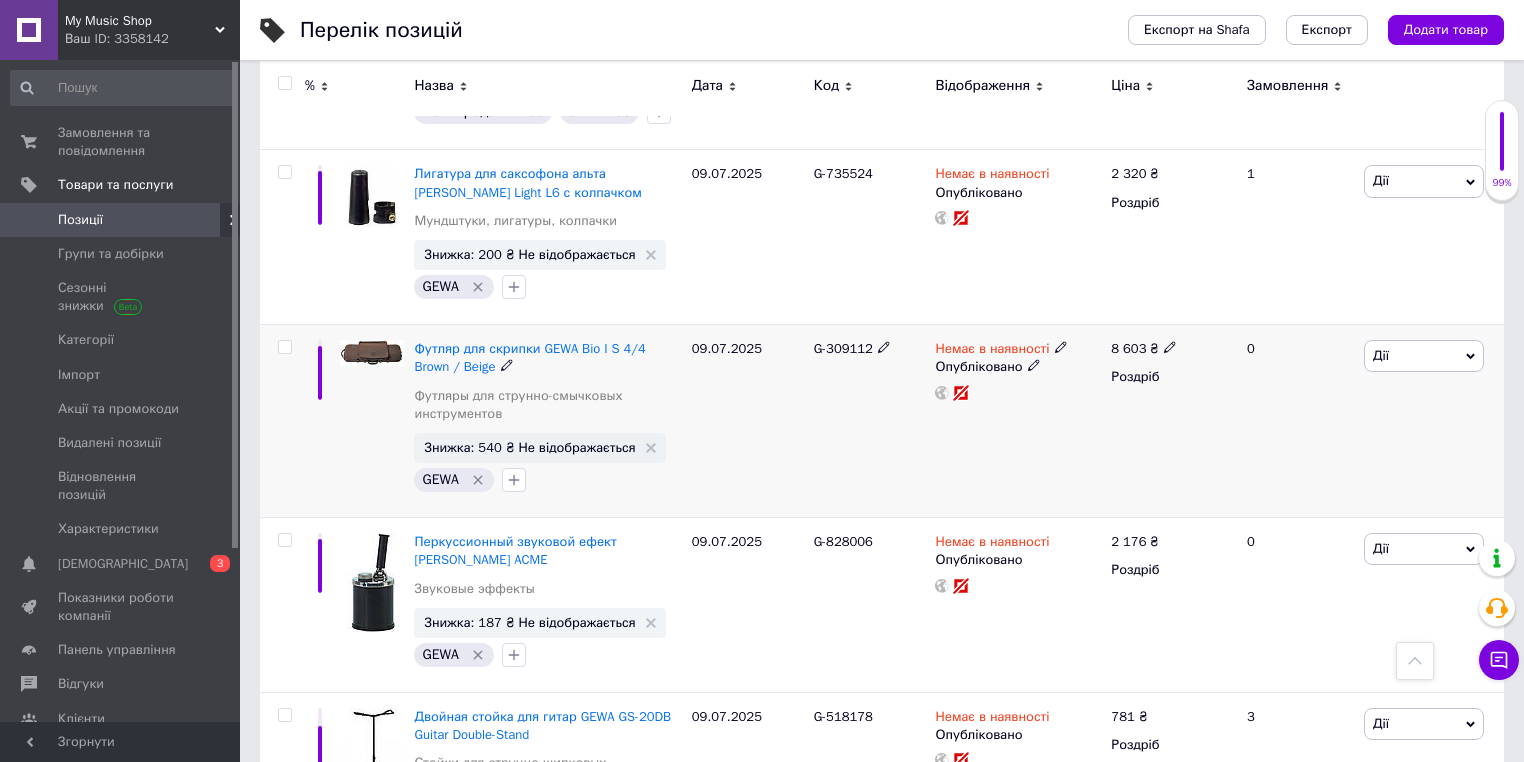 click 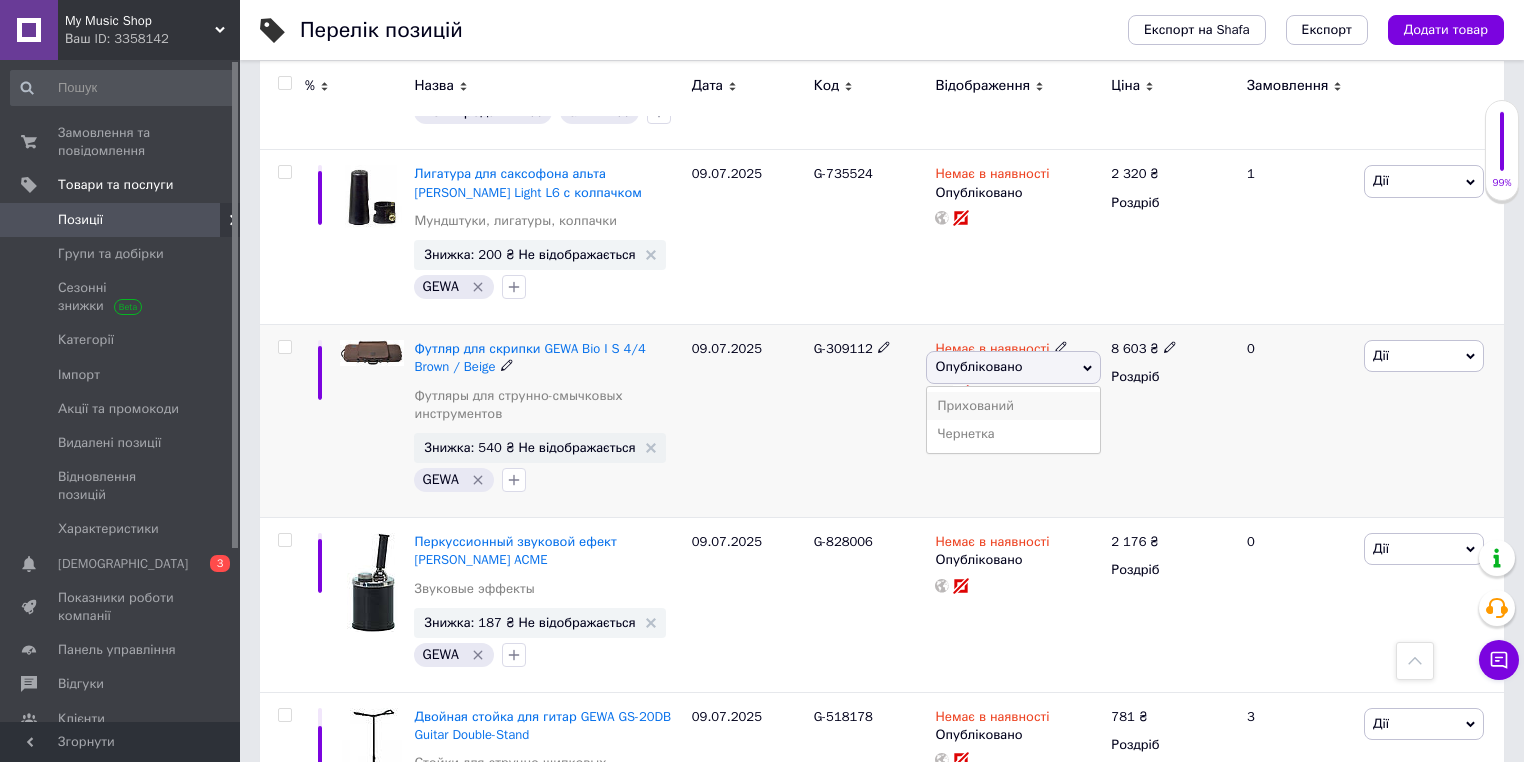 click on "Прихований" at bounding box center (1013, 406) 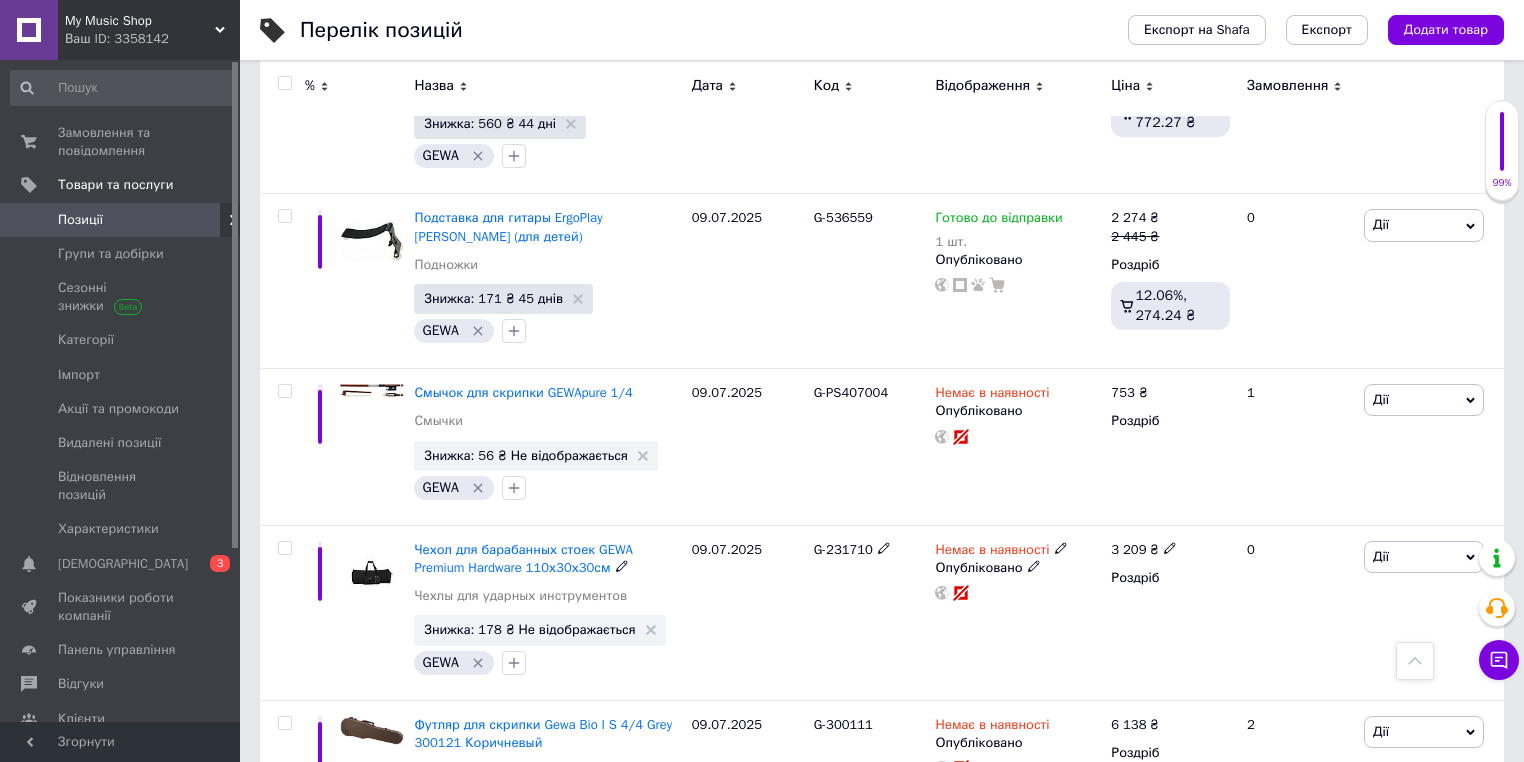 scroll, scrollTop: 5920, scrollLeft: 0, axis: vertical 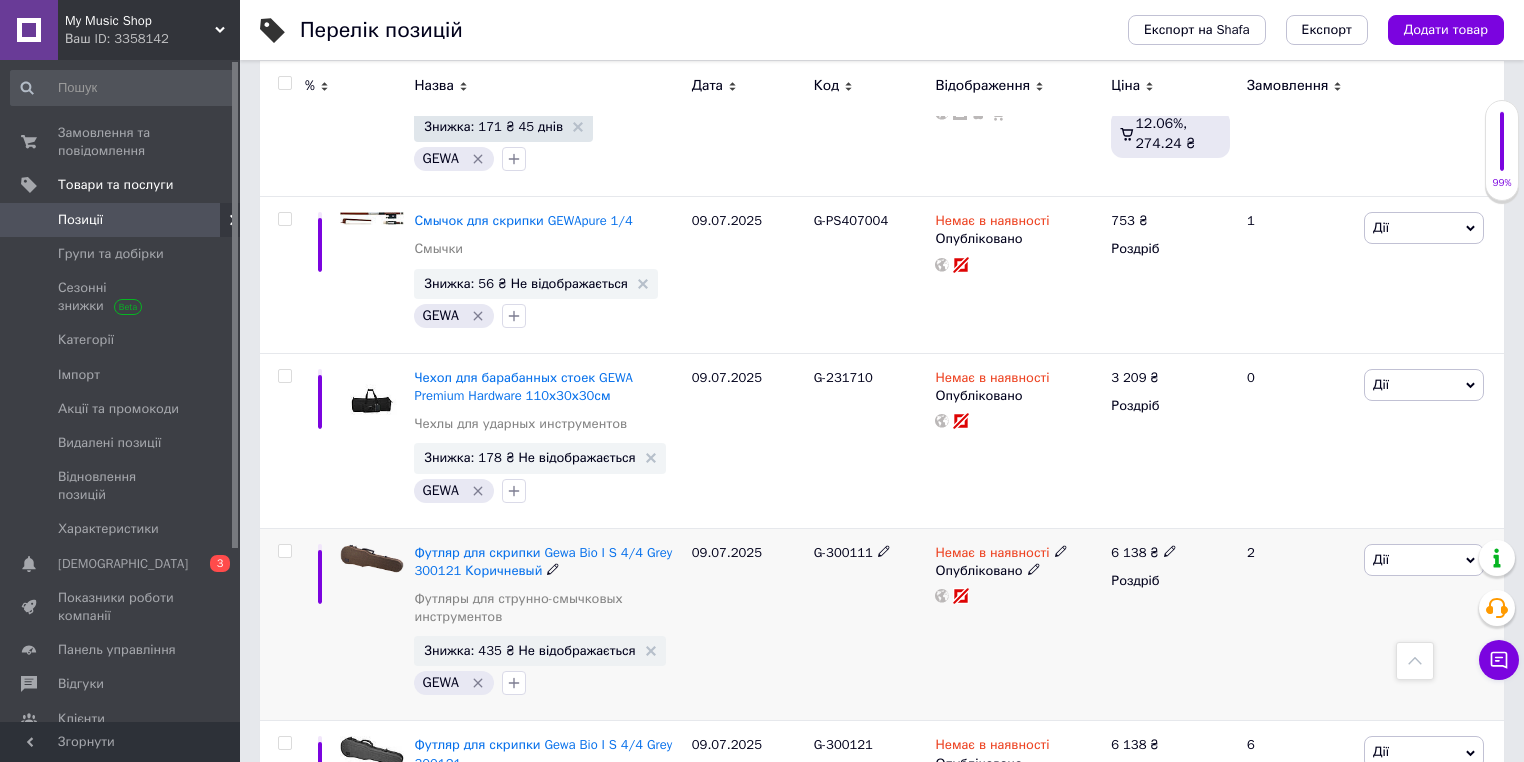 click on "Опубліковано" at bounding box center (1018, 571) 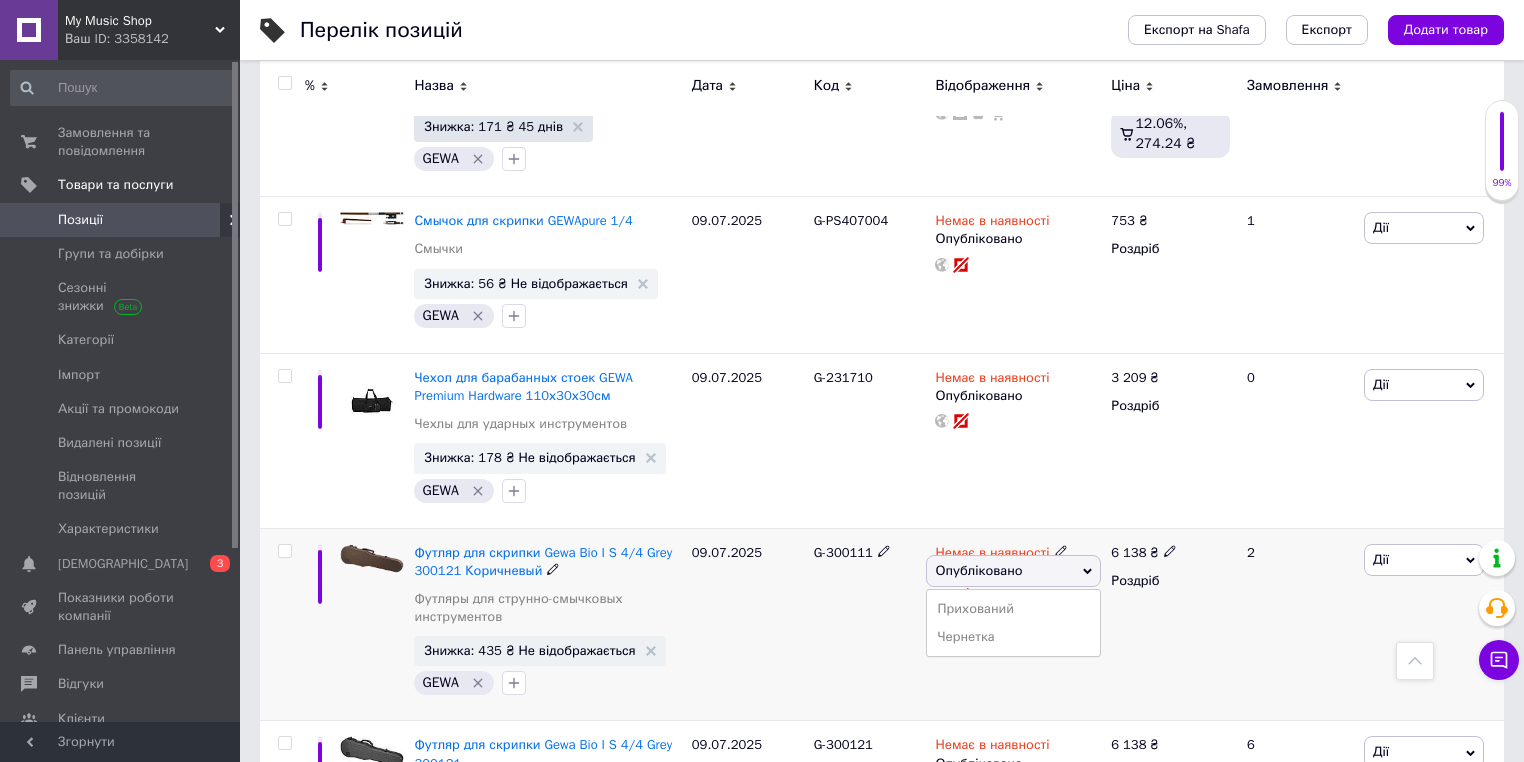 click on "Опубліковано" at bounding box center [1013, 571] 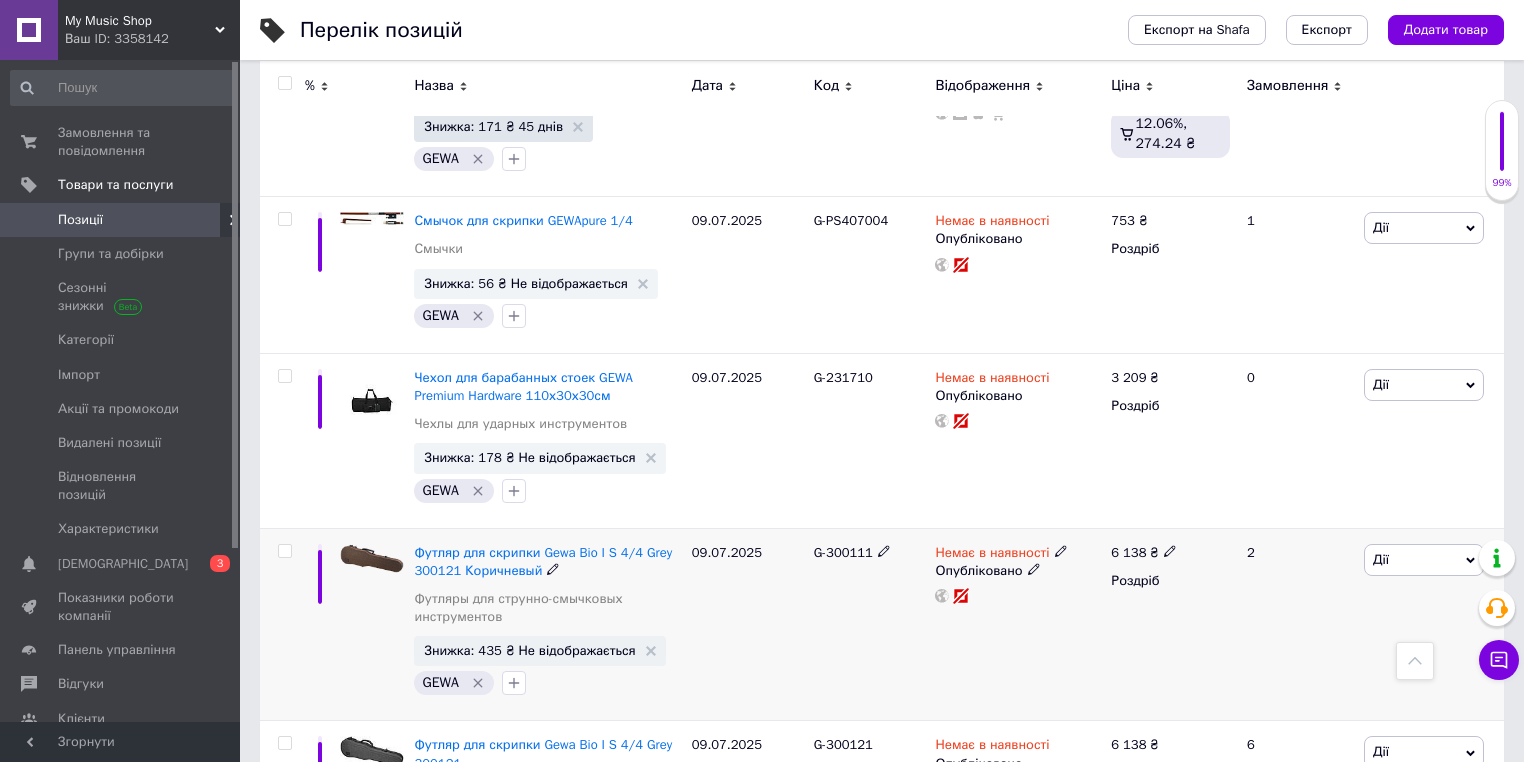 click on "Опубліковано" at bounding box center [1018, 571] 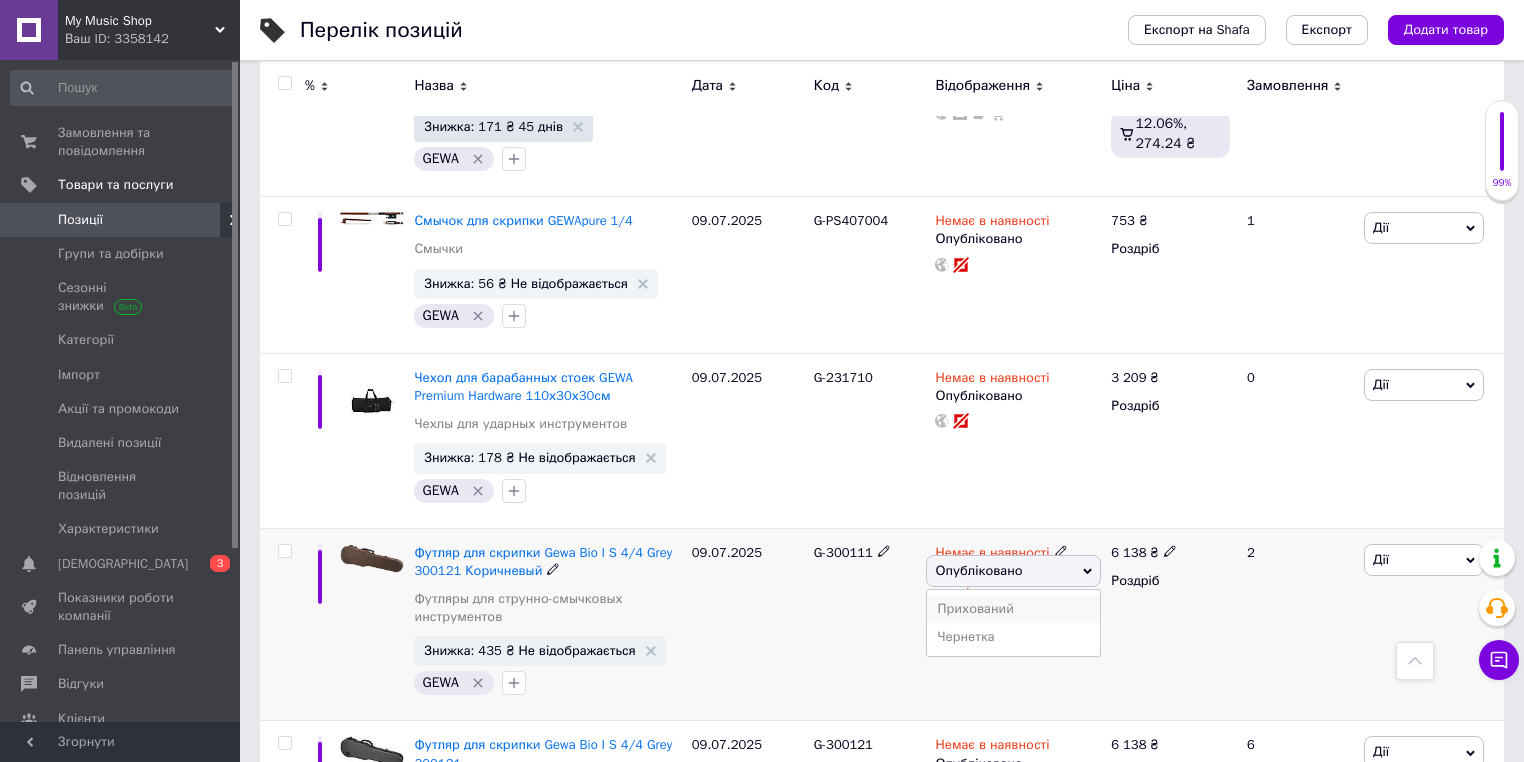 click on "Прихований" at bounding box center (1013, 609) 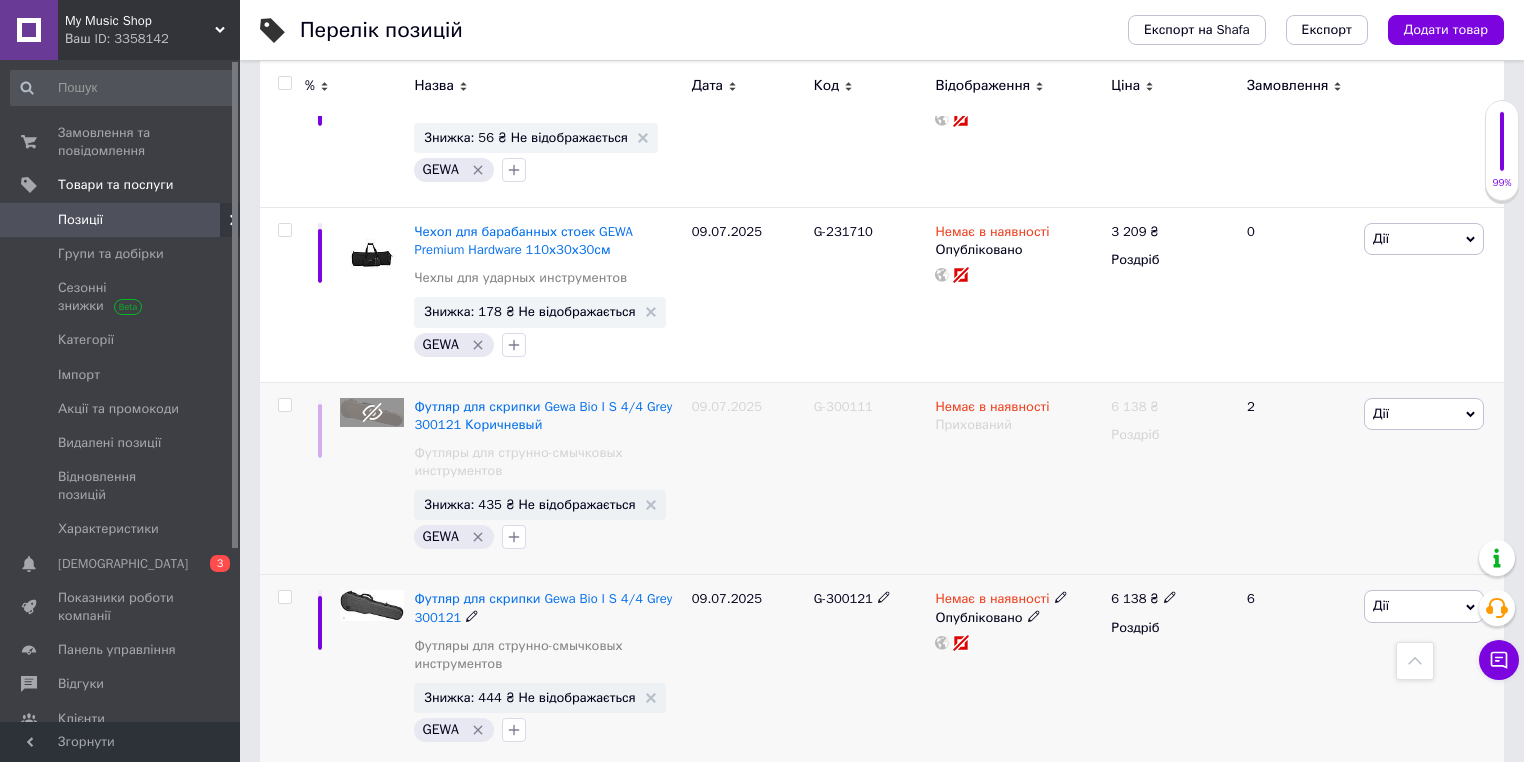 scroll, scrollTop: 6080, scrollLeft: 0, axis: vertical 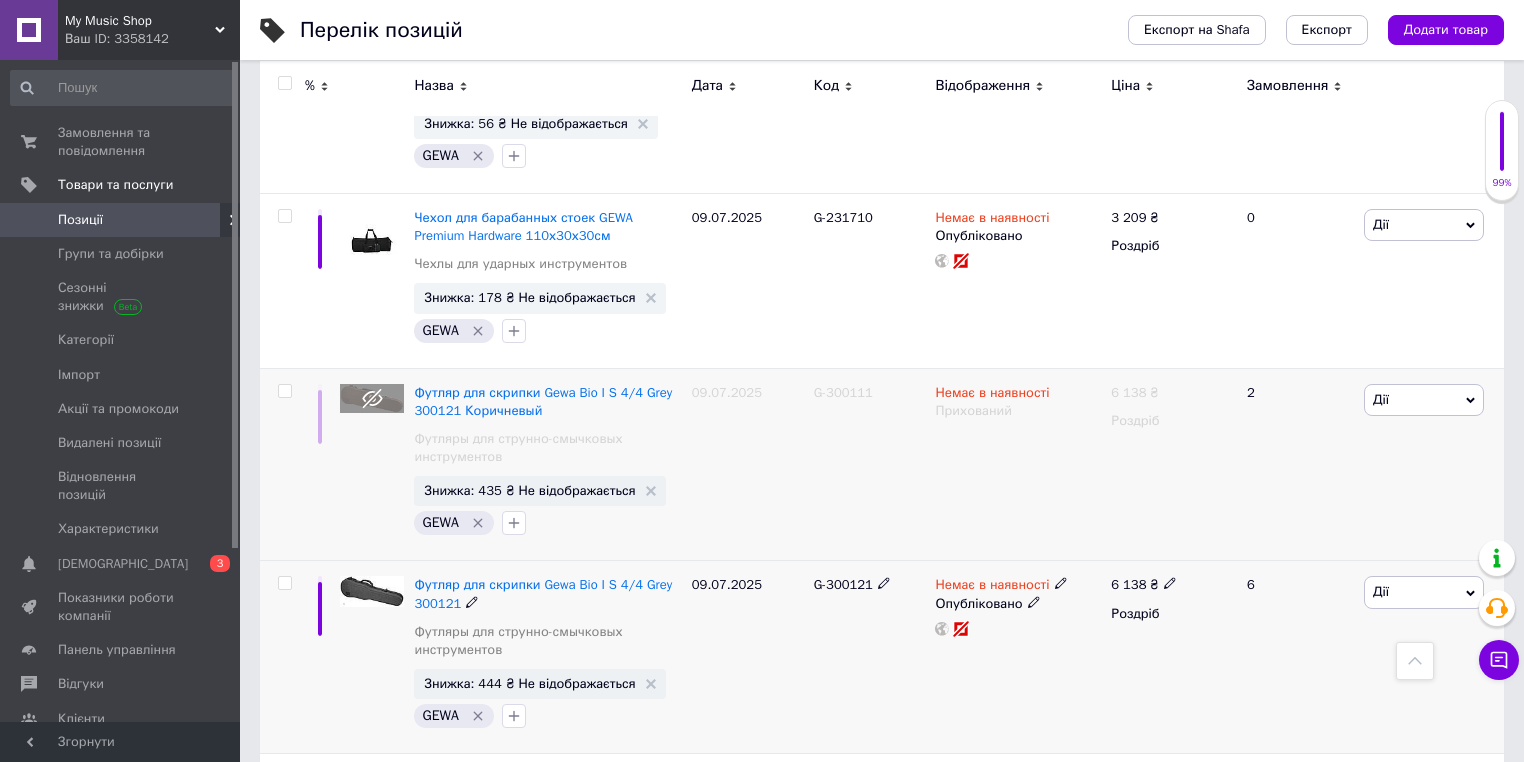 click 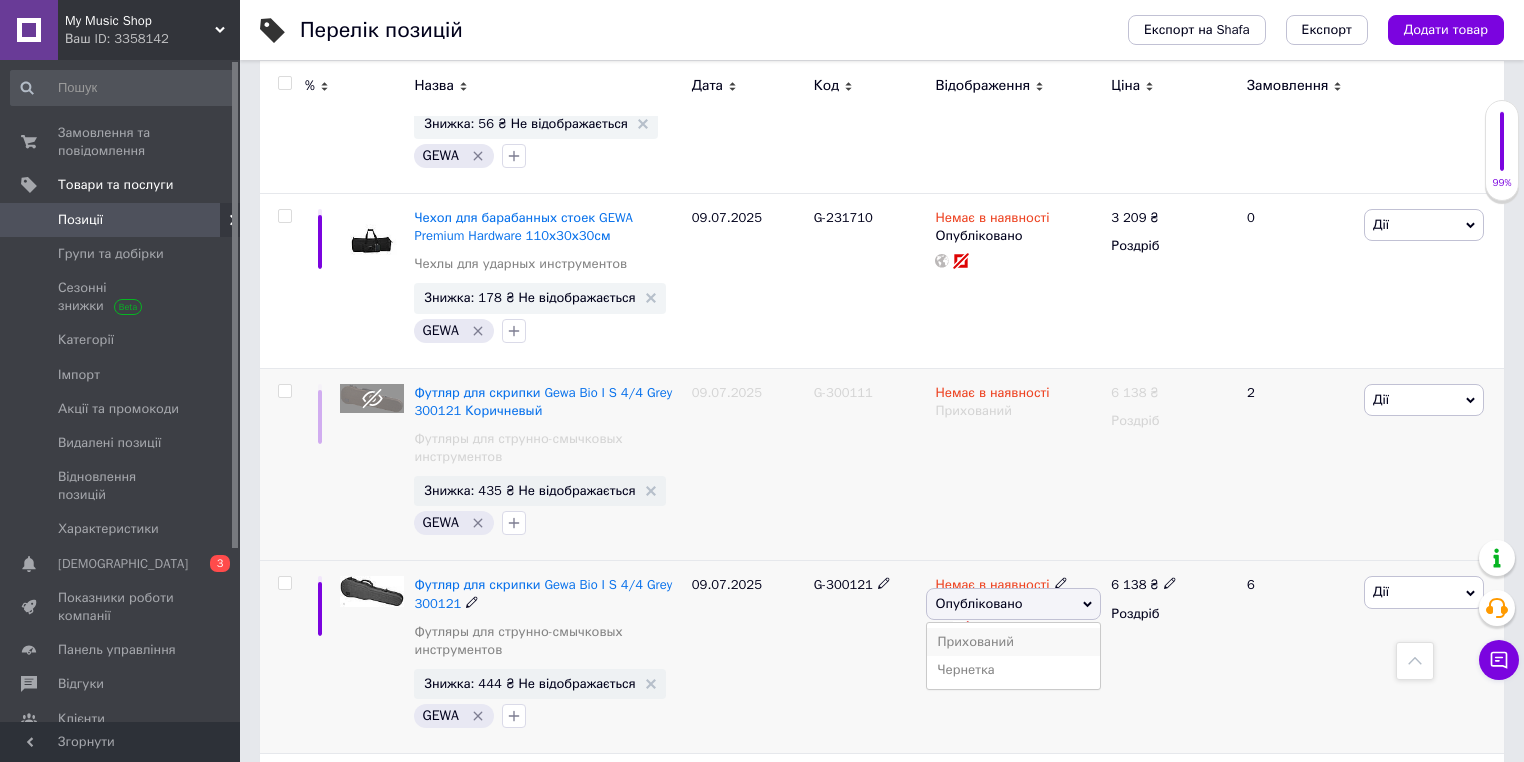 click on "Прихований" at bounding box center [1013, 642] 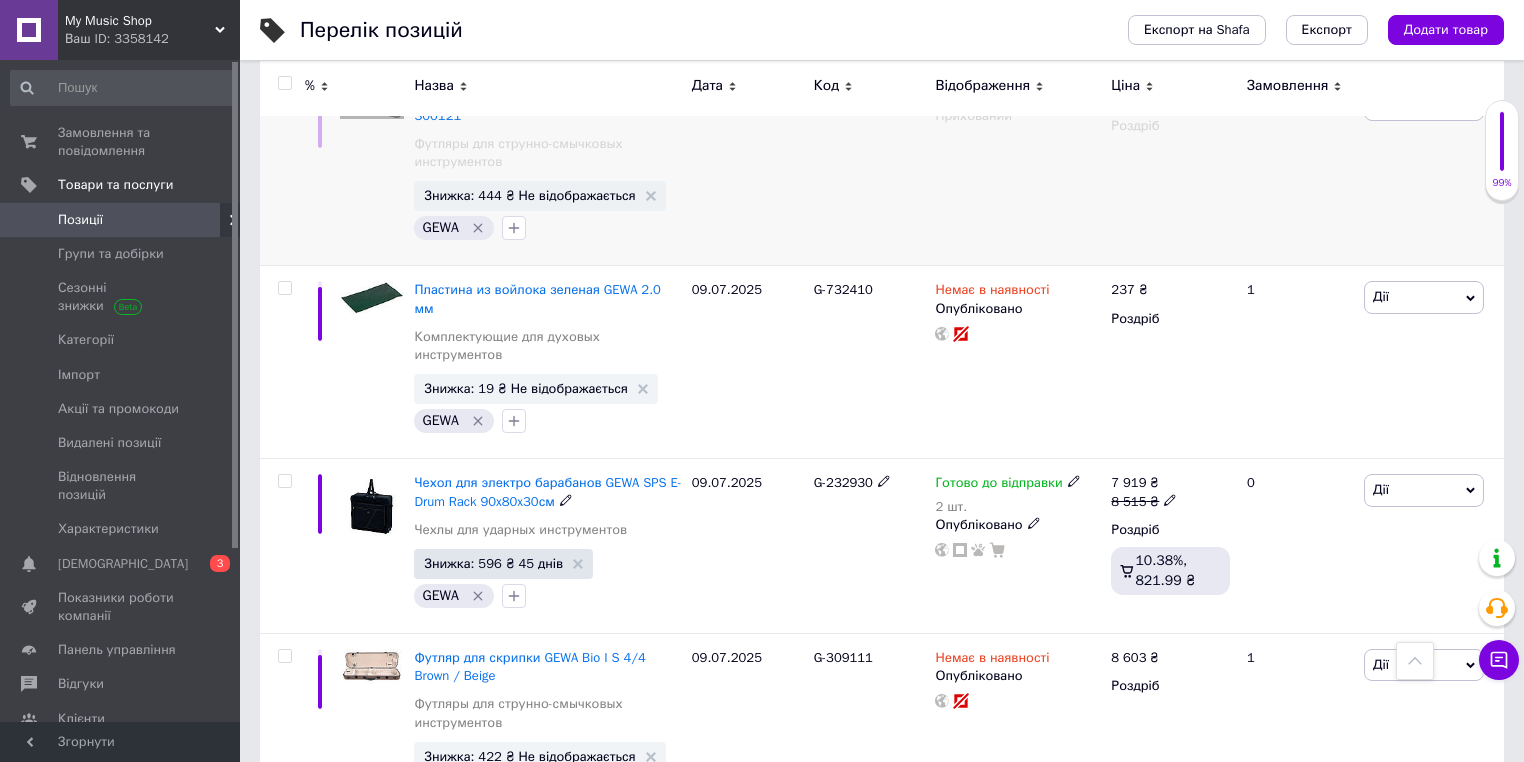 scroll, scrollTop: 6880, scrollLeft: 0, axis: vertical 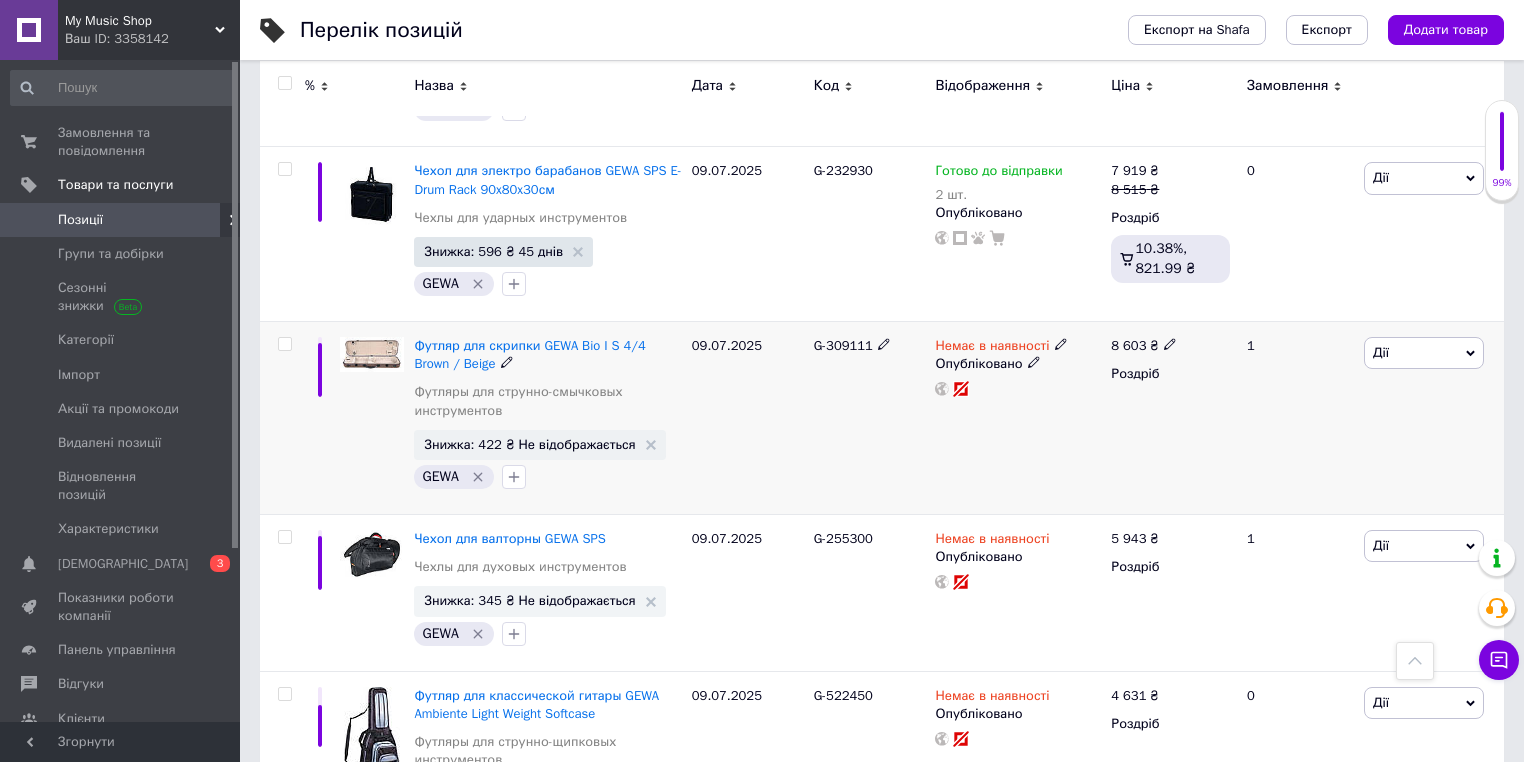 click at bounding box center (372, 354) 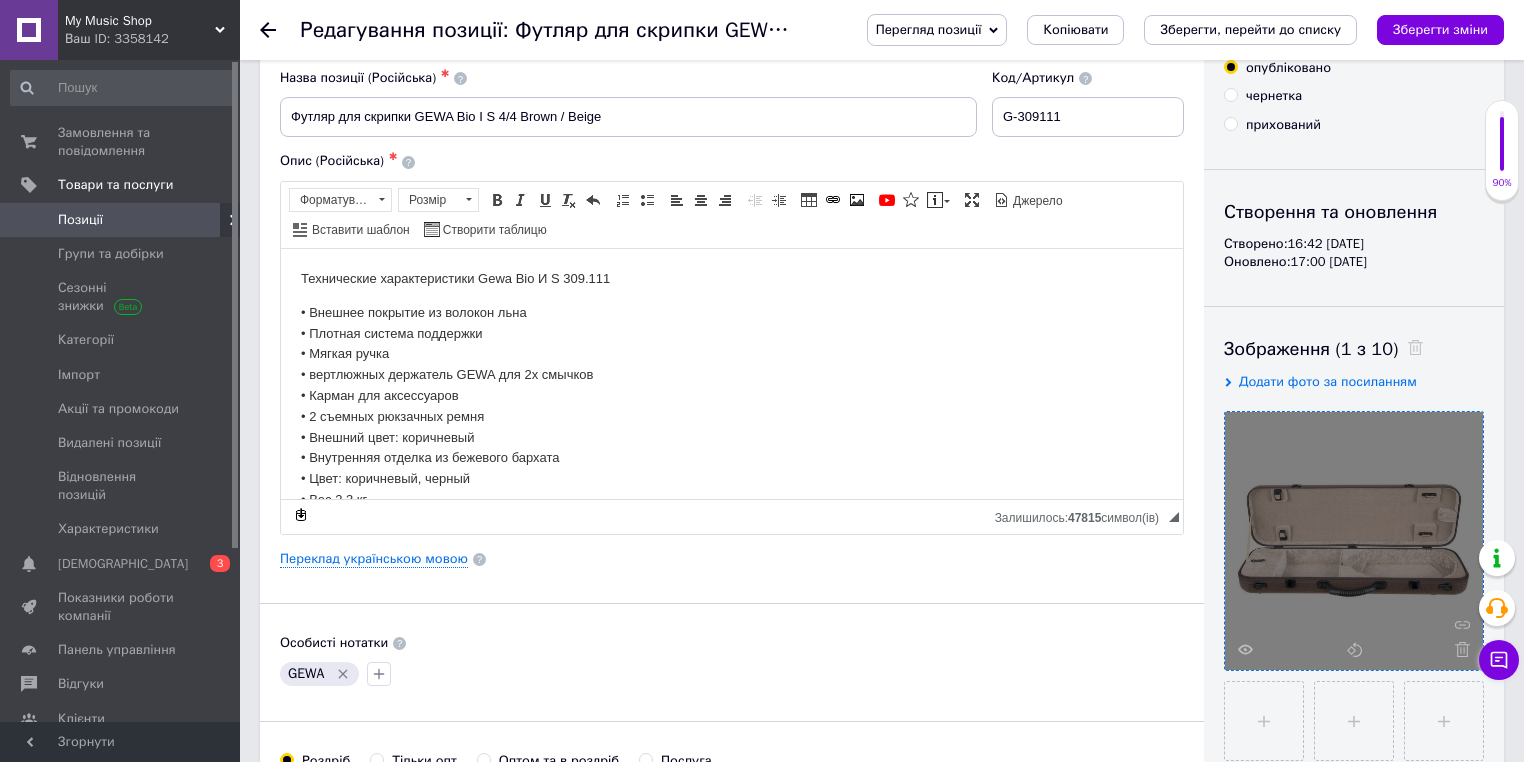 scroll, scrollTop: 320, scrollLeft: 0, axis: vertical 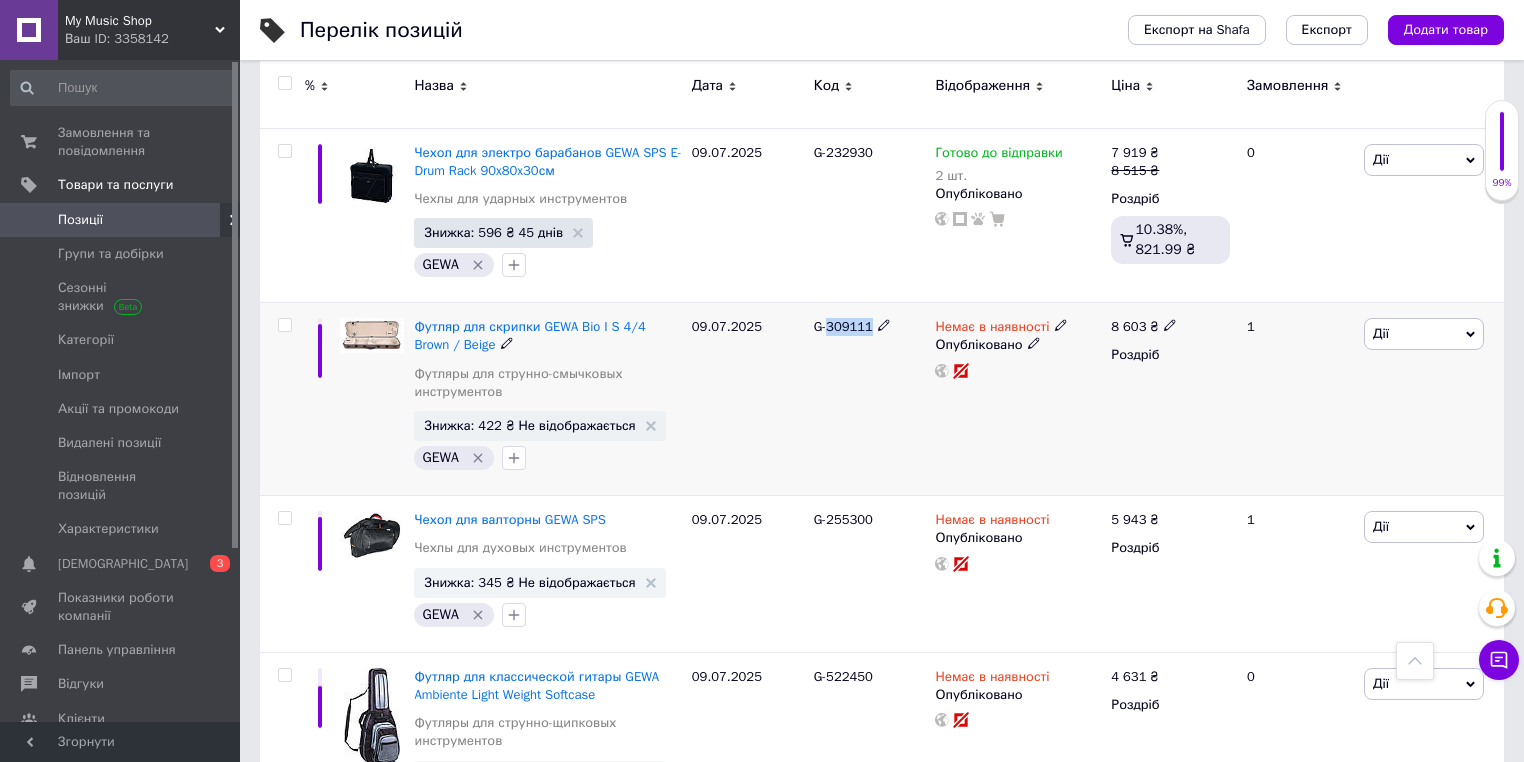 drag, startPoint x: 828, startPoint y: 170, endPoint x: 866, endPoint y: 177, distance: 38.63936 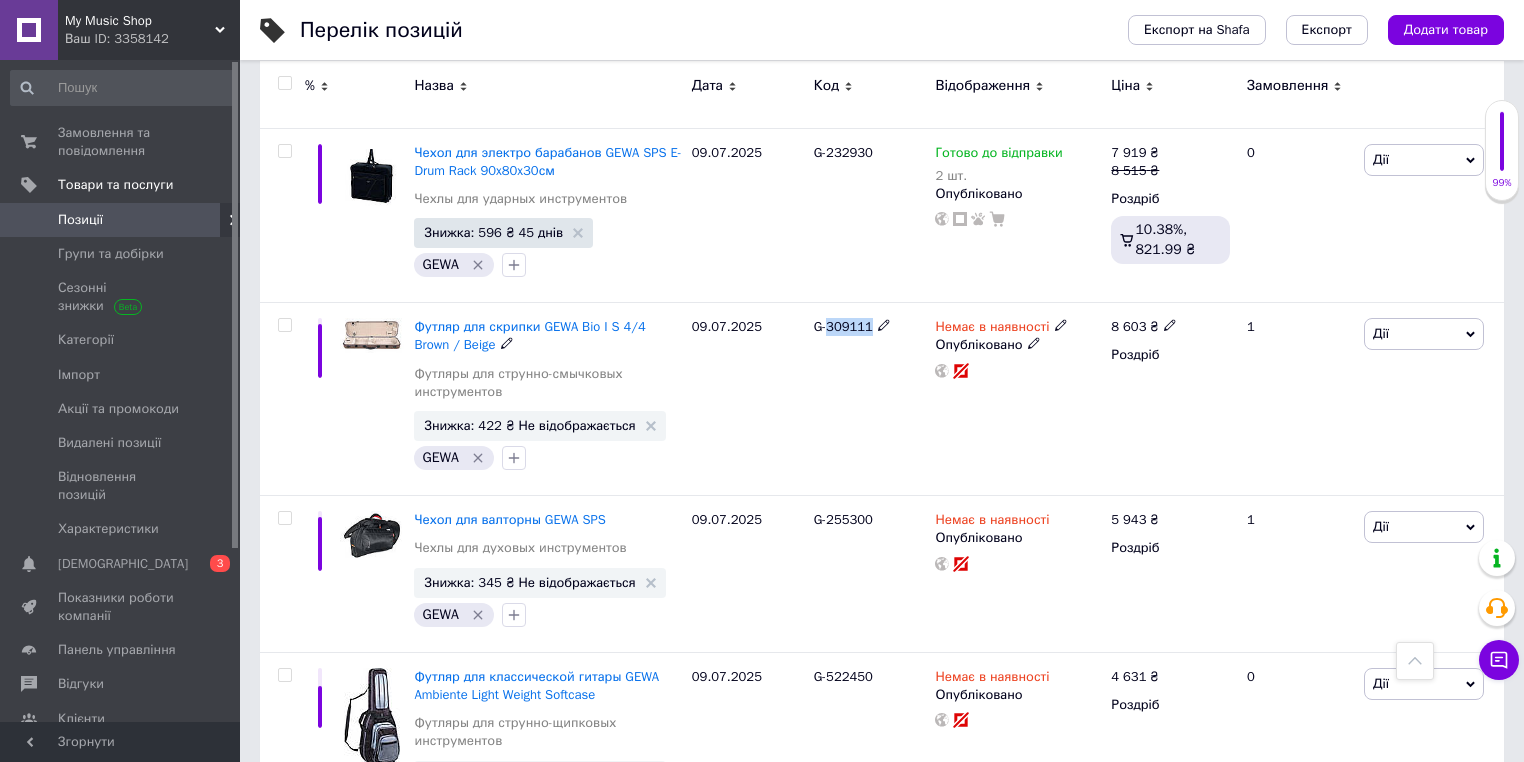 copy on "309111" 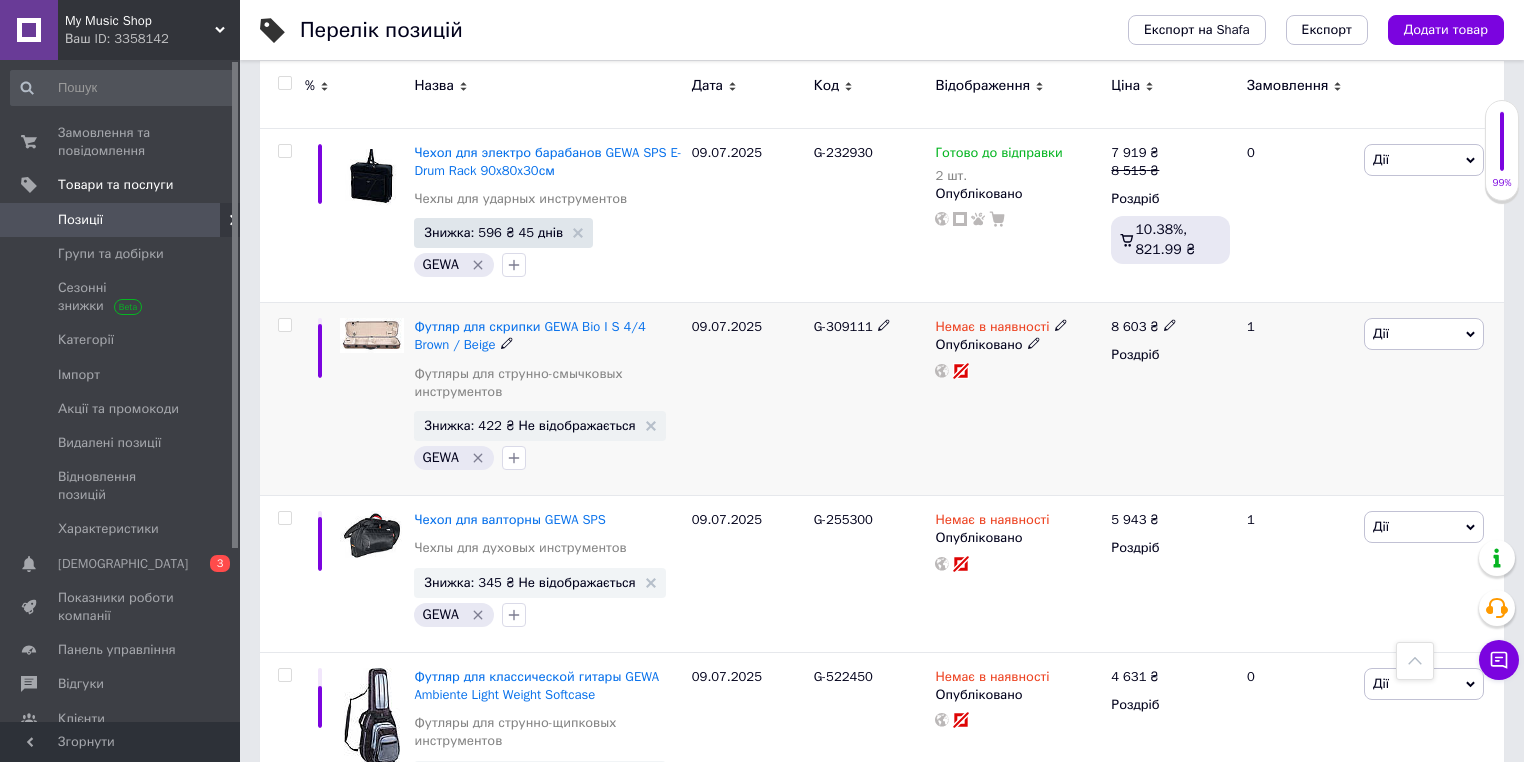 click 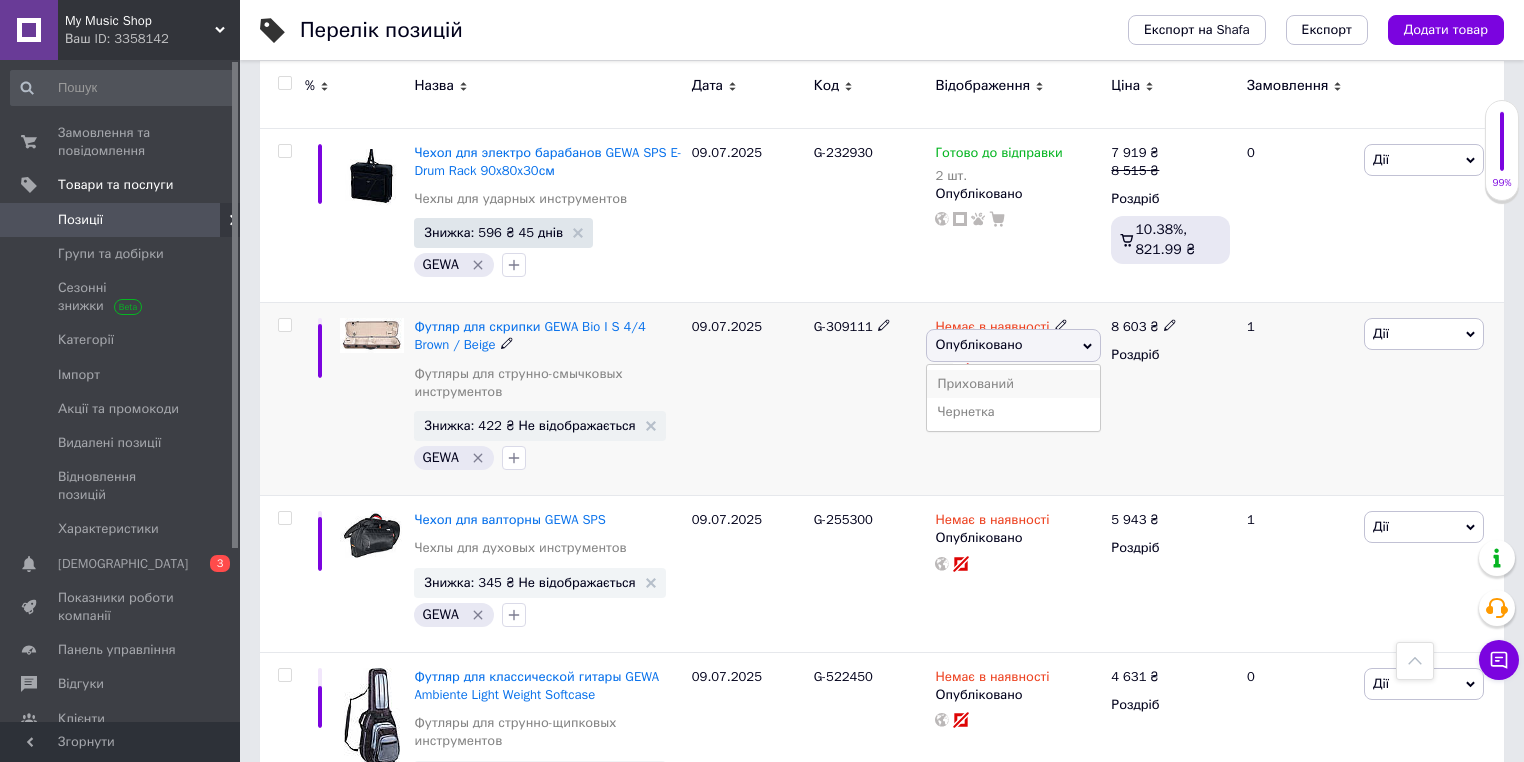click on "Прихований" at bounding box center [1013, 384] 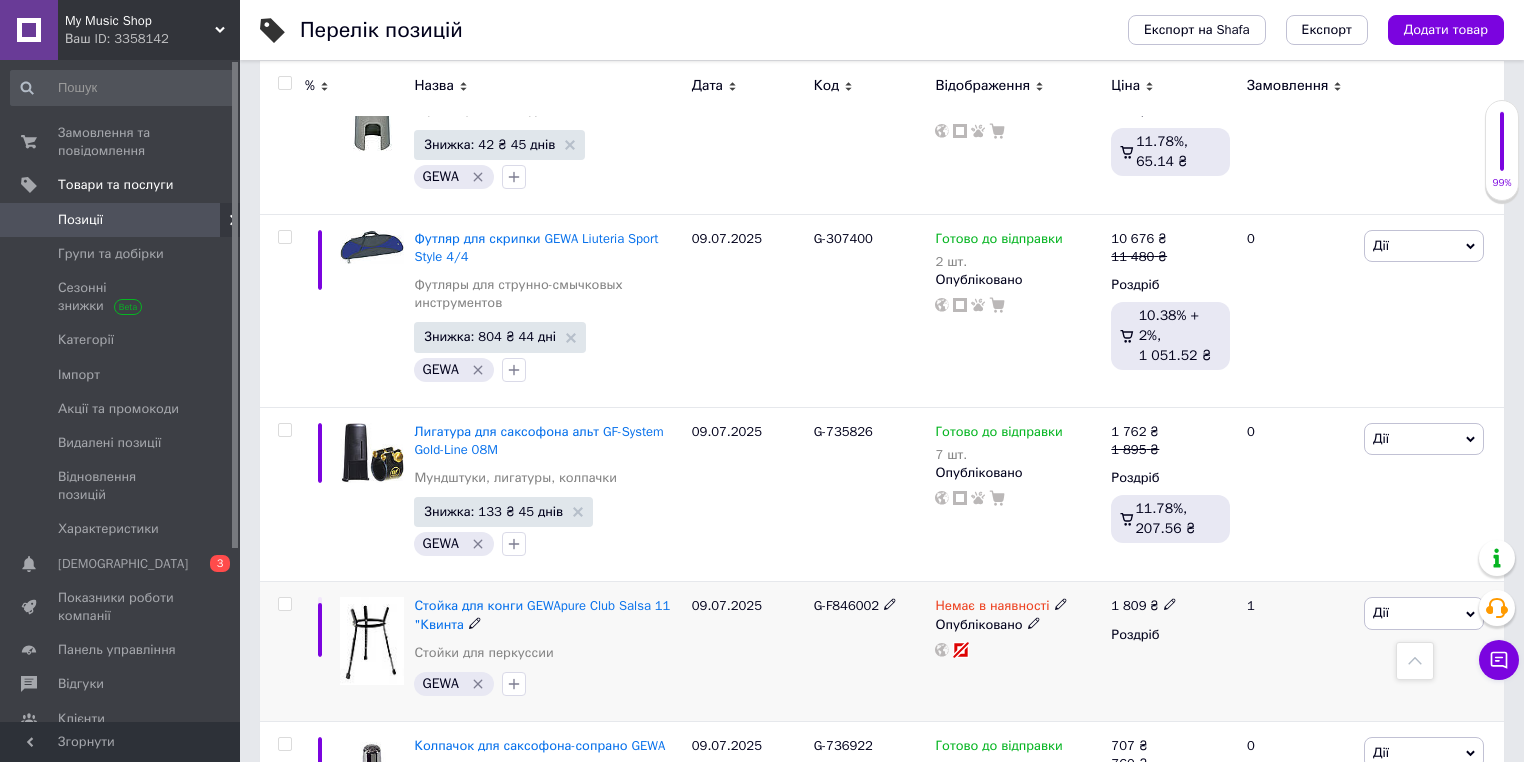 scroll, scrollTop: 8374, scrollLeft: 0, axis: vertical 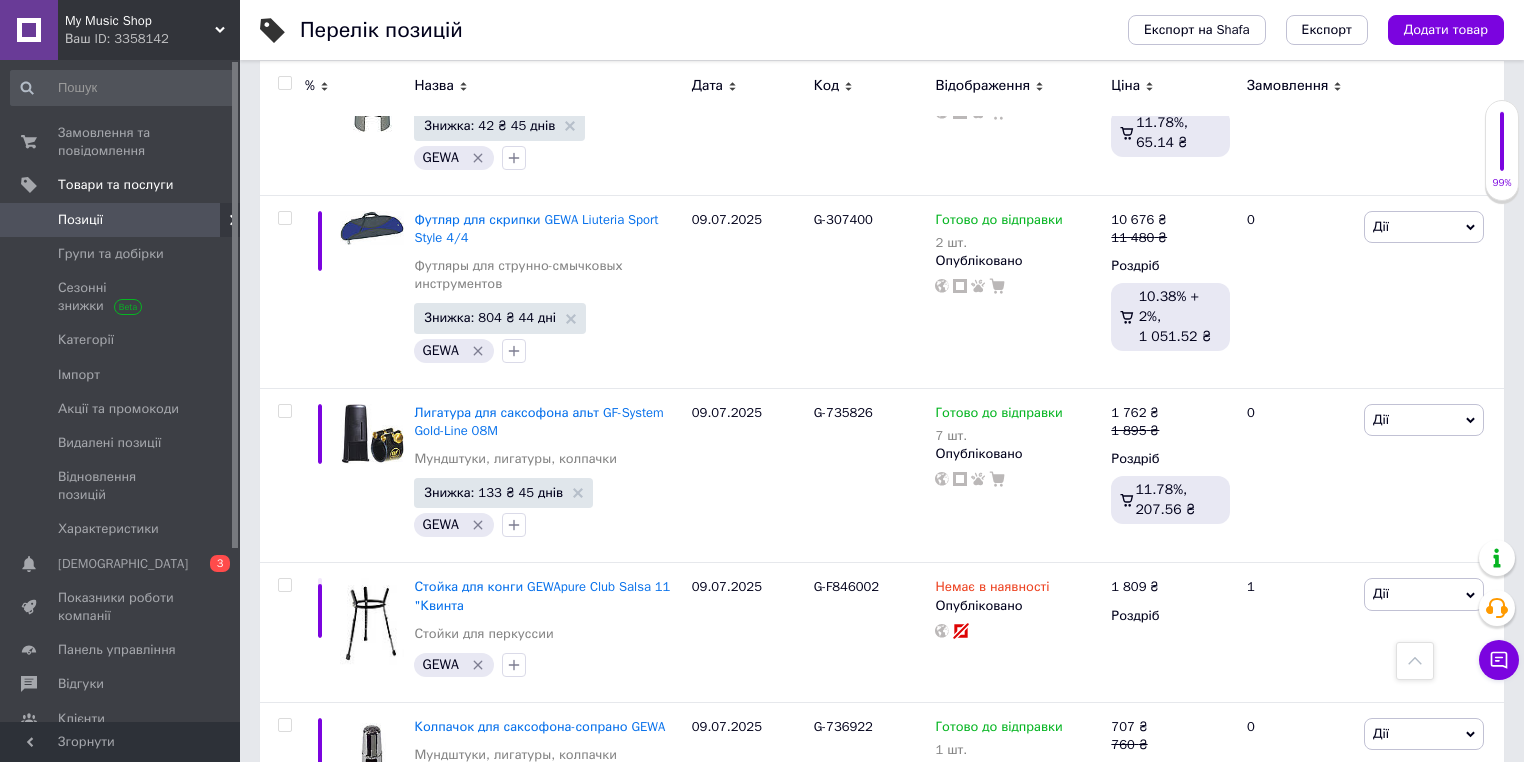 click on "27" at bounding box center [629, 903] 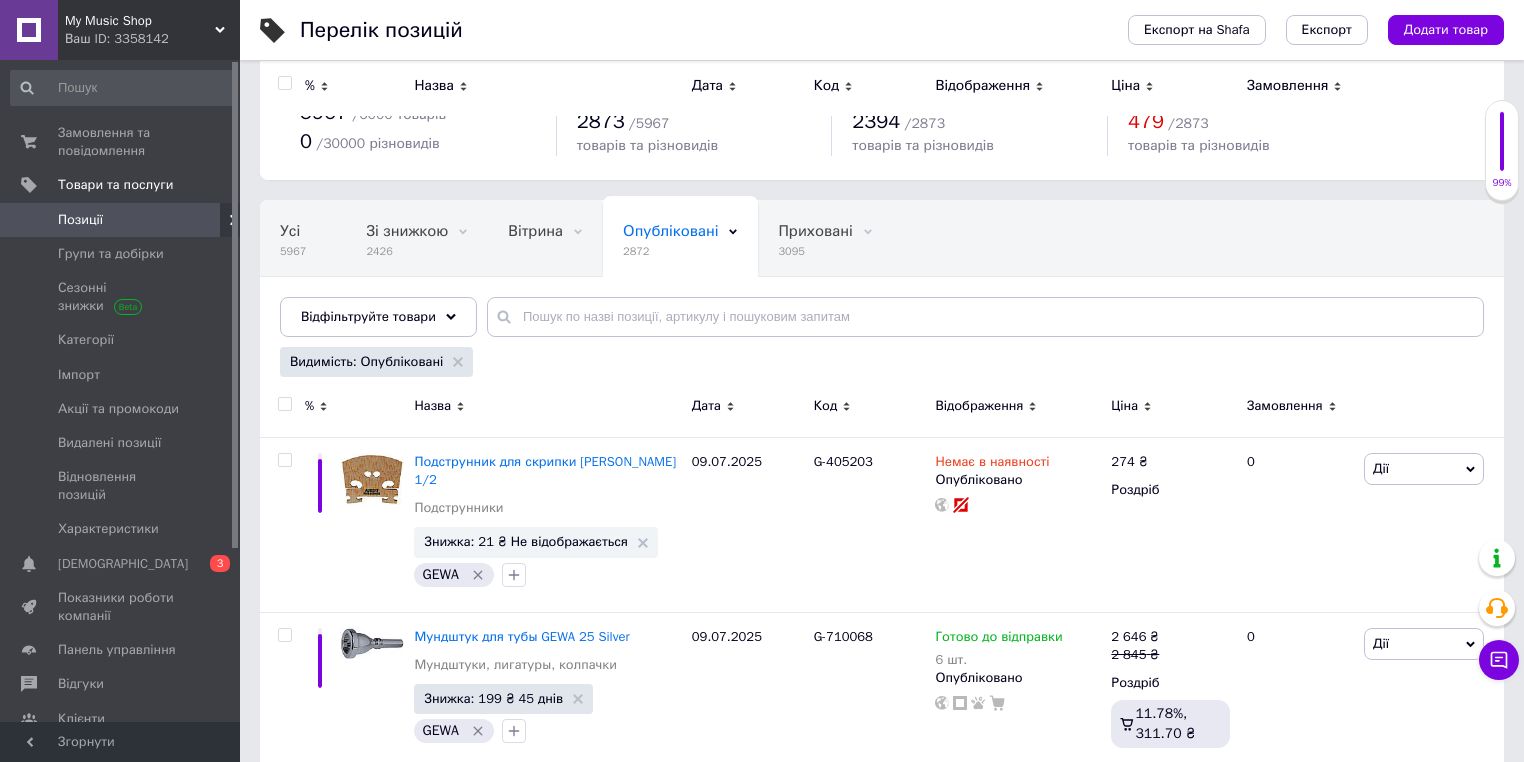 scroll, scrollTop: 0, scrollLeft: 0, axis: both 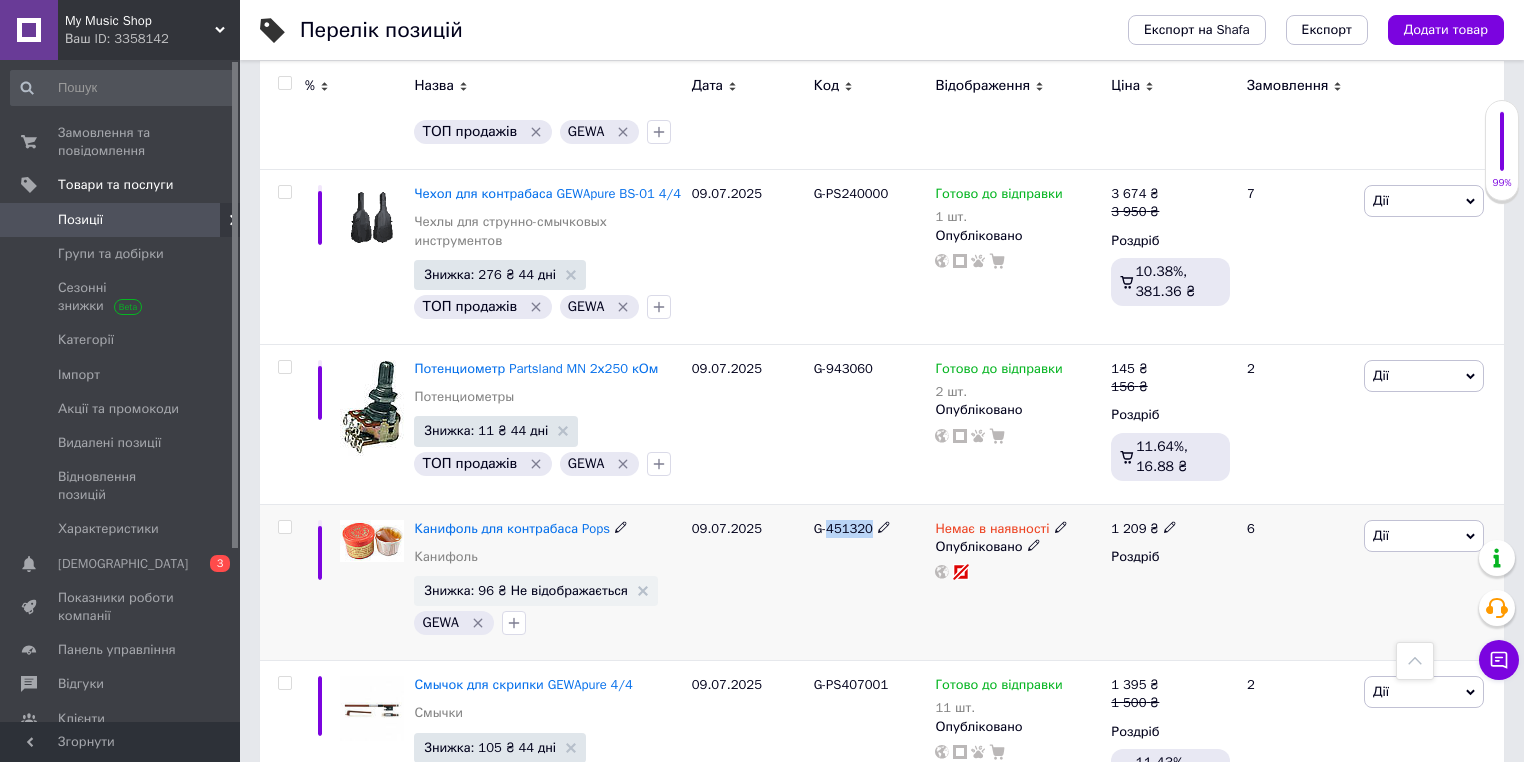 drag, startPoint x: 831, startPoint y: 460, endPoint x: 893, endPoint y: 476, distance: 64.03124 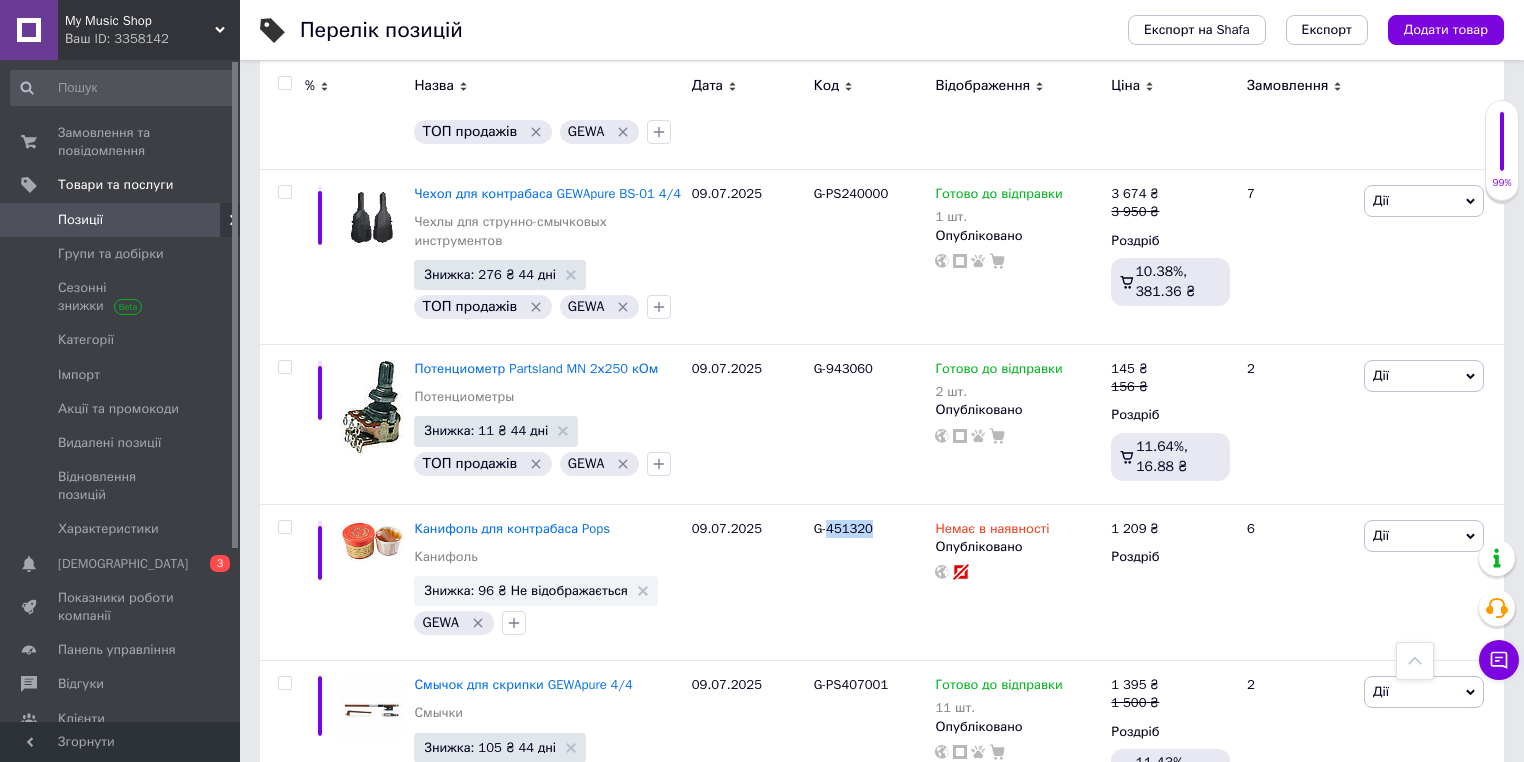 copy on "451320" 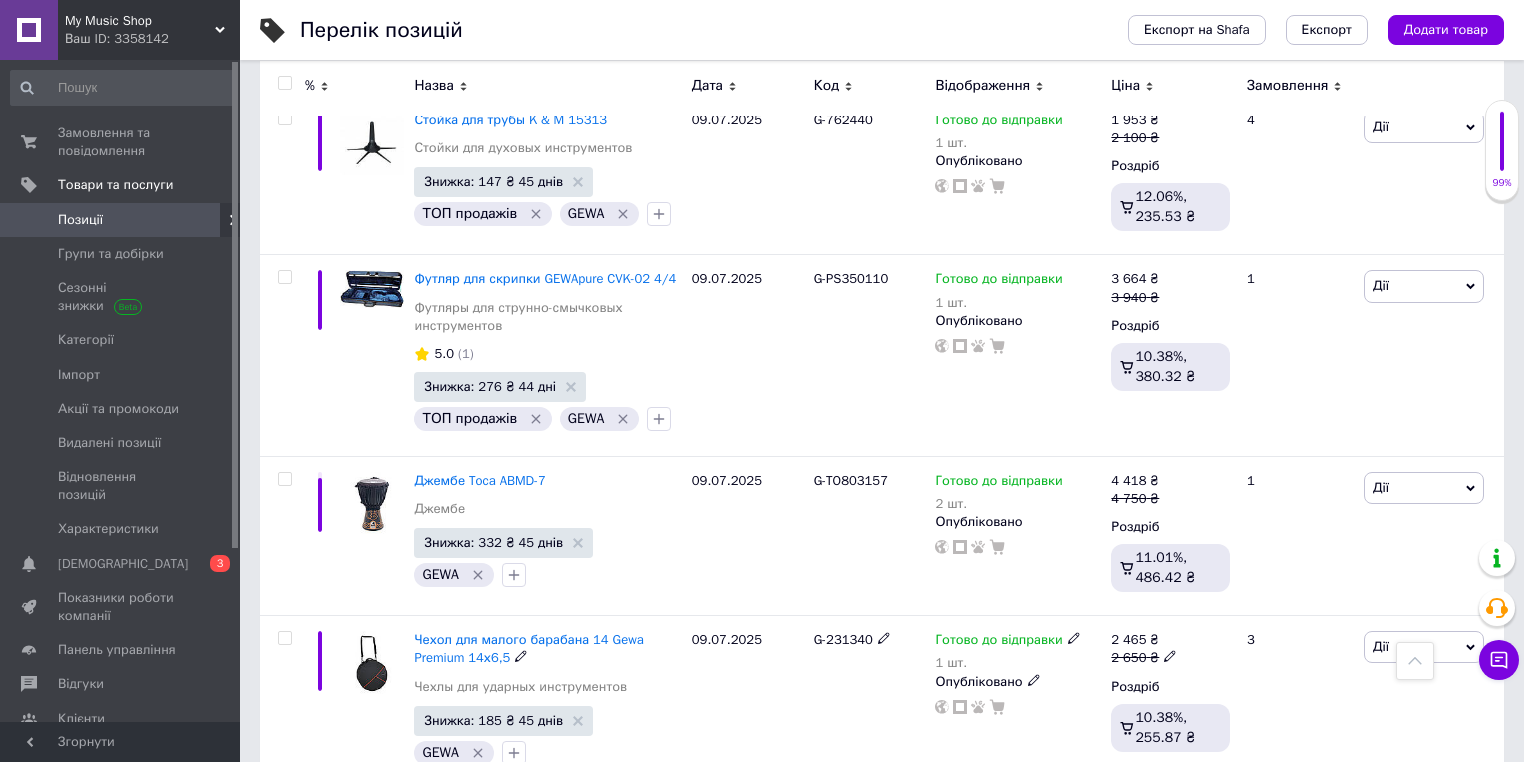 scroll, scrollTop: 7680, scrollLeft: 0, axis: vertical 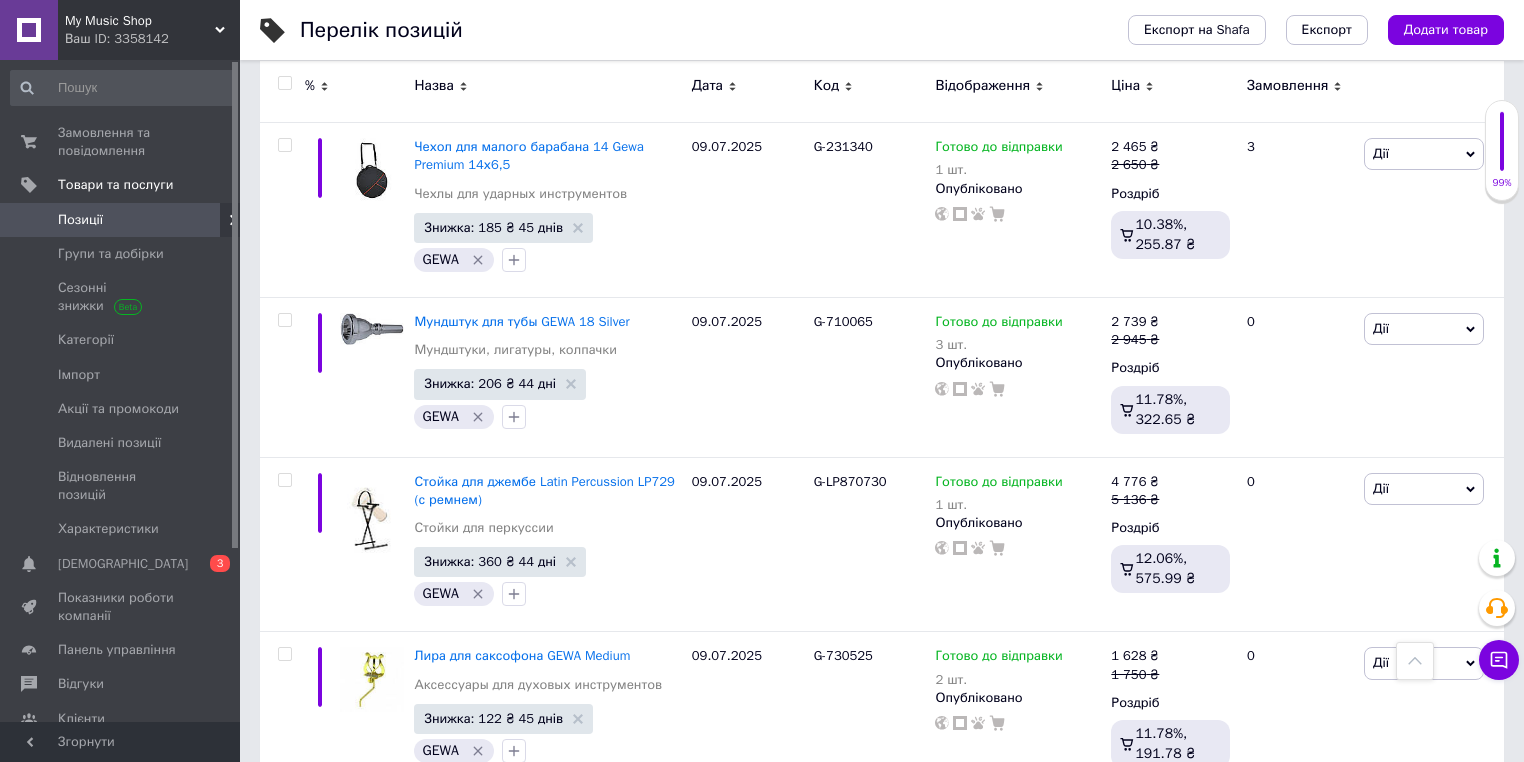 click on "28" at bounding box center [629, 832] 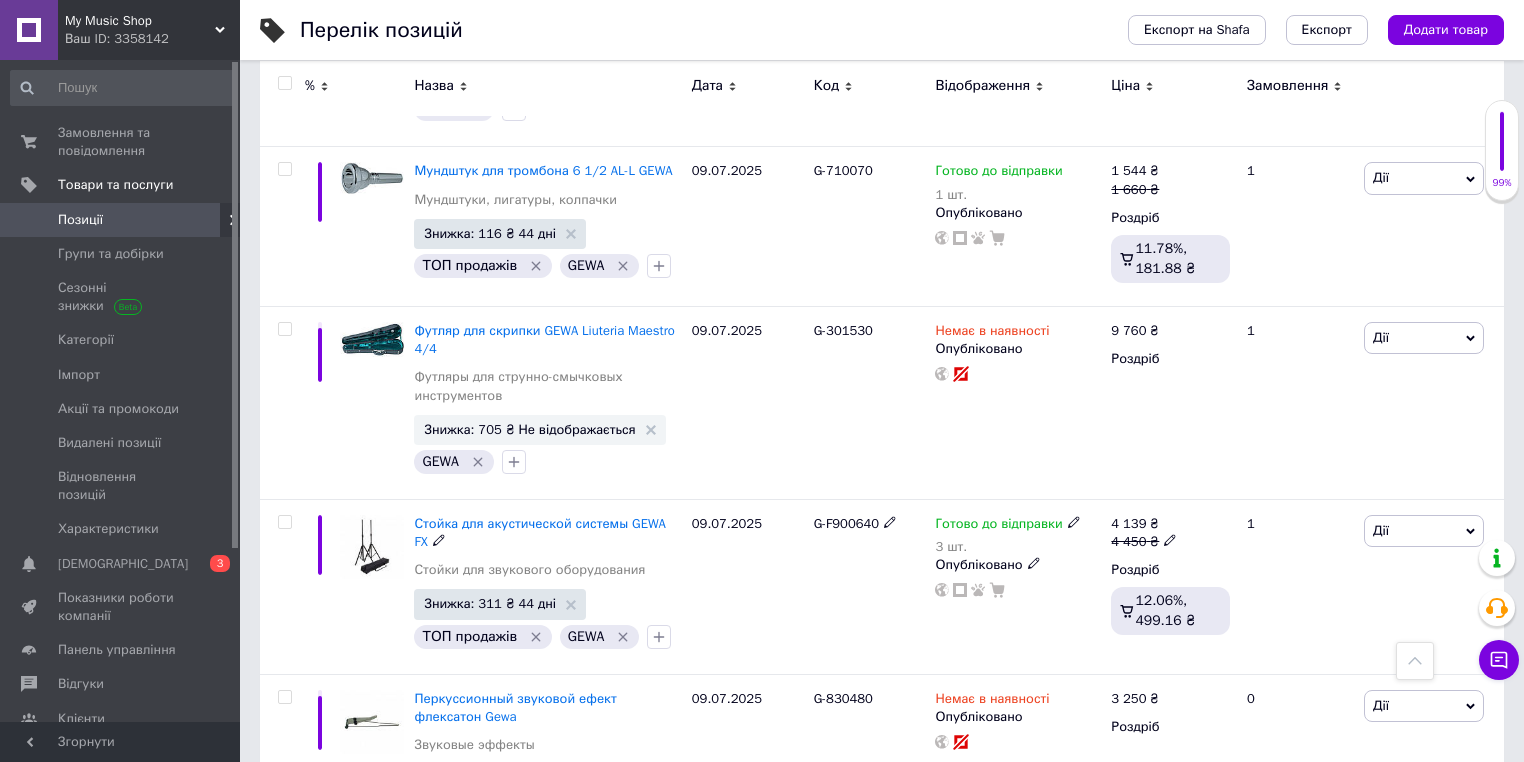 scroll, scrollTop: 6040, scrollLeft: 0, axis: vertical 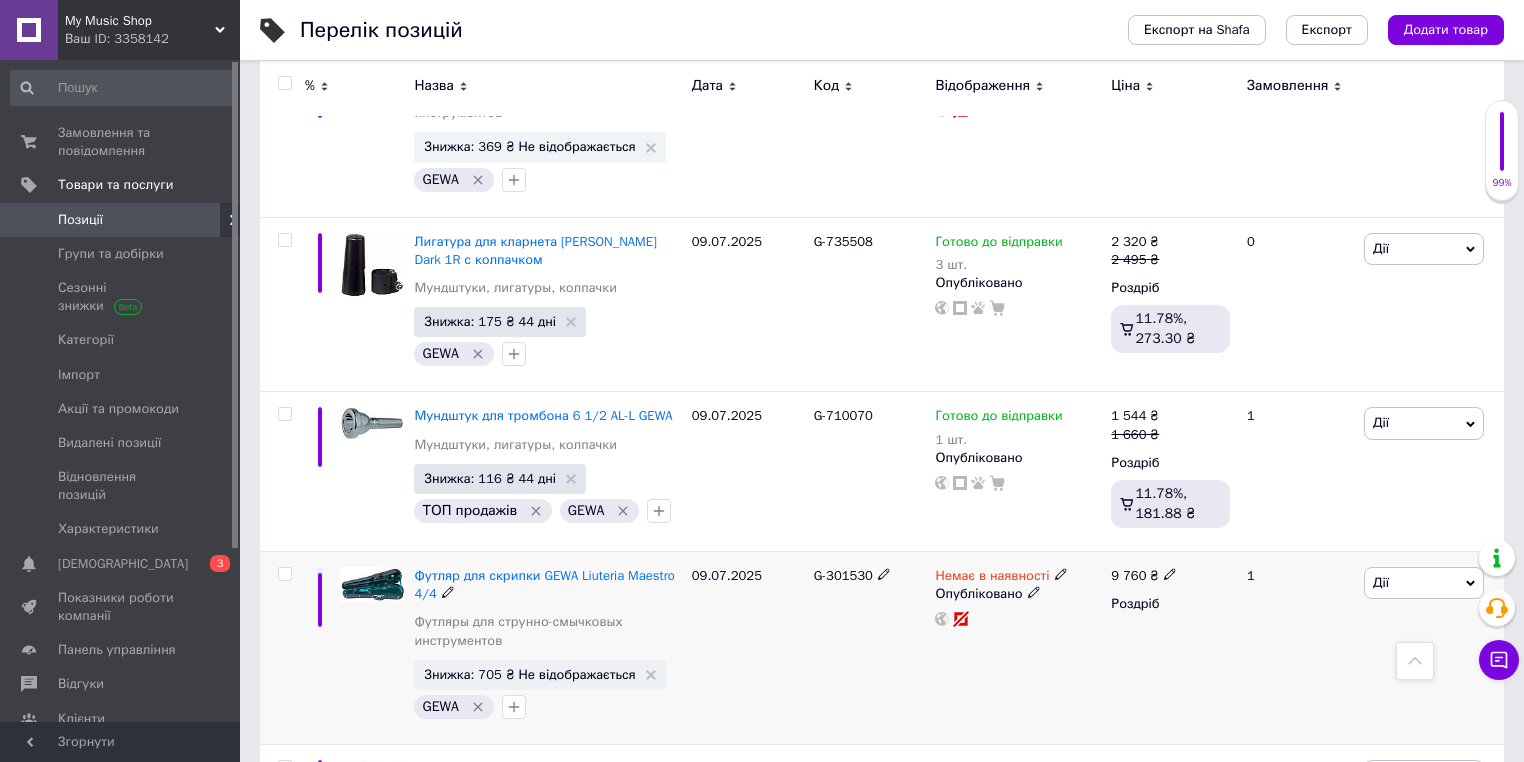 click on "Опубліковано" at bounding box center (1018, 594) 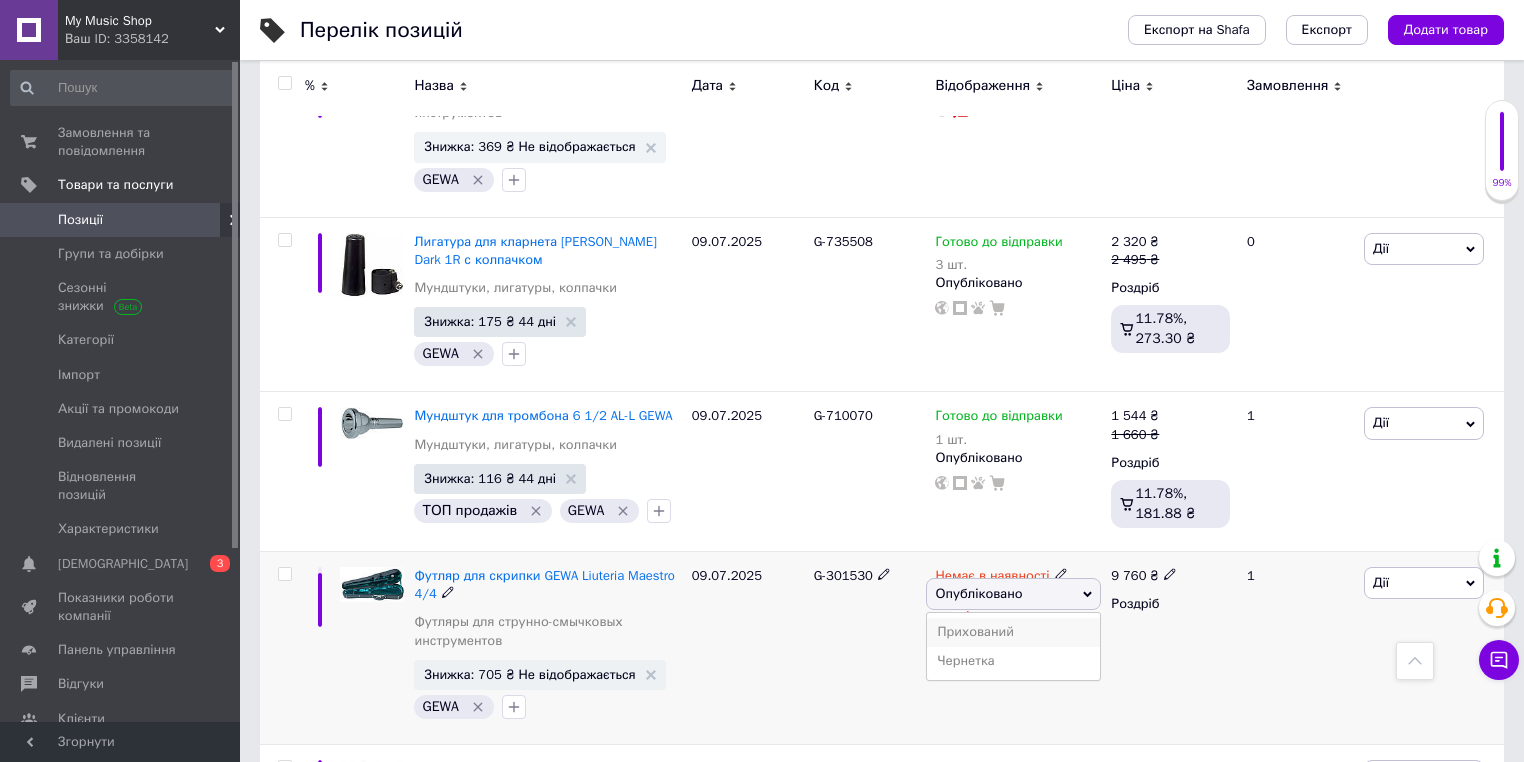 click on "Прихований" at bounding box center (1013, 632) 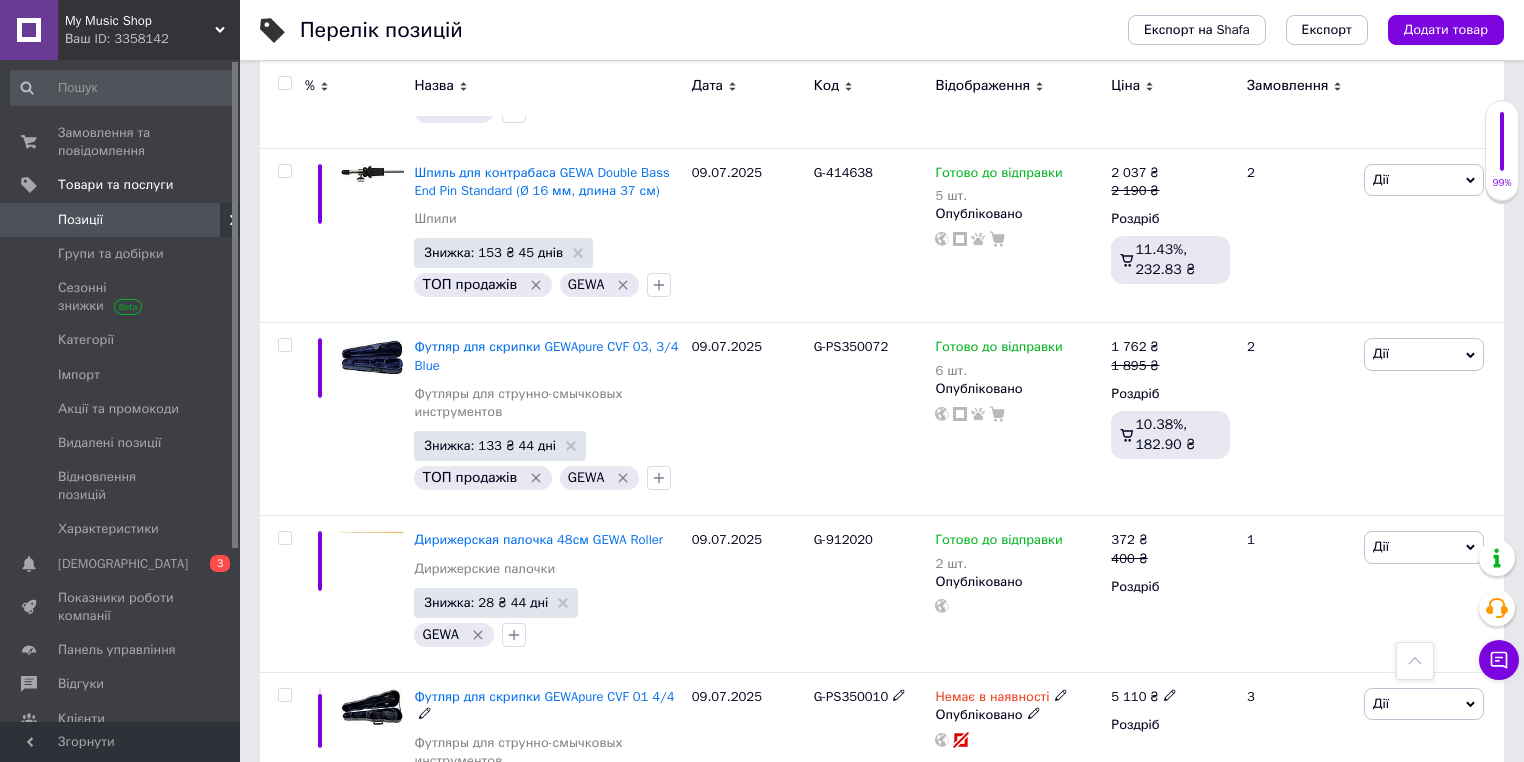 scroll, scrollTop: 5400, scrollLeft: 0, axis: vertical 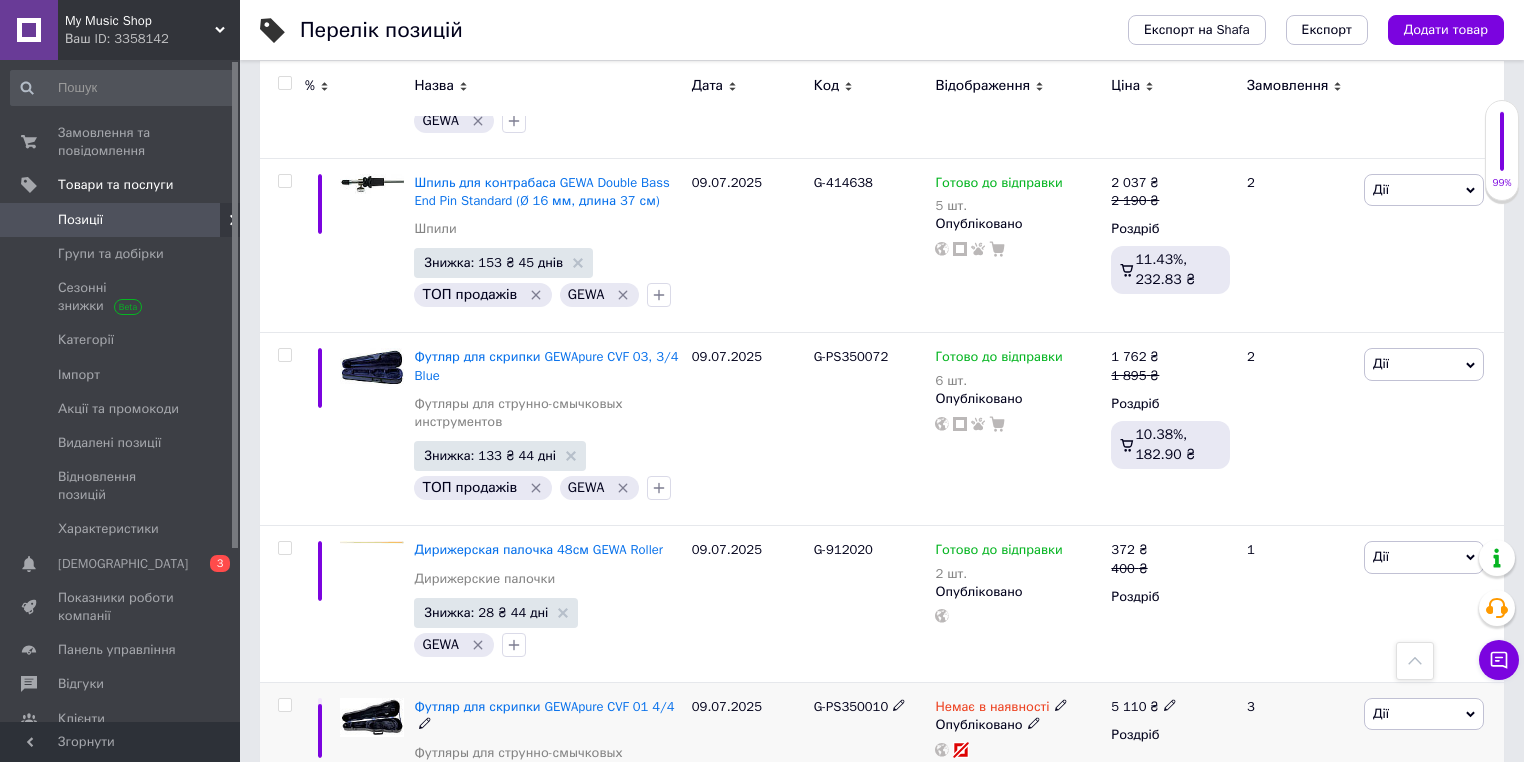 click 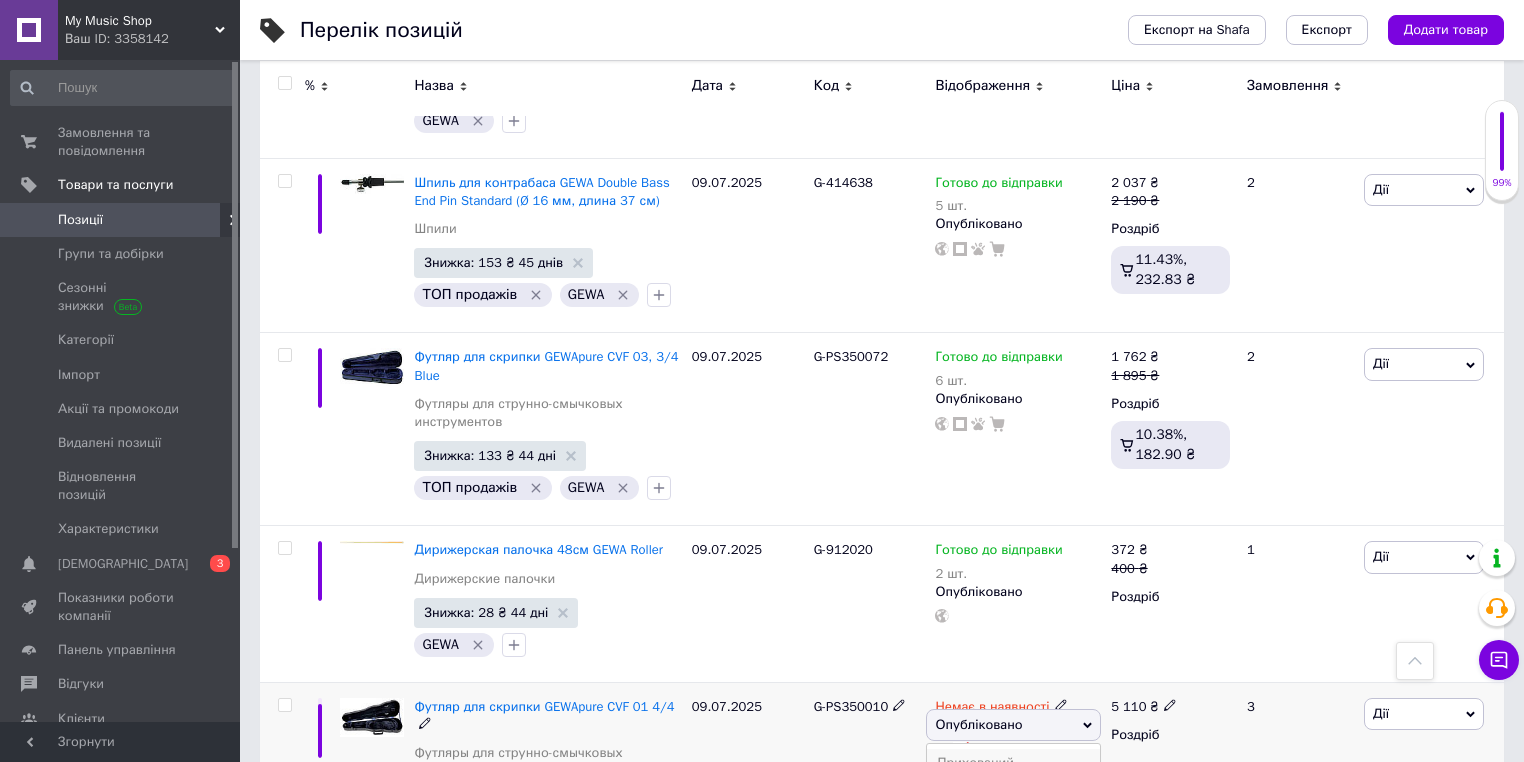 click on "Прихований" at bounding box center [1013, 763] 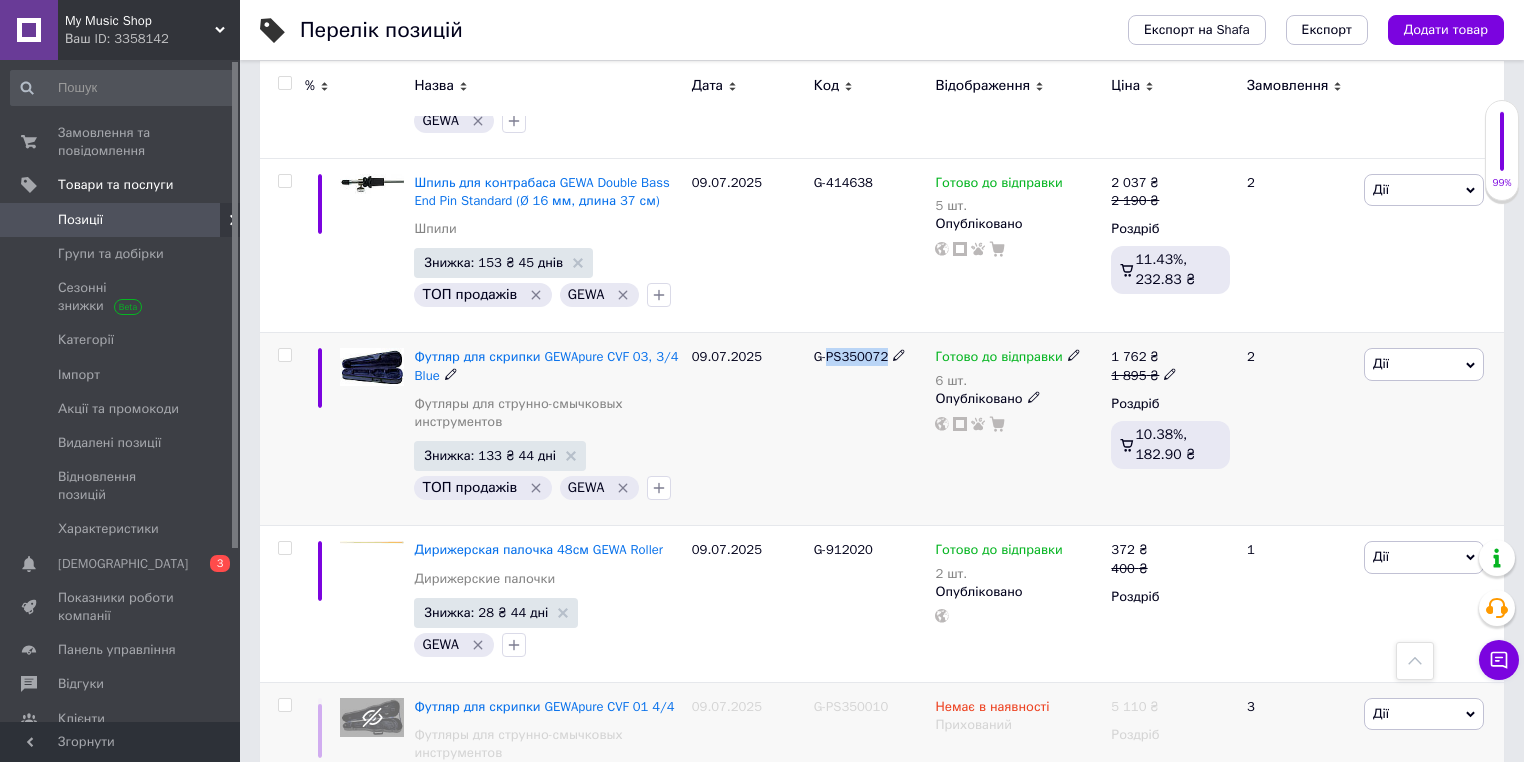 drag, startPoint x: 830, startPoint y: 286, endPoint x: 880, endPoint y: 289, distance: 50.08992 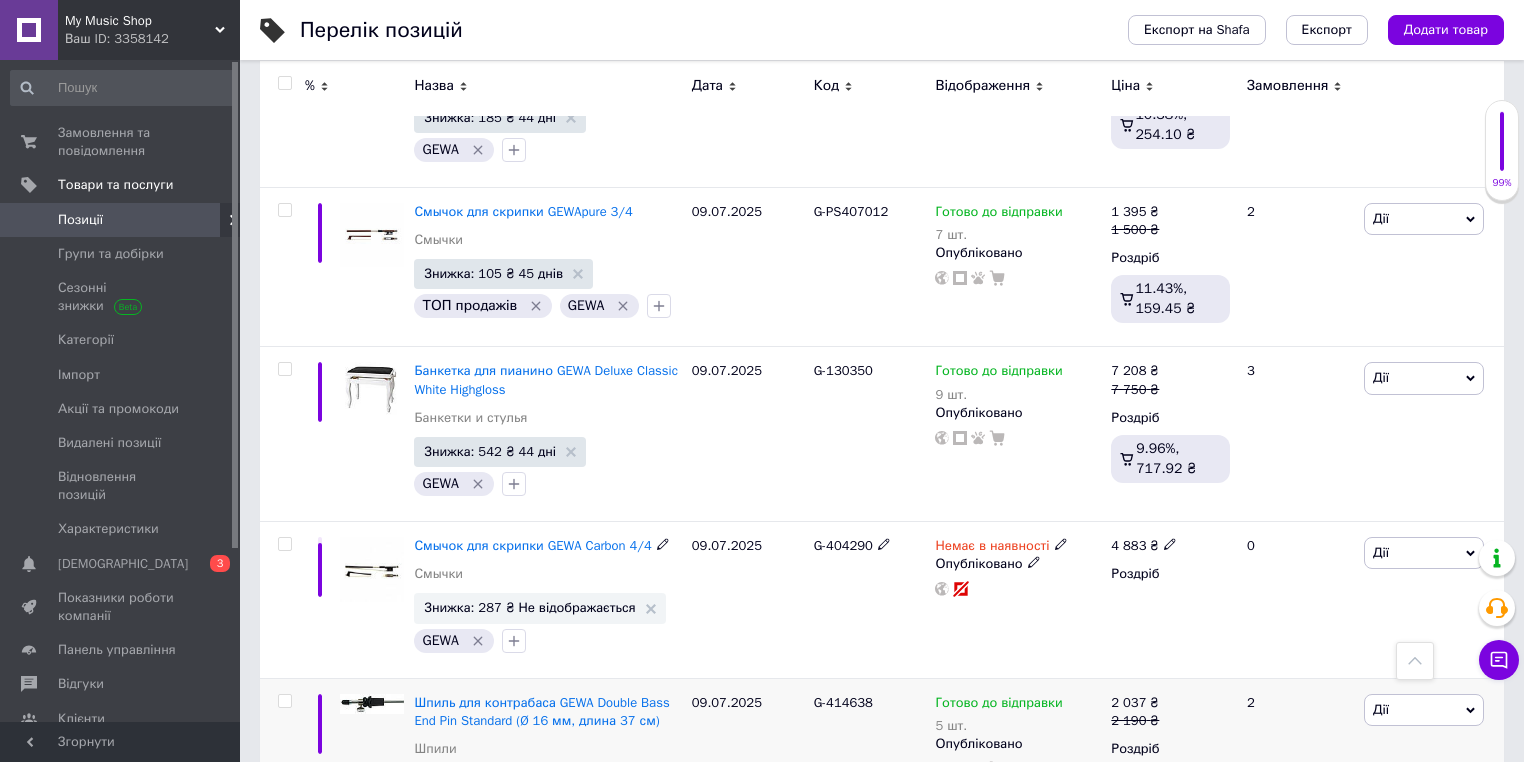 scroll, scrollTop: 4920, scrollLeft: 0, axis: vertical 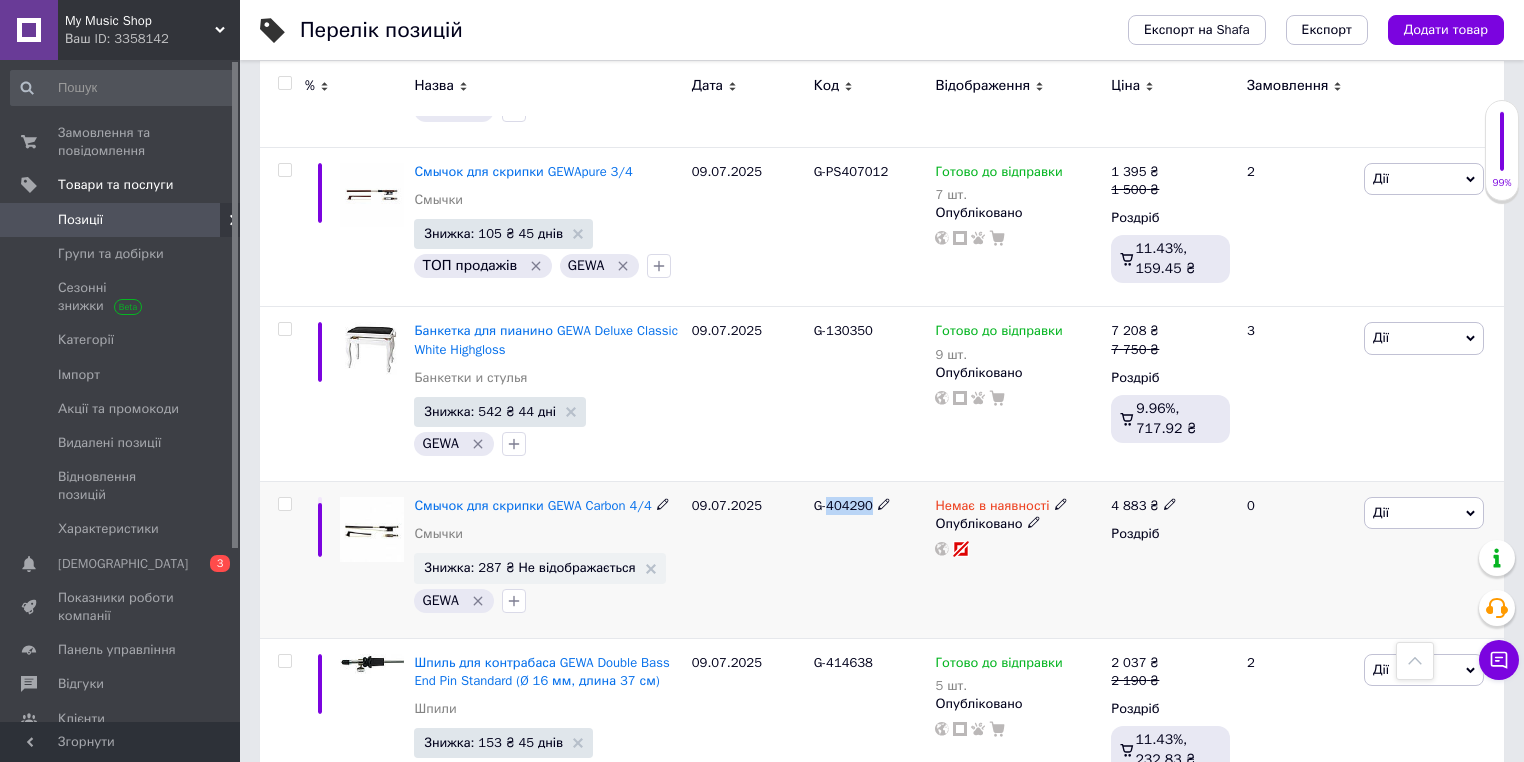 drag, startPoint x: 828, startPoint y: 440, endPoint x: 870, endPoint y: 448, distance: 42.755116 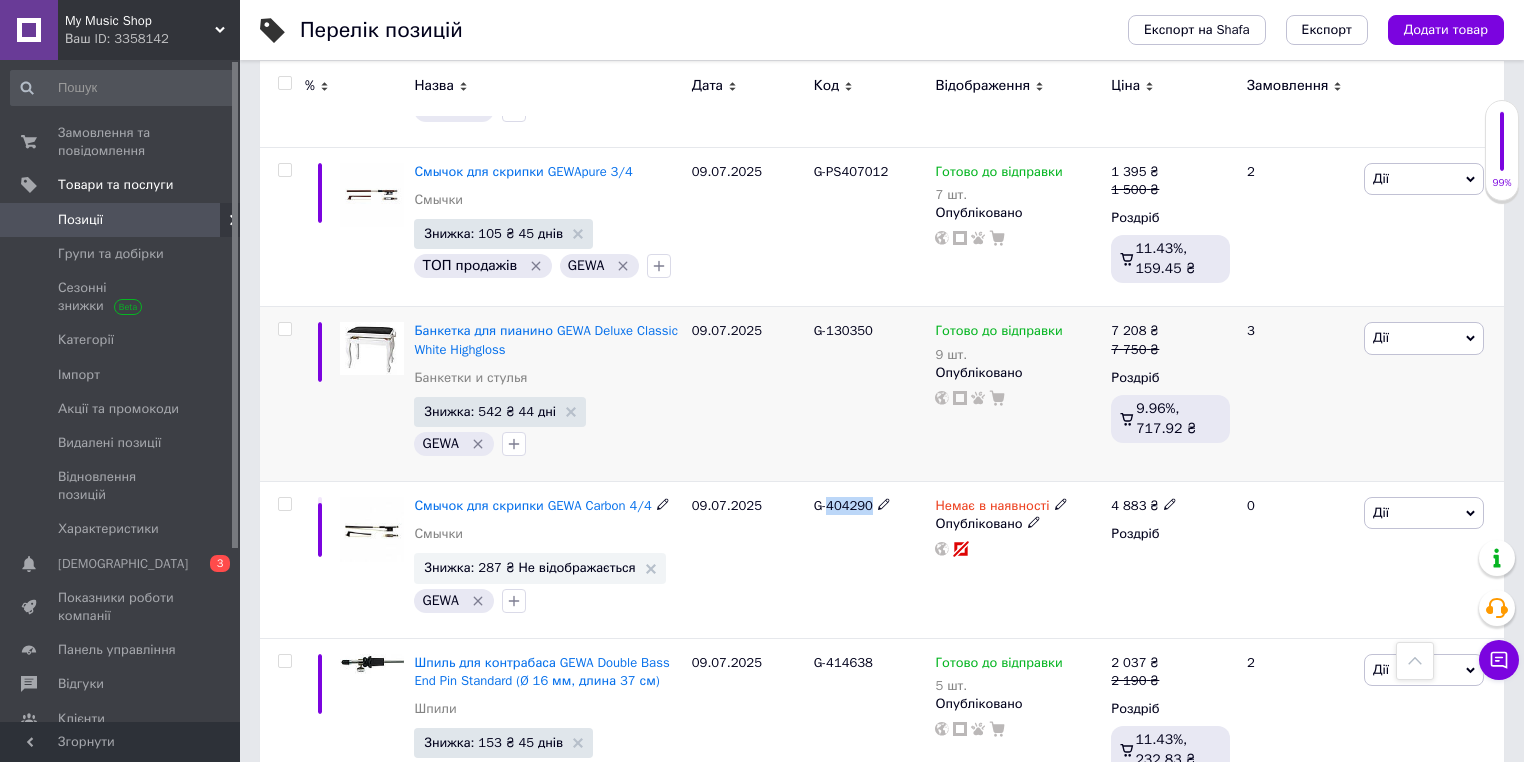 copy on "404290" 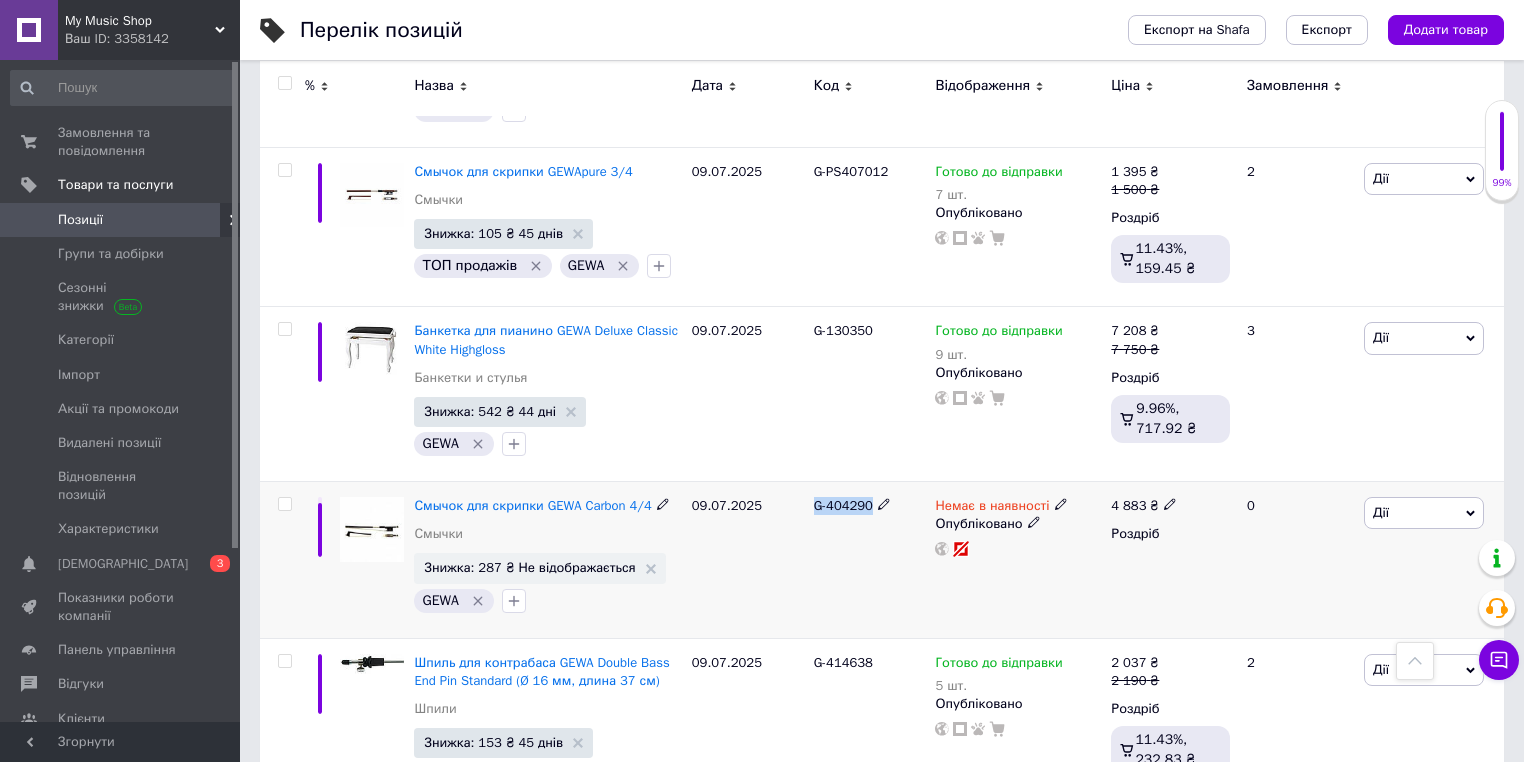 drag, startPoint x: 812, startPoint y: 438, endPoint x: 871, endPoint y: 448, distance: 59.841457 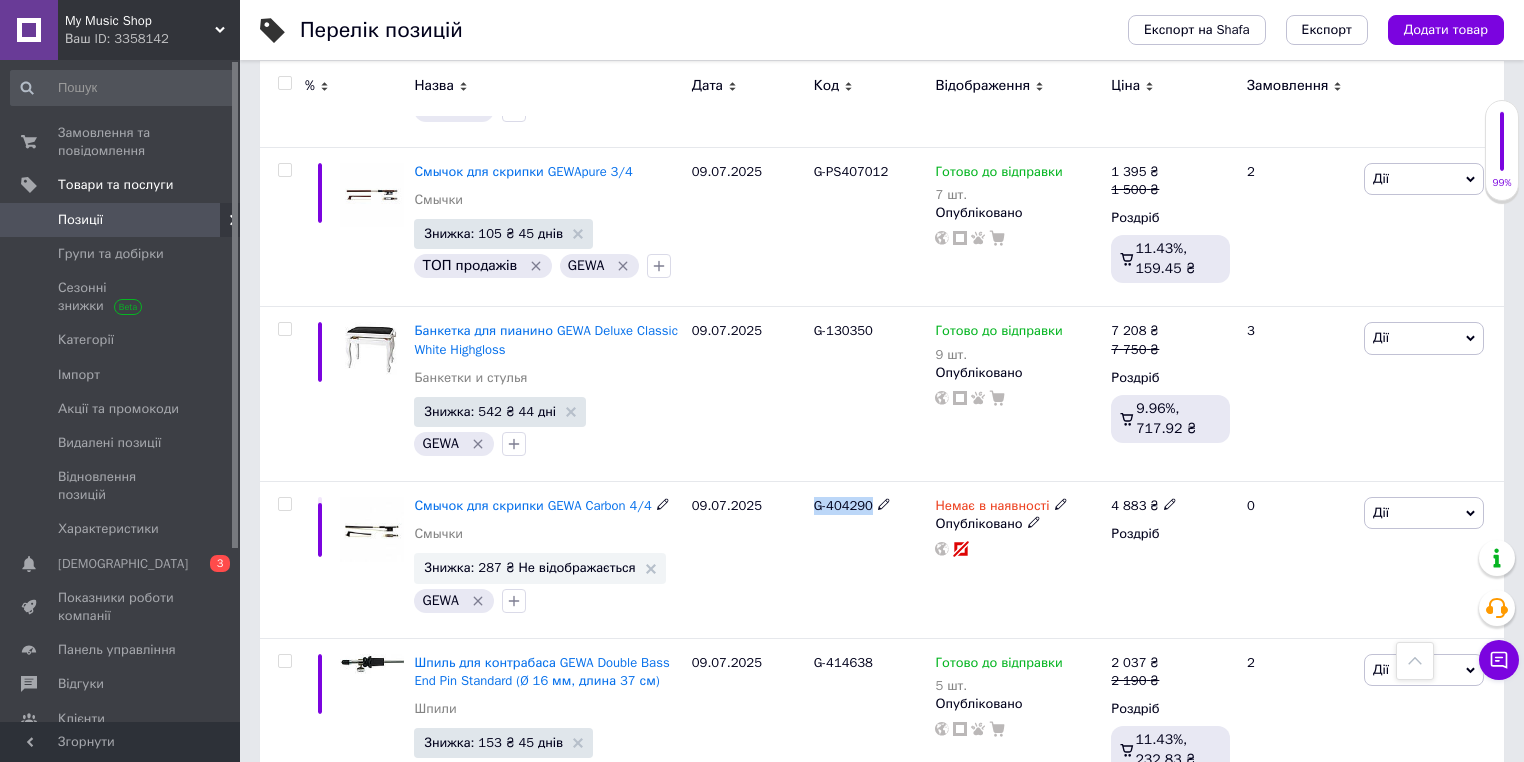 copy on "G-404290" 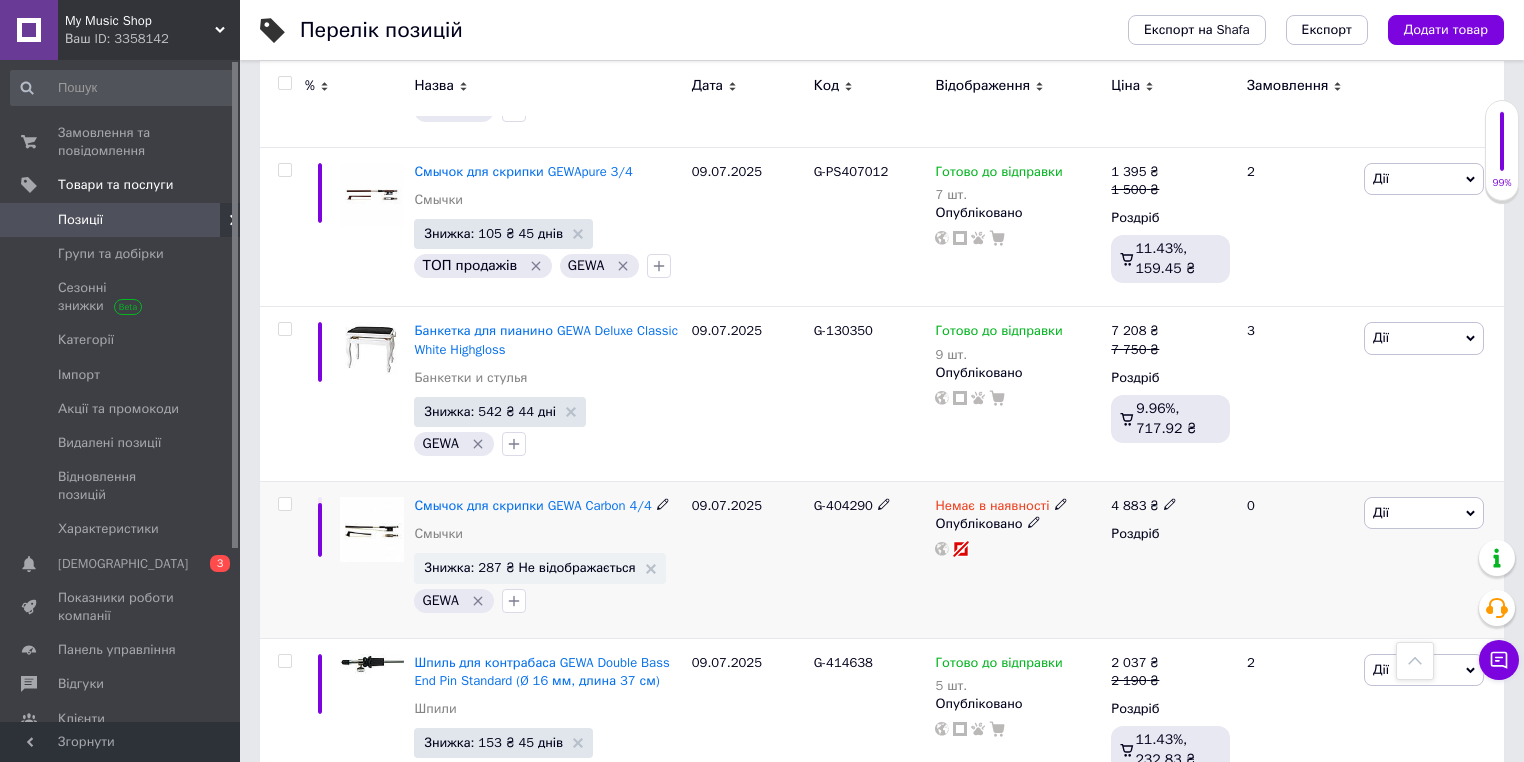 click on "Опубліковано" at bounding box center (1018, 524) 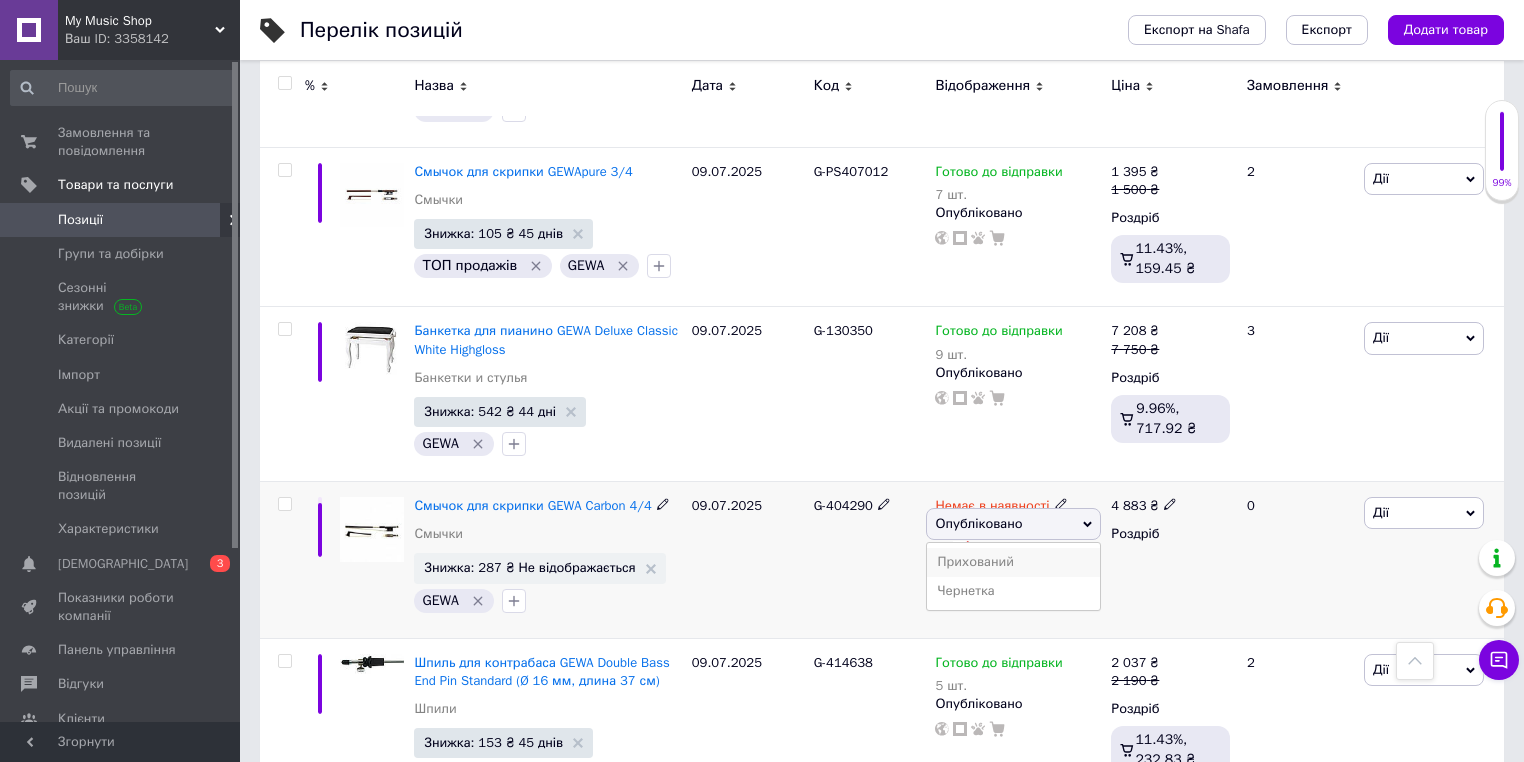 click on "Прихований" at bounding box center [1013, 562] 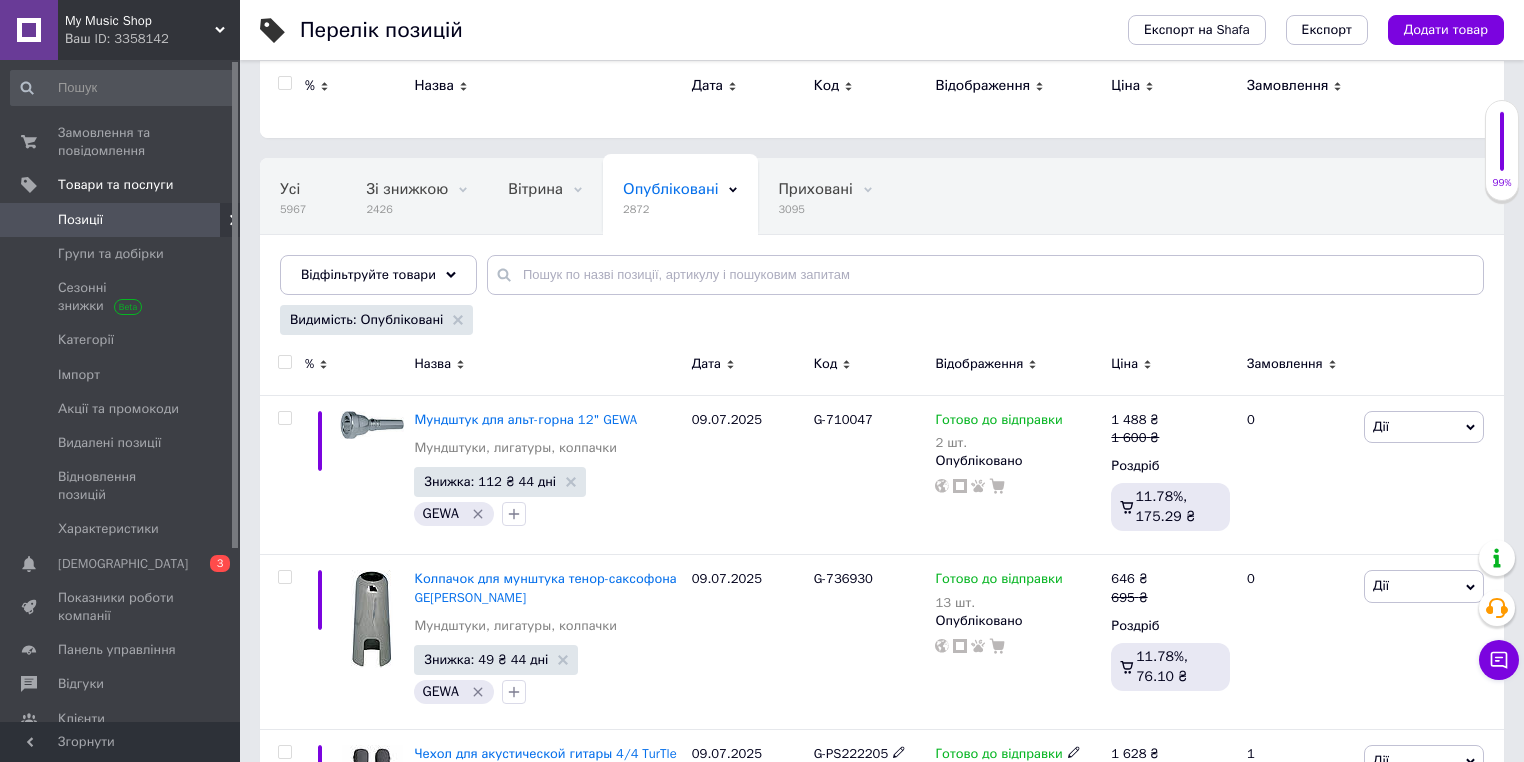 scroll, scrollTop: 40, scrollLeft: 0, axis: vertical 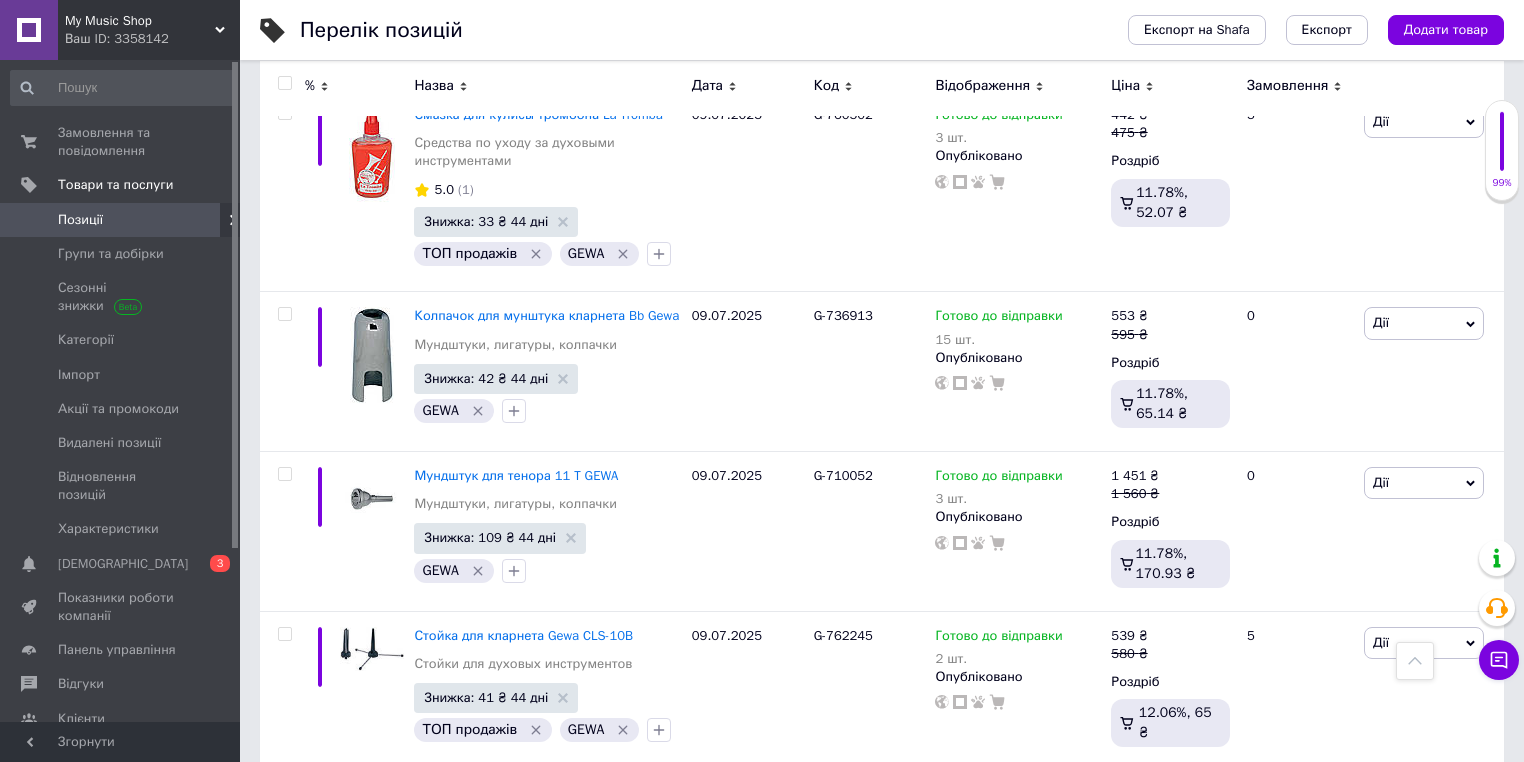 click on "30" at bounding box center [674, 811] 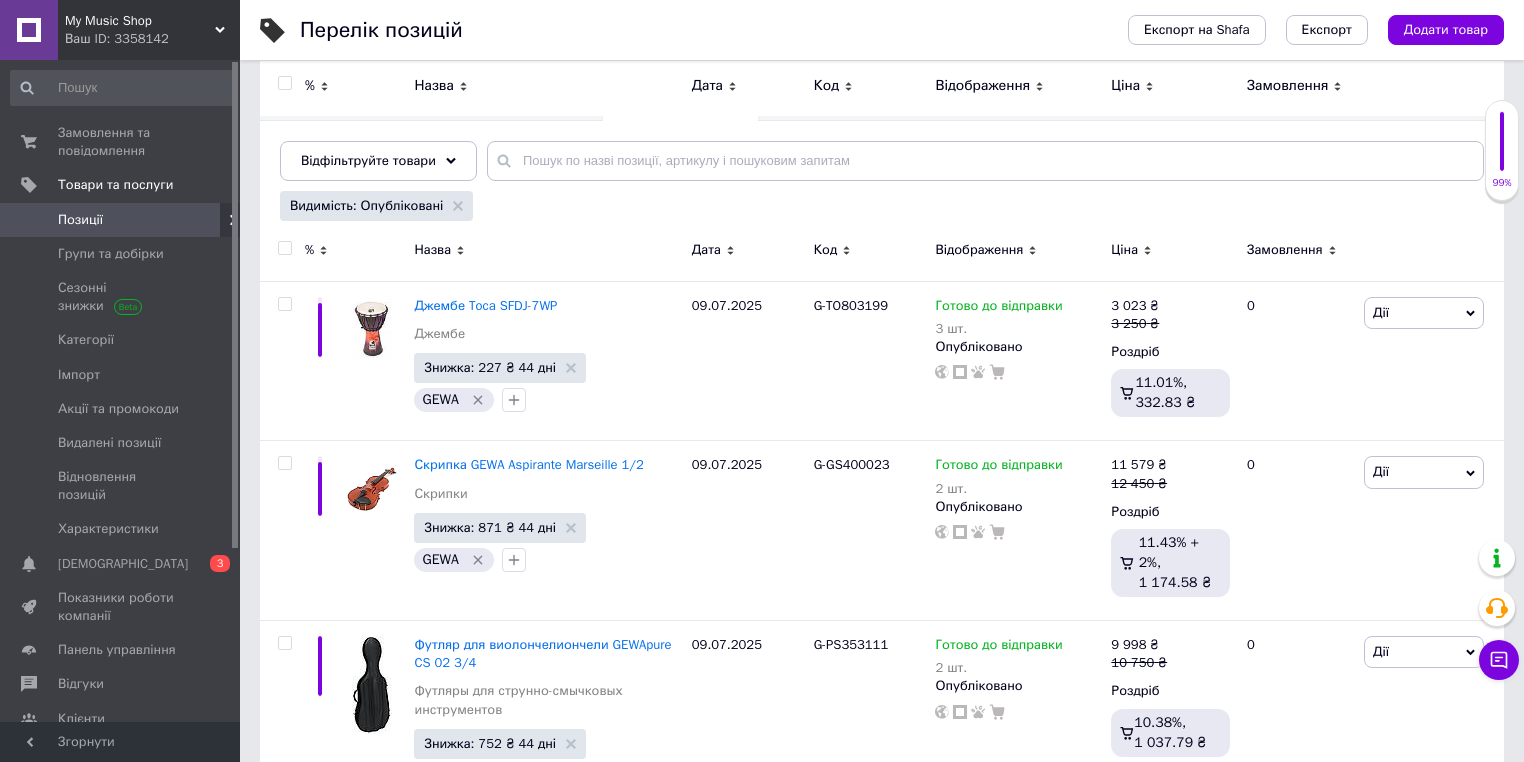 scroll, scrollTop: 0, scrollLeft: 0, axis: both 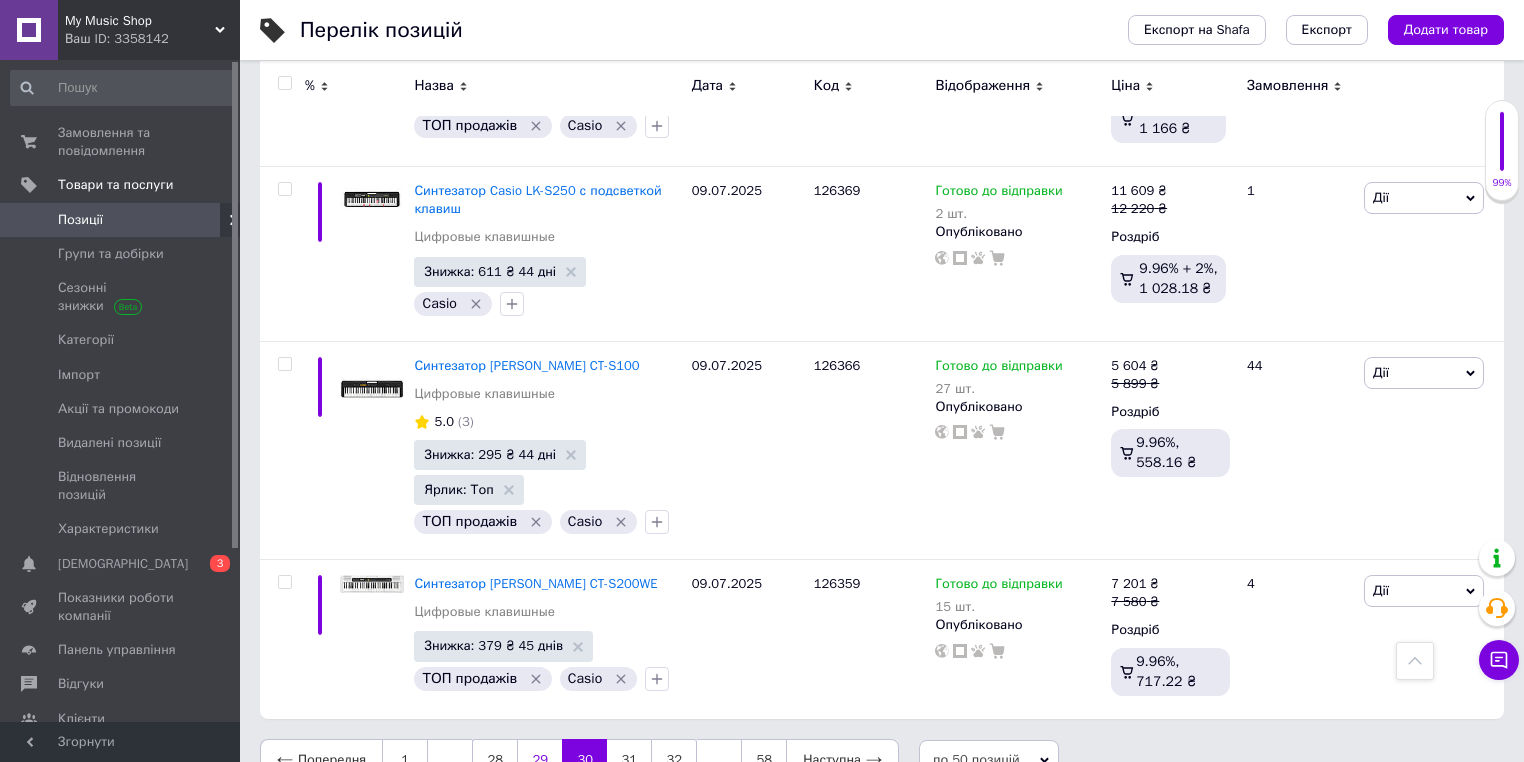 click on "29" at bounding box center (539, 760) 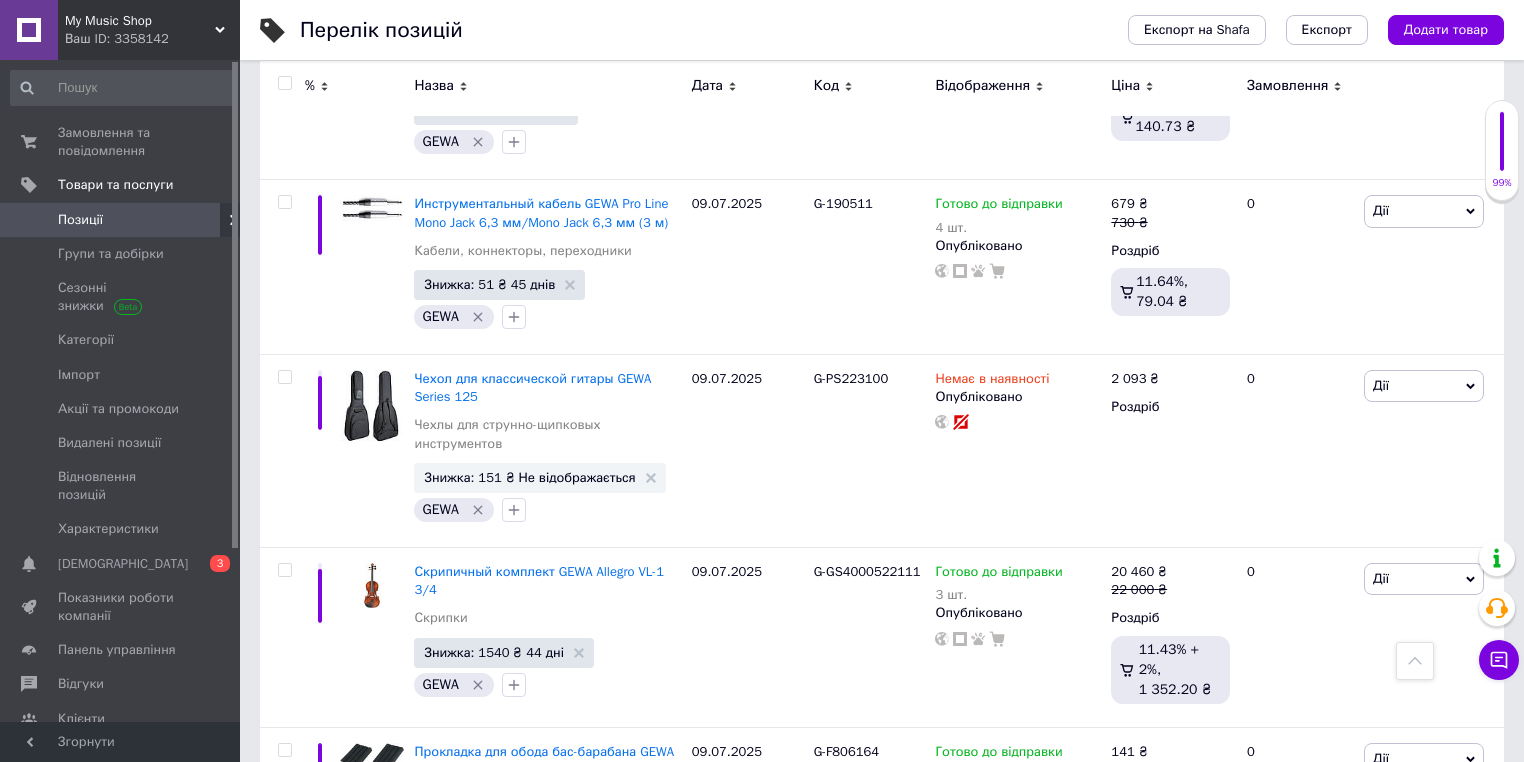 scroll, scrollTop: 0, scrollLeft: 0, axis: both 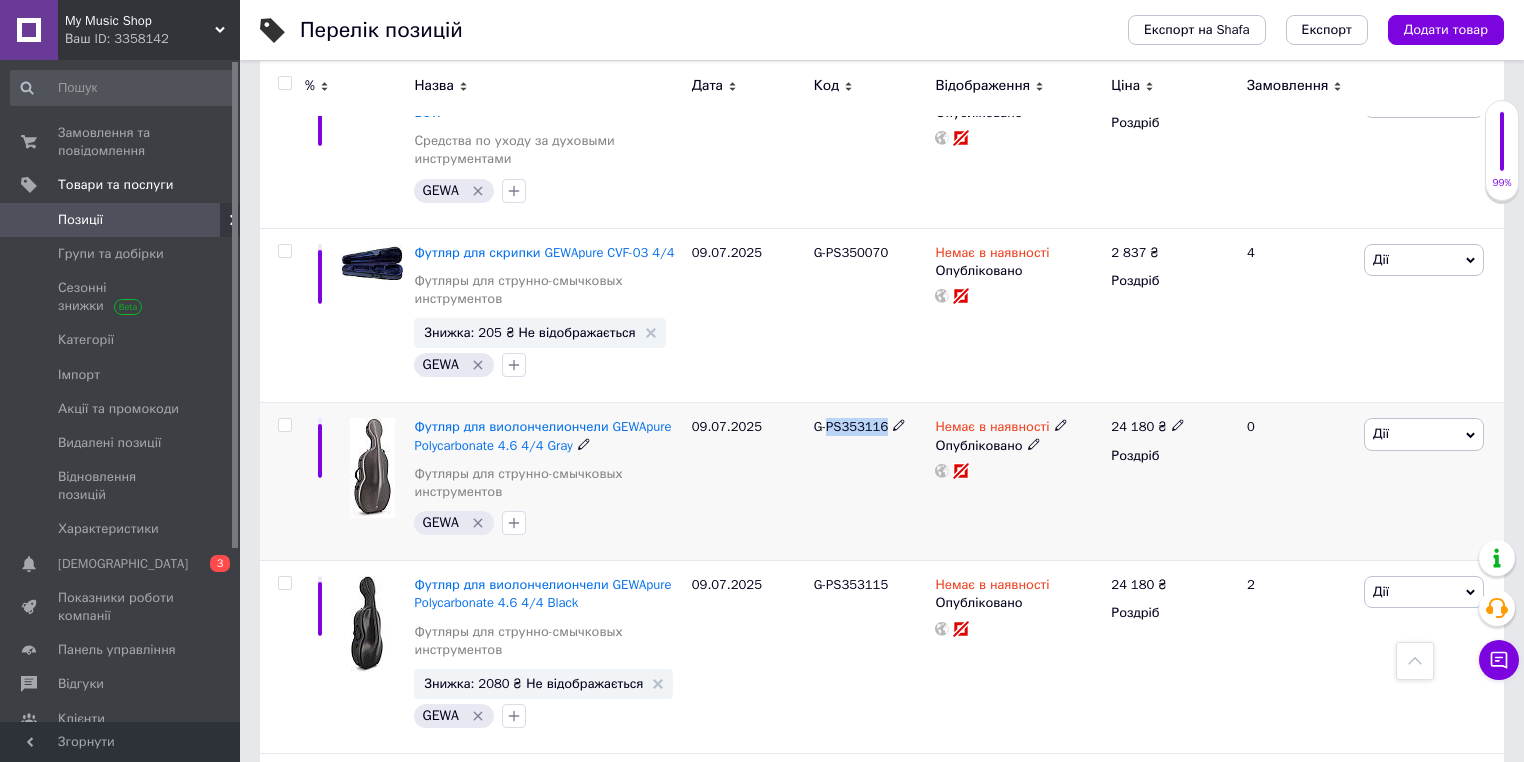 drag, startPoint x: 830, startPoint y: 316, endPoint x: 883, endPoint y: 321, distance: 53.235325 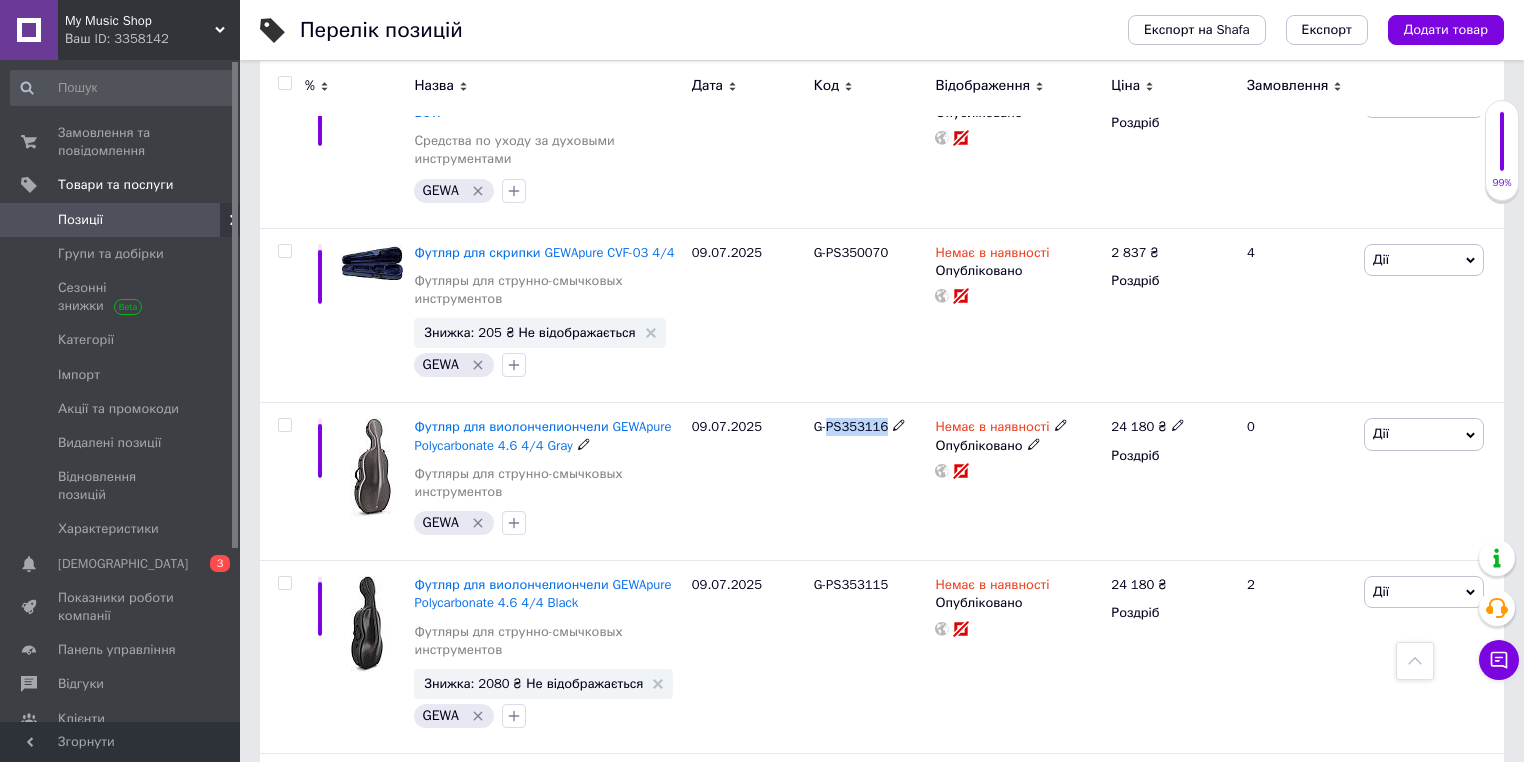 copy on "PS353116" 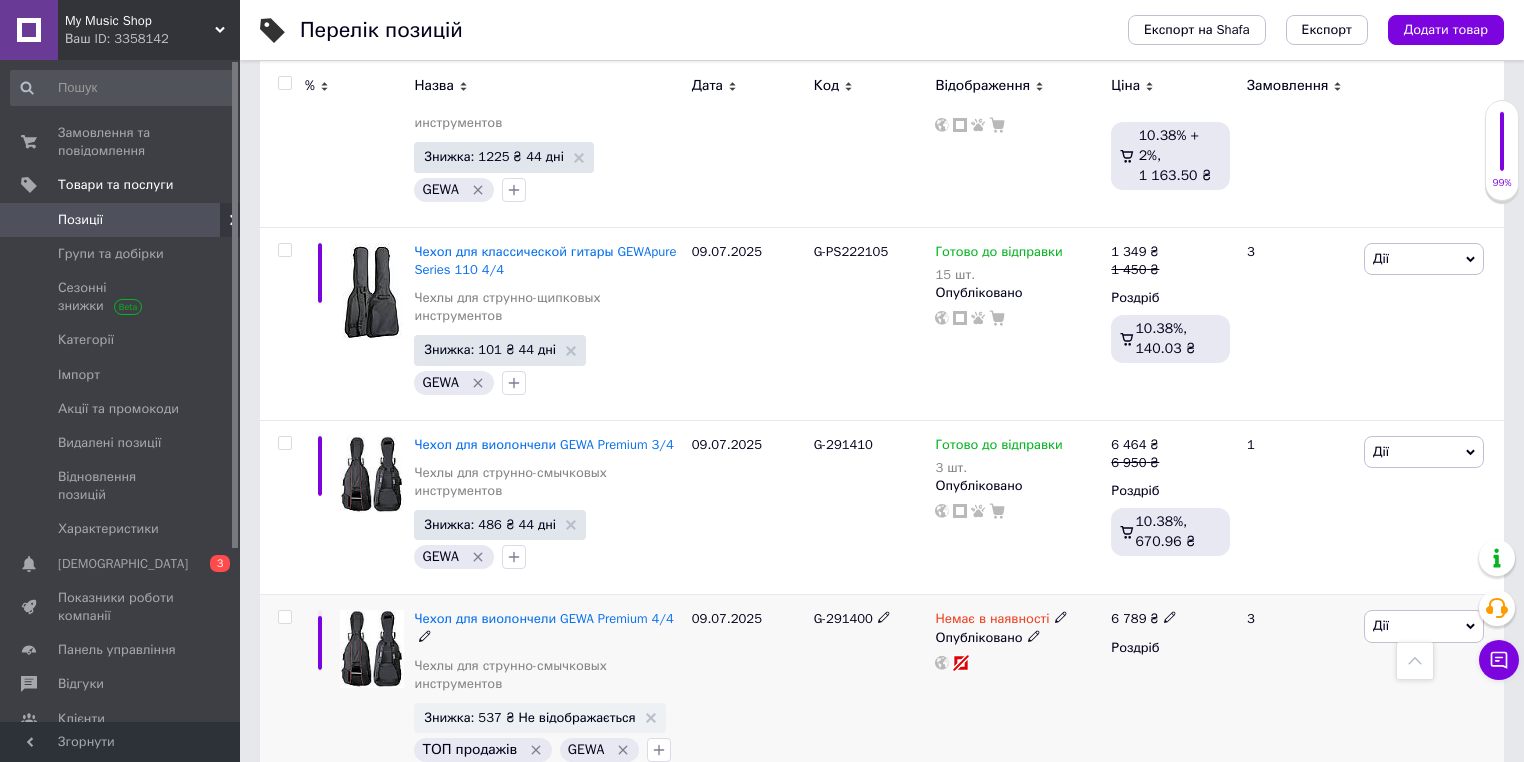 scroll, scrollTop: 6640, scrollLeft: 0, axis: vertical 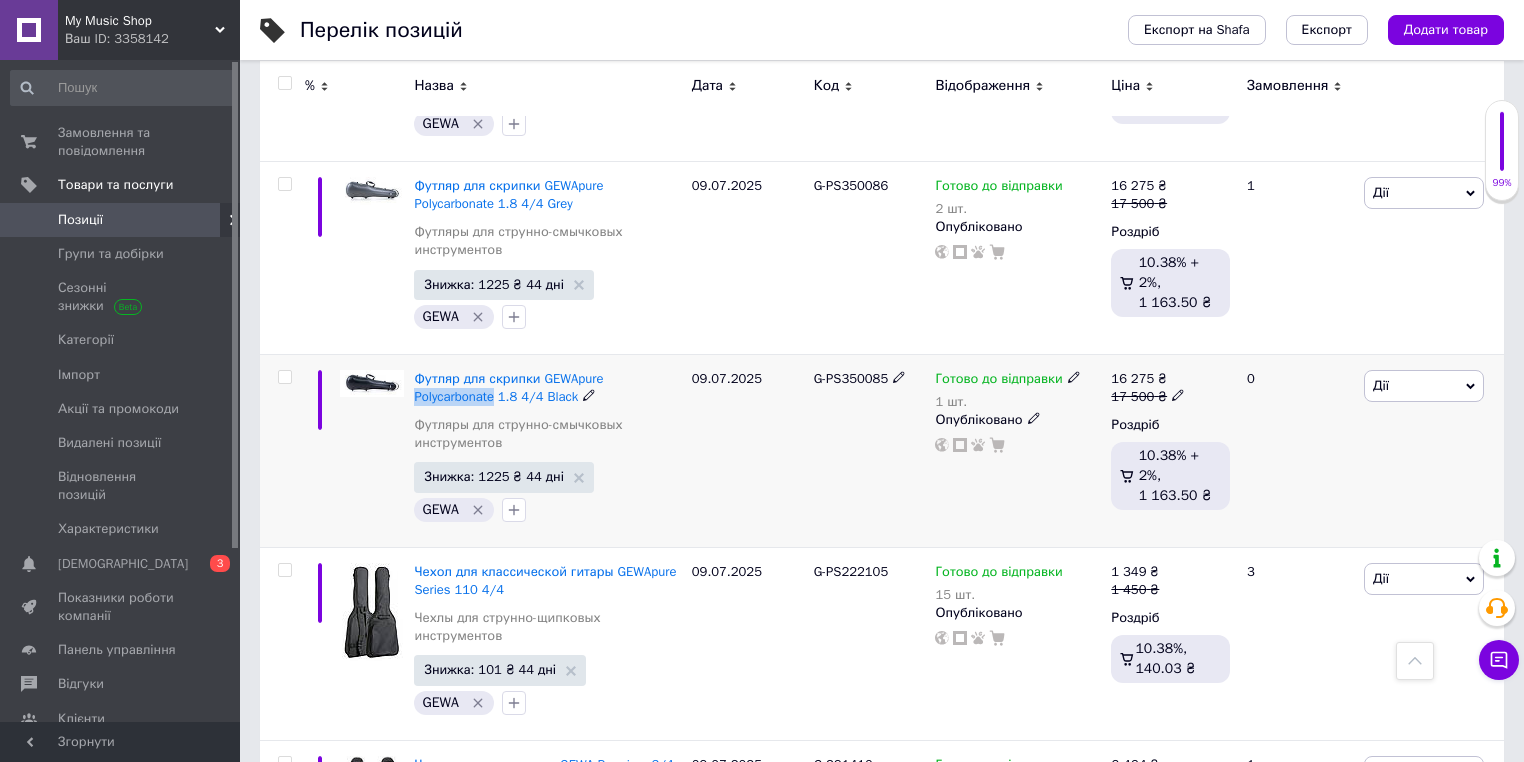 drag, startPoint x: 411, startPoint y: 287, endPoint x: 495, endPoint y: 292, distance: 84.14868 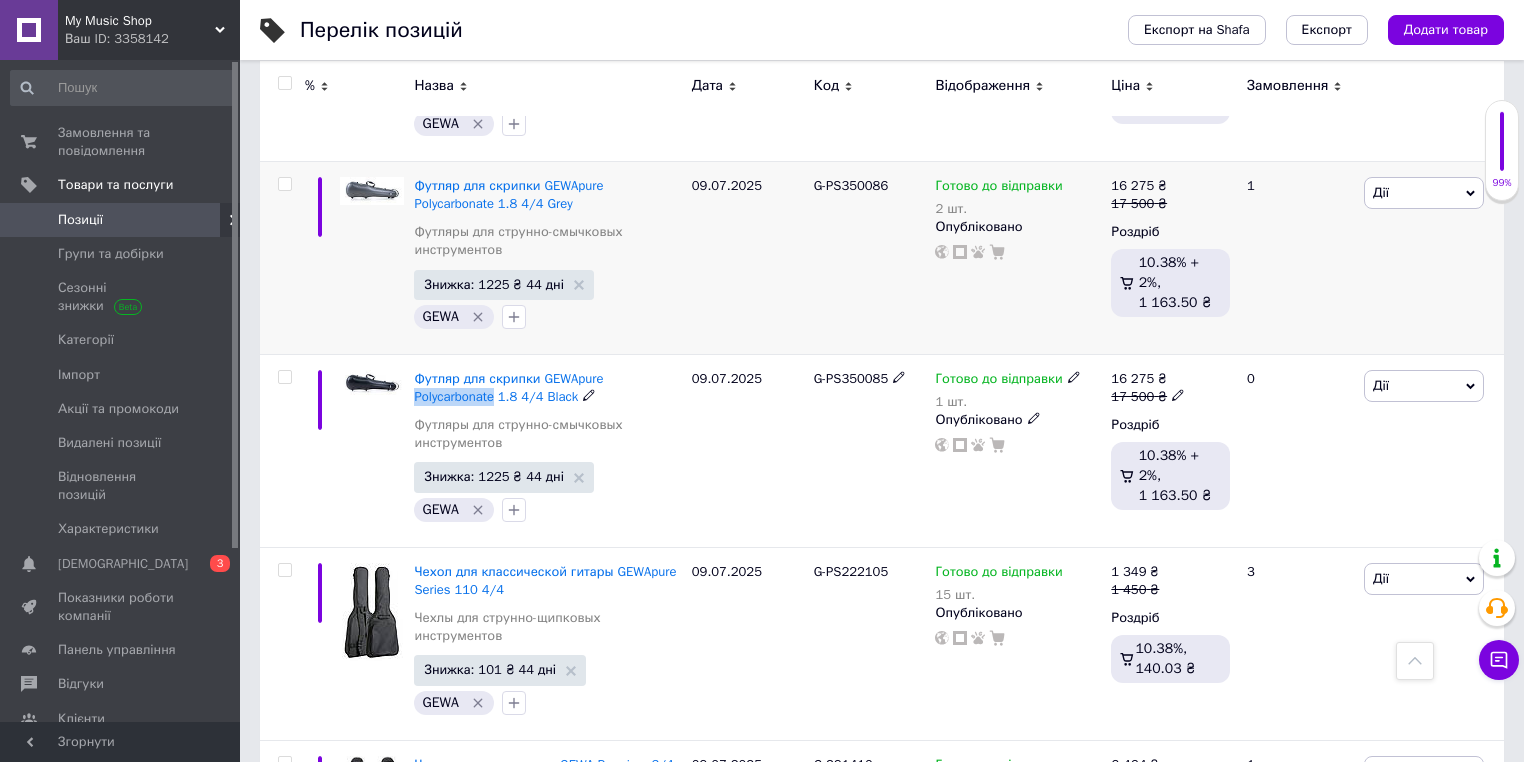 copy on "Polycarbonate" 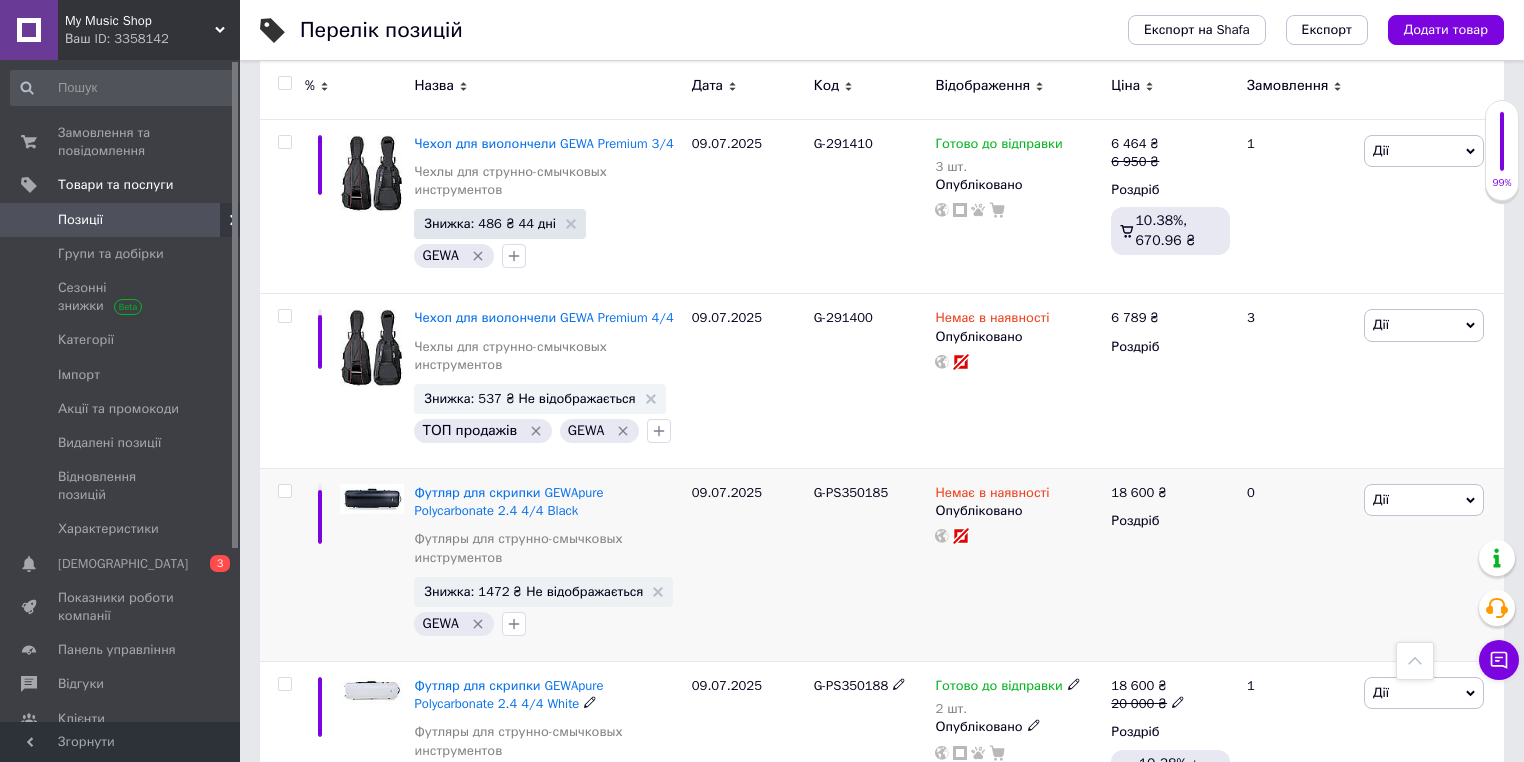 scroll, scrollTop: 7280, scrollLeft: 0, axis: vertical 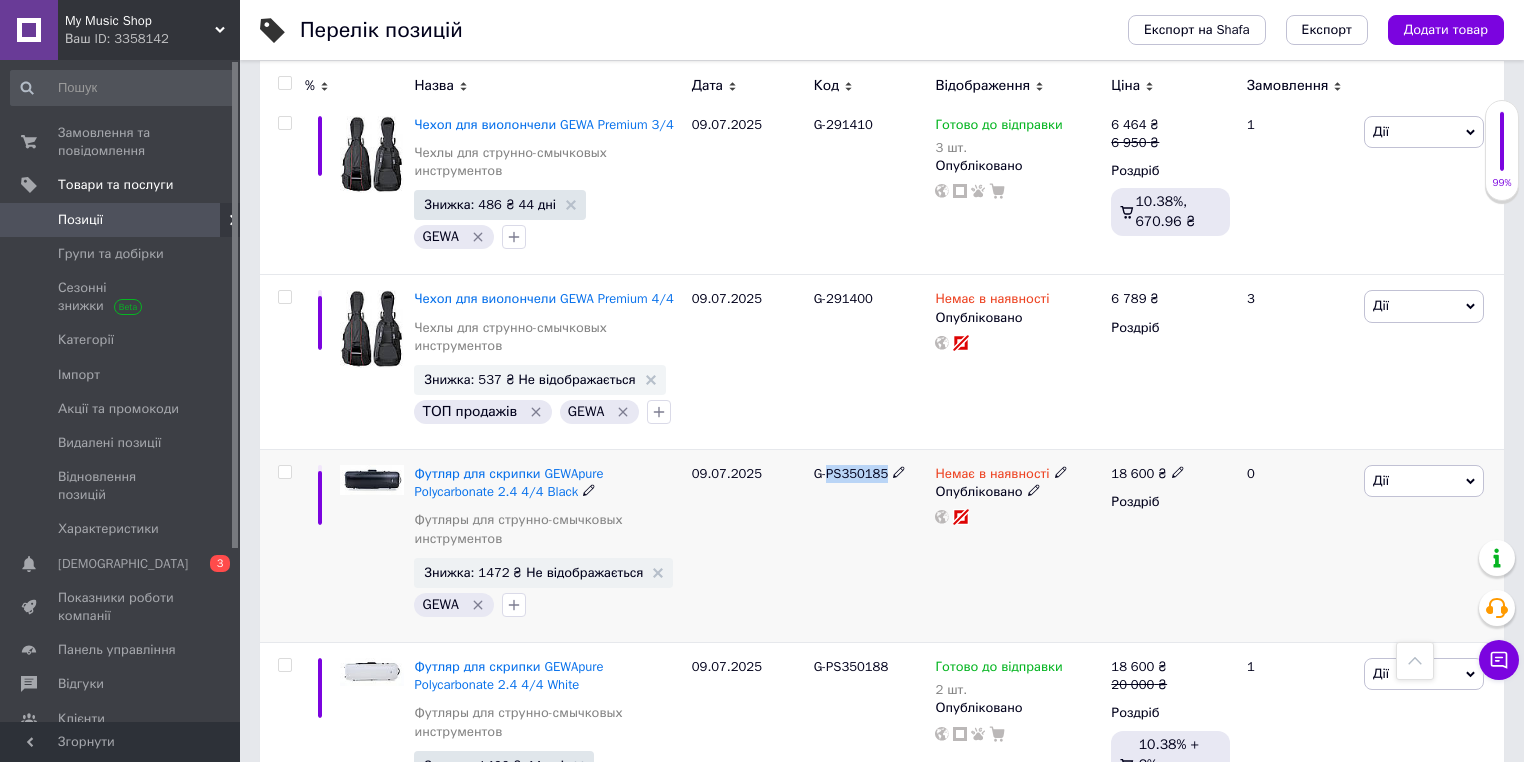 drag, startPoint x: 829, startPoint y: 342, endPoint x: 884, endPoint y: 353, distance: 56.089214 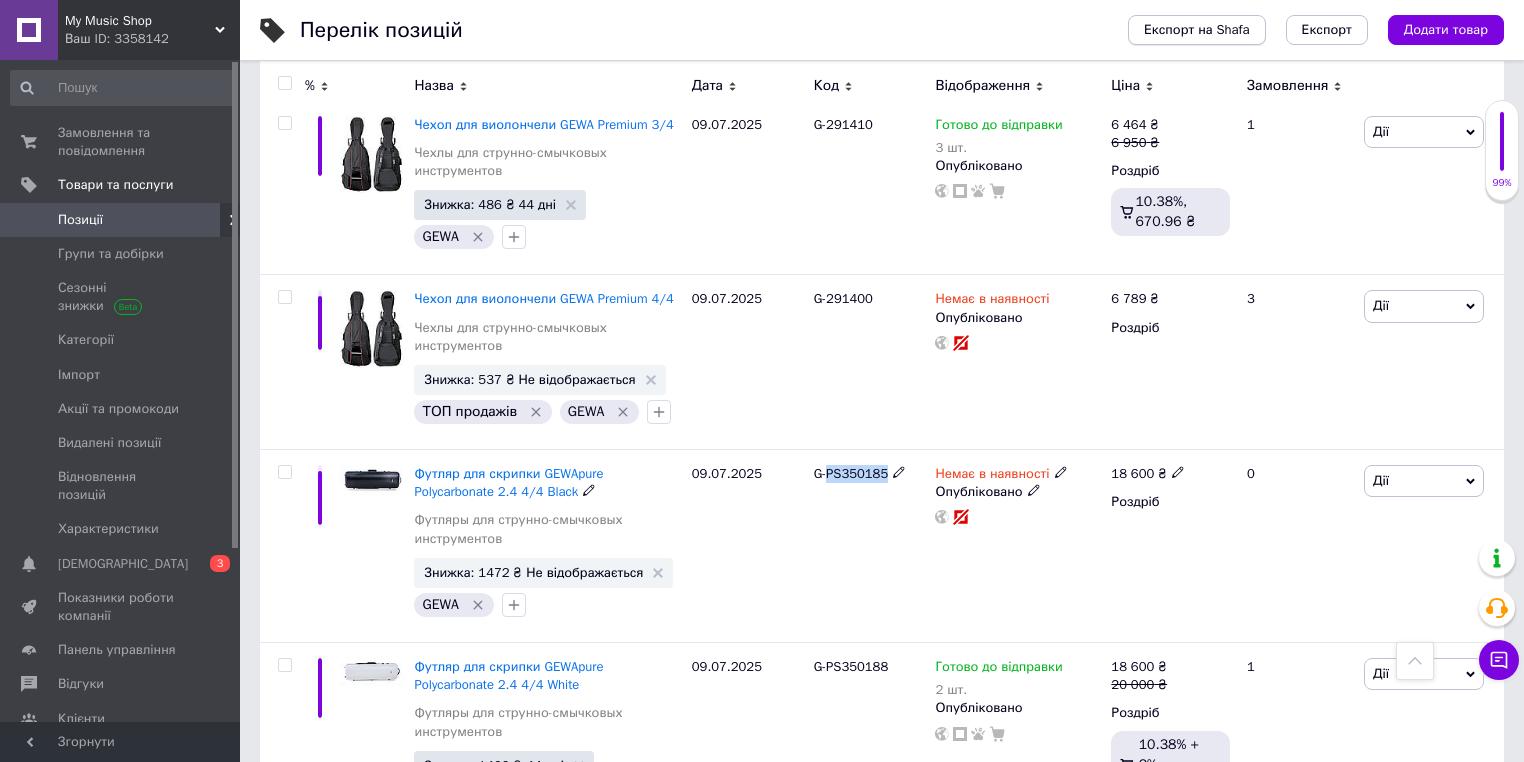 copy on "PS350185" 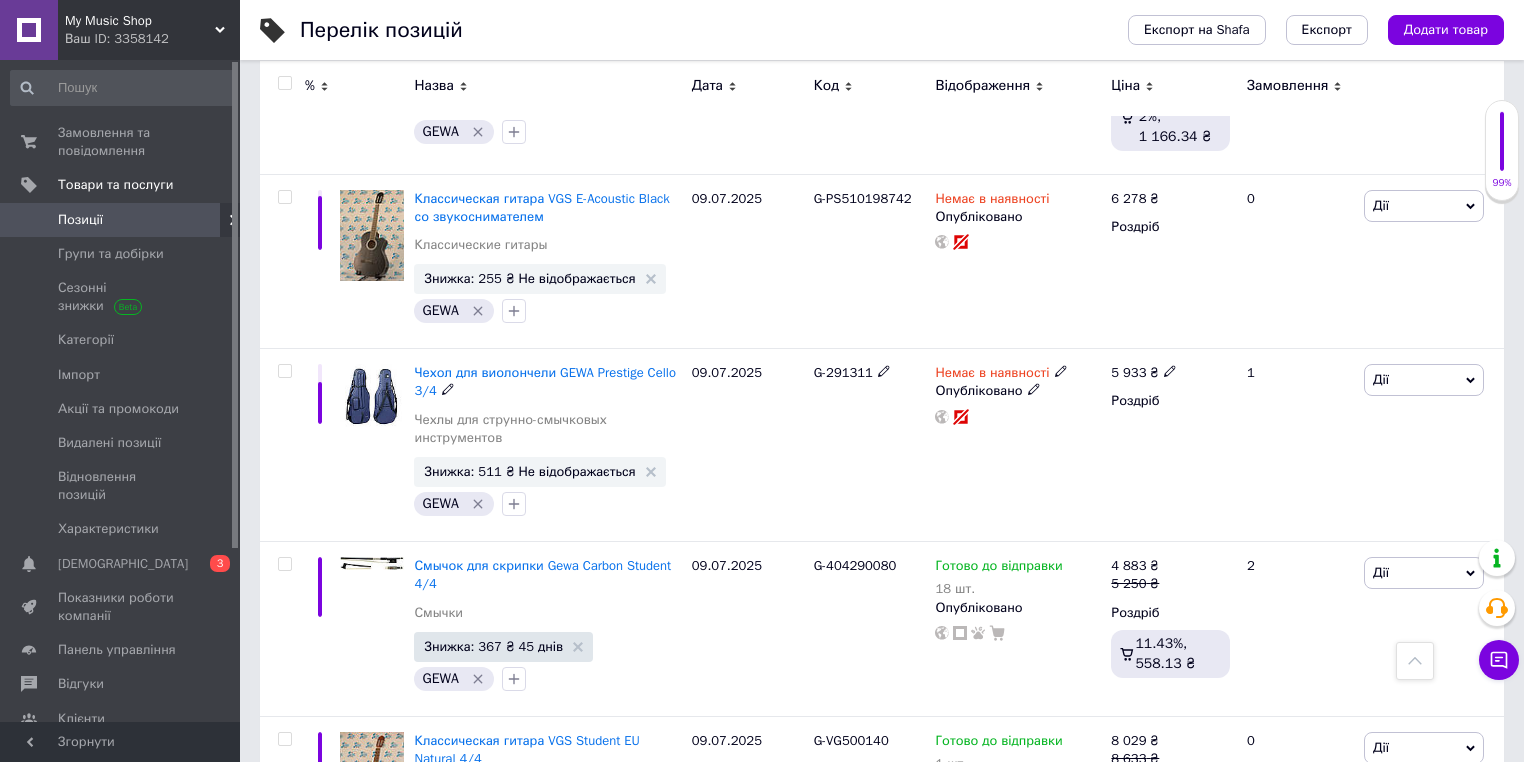 scroll, scrollTop: 8160, scrollLeft: 0, axis: vertical 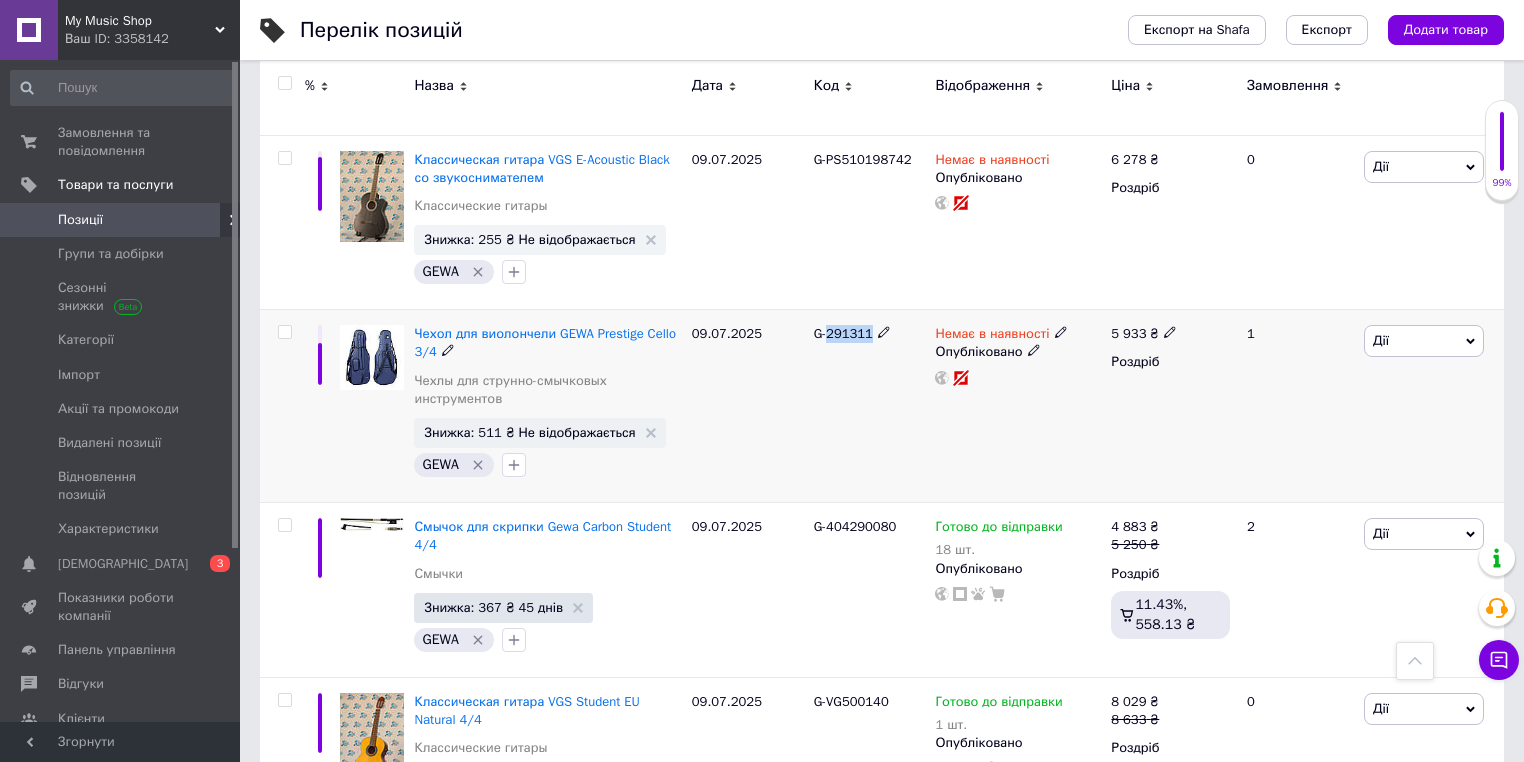 drag, startPoint x: 831, startPoint y: 204, endPoint x: 872, endPoint y: 214, distance: 42.201897 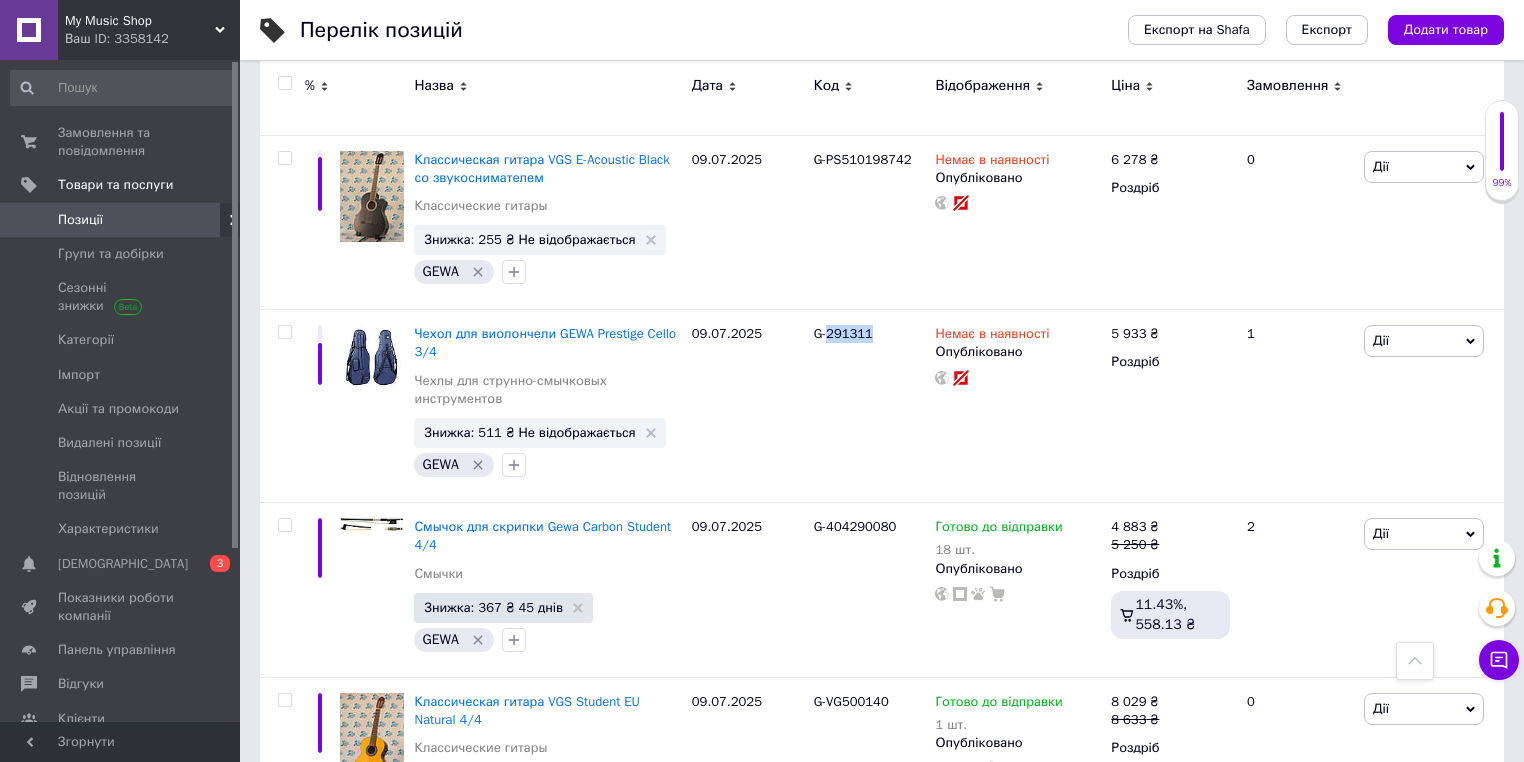 copy on "291311" 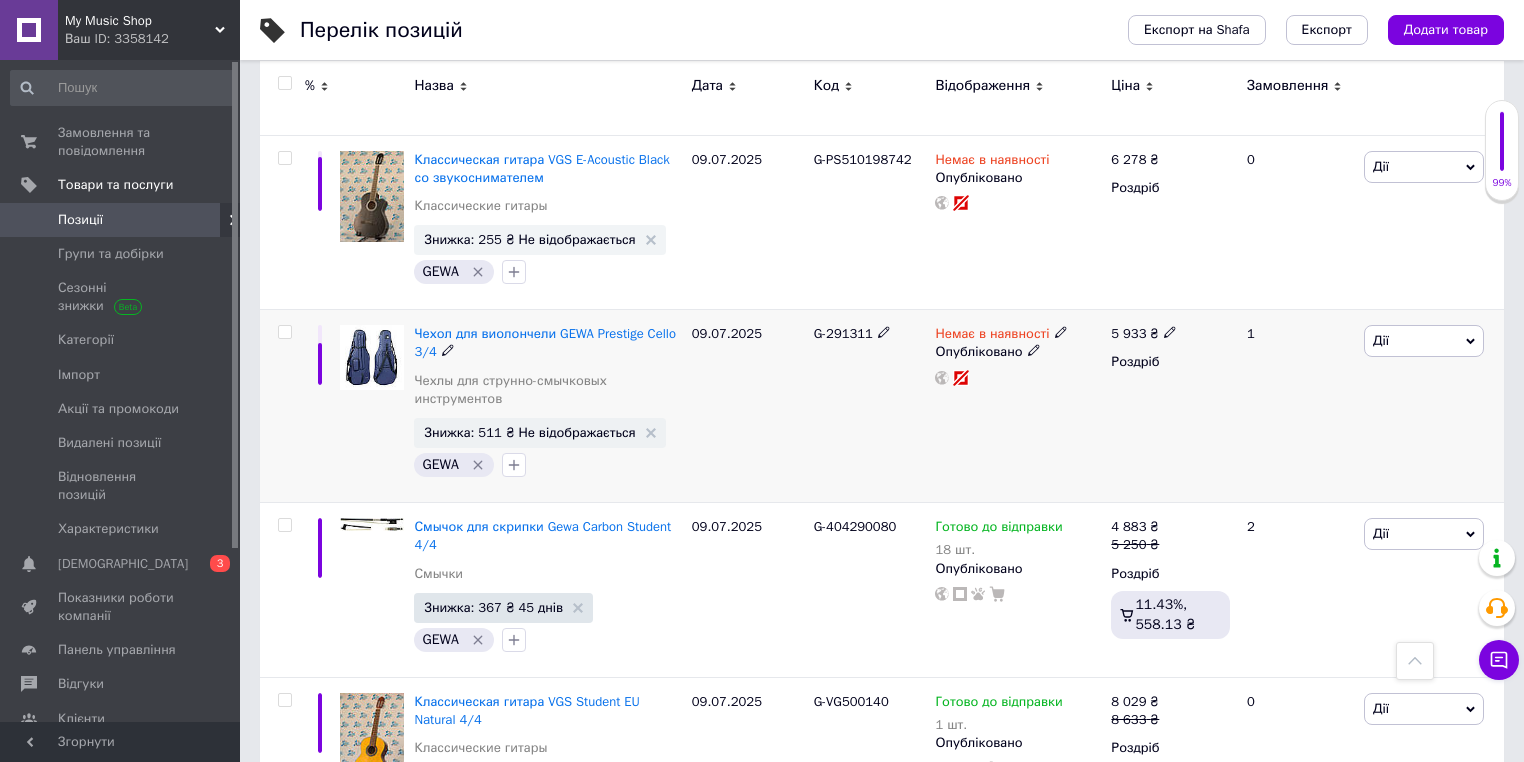 click 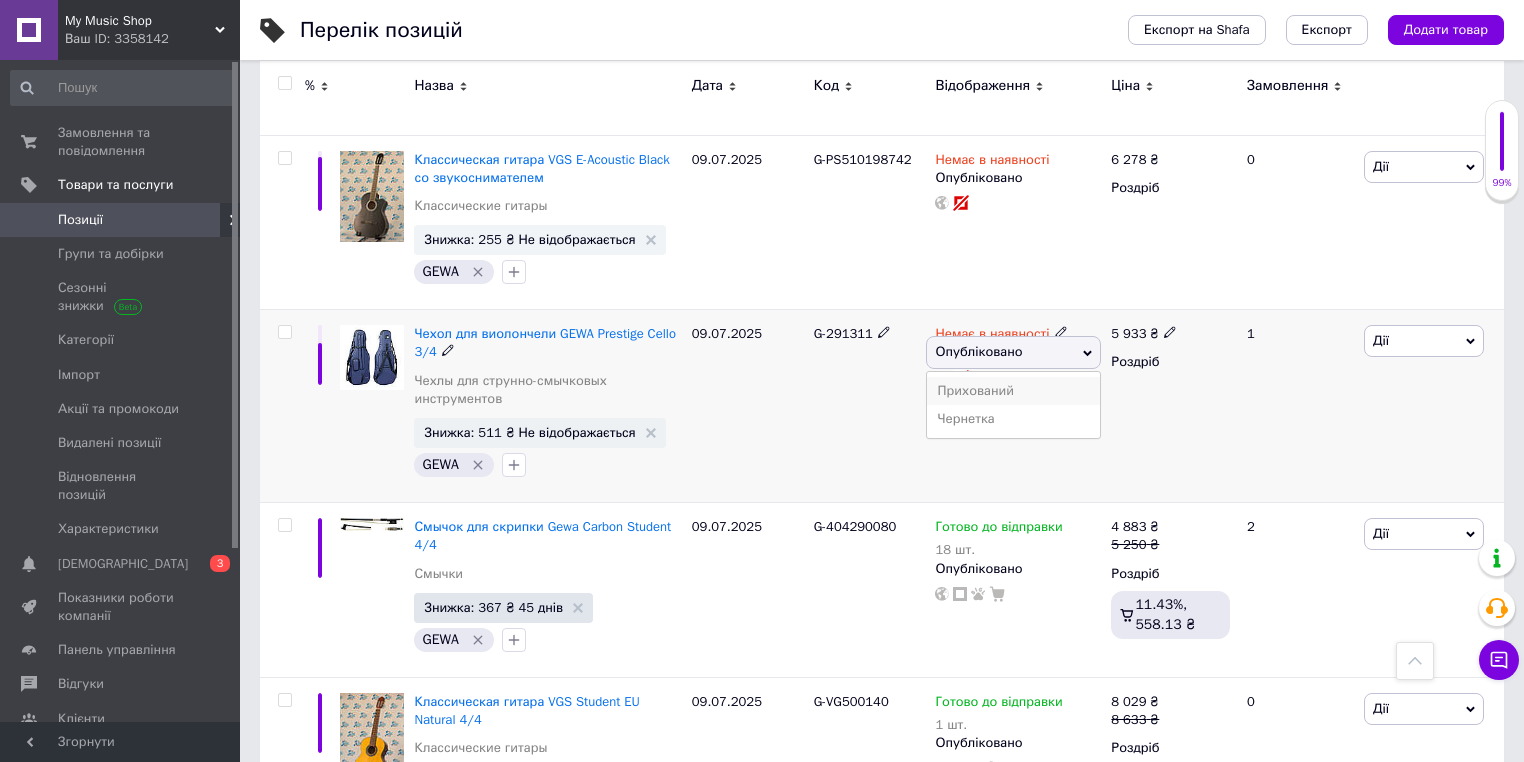 click on "Прихований" at bounding box center (1013, 391) 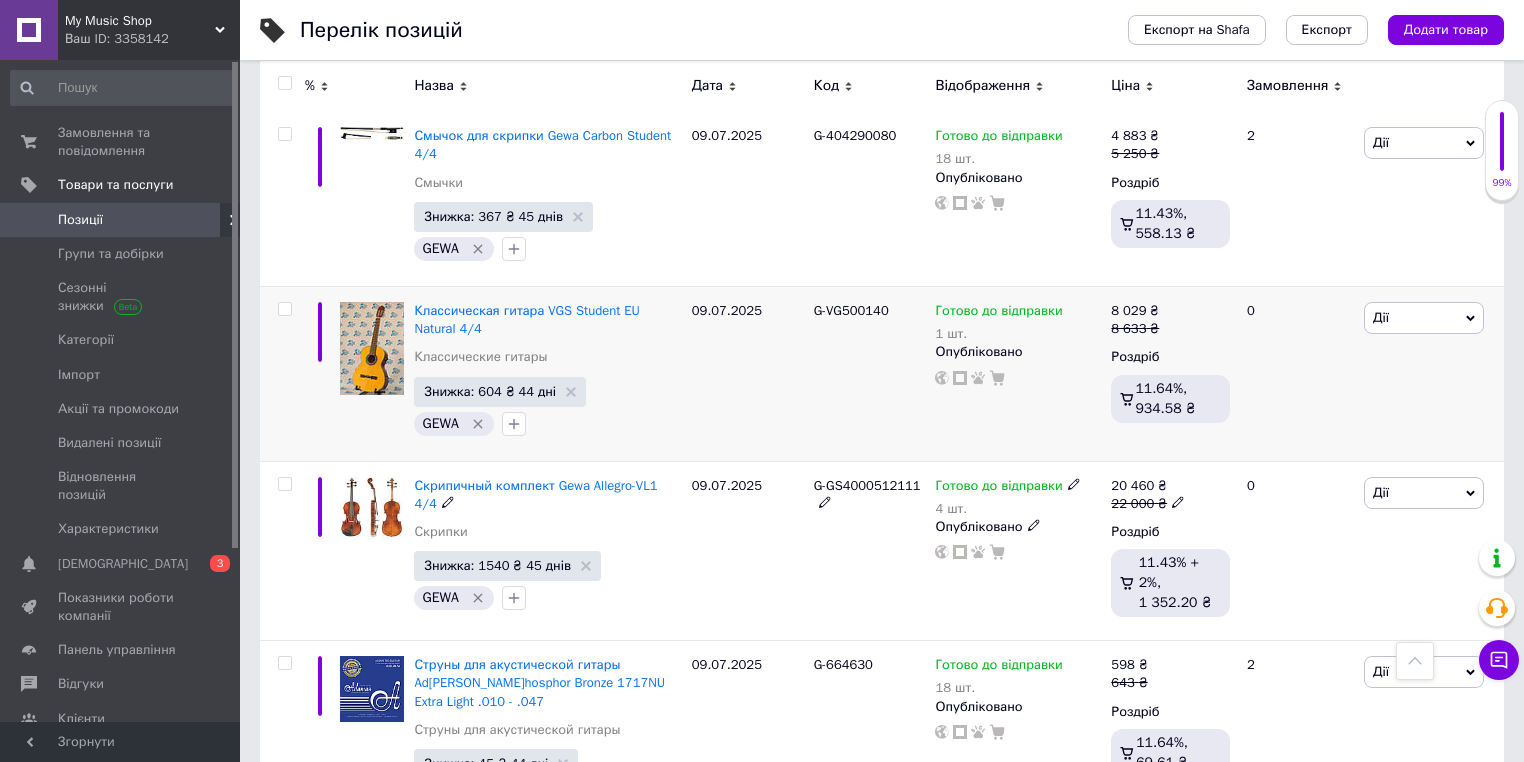 scroll, scrollTop: 8572, scrollLeft: 0, axis: vertical 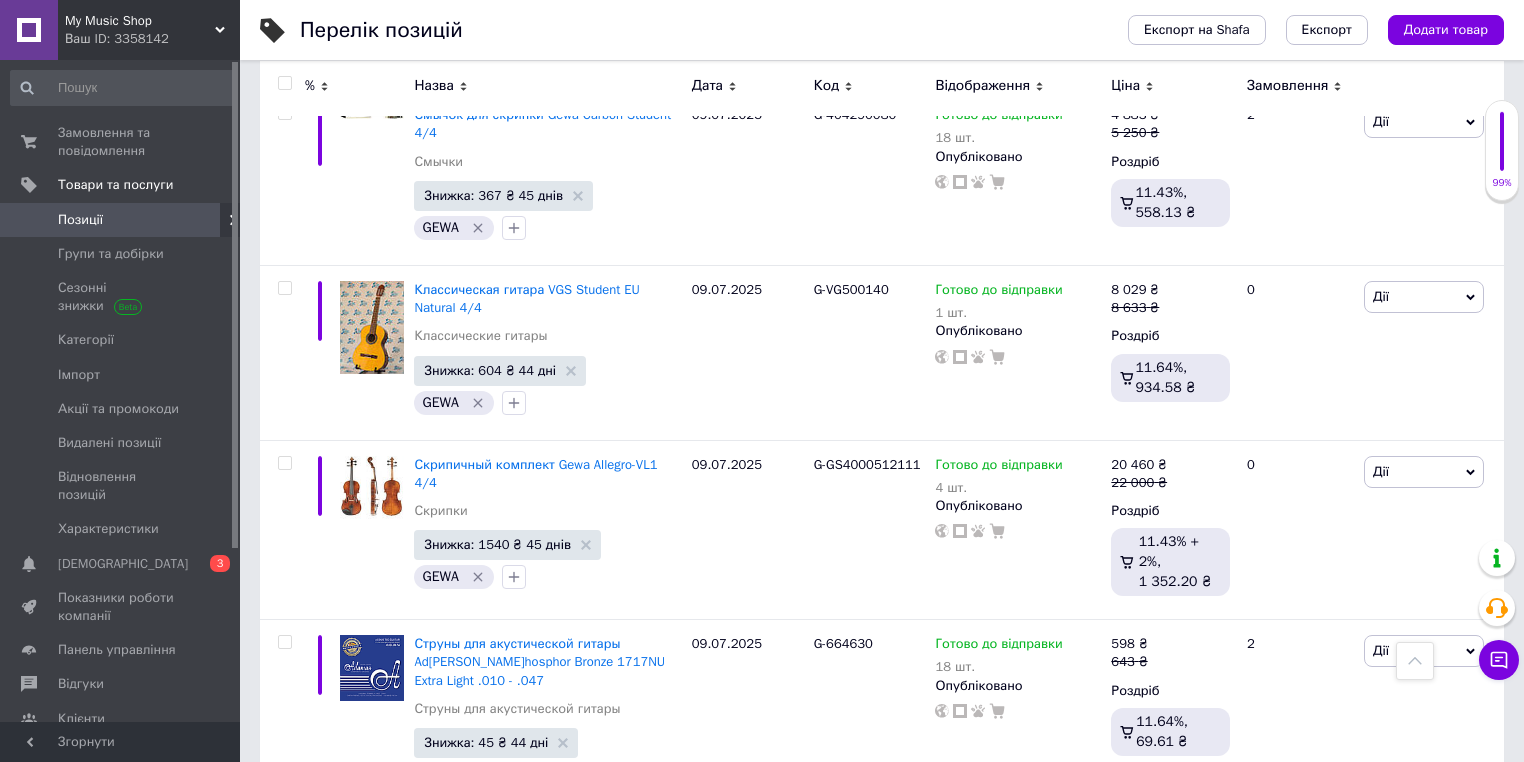 click on "30" at bounding box center [629, 853] 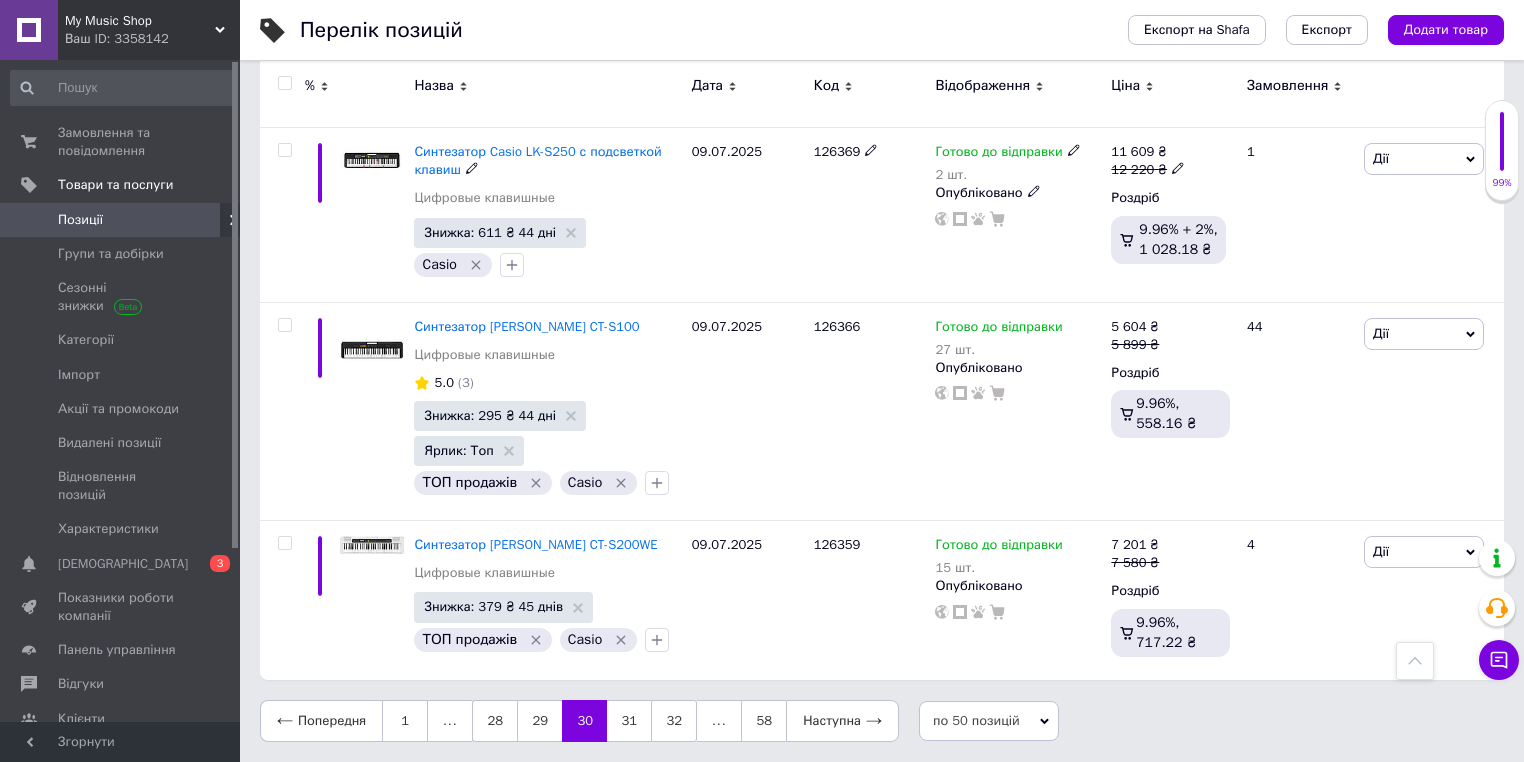 scroll, scrollTop: 8419, scrollLeft: 0, axis: vertical 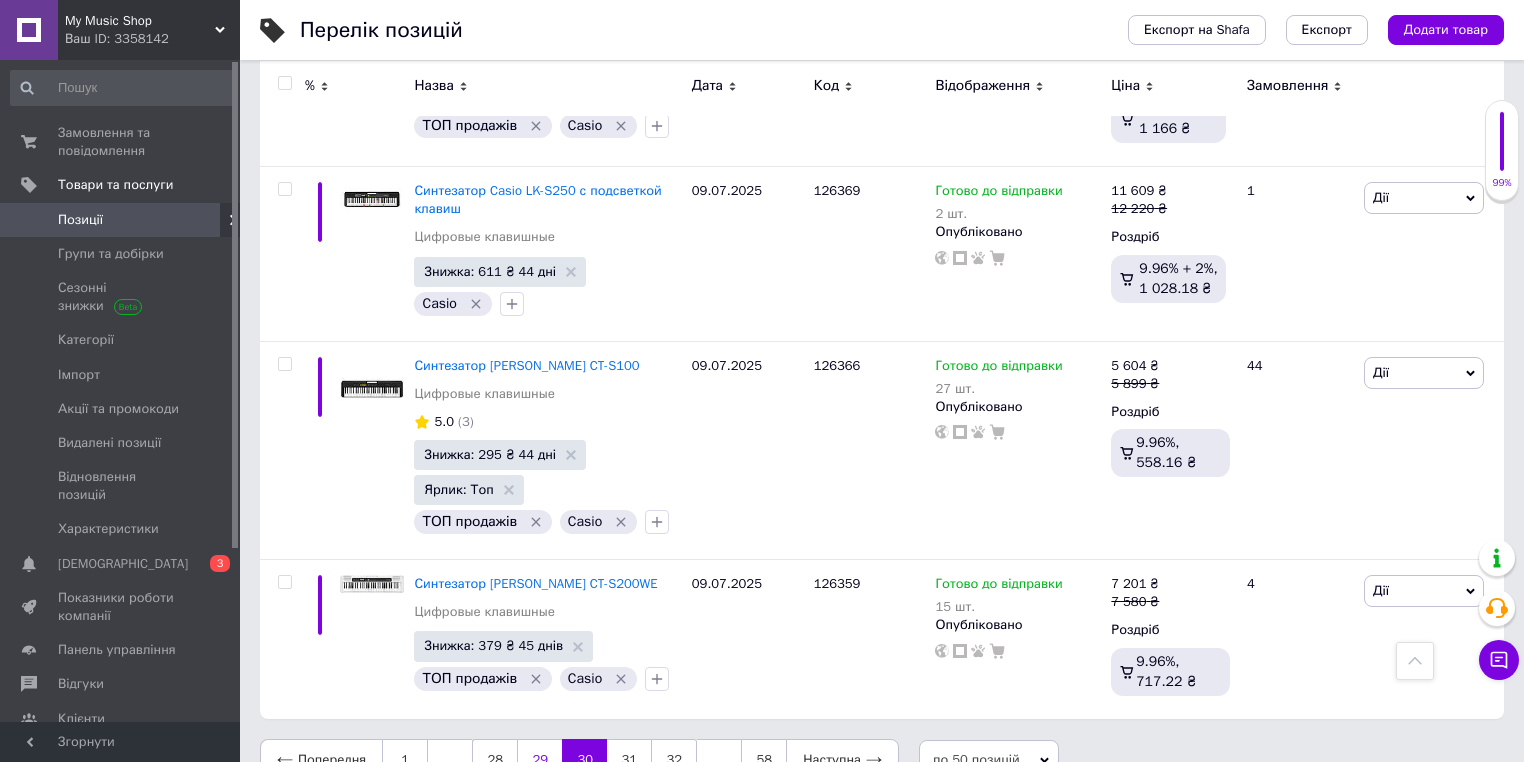 click on "29" at bounding box center [539, 760] 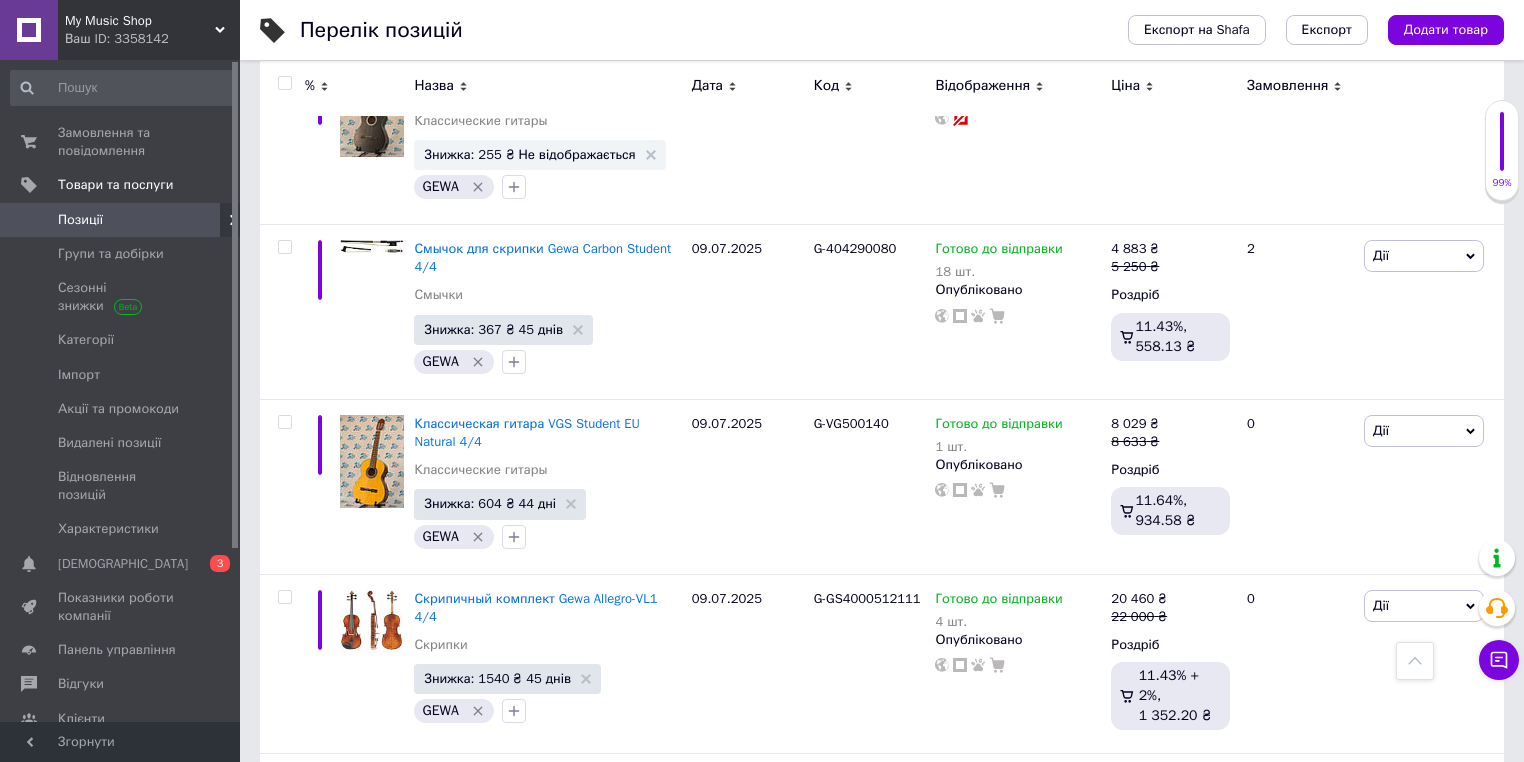 scroll, scrollTop: 8553, scrollLeft: 0, axis: vertical 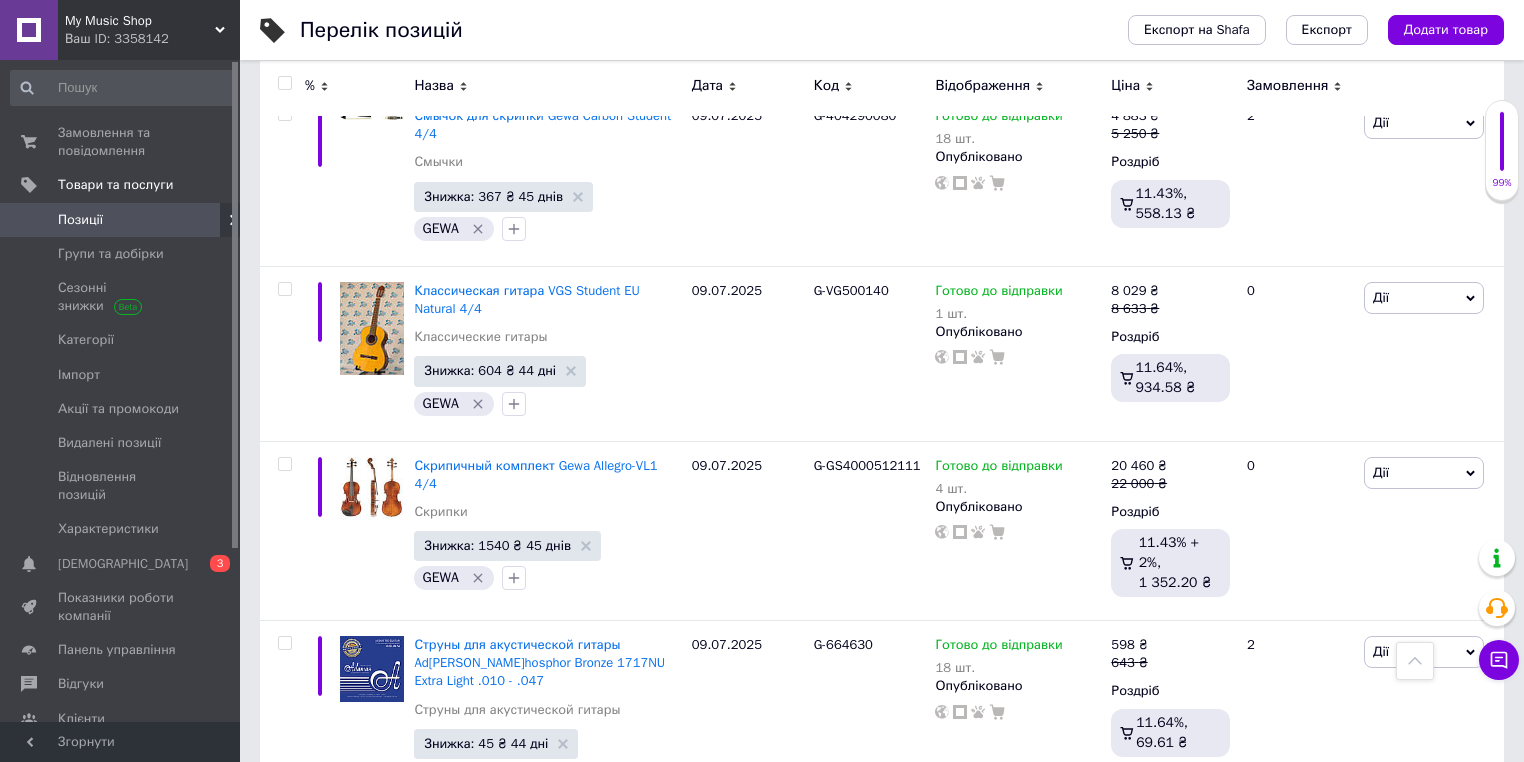 click on "30" at bounding box center [629, 854] 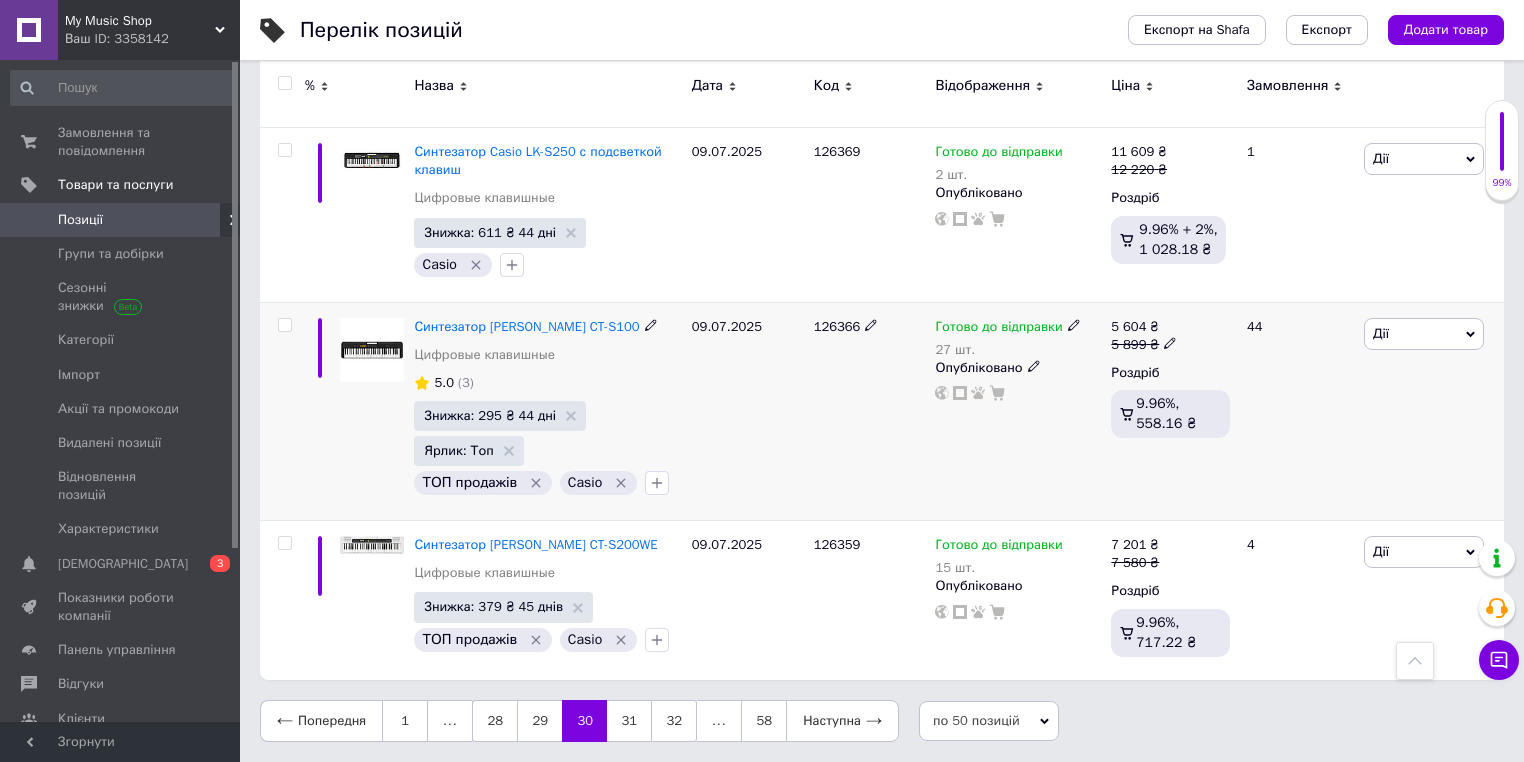 scroll, scrollTop: 8419, scrollLeft: 0, axis: vertical 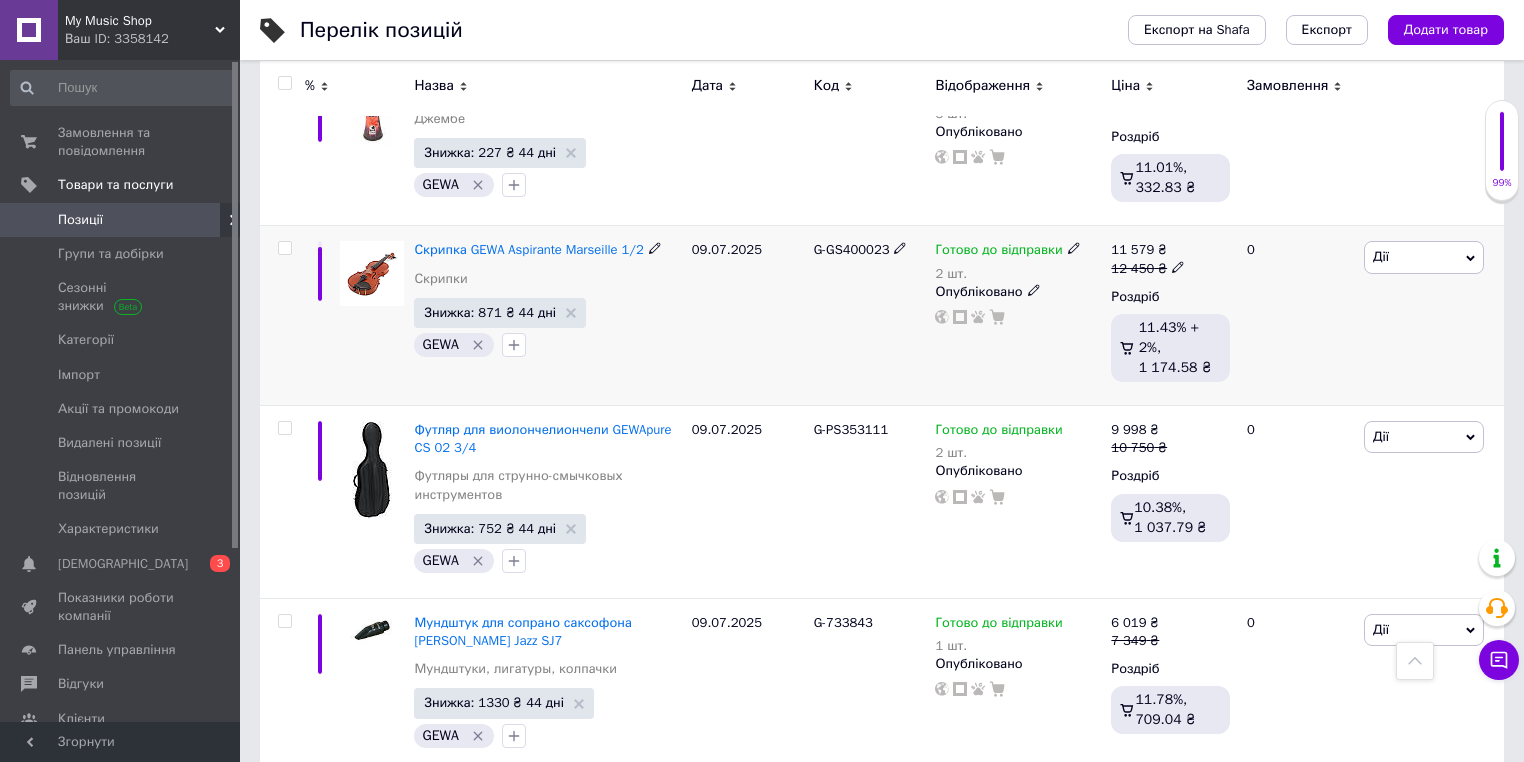 click 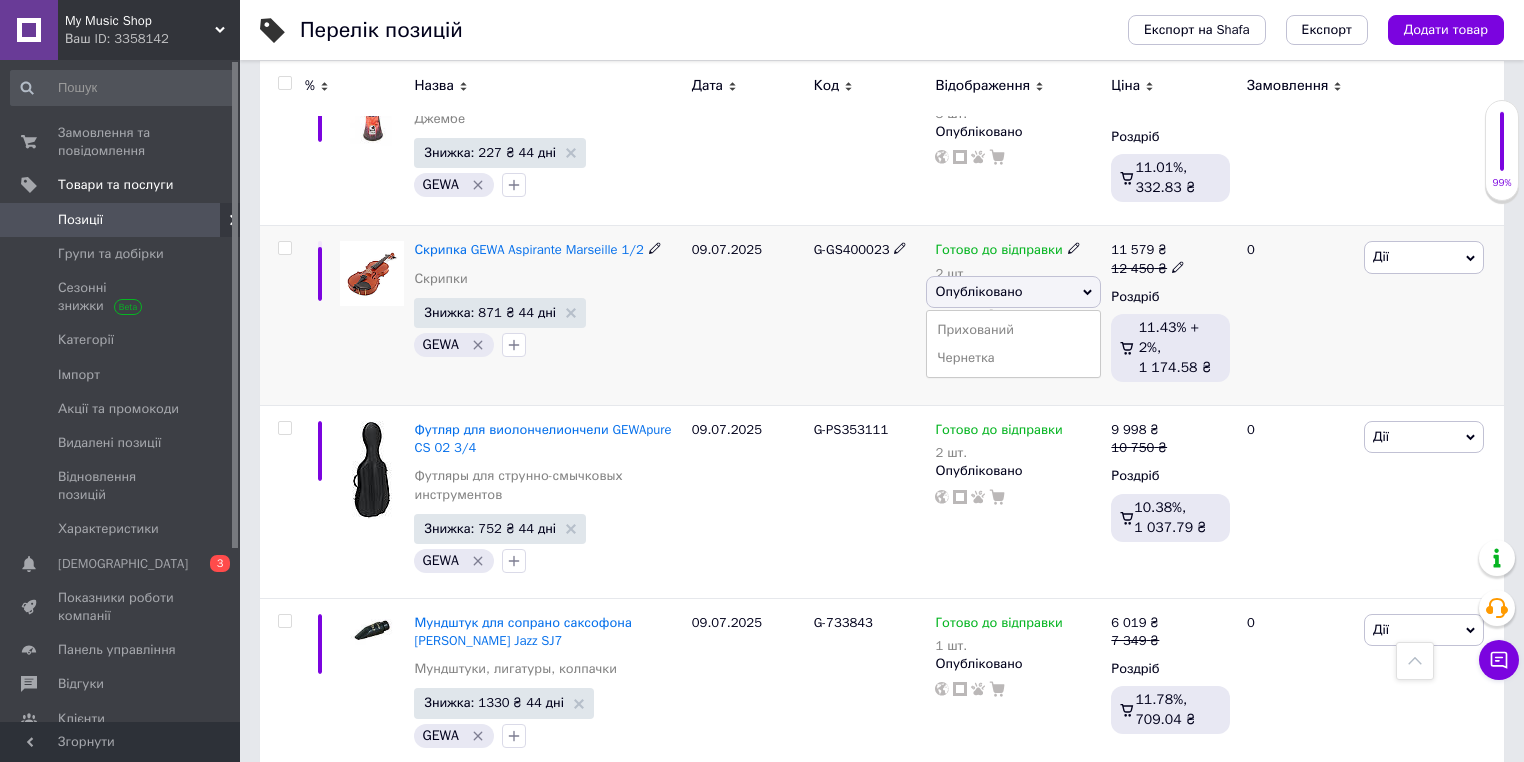 click on "09.07.2025" at bounding box center (748, 316) 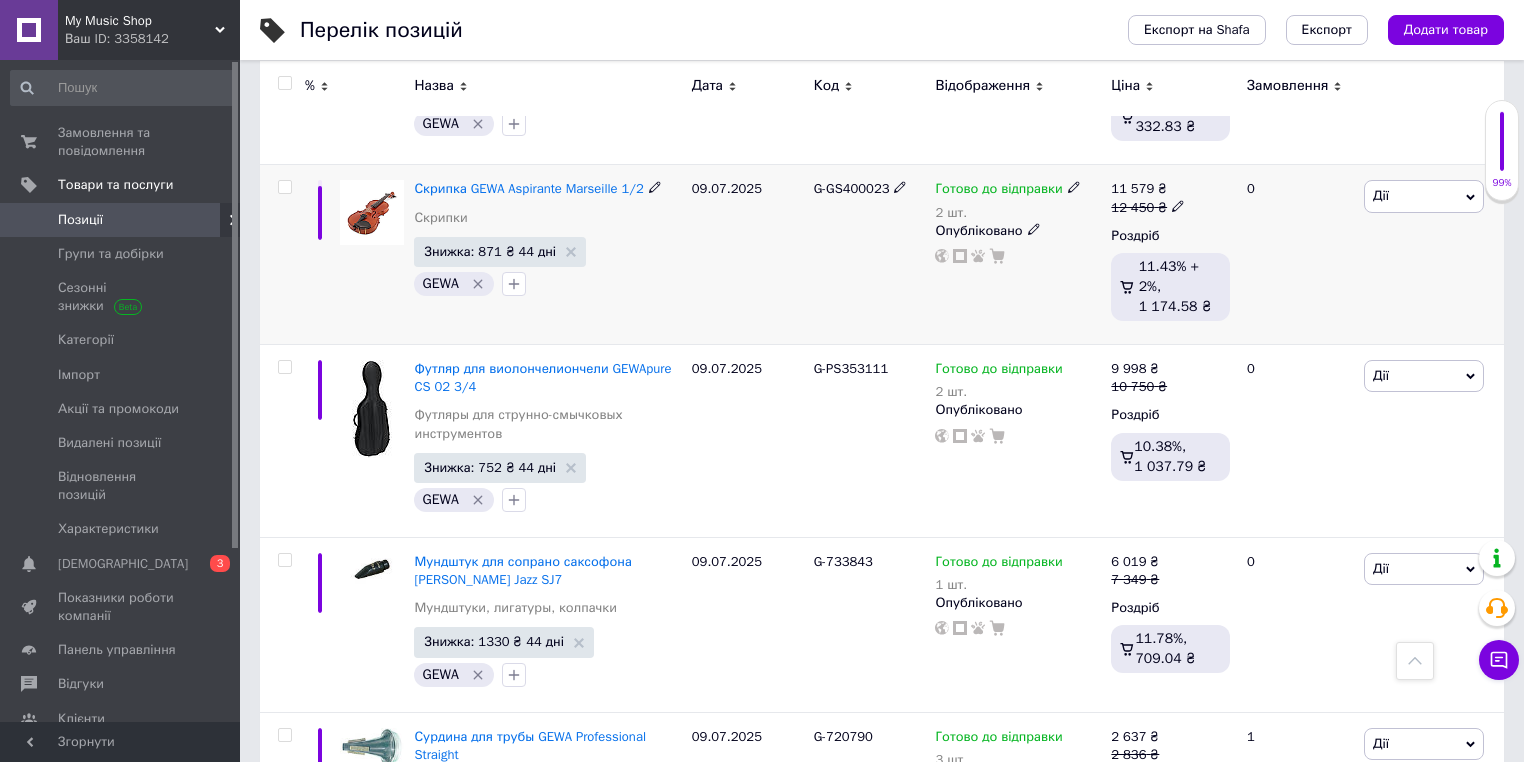 scroll, scrollTop: 480, scrollLeft: 0, axis: vertical 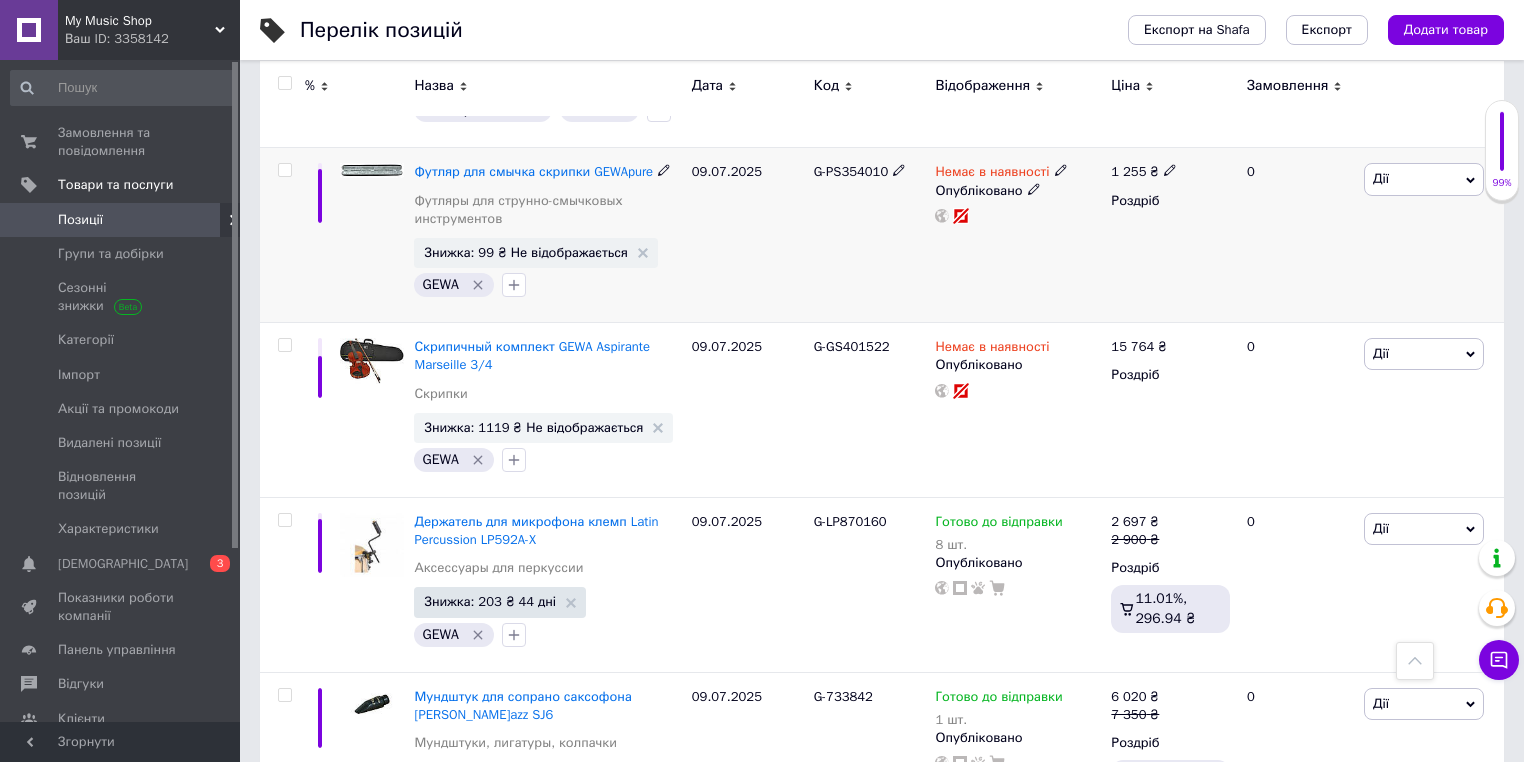 click on "Опубліковано" at bounding box center [1018, 191] 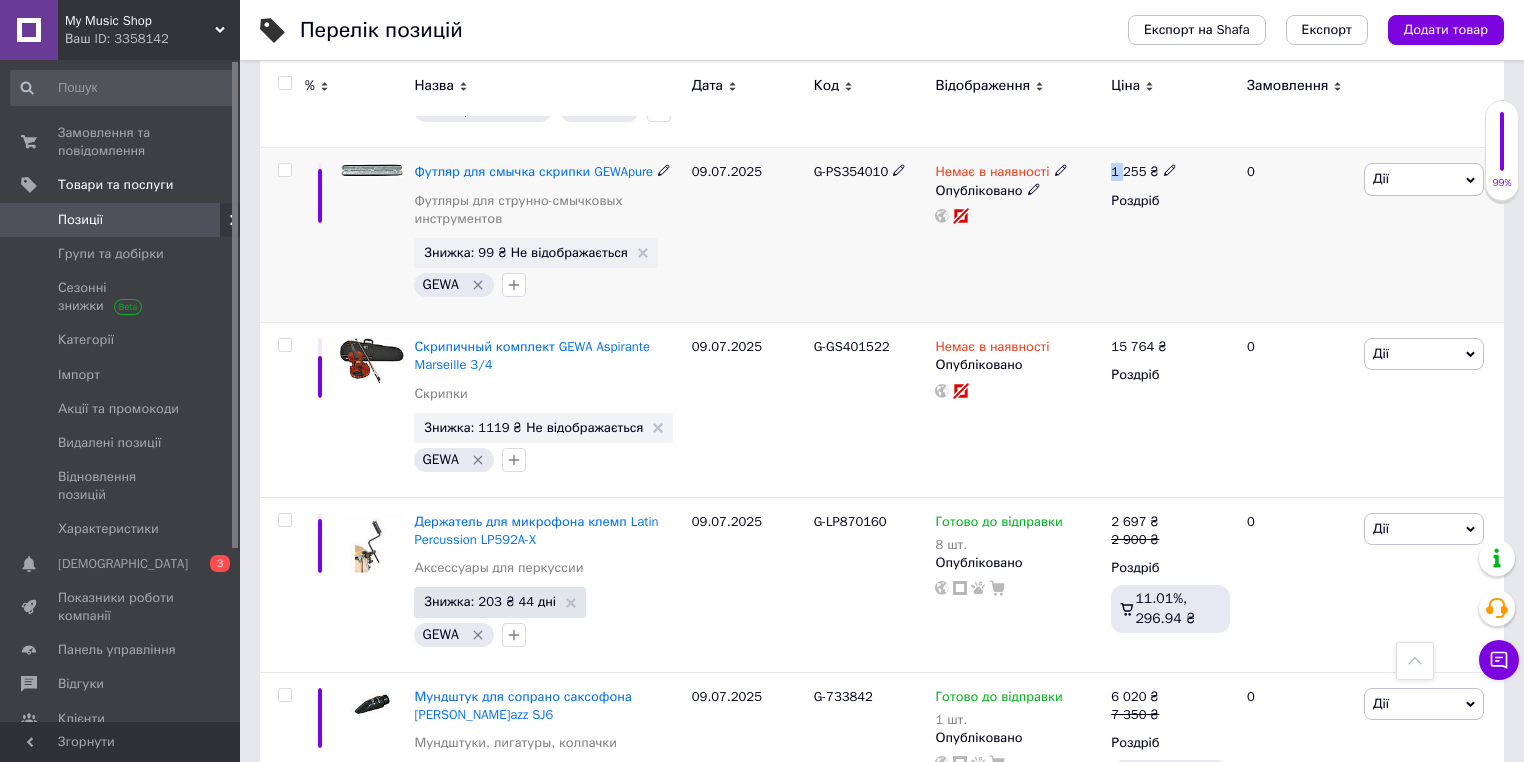 click 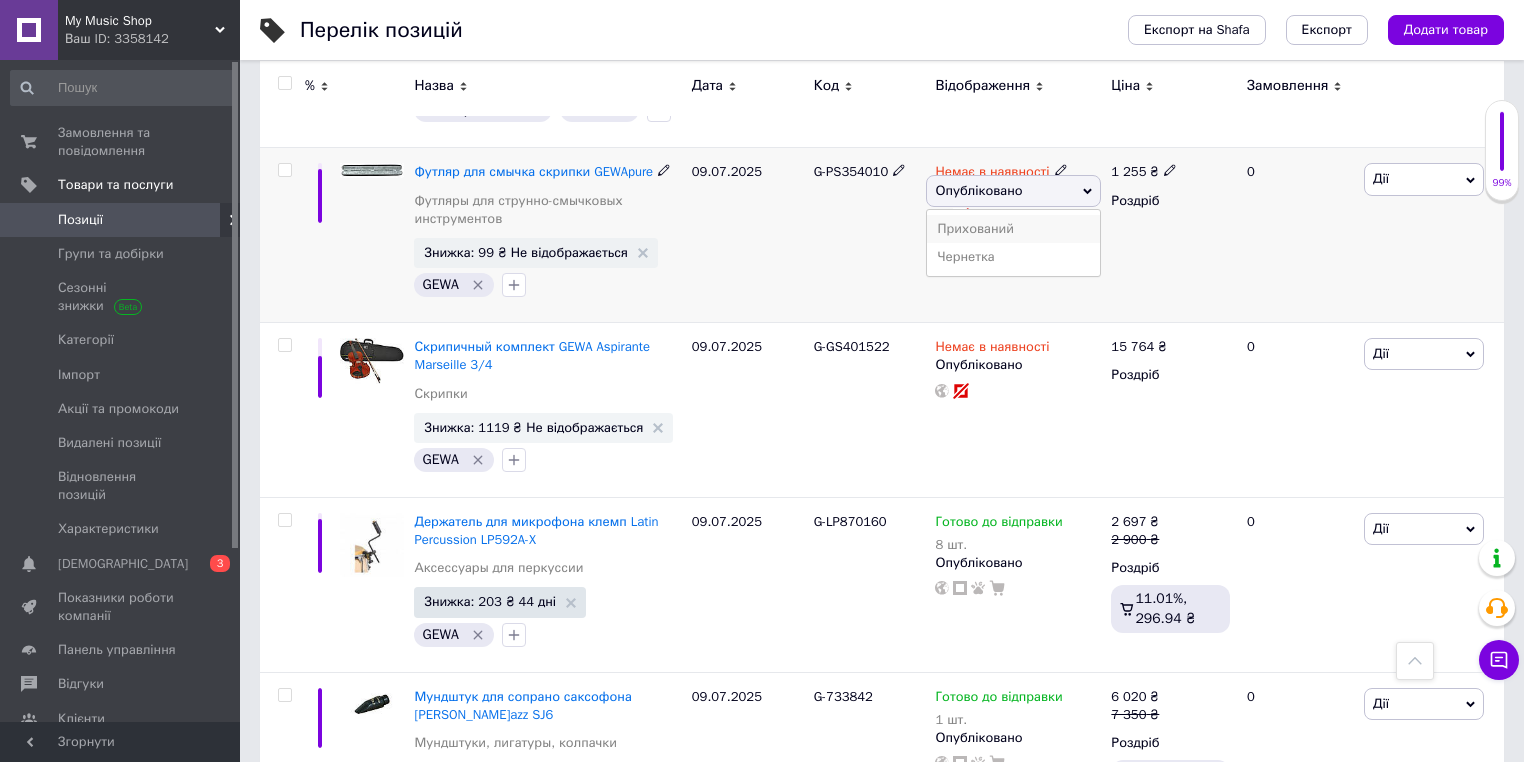 click on "Прихований" at bounding box center [1013, 229] 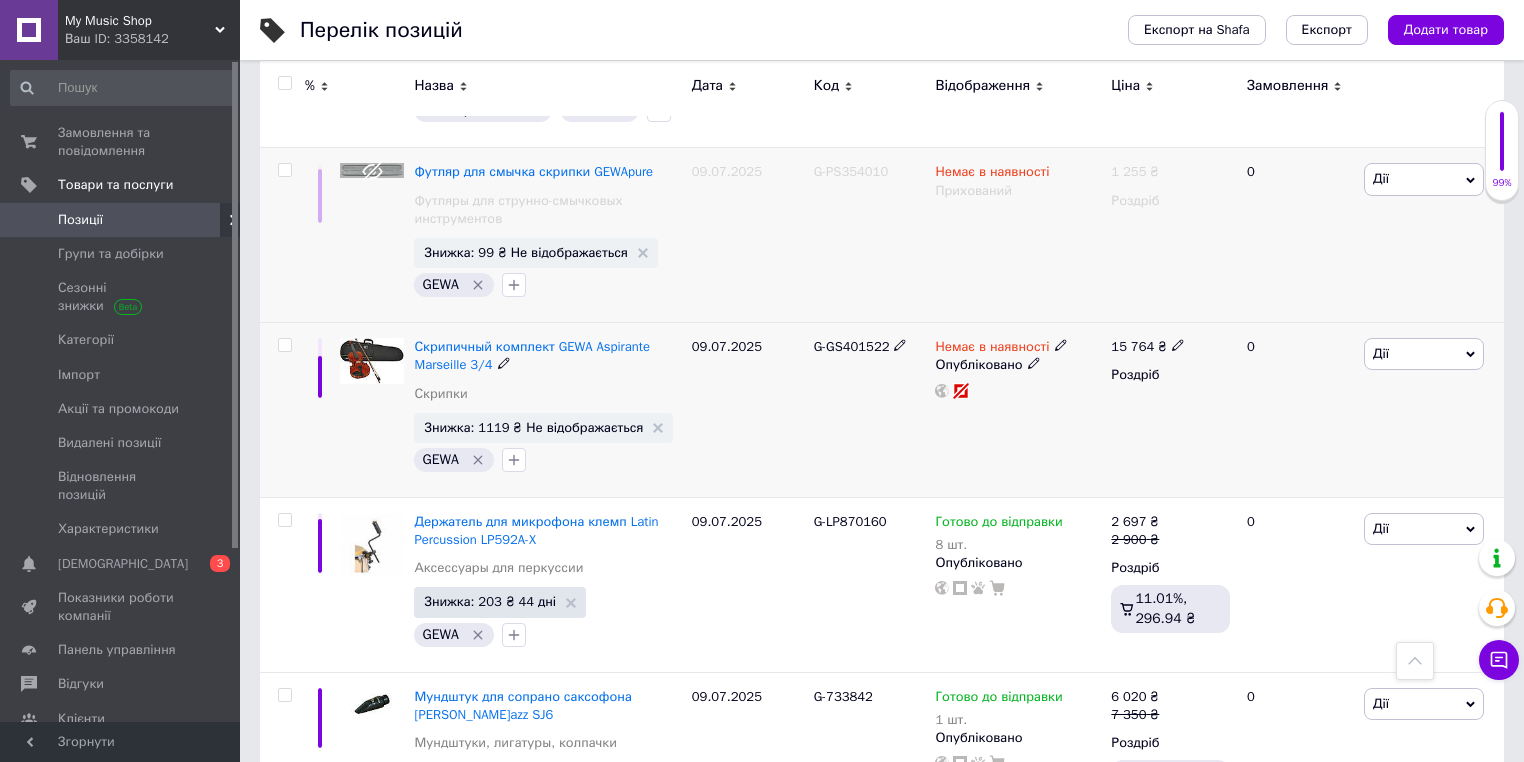 click 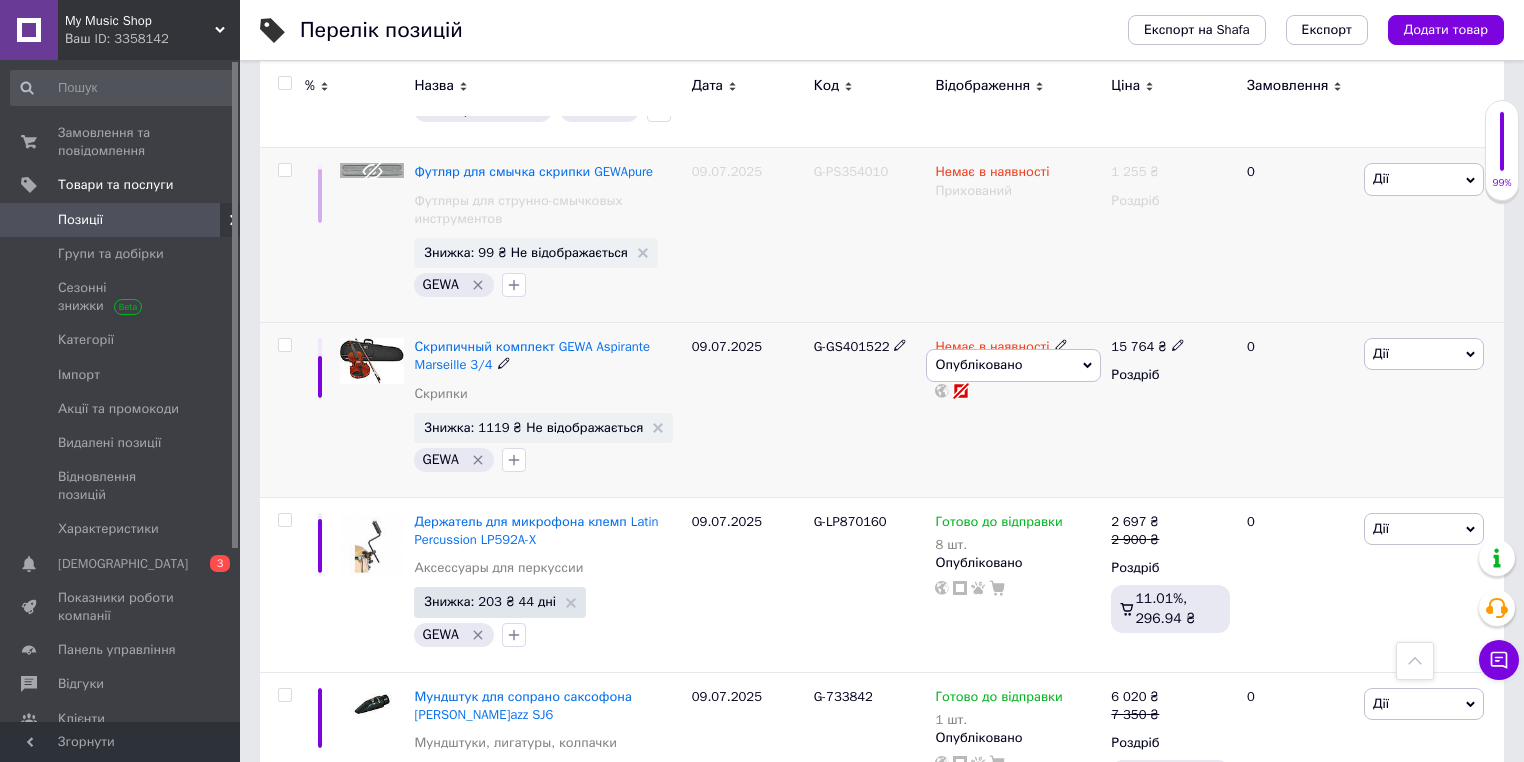 click on "G-GS401522" at bounding box center (870, 410) 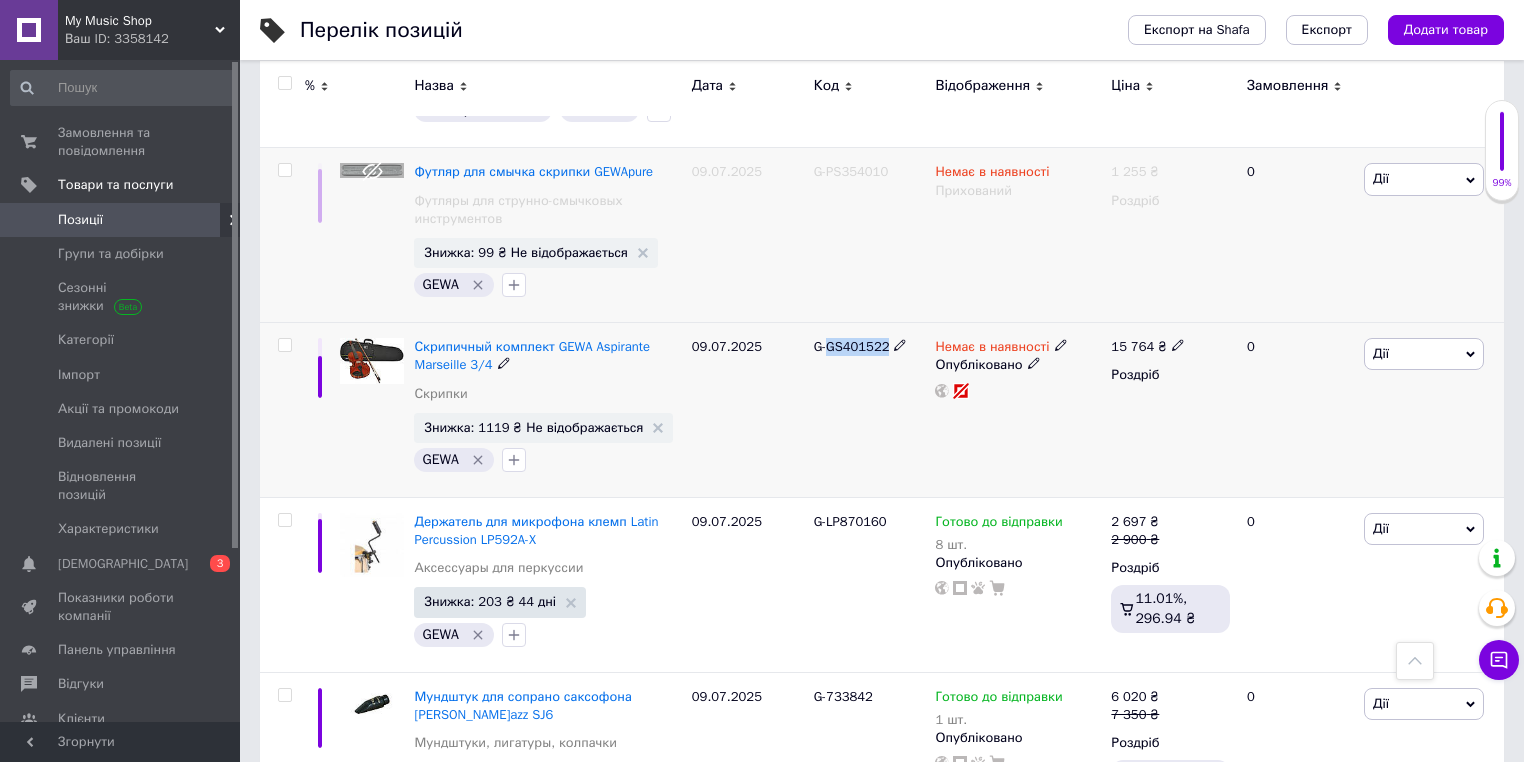 drag, startPoint x: 831, startPoint y: 348, endPoint x: 882, endPoint y: 349, distance: 51.009804 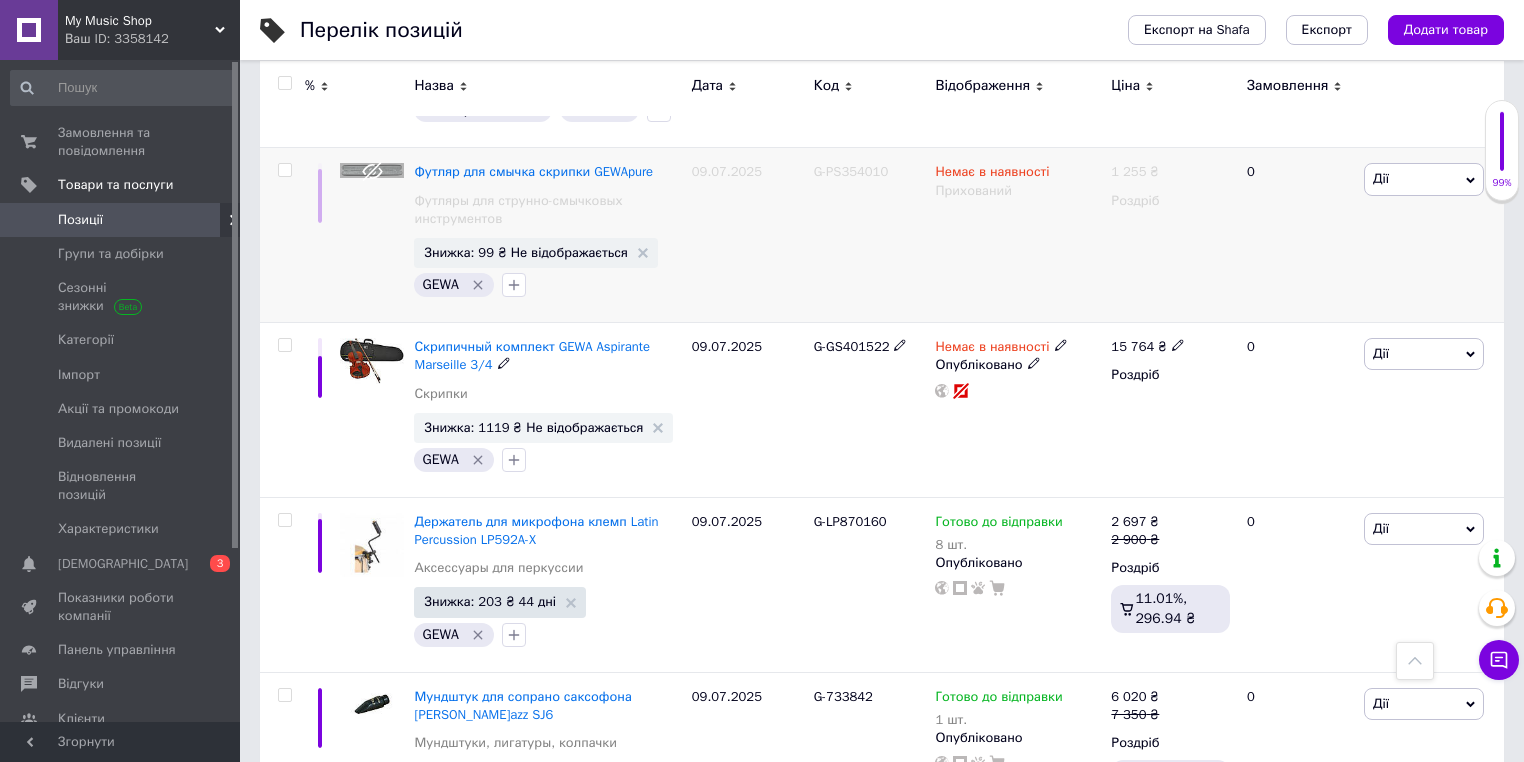 click 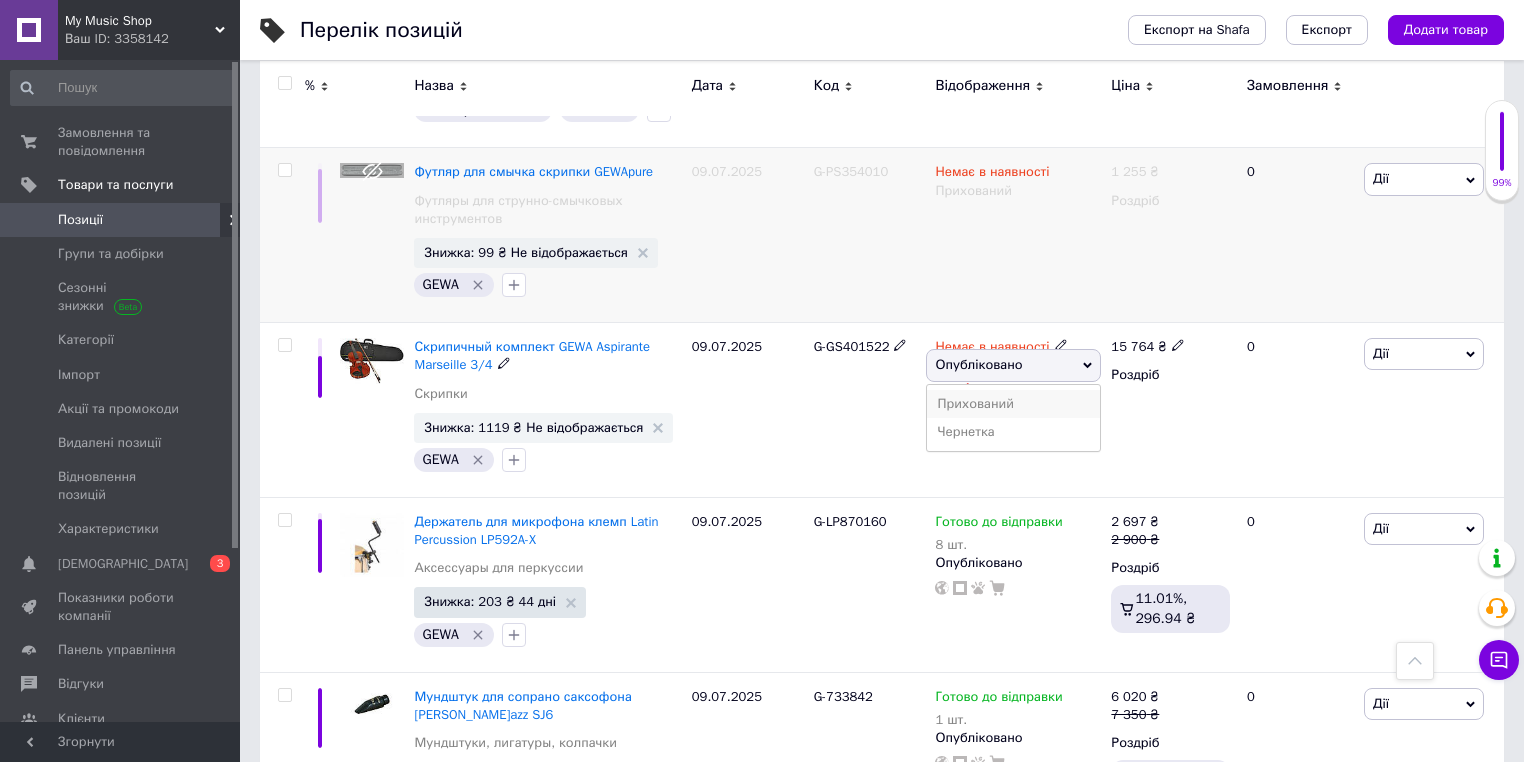 click on "Прихований" at bounding box center (1013, 404) 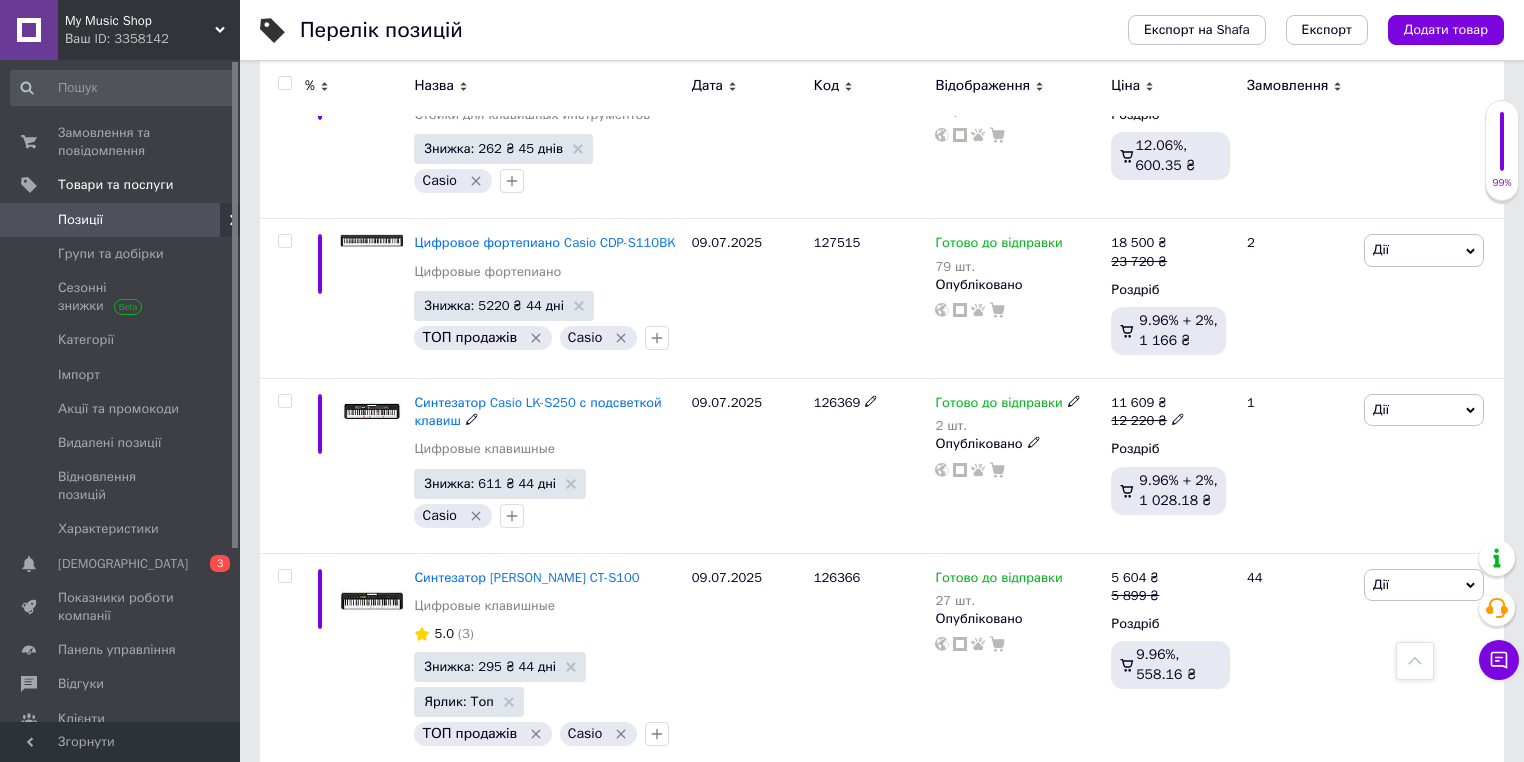 scroll, scrollTop: 8419, scrollLeft: 0, axis: vertical 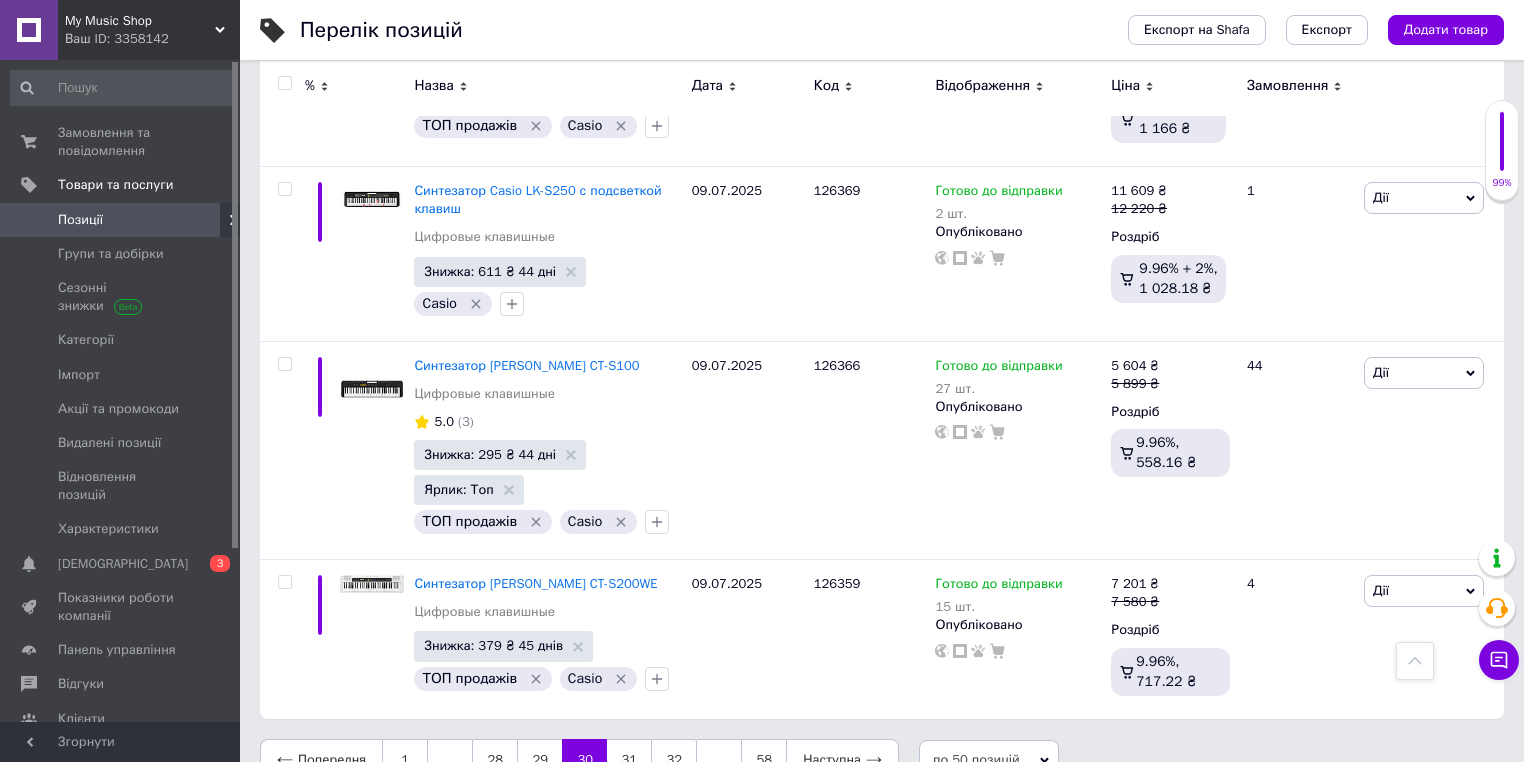 click on "Попередня 1 ... 28 29 30 31 32 ... 58 Наступна" at bounding box center [579, 760] 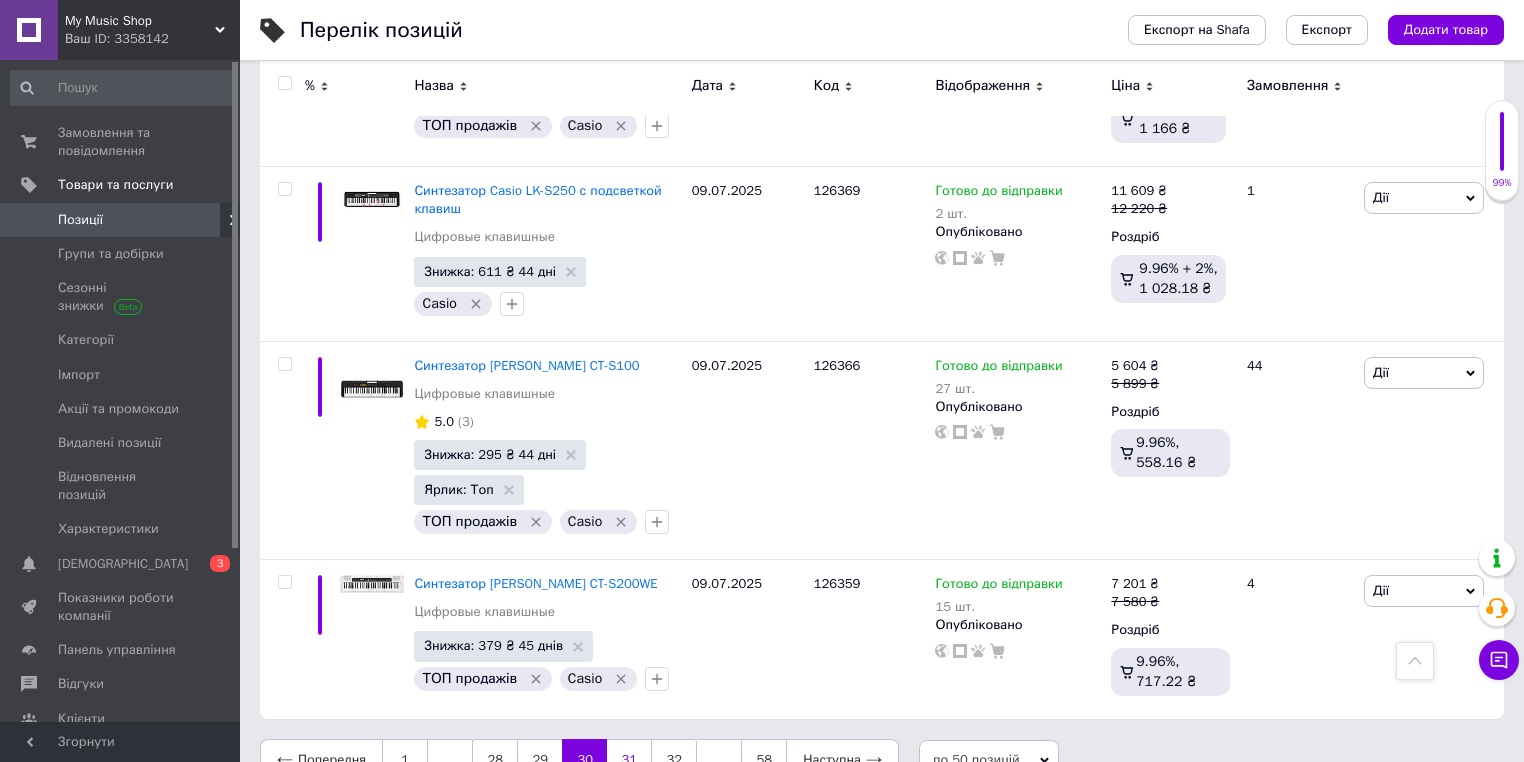 click on "31" at bounding box center [629, 760] 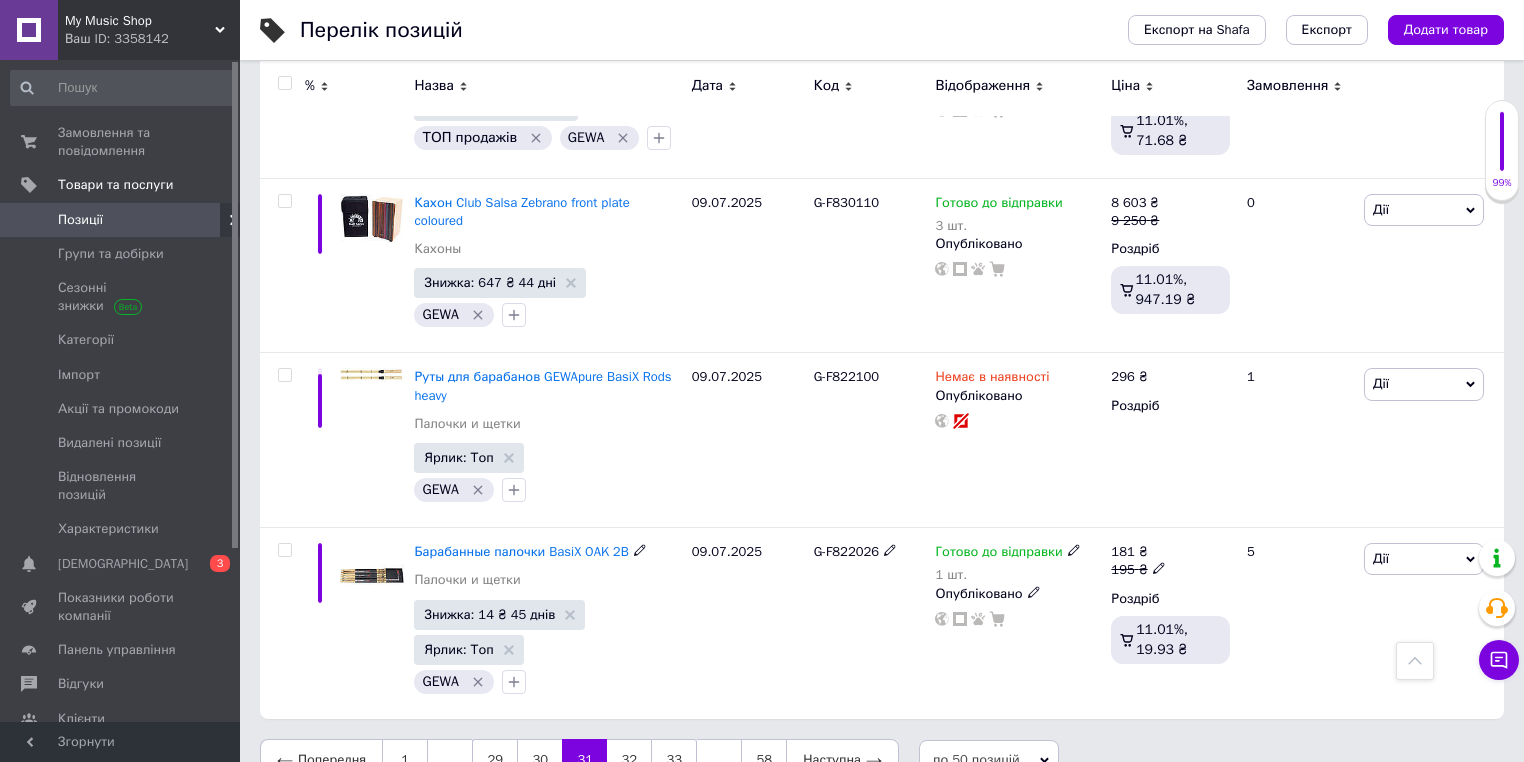 scroll, scrollTop: 8162, scrollLeft: 0, axis: vertical 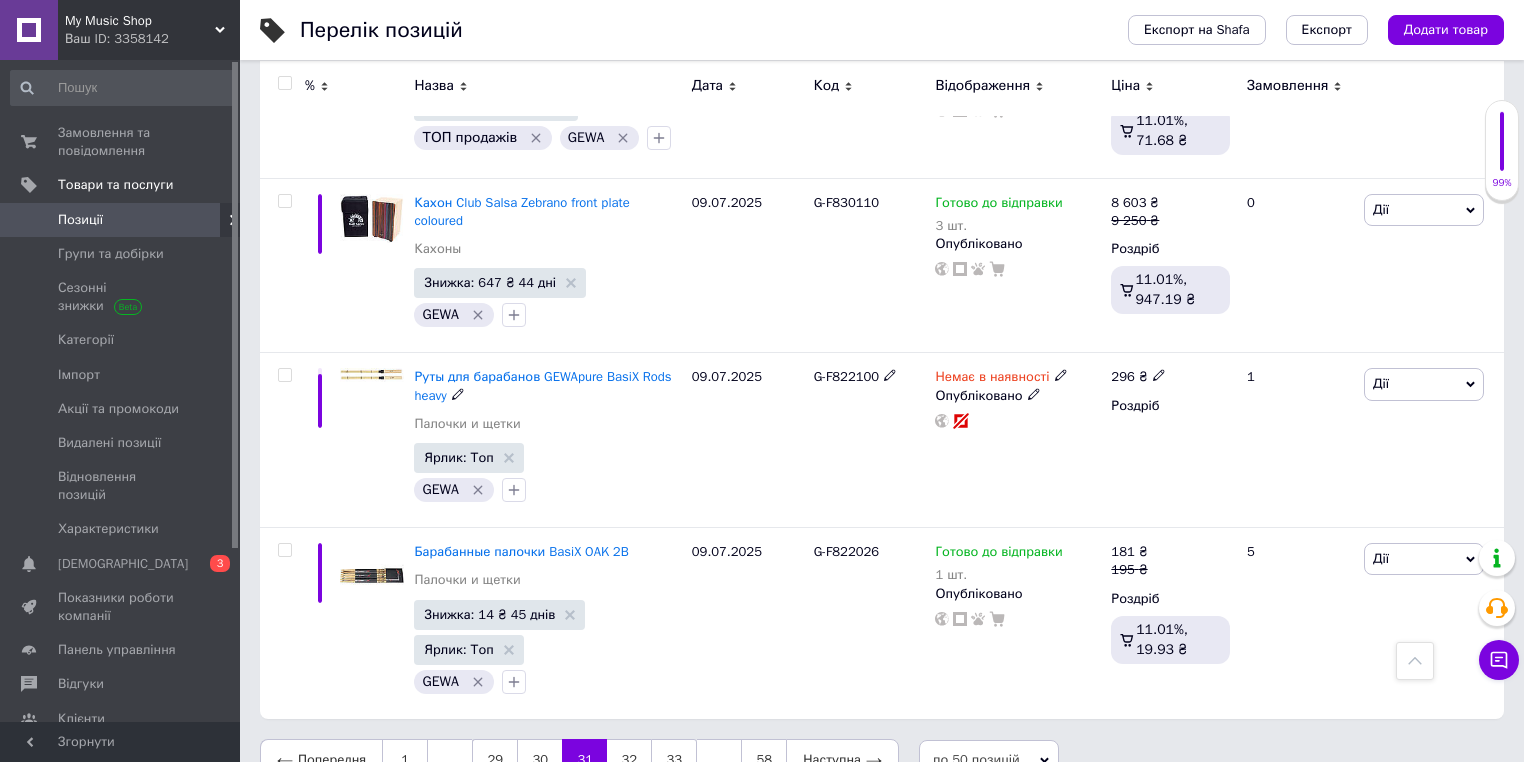 drag, startPoint x: 951, startPoint y: 793, endPoint x: 1017, endPoint y: 775, distance: 68.41052 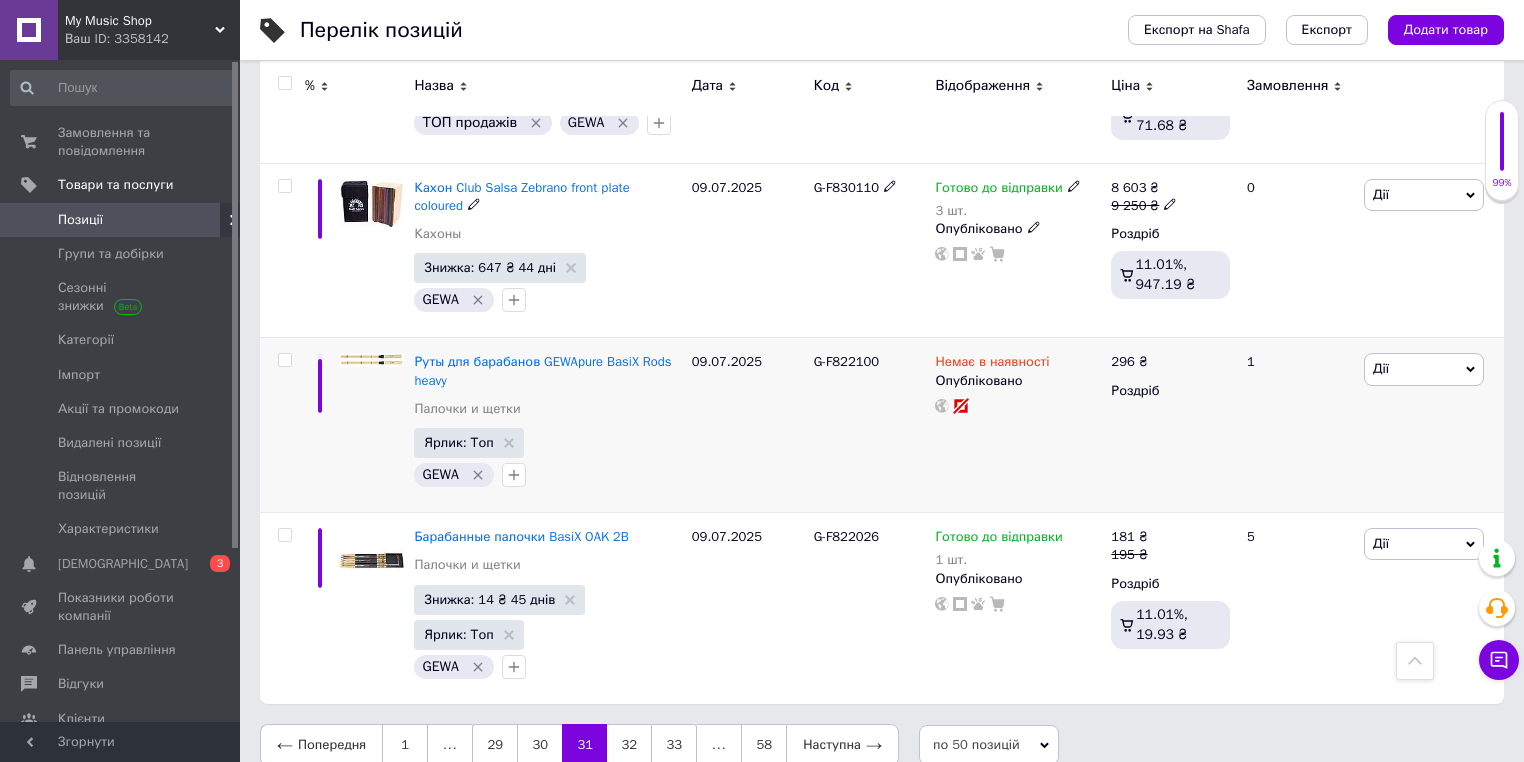 scroll, scrollTop: 8162, scrollLeft: 0, axis: vertical 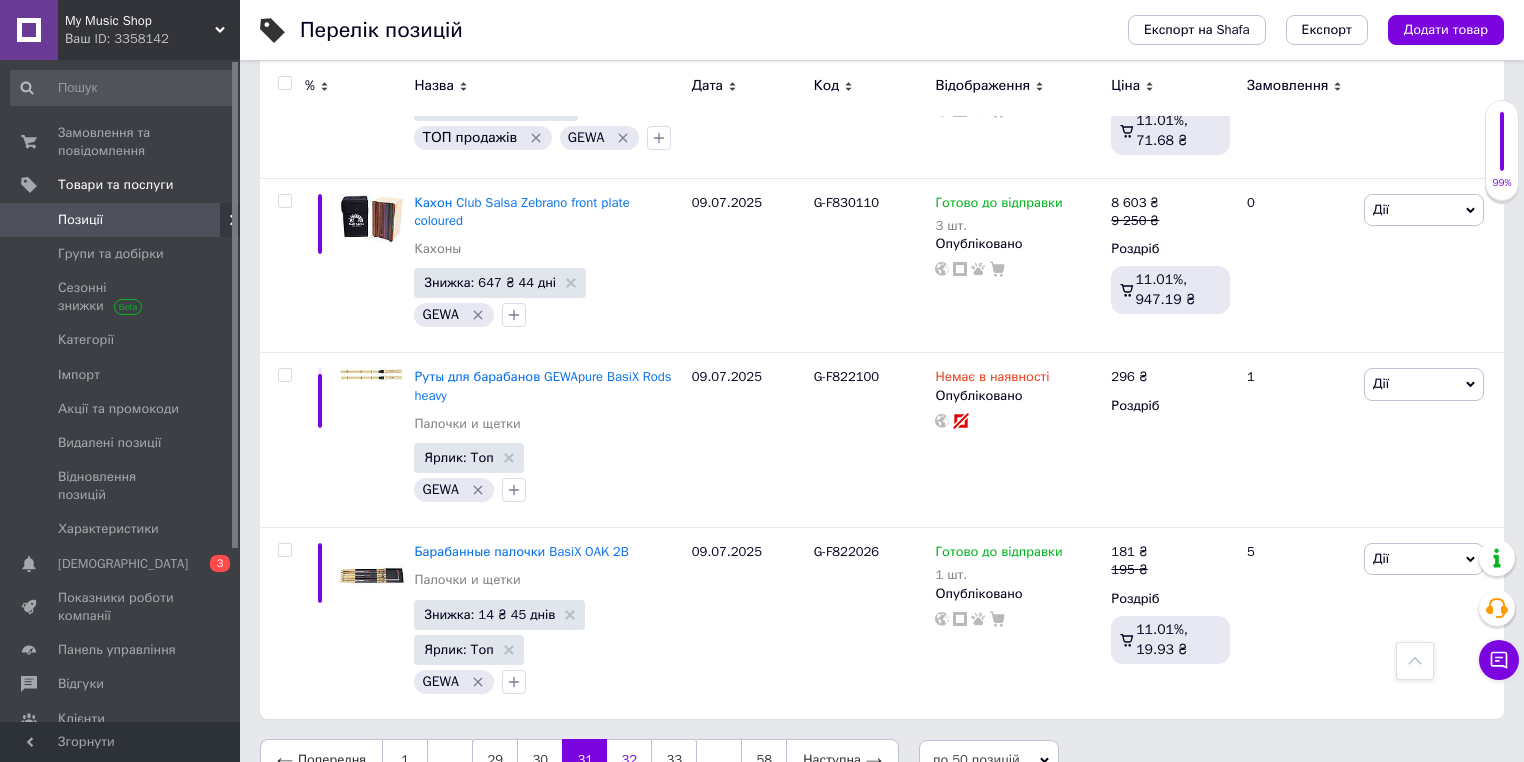 click on "32" at bounding box center (629, 760) 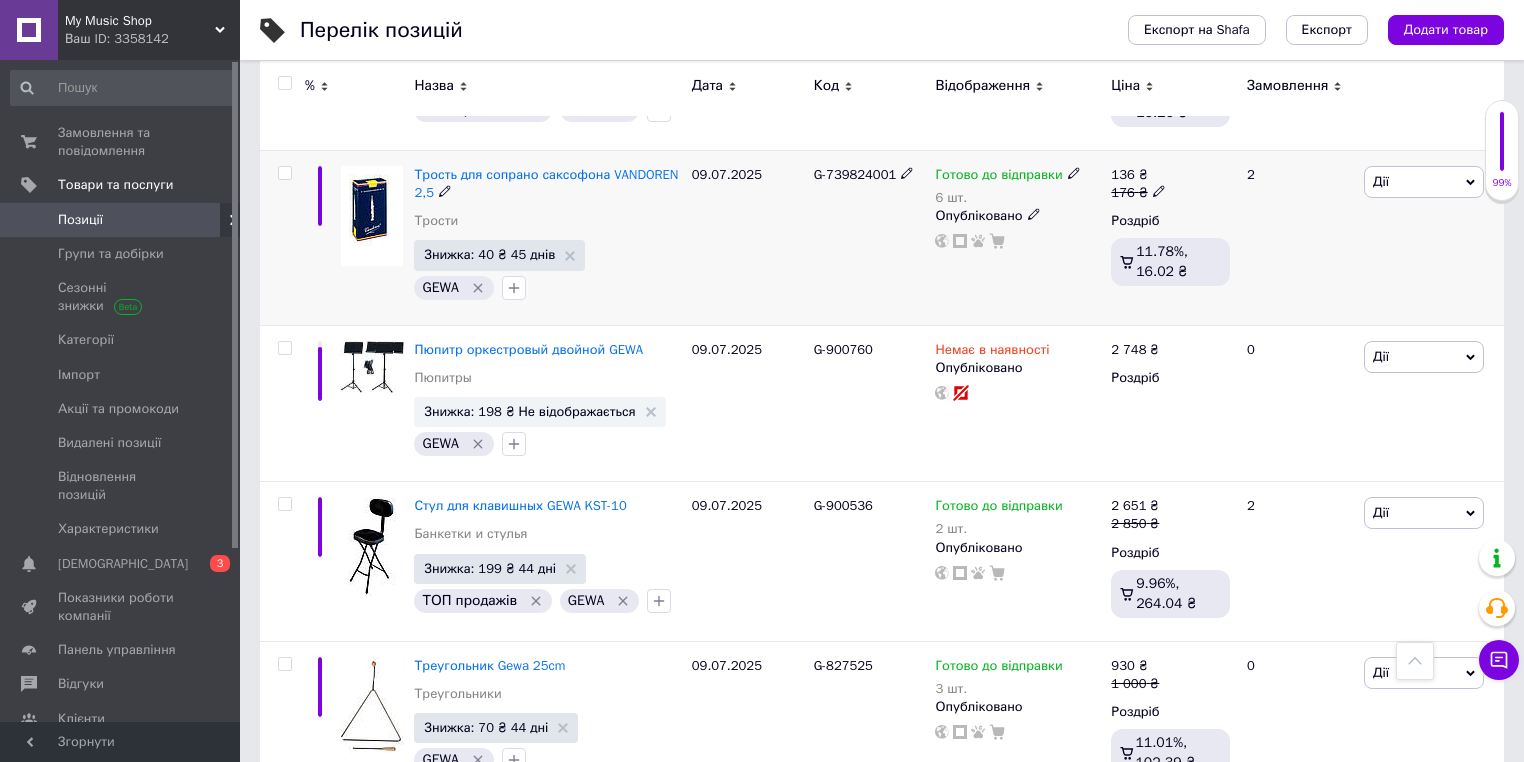 scroll, scrollTop: 1040, scrollLeft: 0, axis: vertical 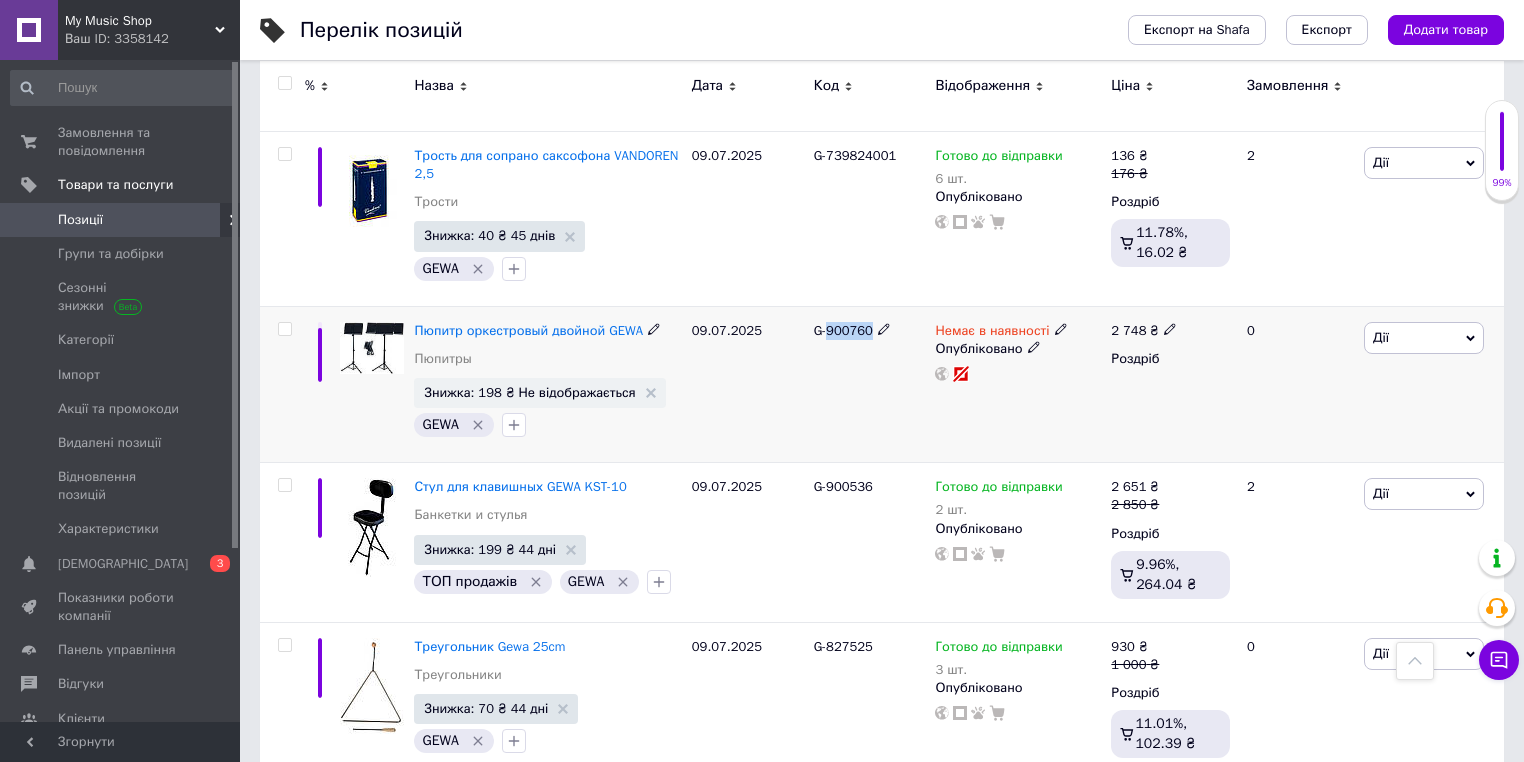 drag, startPoint x: 831, startPoint y: 316, endPoint x: 868, endPoint y: 312, distance: 37.215588 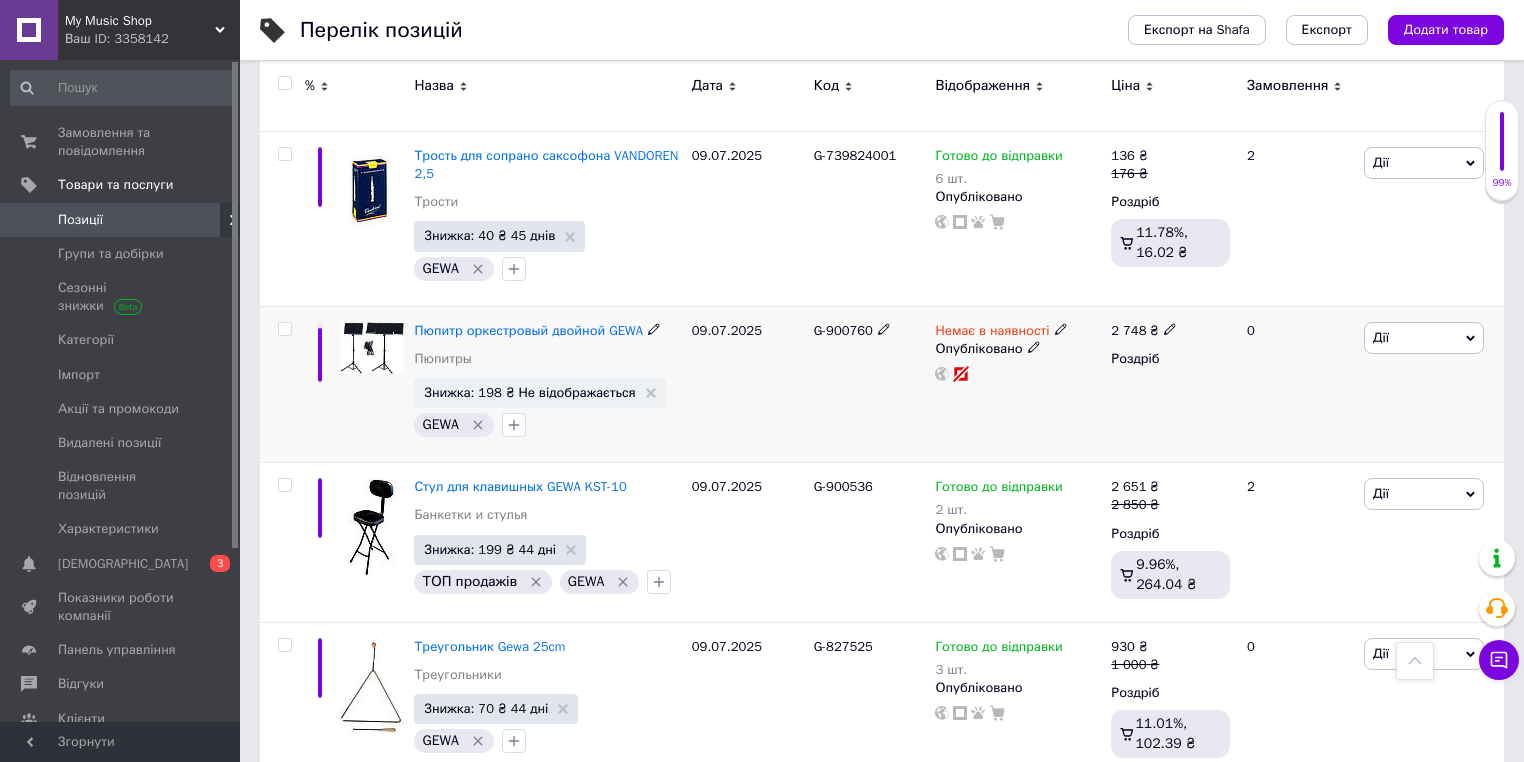 click 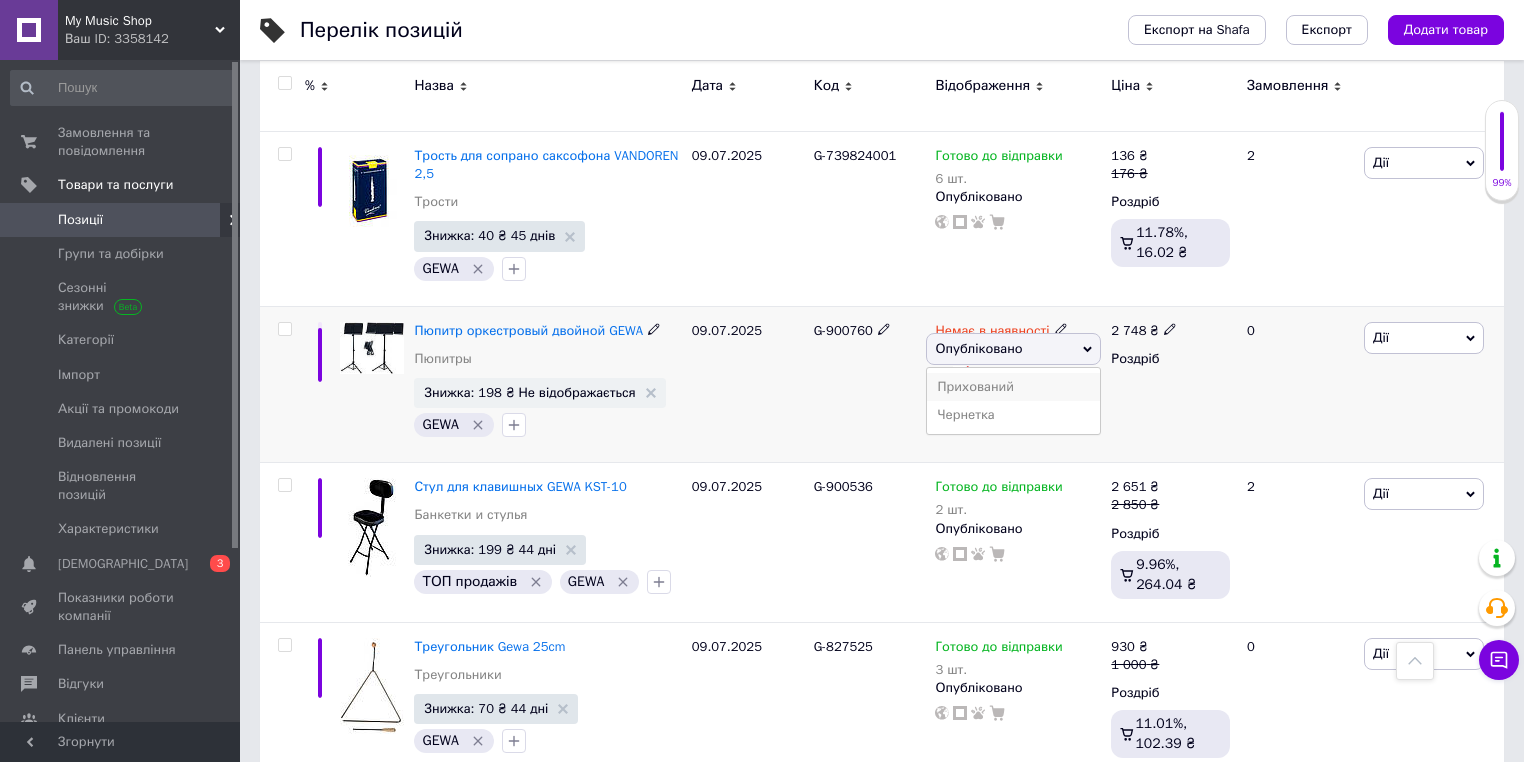 click on "Прихований" at bounding box center (1013, 387) 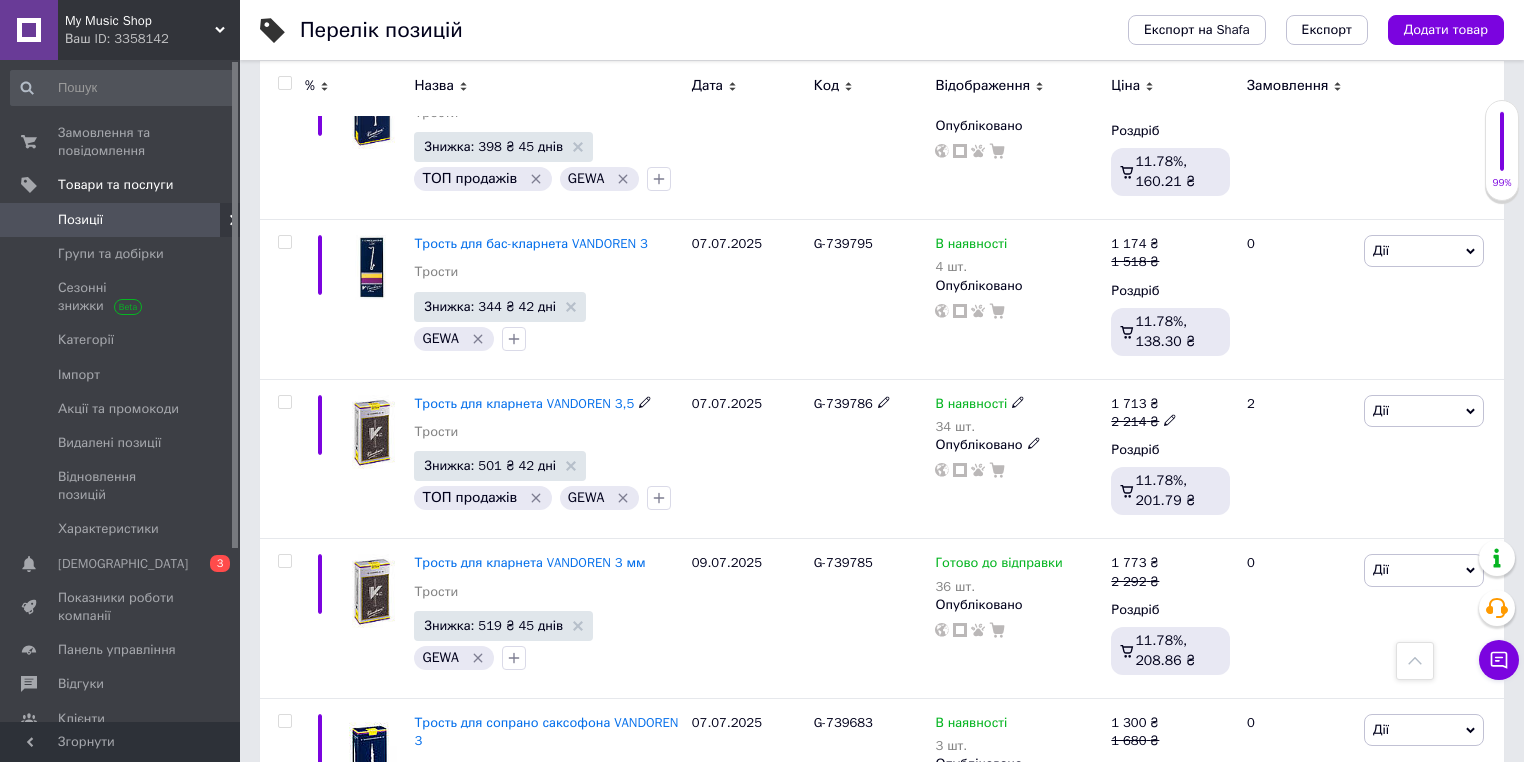 scroll, scrollTop: 8068, scrollLeft: 0, axis: vertical 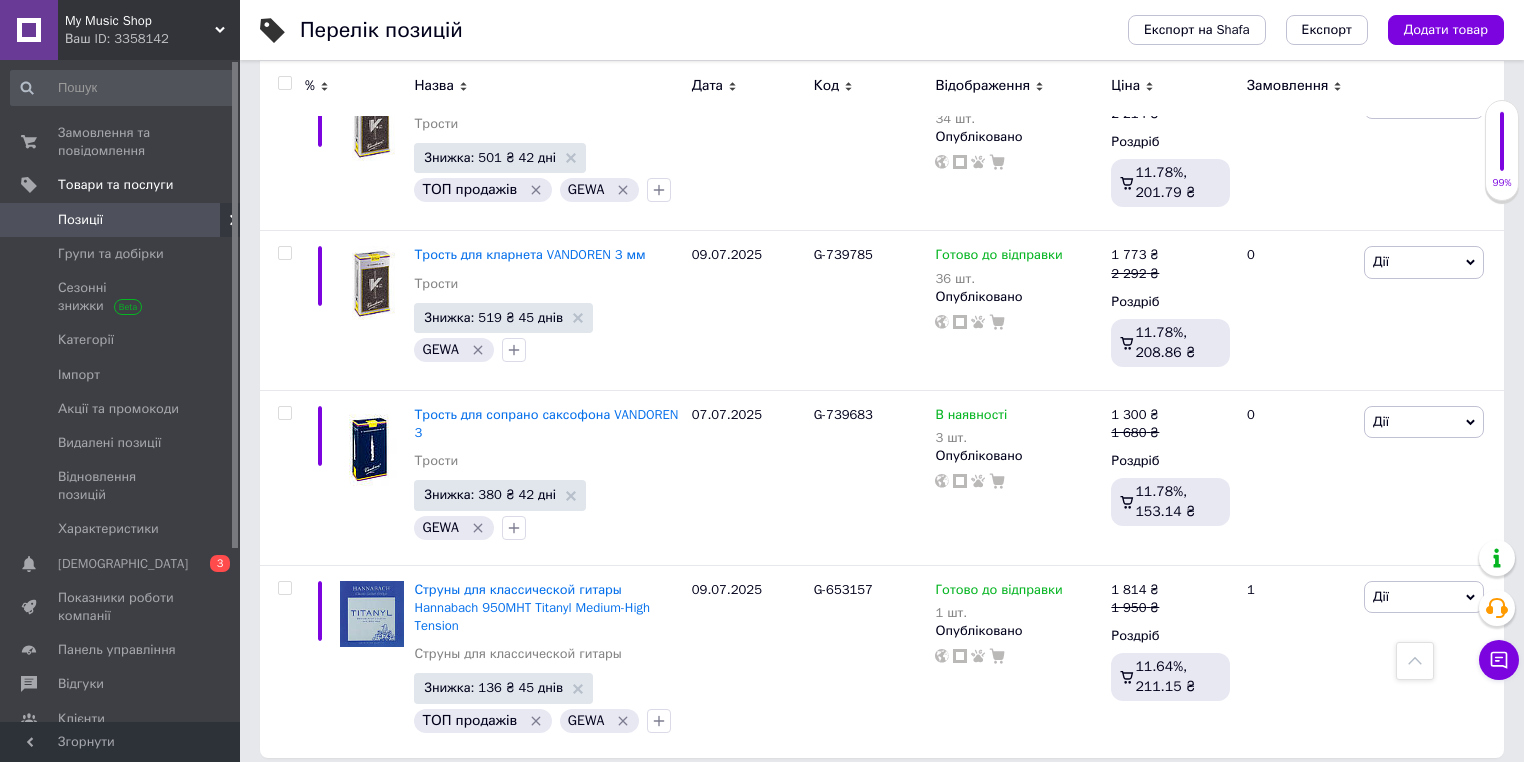 click on "33" at bounding box center (629, 799) 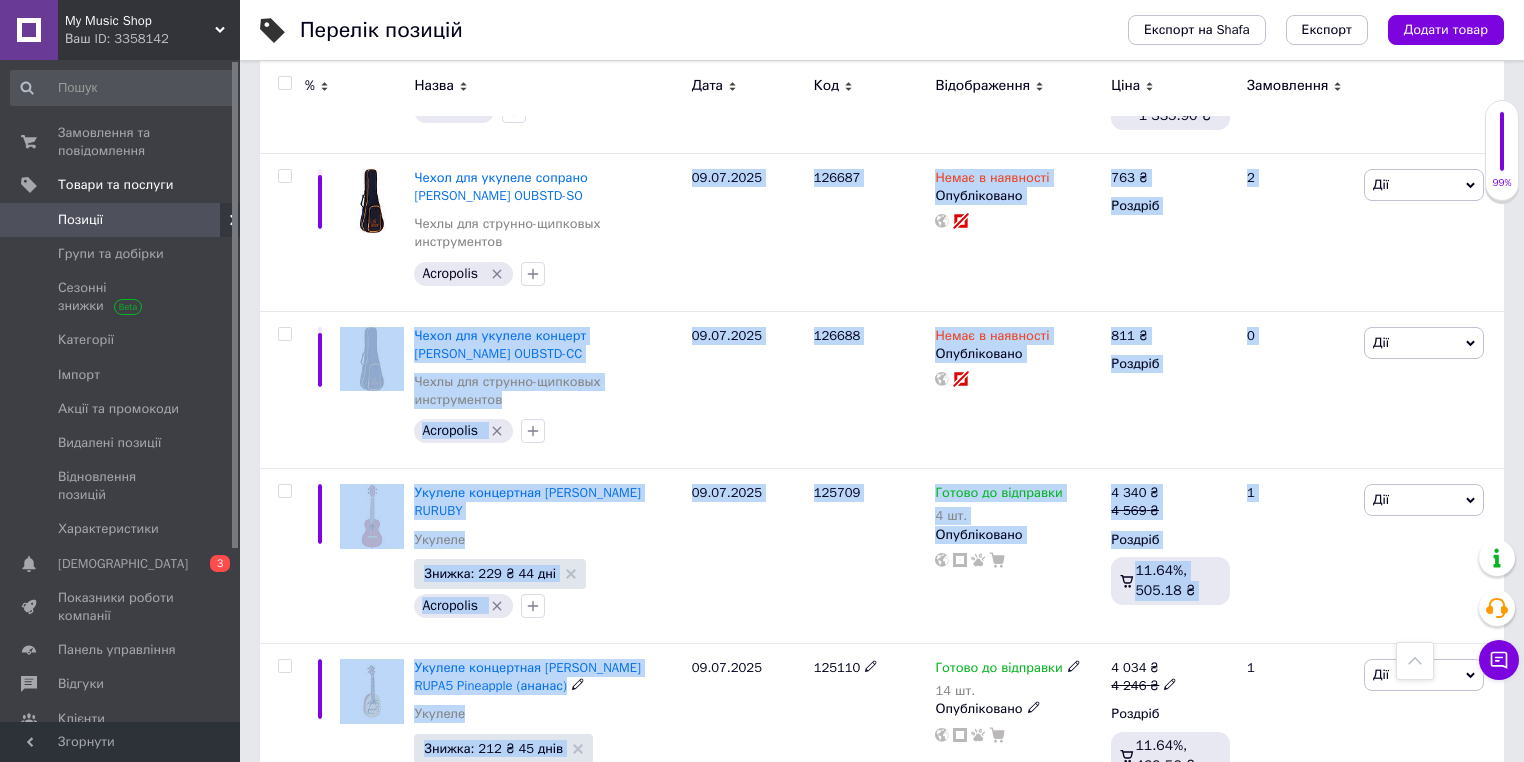 drag, startPoint x: 686, startPoint y: 598, endPoint x: 694, endPoint y: 611, distance: 15.264338 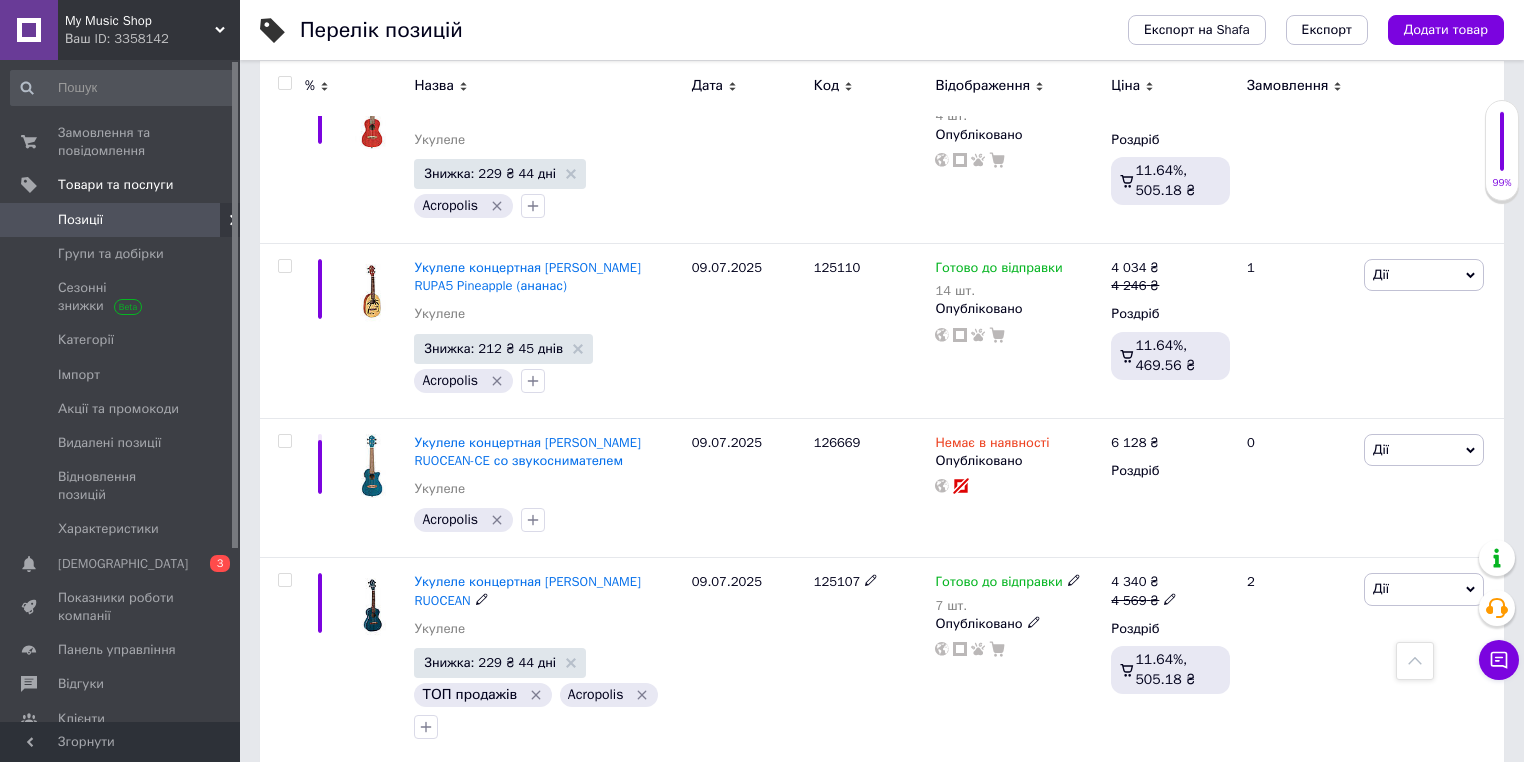 drag, startPoint x: 709, startPoint y: 564, endPoint x: 722, endPoint y: 644, distance: 81.04937 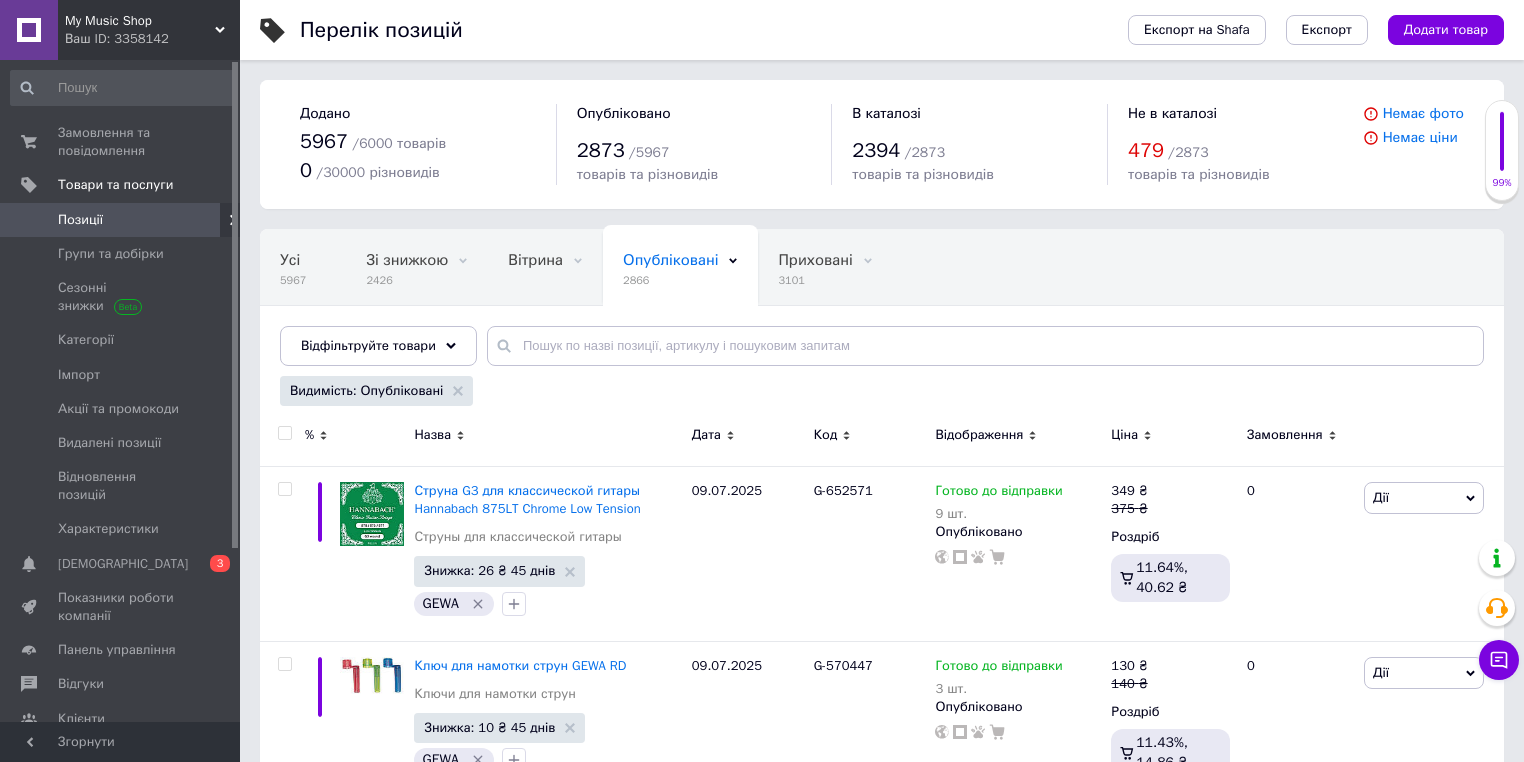 scroll, scrollTop: 80, scrollLeft: 0, axis: vertical 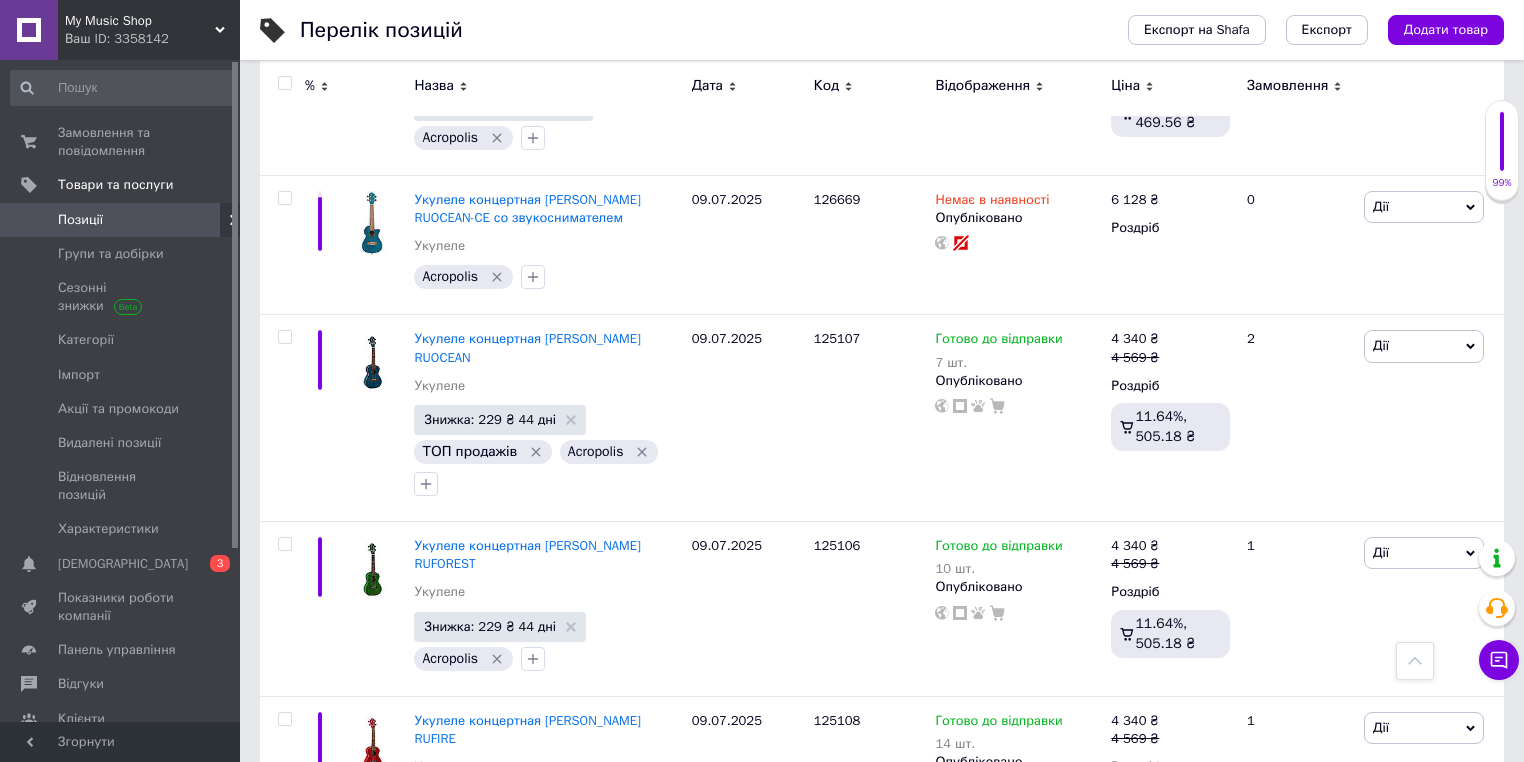 click on "34" at bounding box center (629, 912) 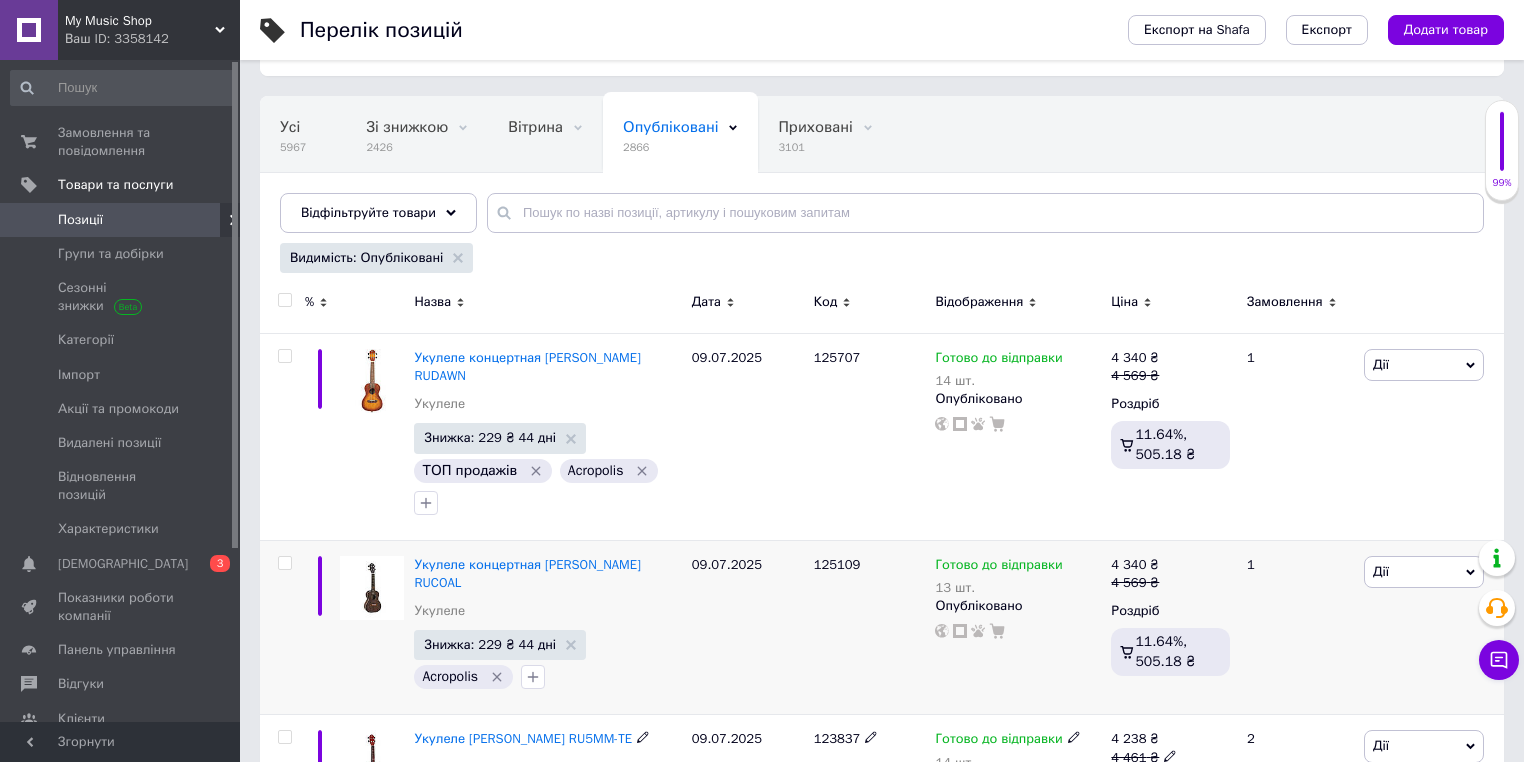 scroll, scrollTop: 160, scrollLeft: 0, axis: vertical 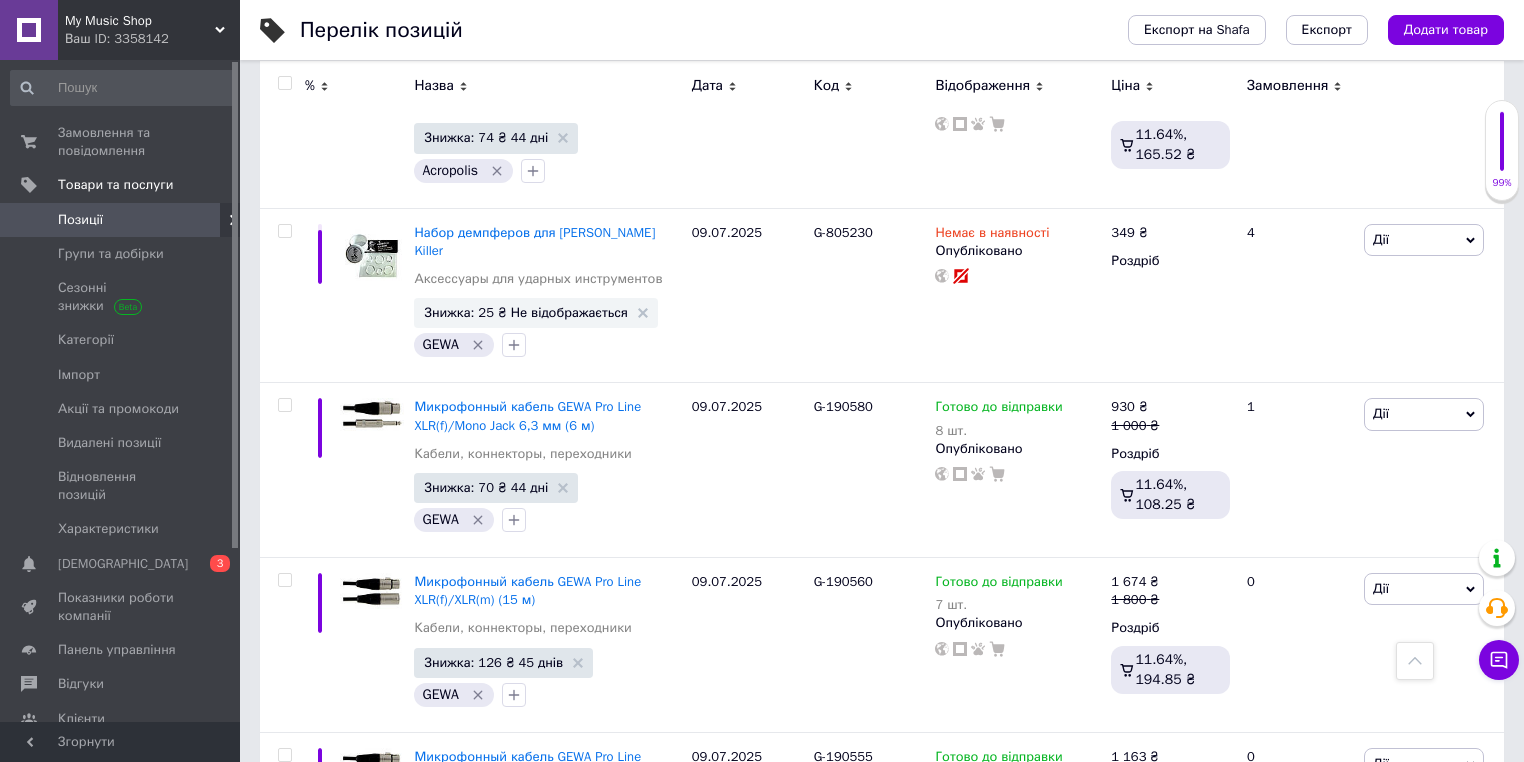 click on "35" at bounding box center [629, 948] 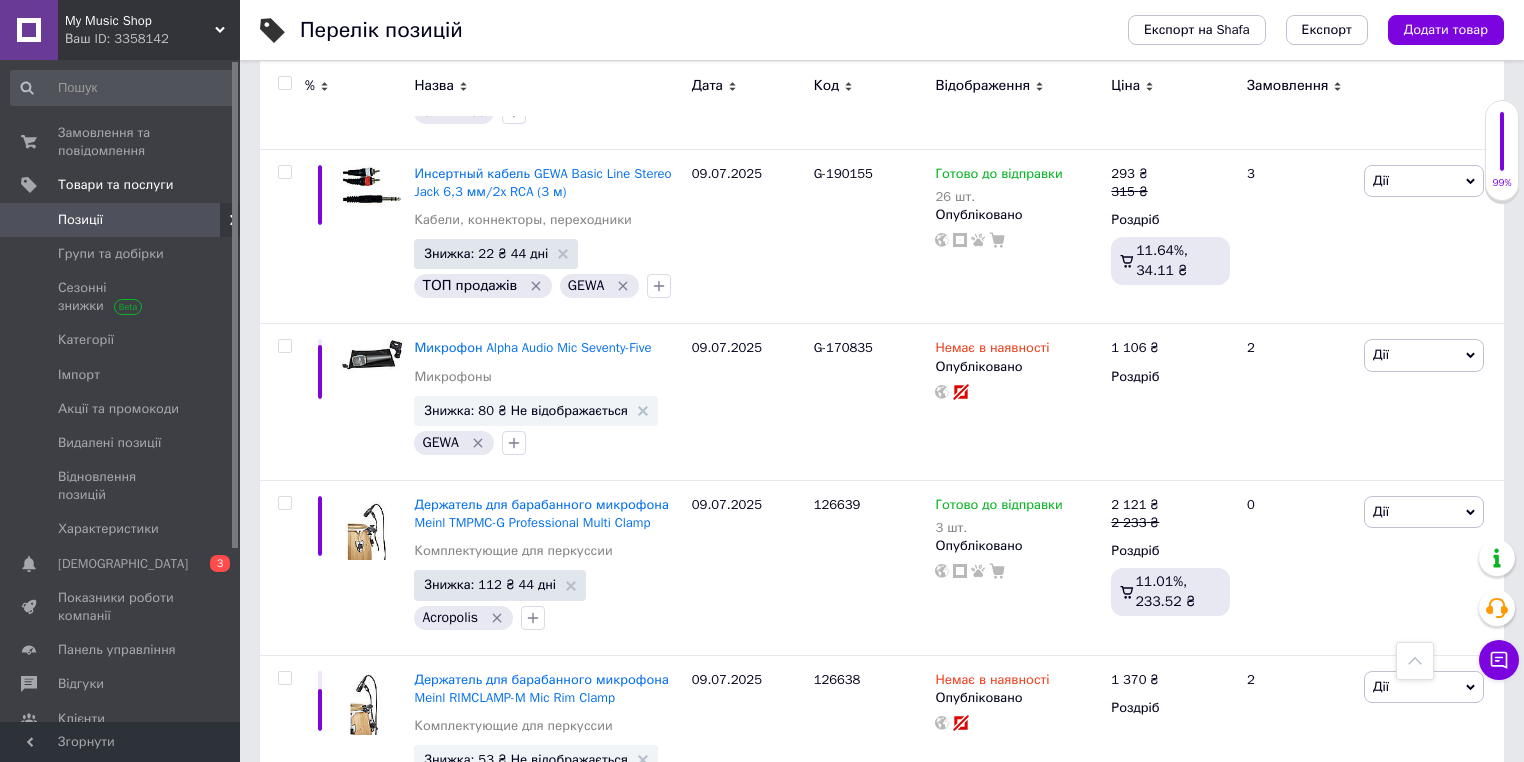 scroll, scrollTop: 640, scrollLeft: 0, axis: vertical 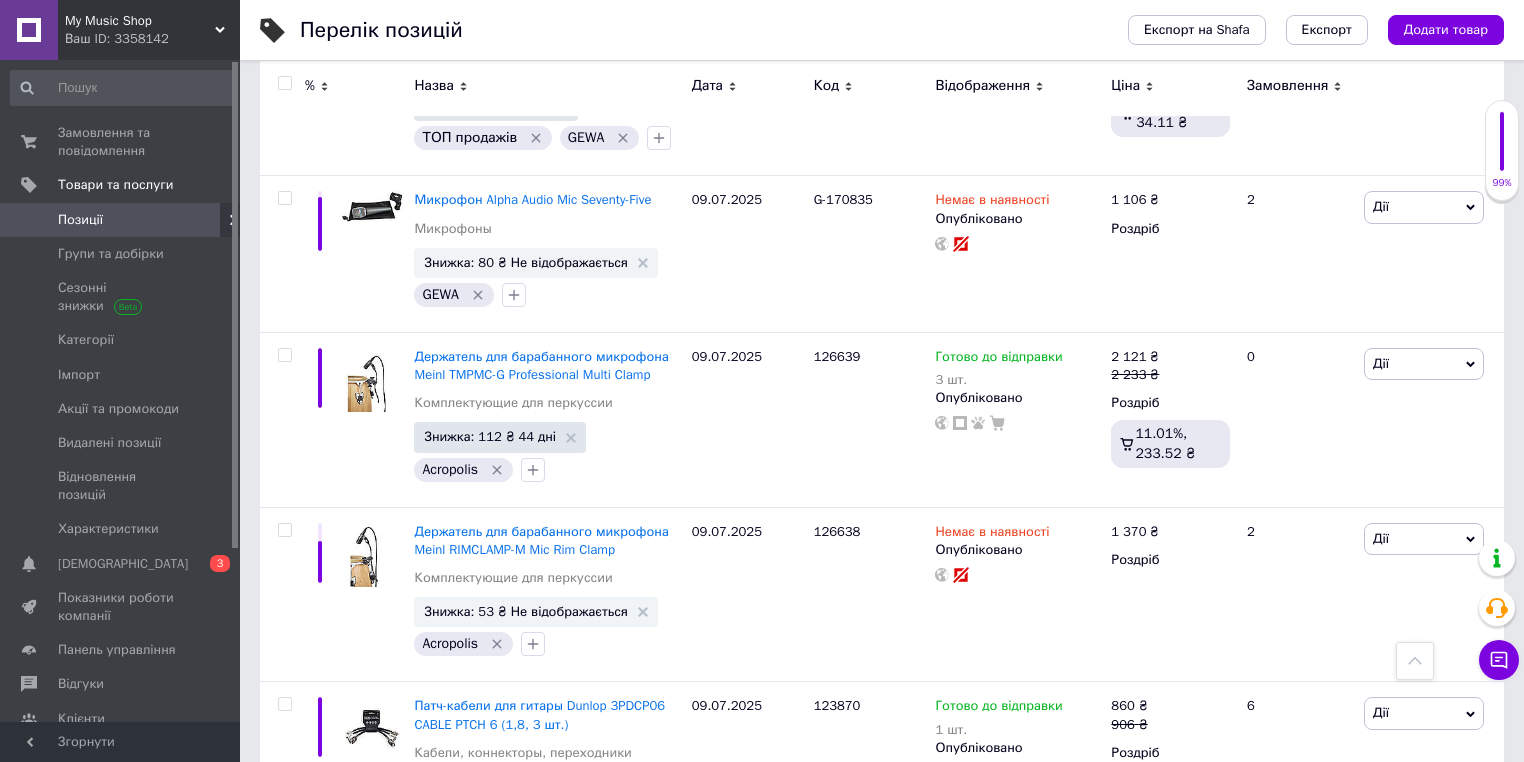 click at bounding box center [1431, 88] 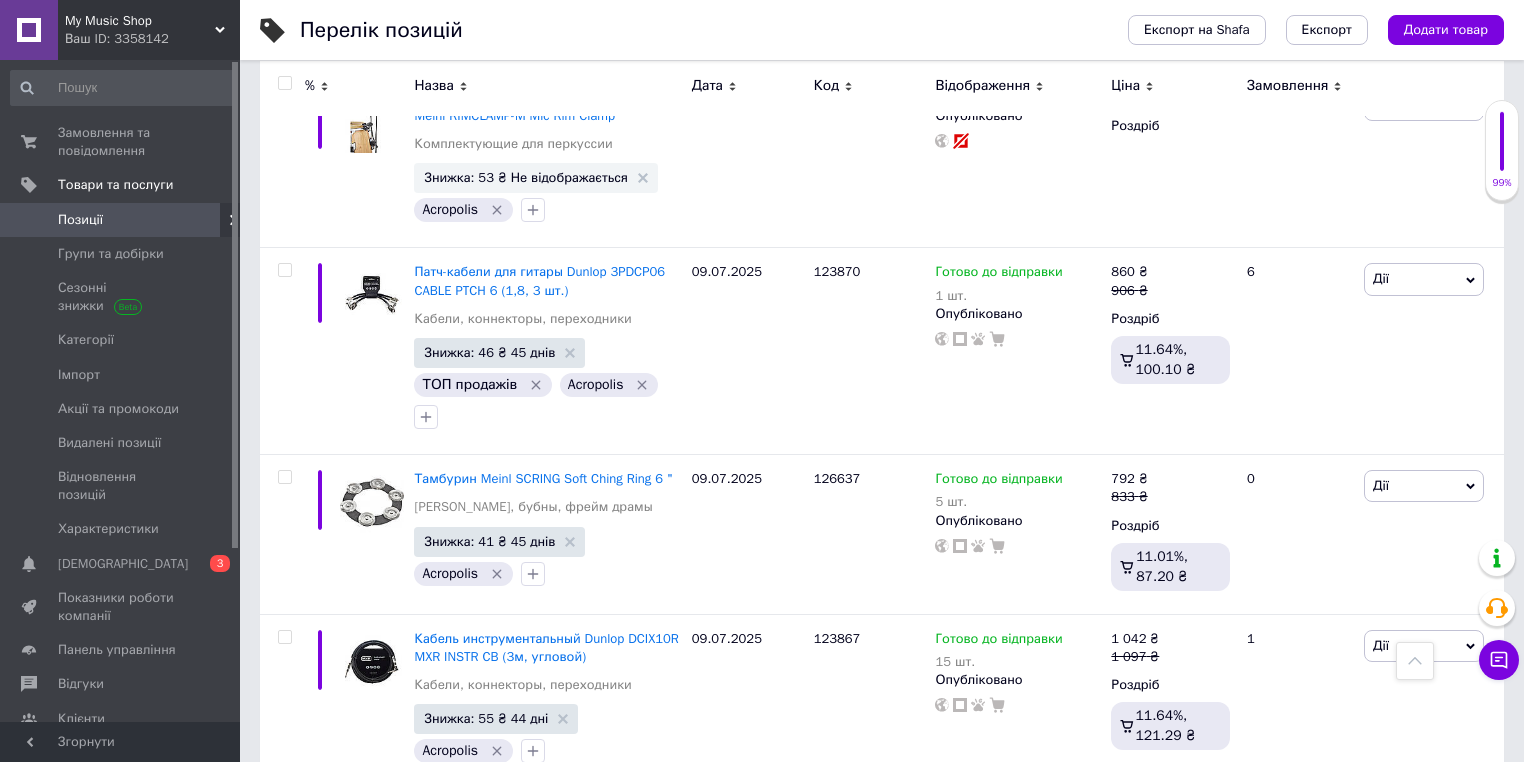 scroll, scrollTop: 8300, scrollLeft: 0, axis: vertical 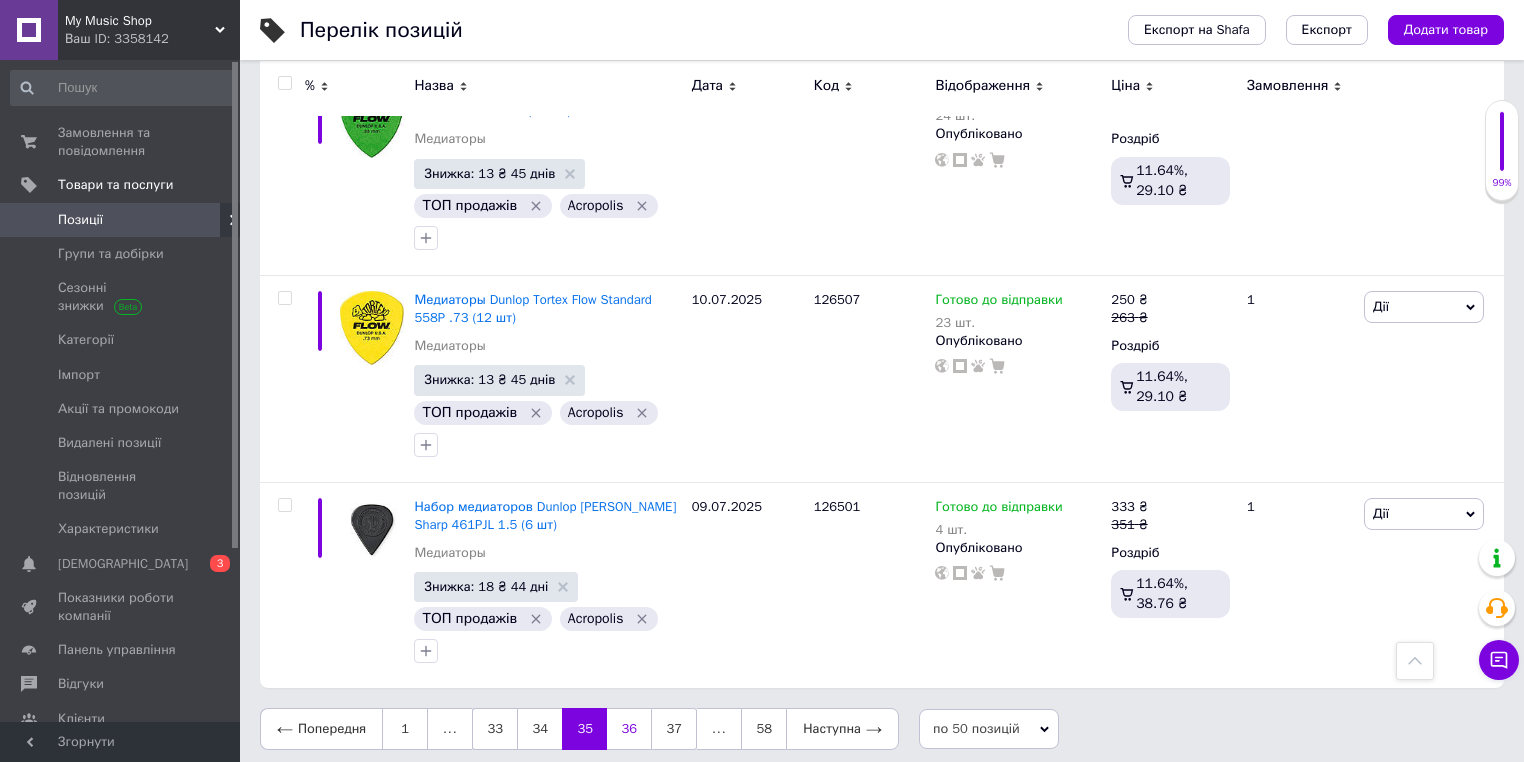 click on "36" at bounding box center (629, 729) 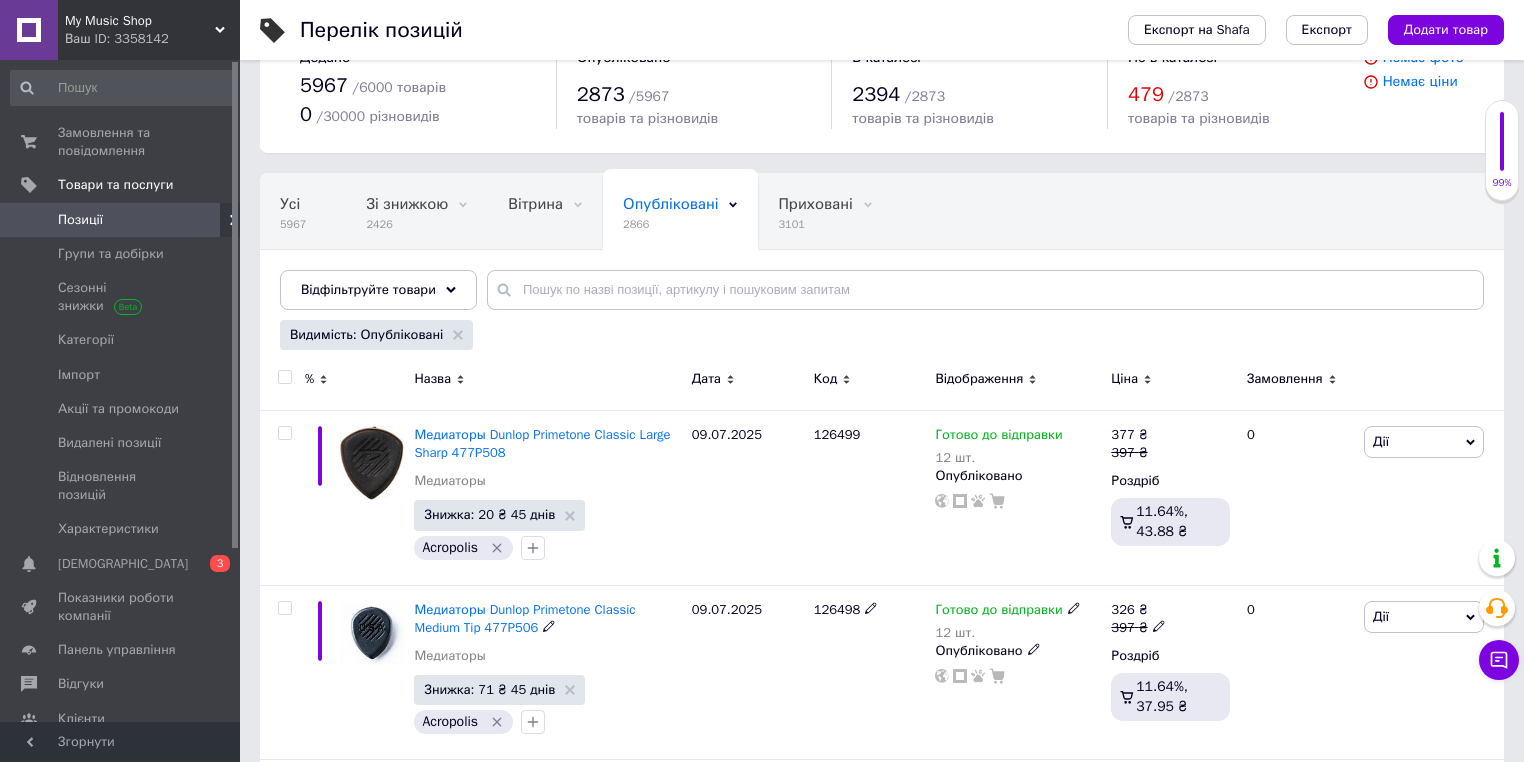 scroll, scrollTop: 0, scrollLeft: 0, axis: both 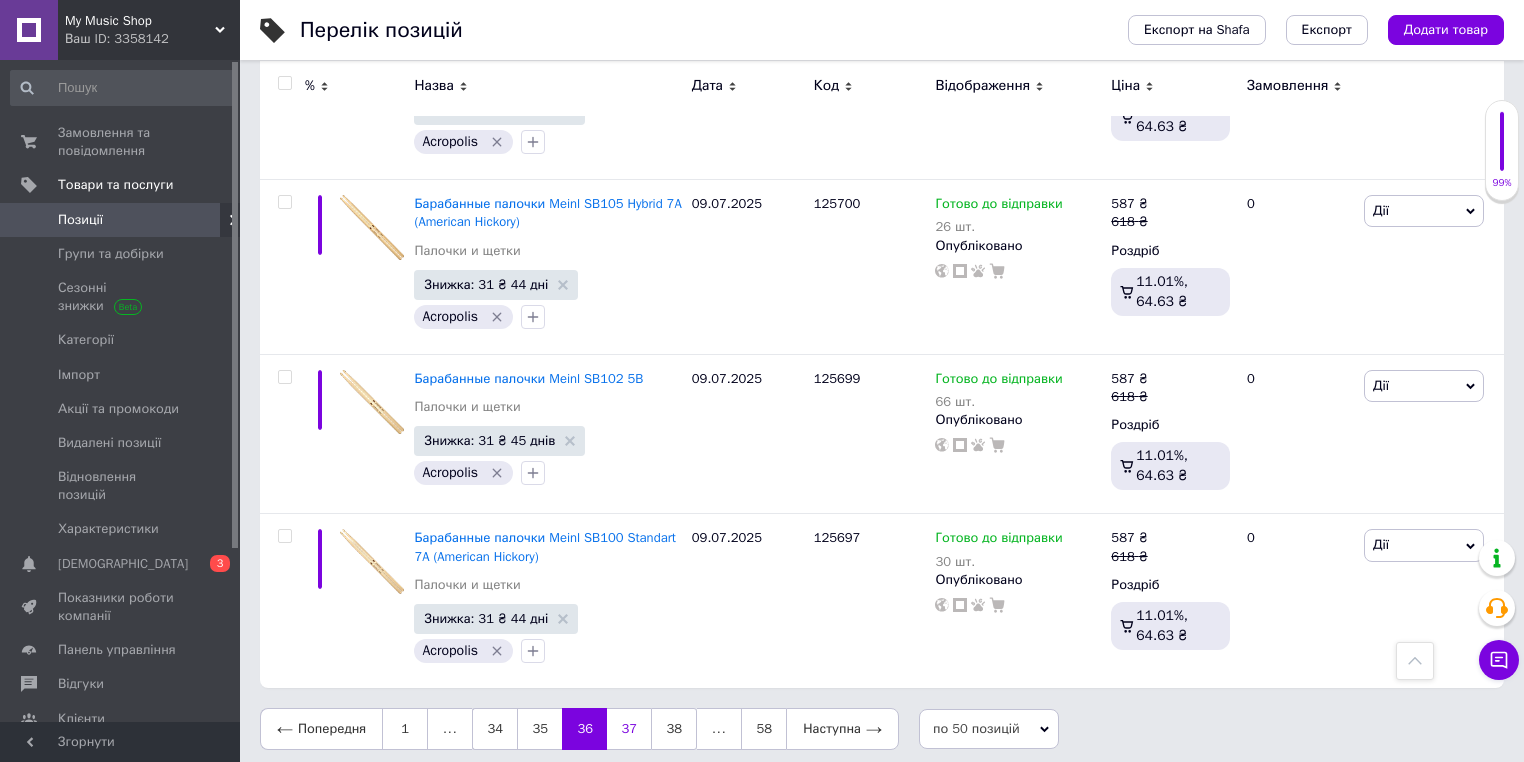 click on "37" at bounding box center [629, 729] 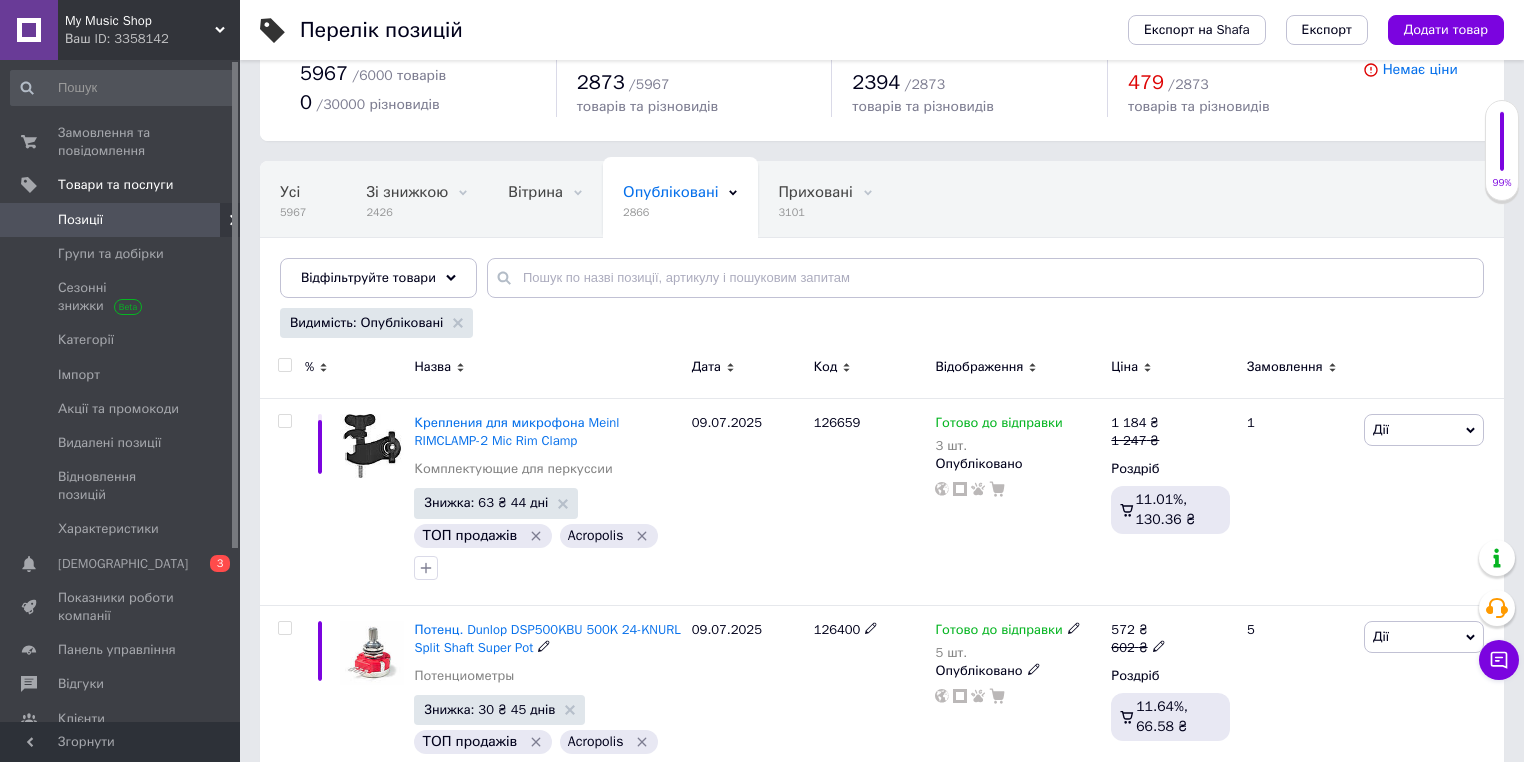 scroll, scrollTop: 0, scrollLeft: 0, axis: both 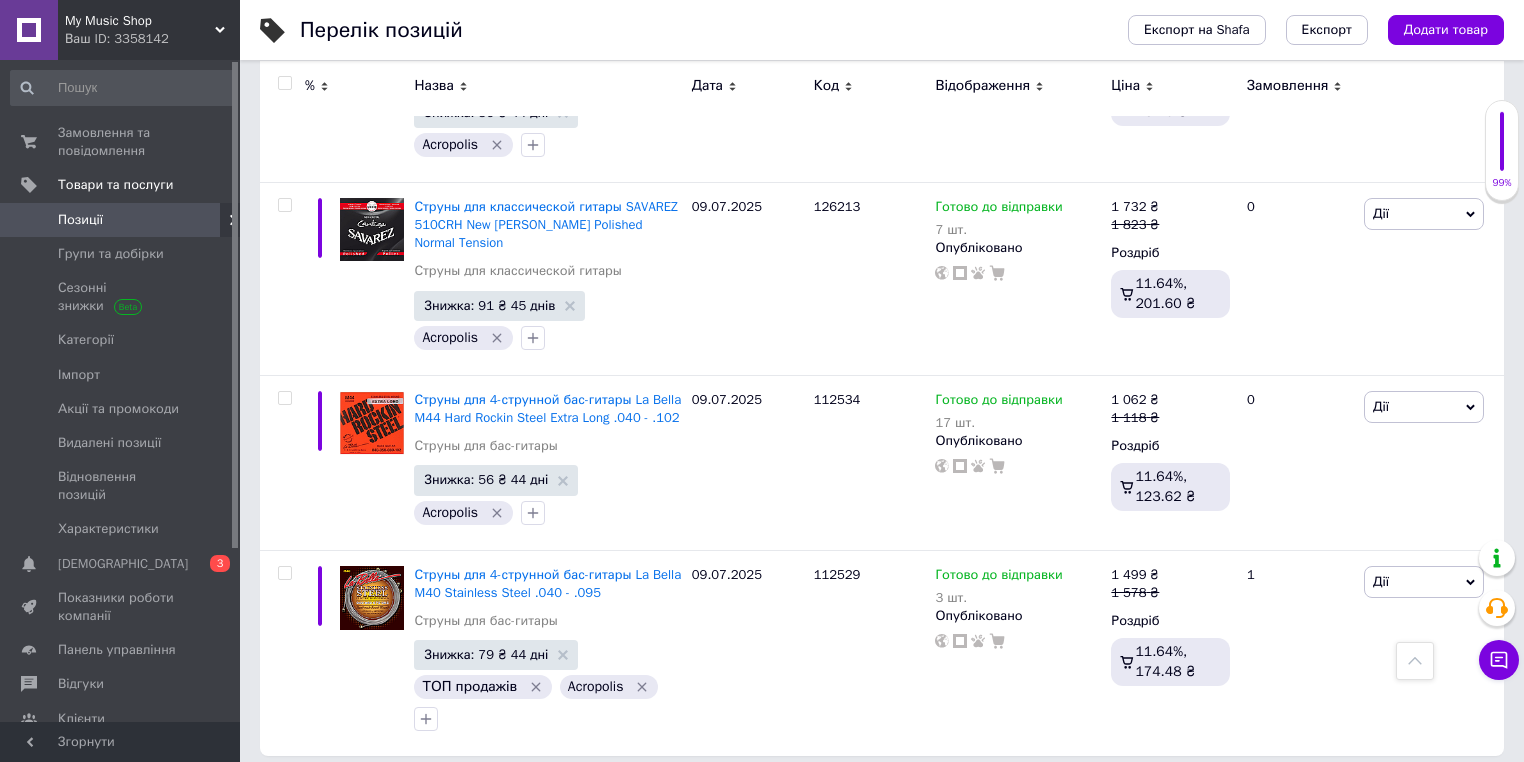 click on "38" at bounding box center [629, 797] 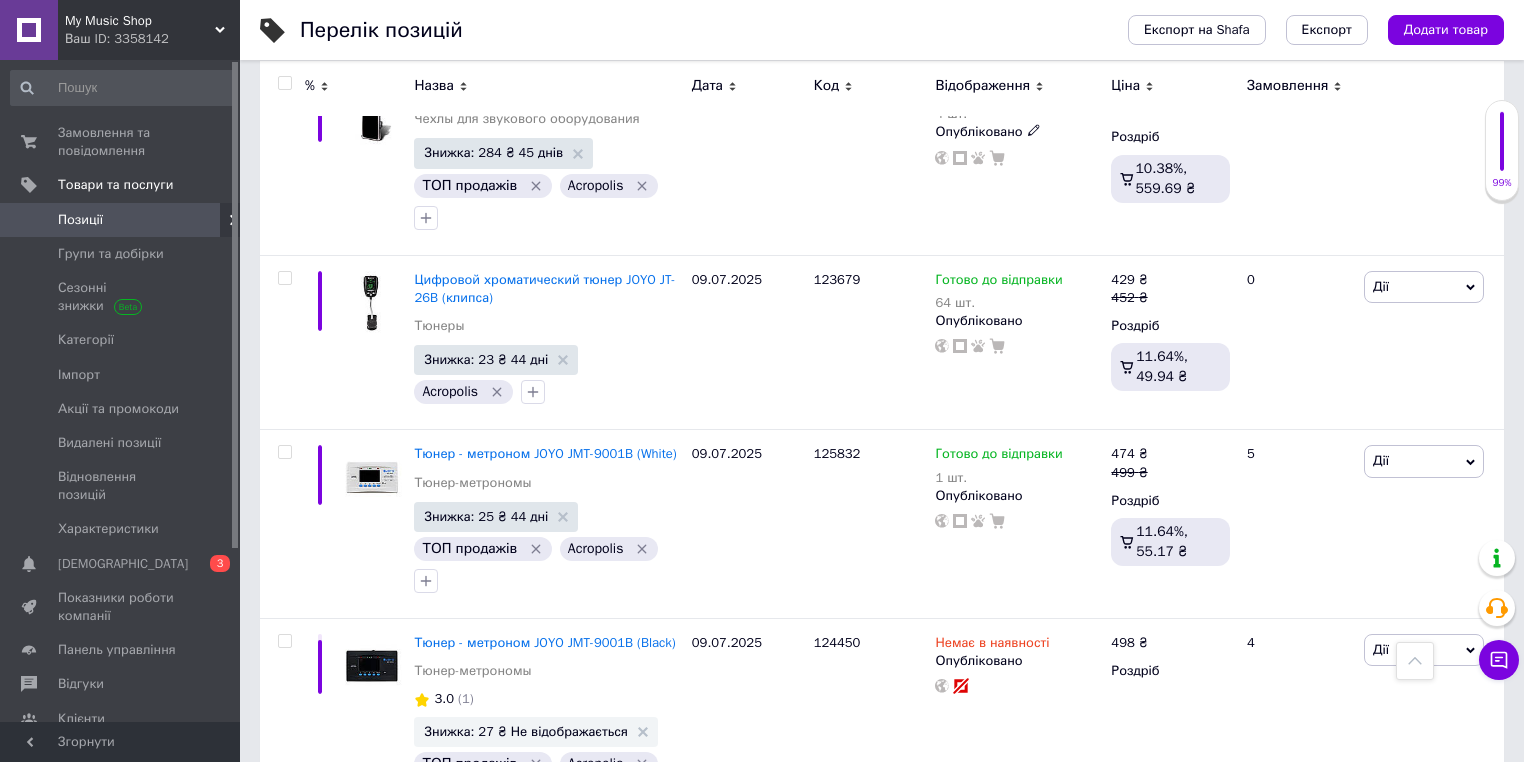 scroll, scrollTop: 6157, scrollLeft: 0, axis: vertical 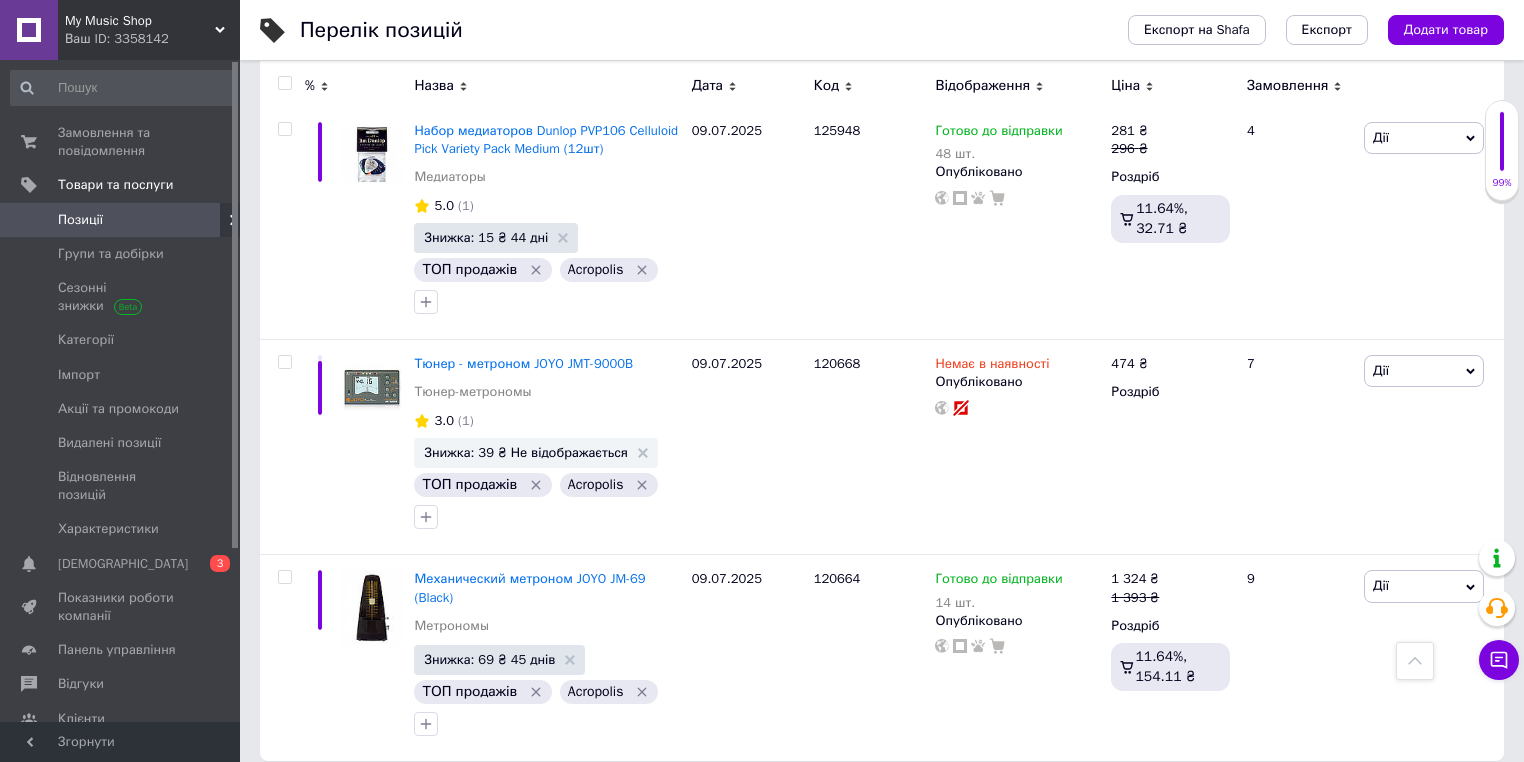 click on "39" at bounding box center [629, 802] 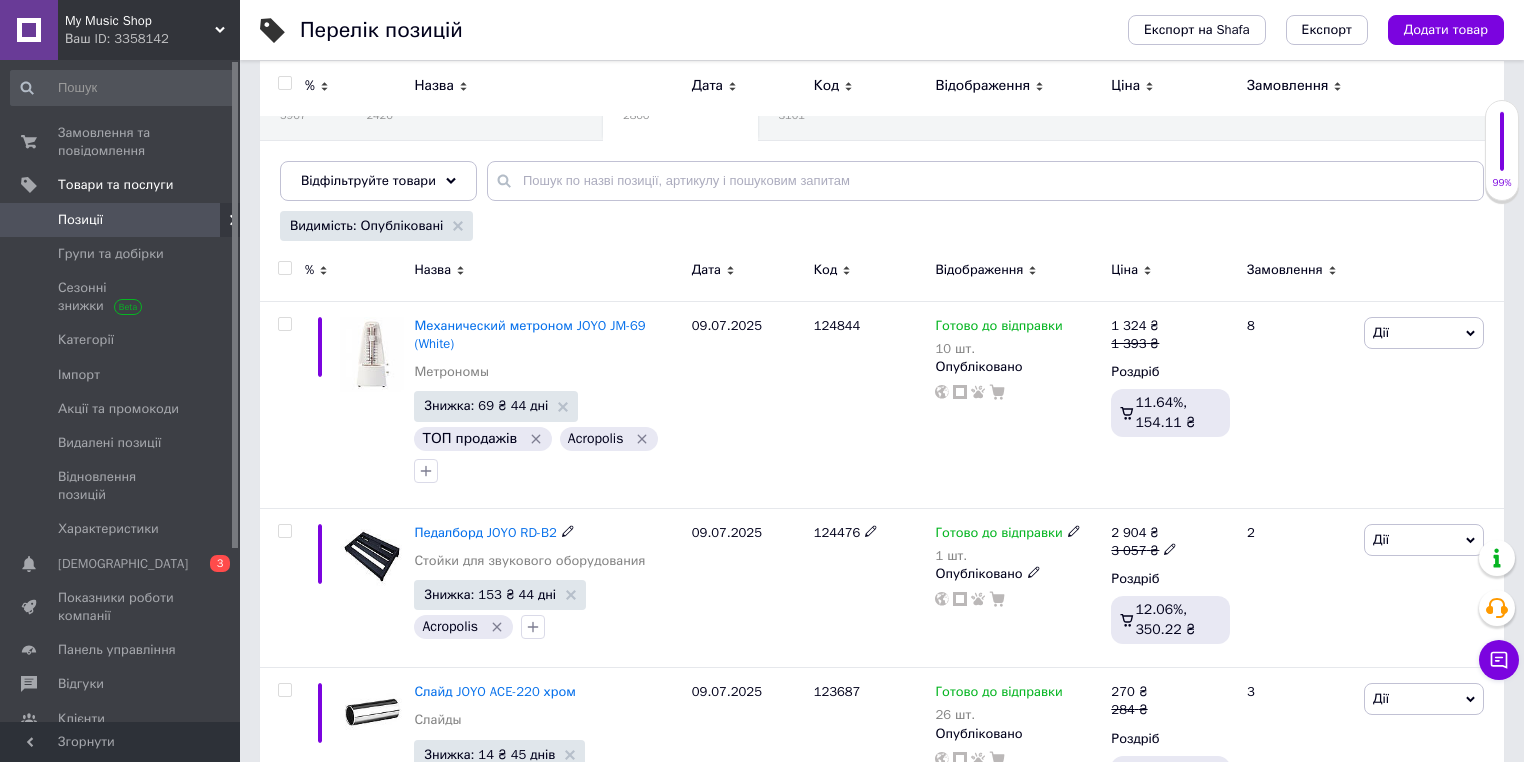 scroll, scrollTop: 0, scrollLeft: 0, axis: both 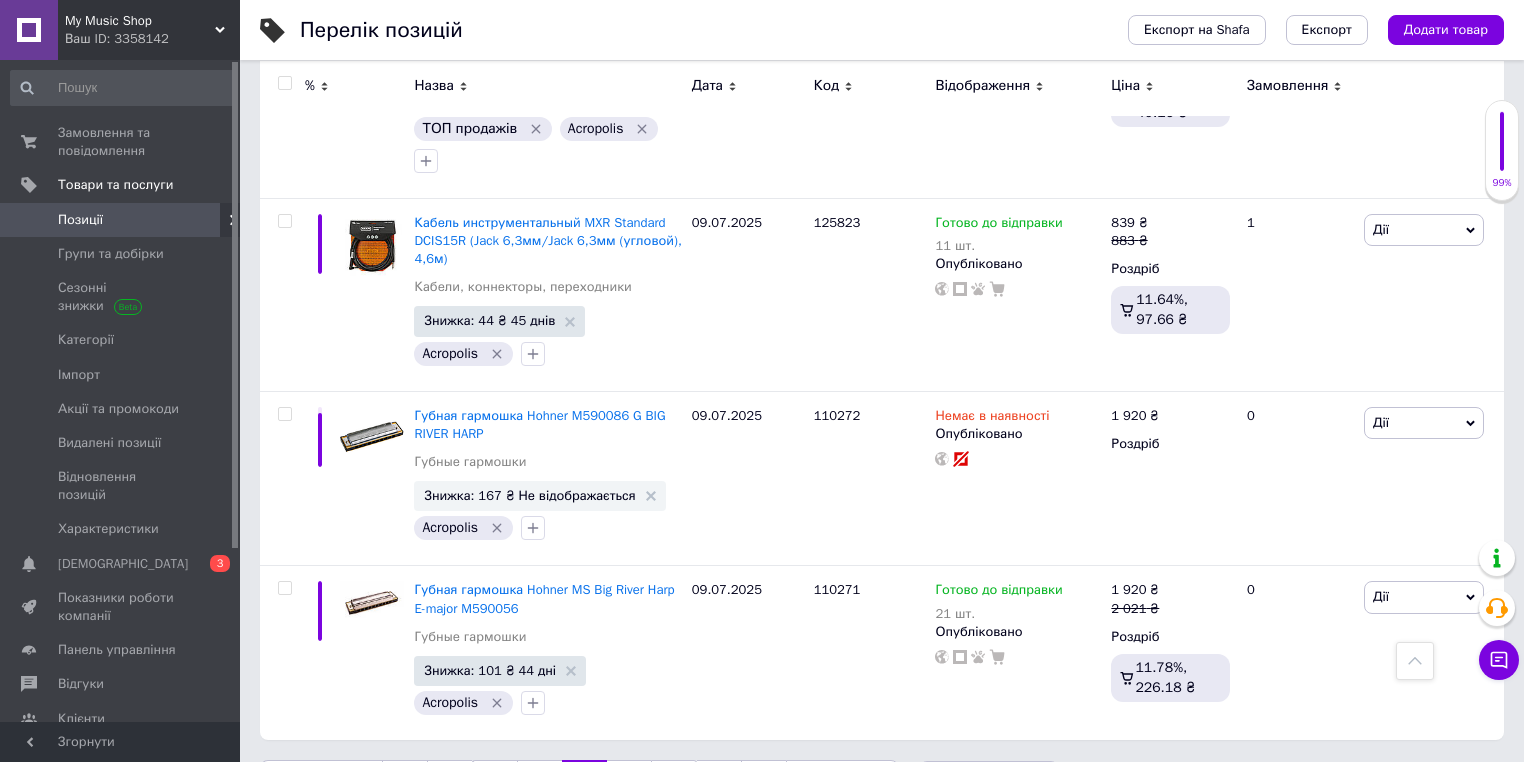 click on "40" at bounding box center (629, 781) 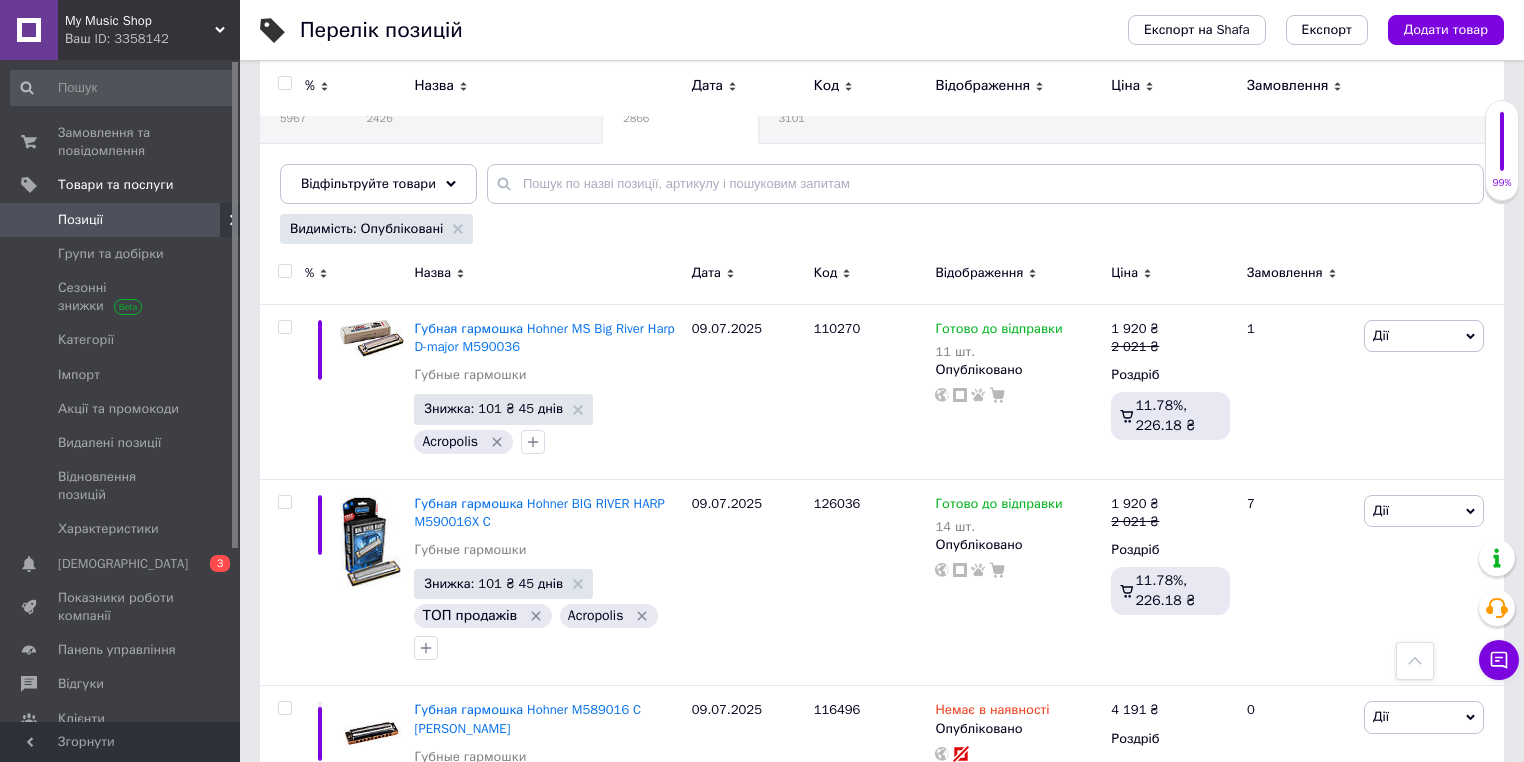 scroll, scrollTop: 22, scrollLeft: 0, axis: vertical 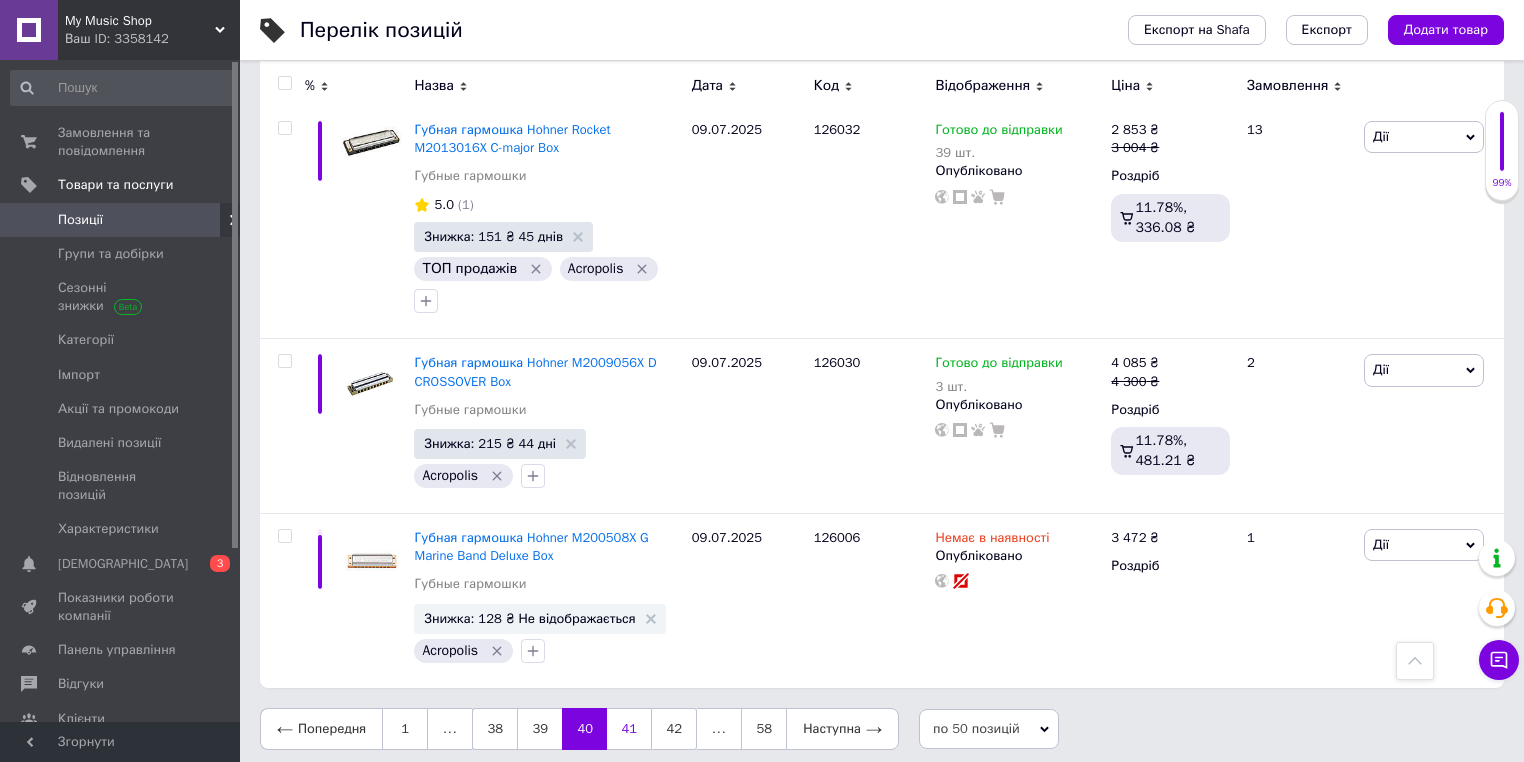 click on "41" at bounding box center [629, 729] 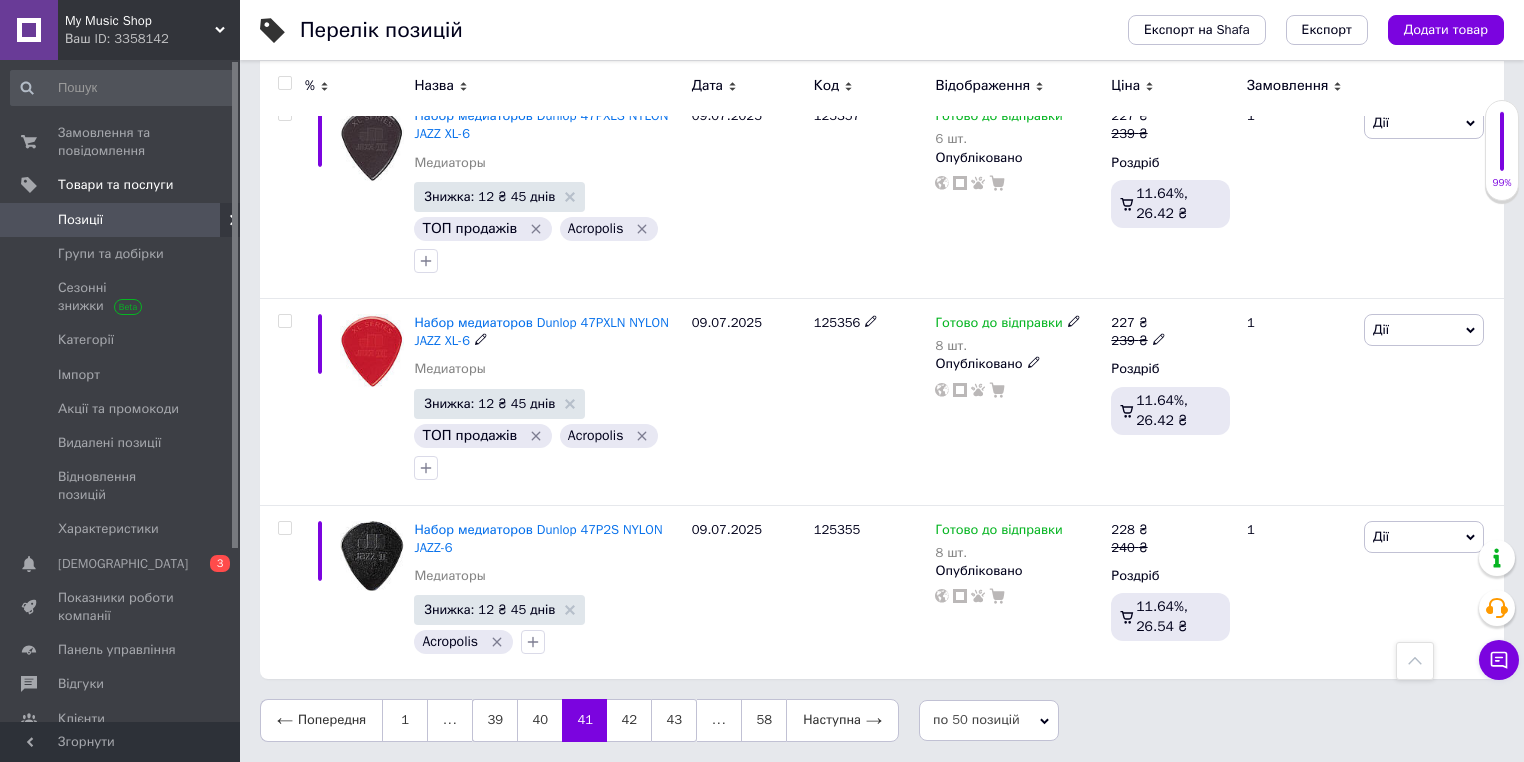 scroll, scrollTop: 8814, scrollLeft: 0, axis: vertical 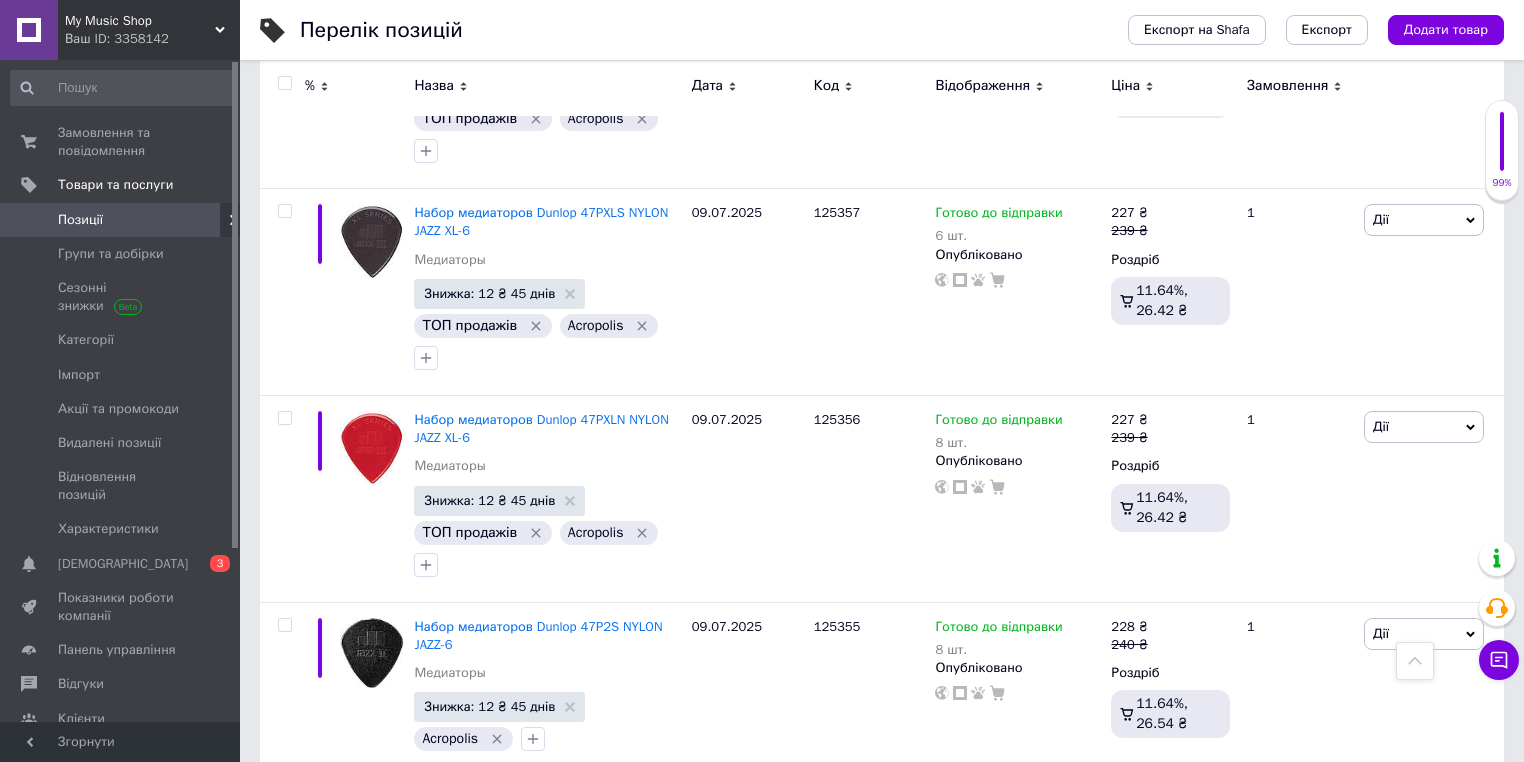 click on "42" at bounding box center (629, 817) 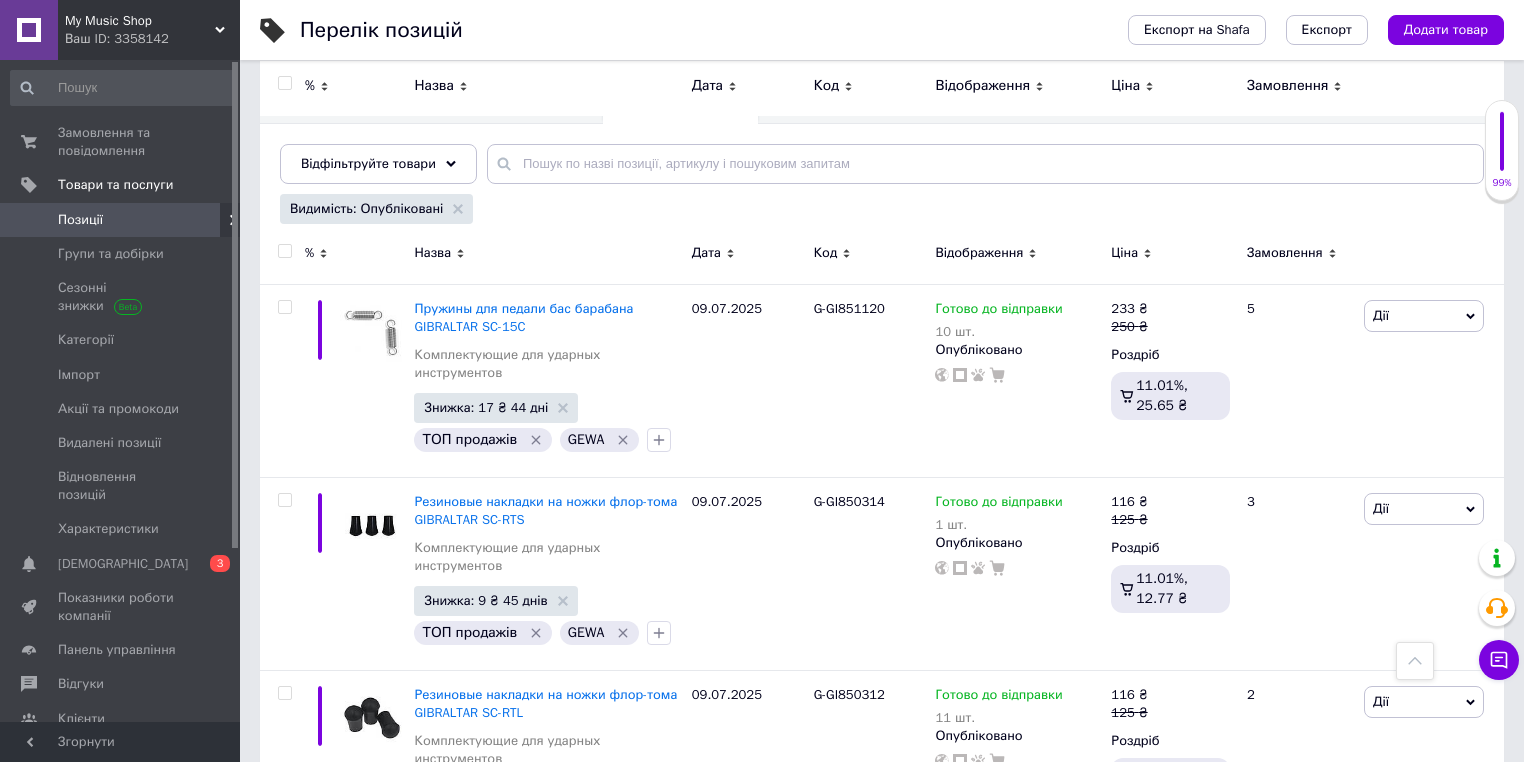scroll, scrollTop: 0, scrollLeft: 0, axis: both 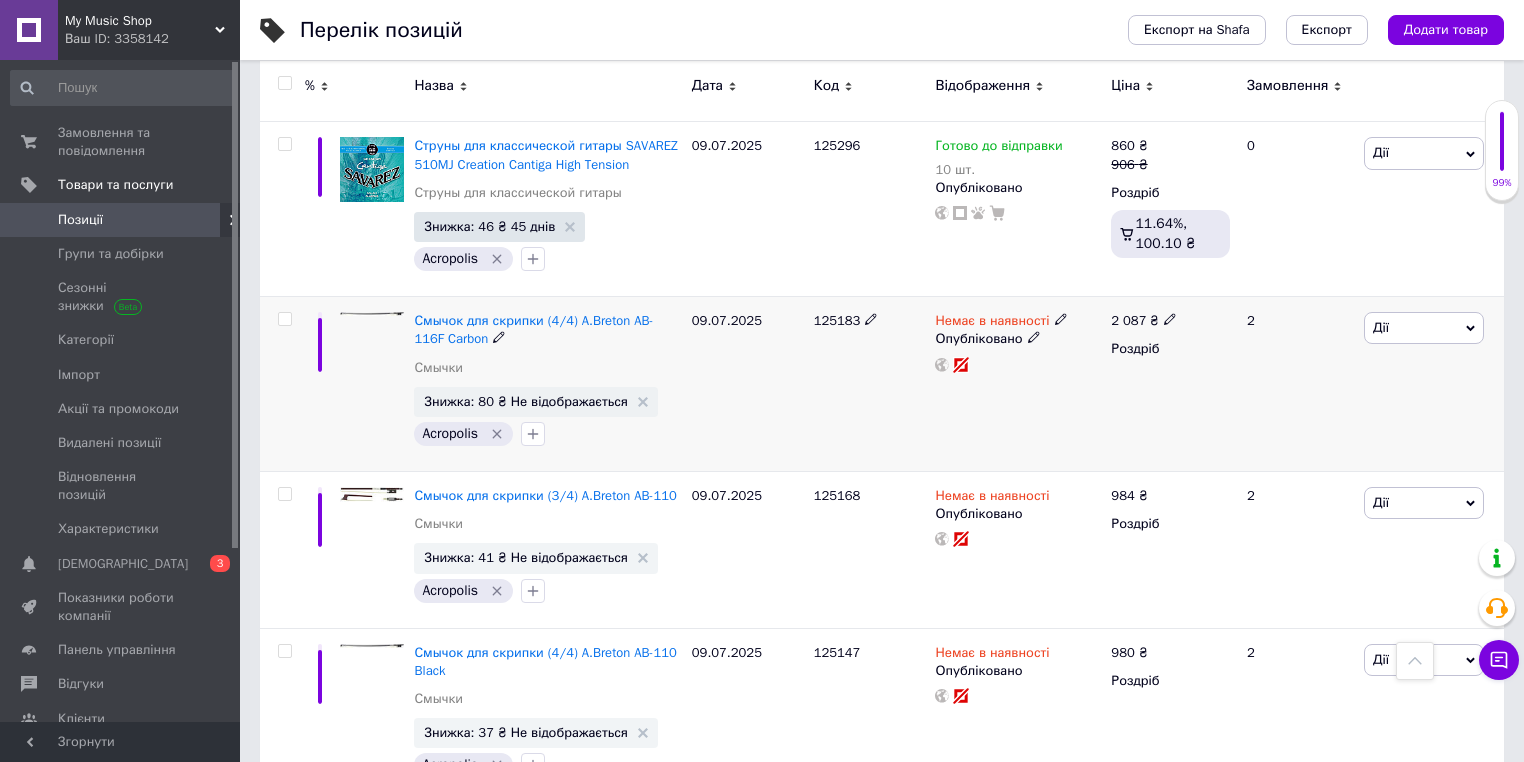 click 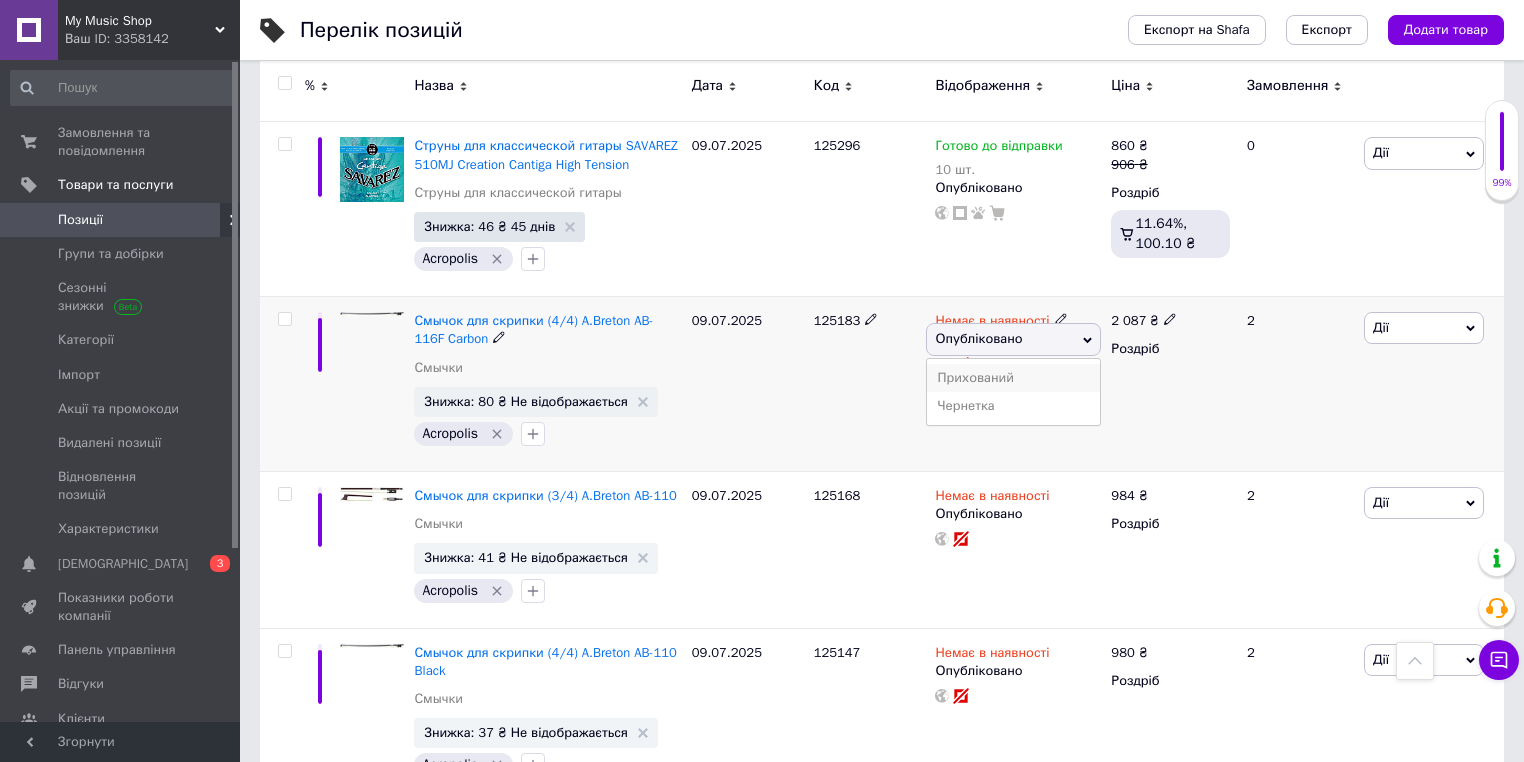 click on "Прихований" at bounding box center [1013, 378] 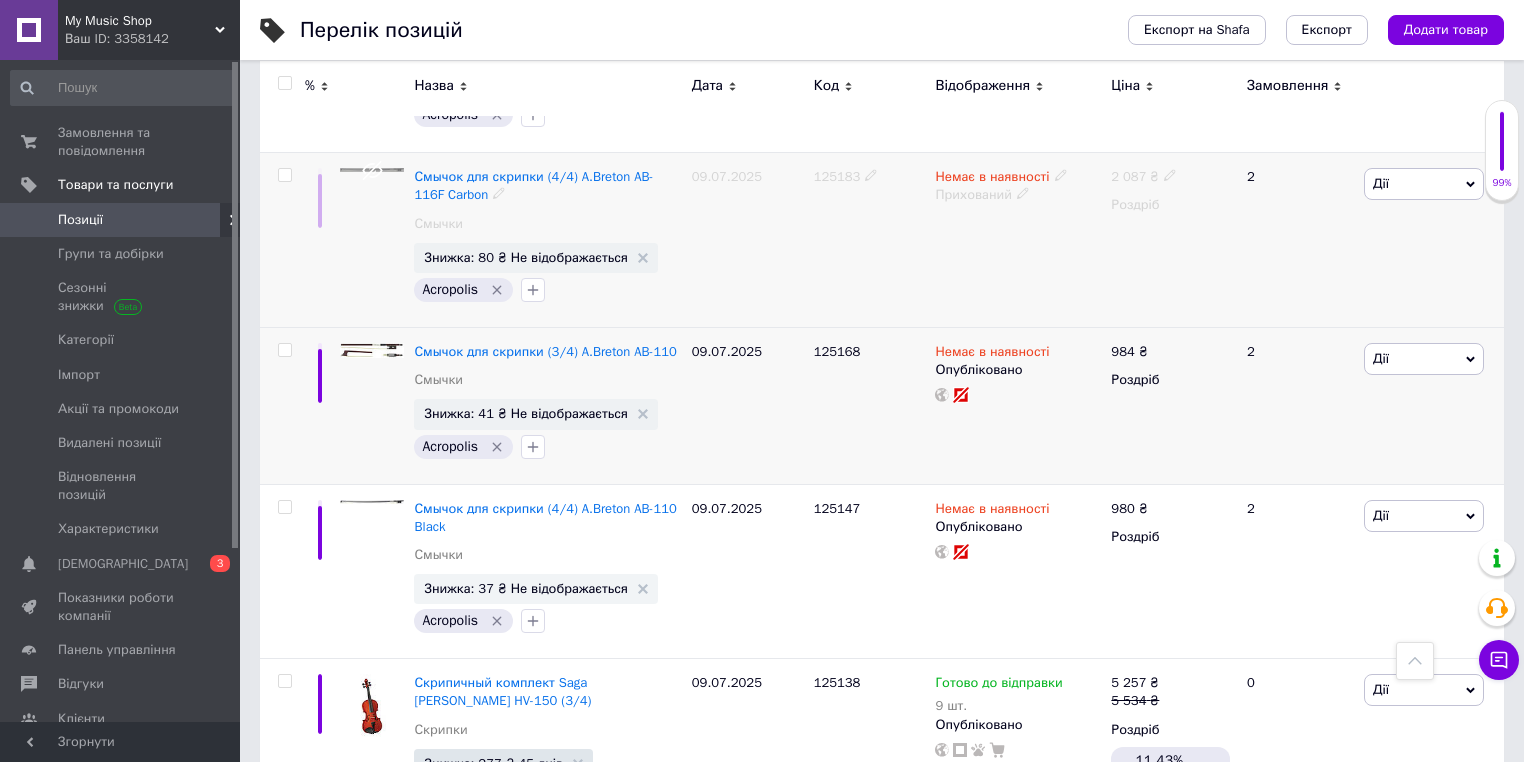 scroll, scrollTop: 3880, scrollLeft: 0, axis: vertical 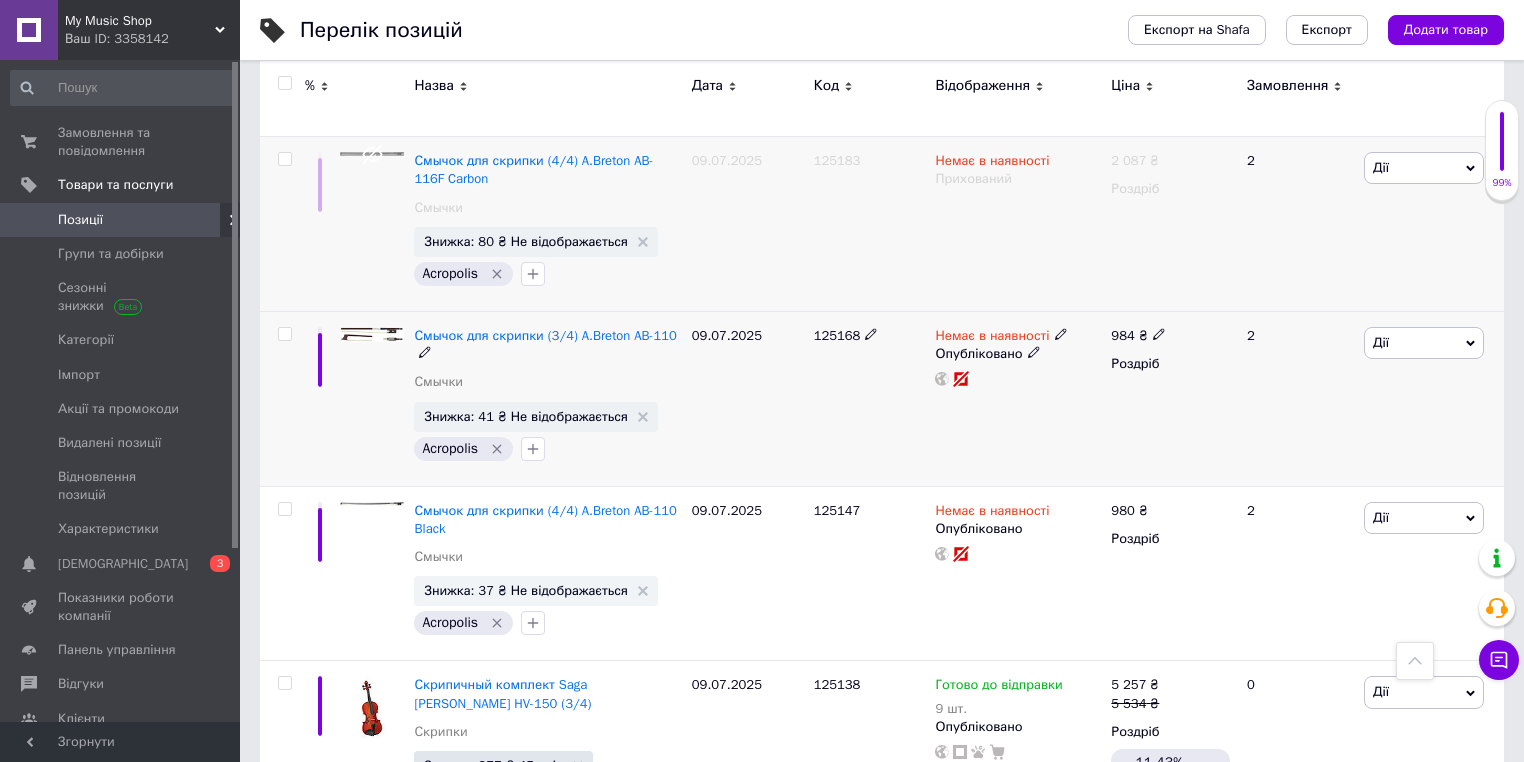 click 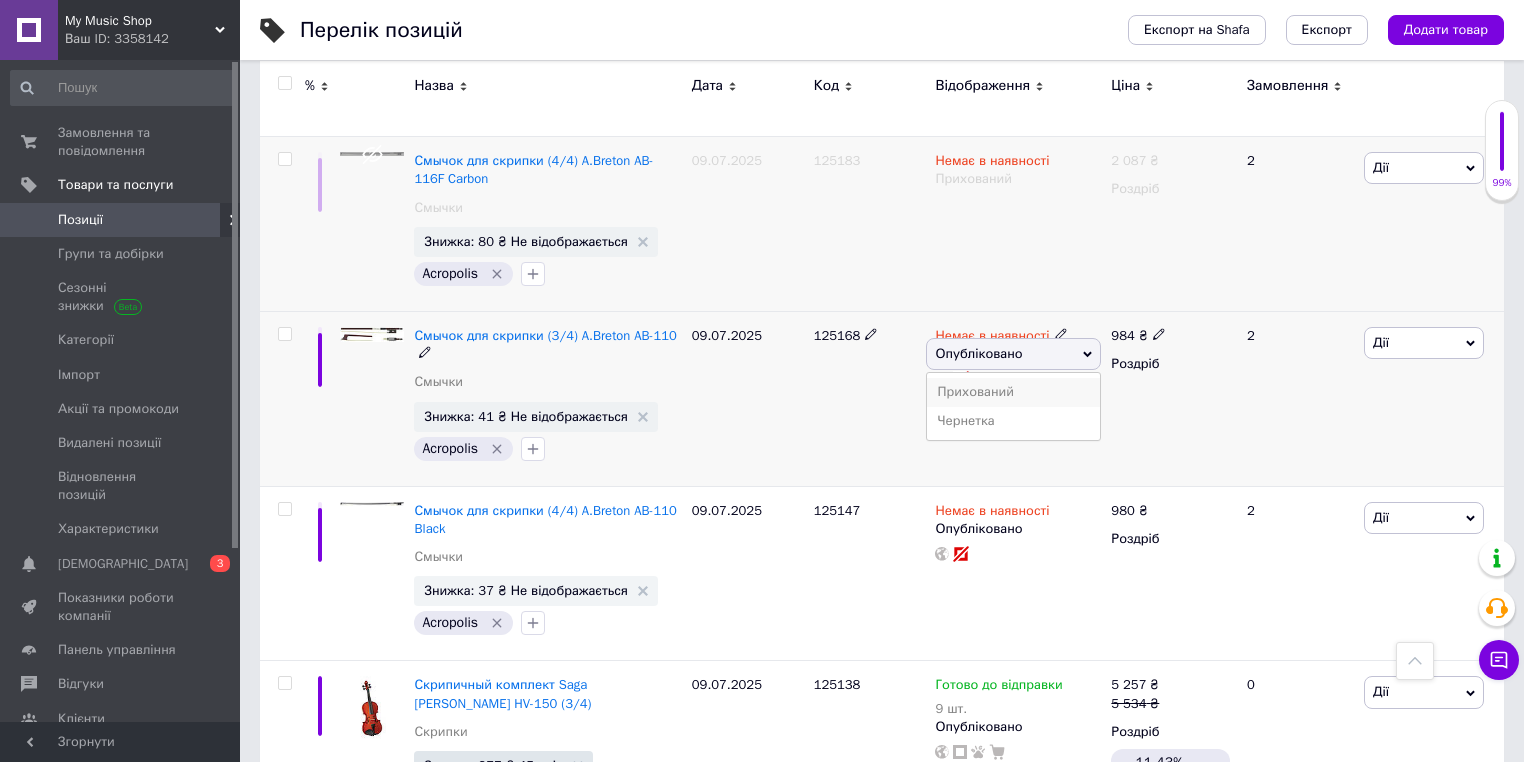 click on "Прихований" at bounding box center (1013, 392) 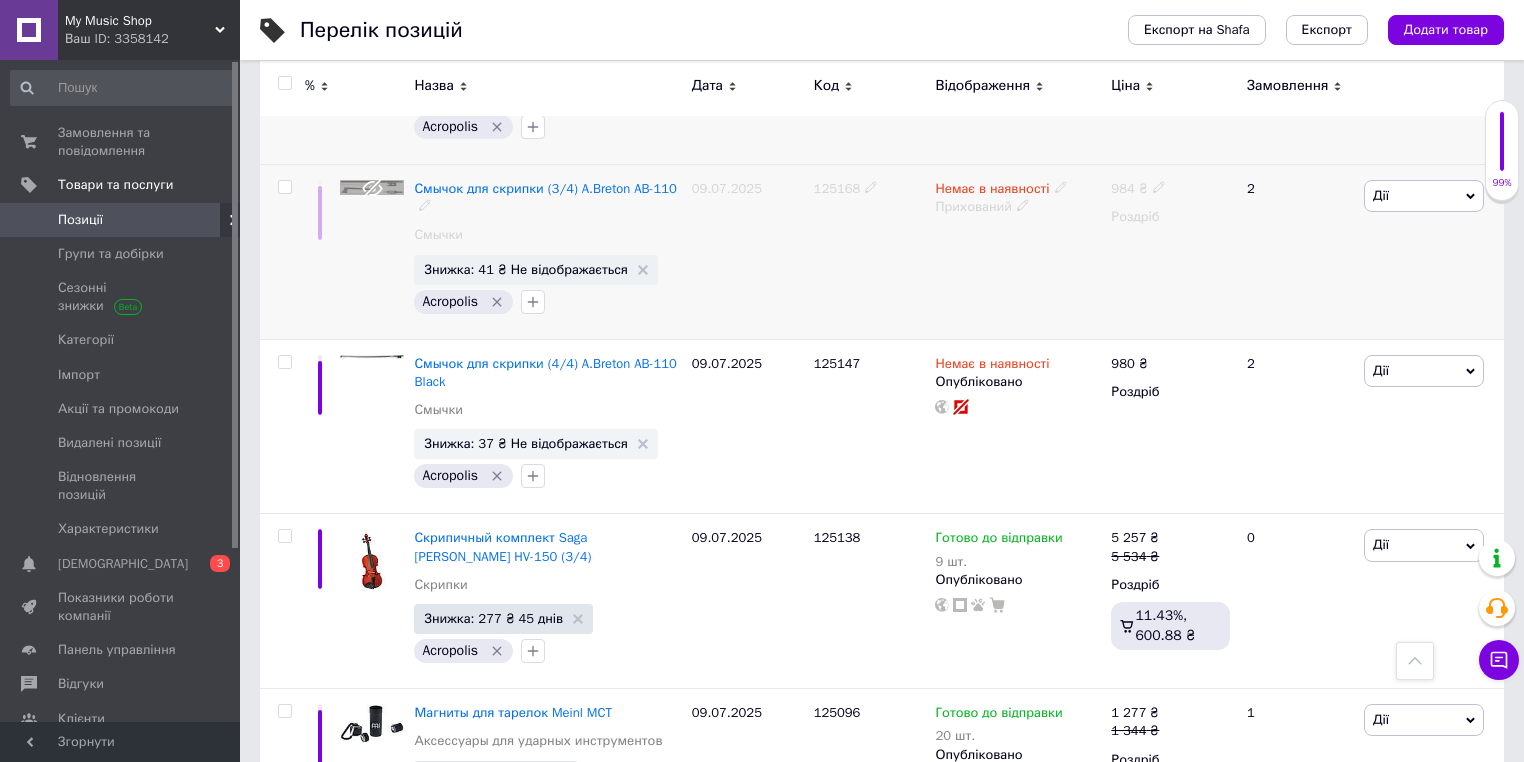 scroll, scrollTop: 4040, scrollLeft: 0, axis: vertical 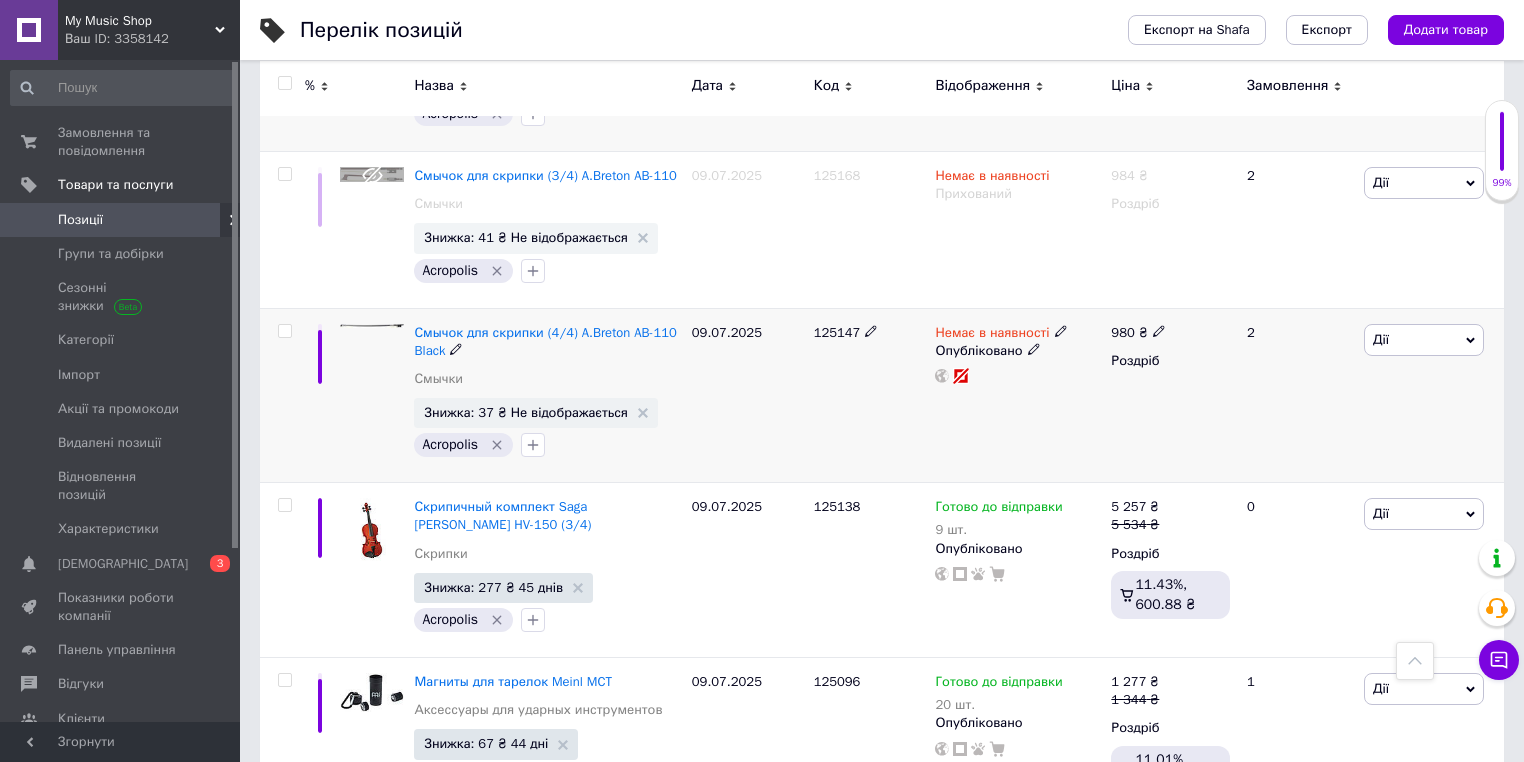 click on "Опубліковано" at bounding box center [1018, 351] 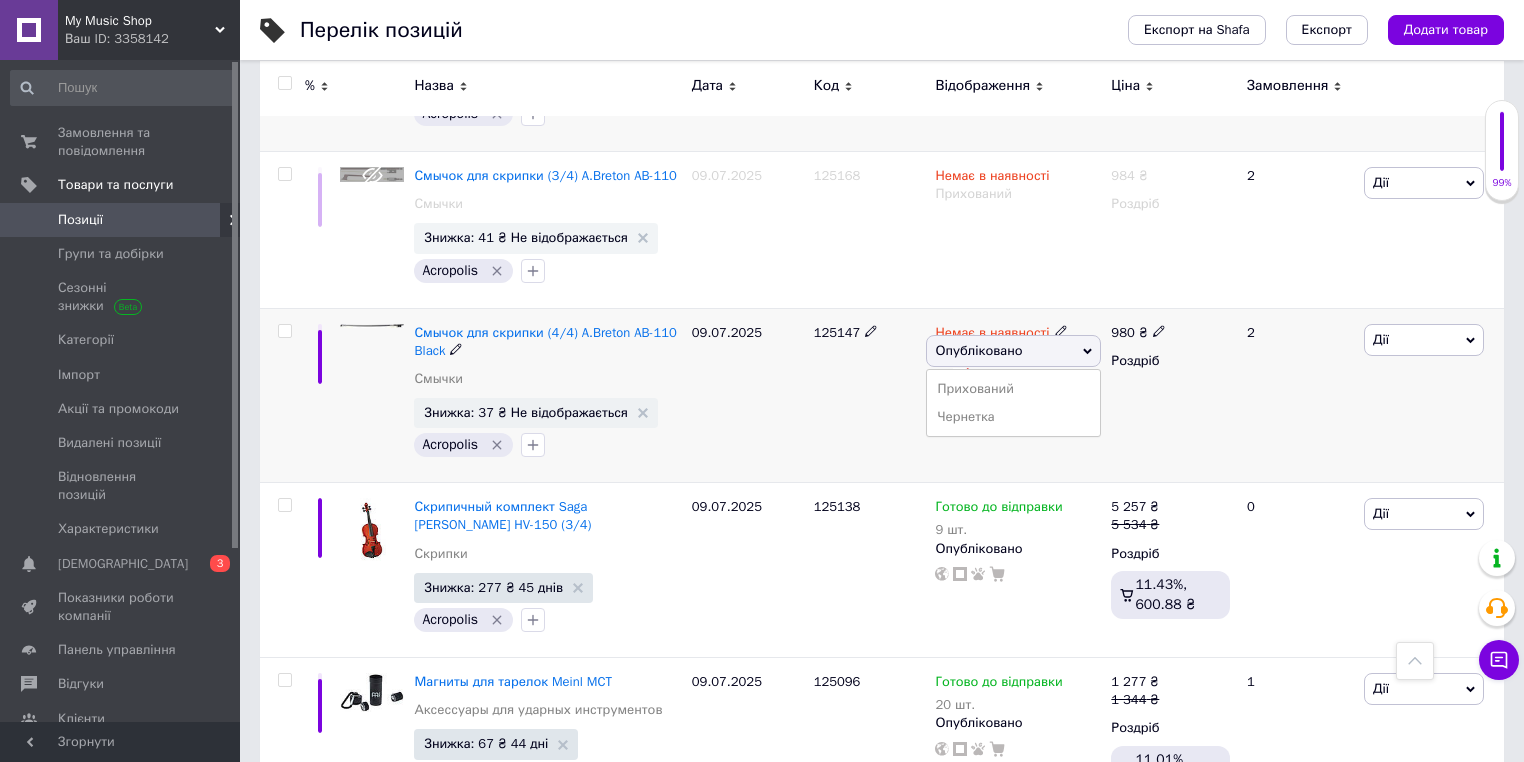 click on "Опубліковано" at bounding box center (1013, 351) 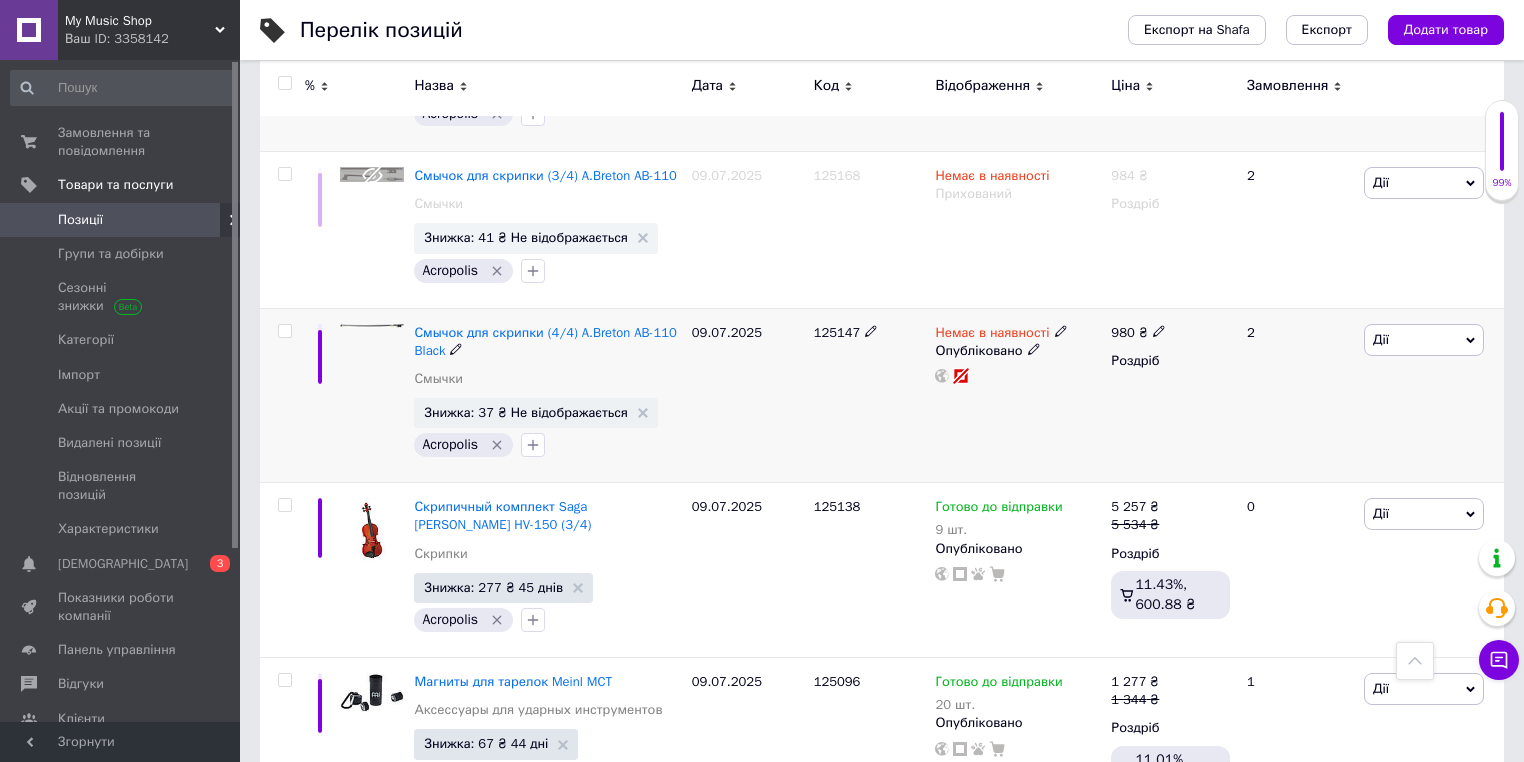 click 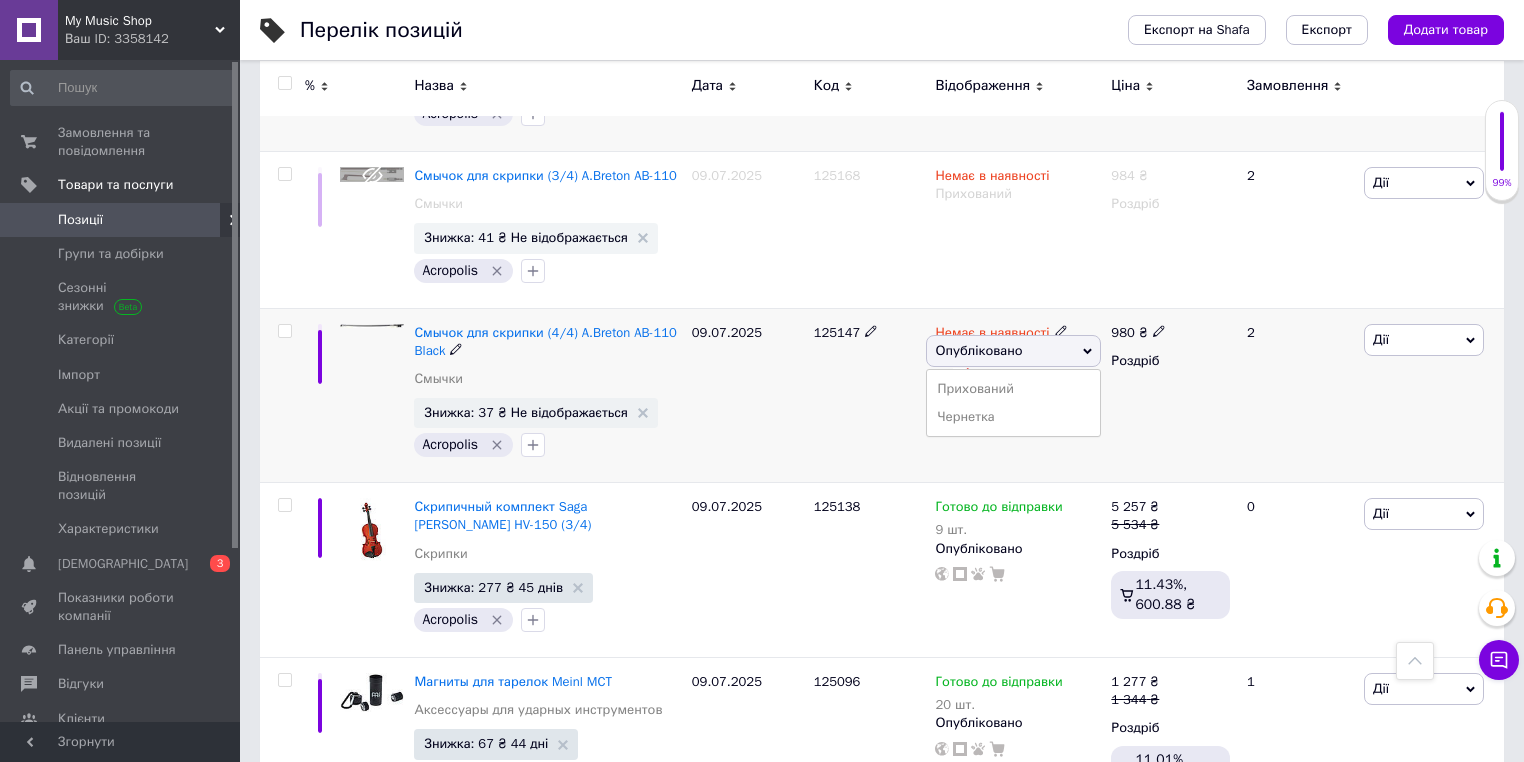 click on "Прихований" at bounding box center [1013, 389] 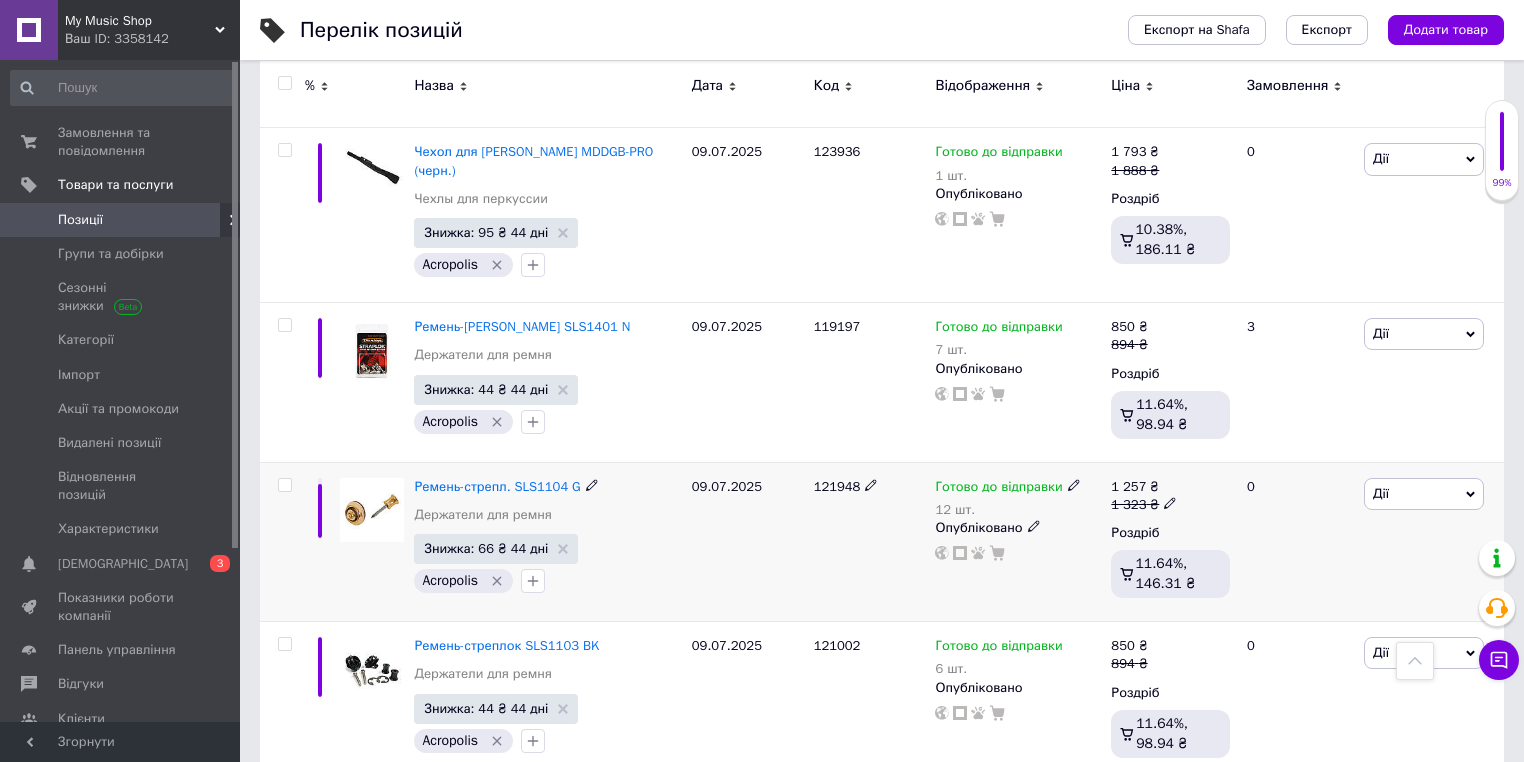 scroll, scrollTop: 8540, scrollLeft: 0, axis: vertical 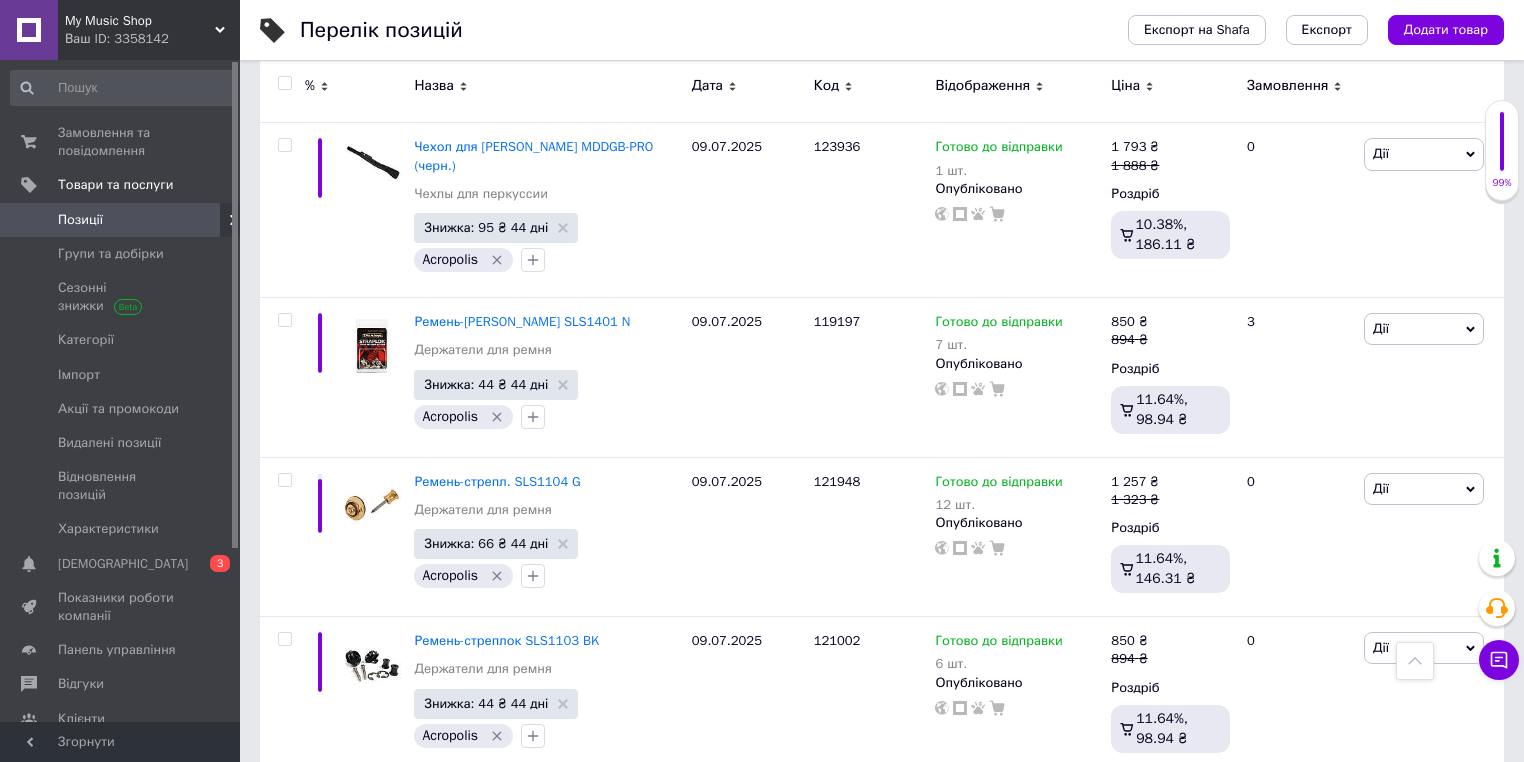 click on "43" at bounding box center (629, 817) 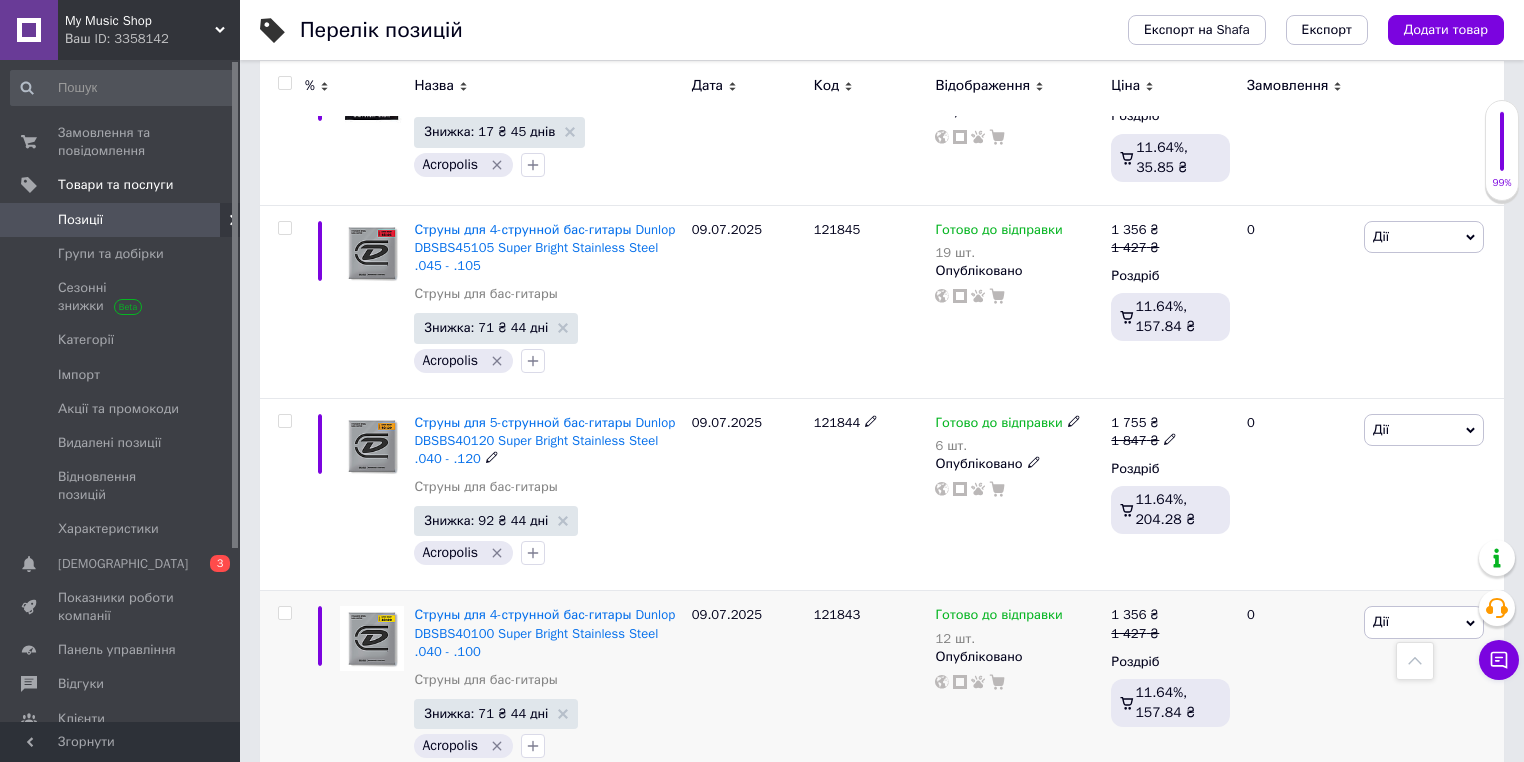 scroll, scrollTop: 9103, scrollLeft: 0, axis: vertical 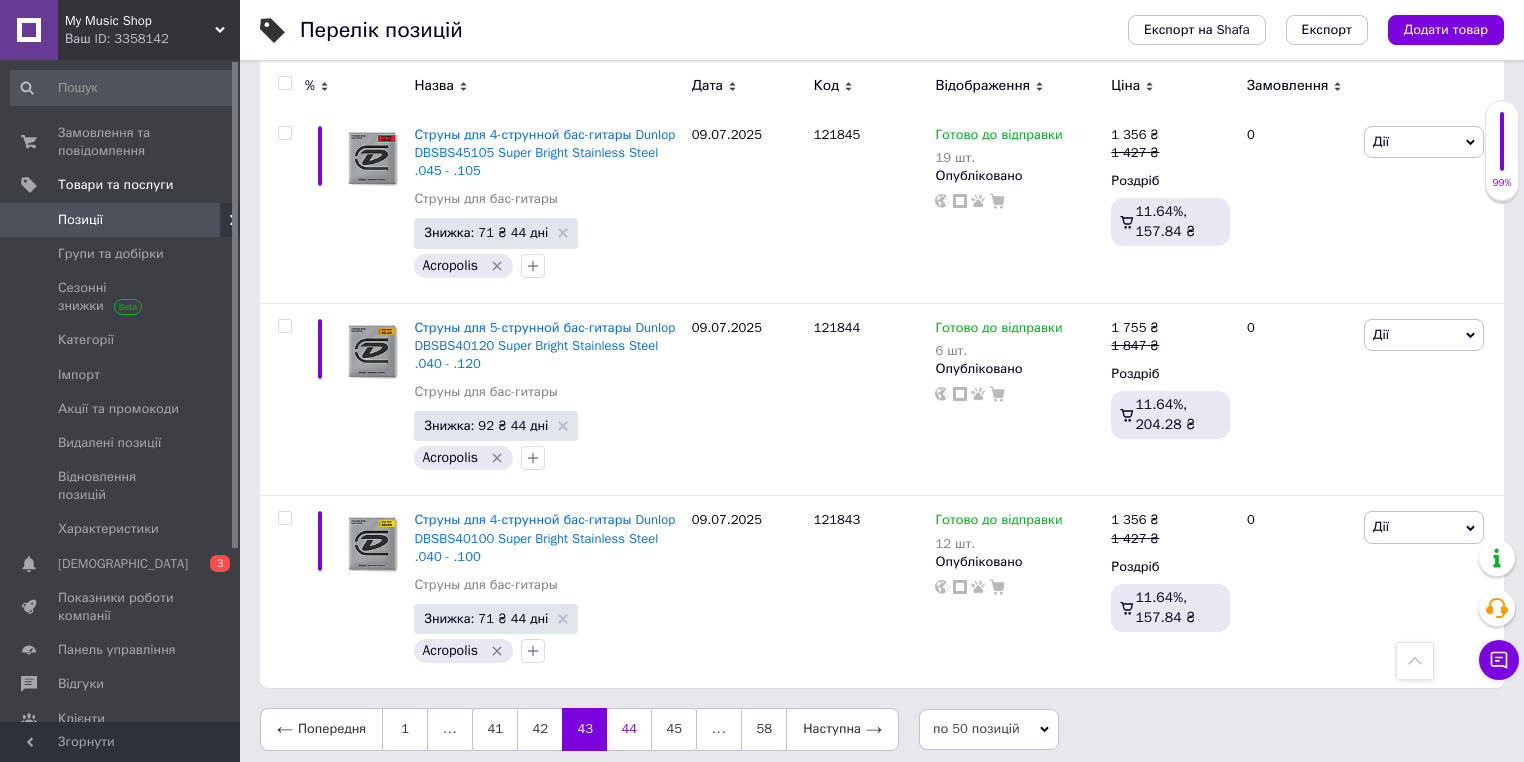 click on "44" at bounding box center (629, 729) 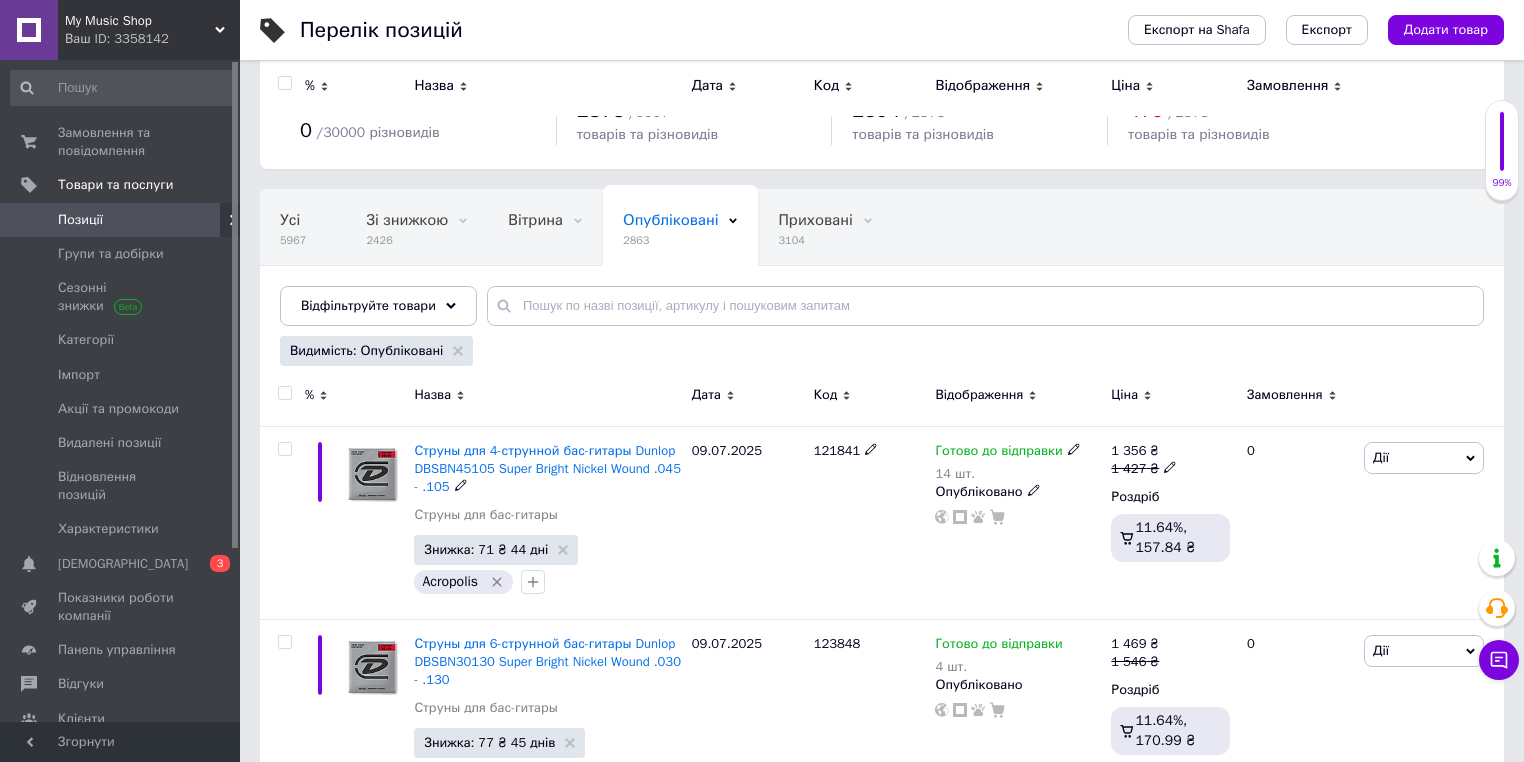 scroll, scrollTop: 0, scrollLeft: 0, axis: both 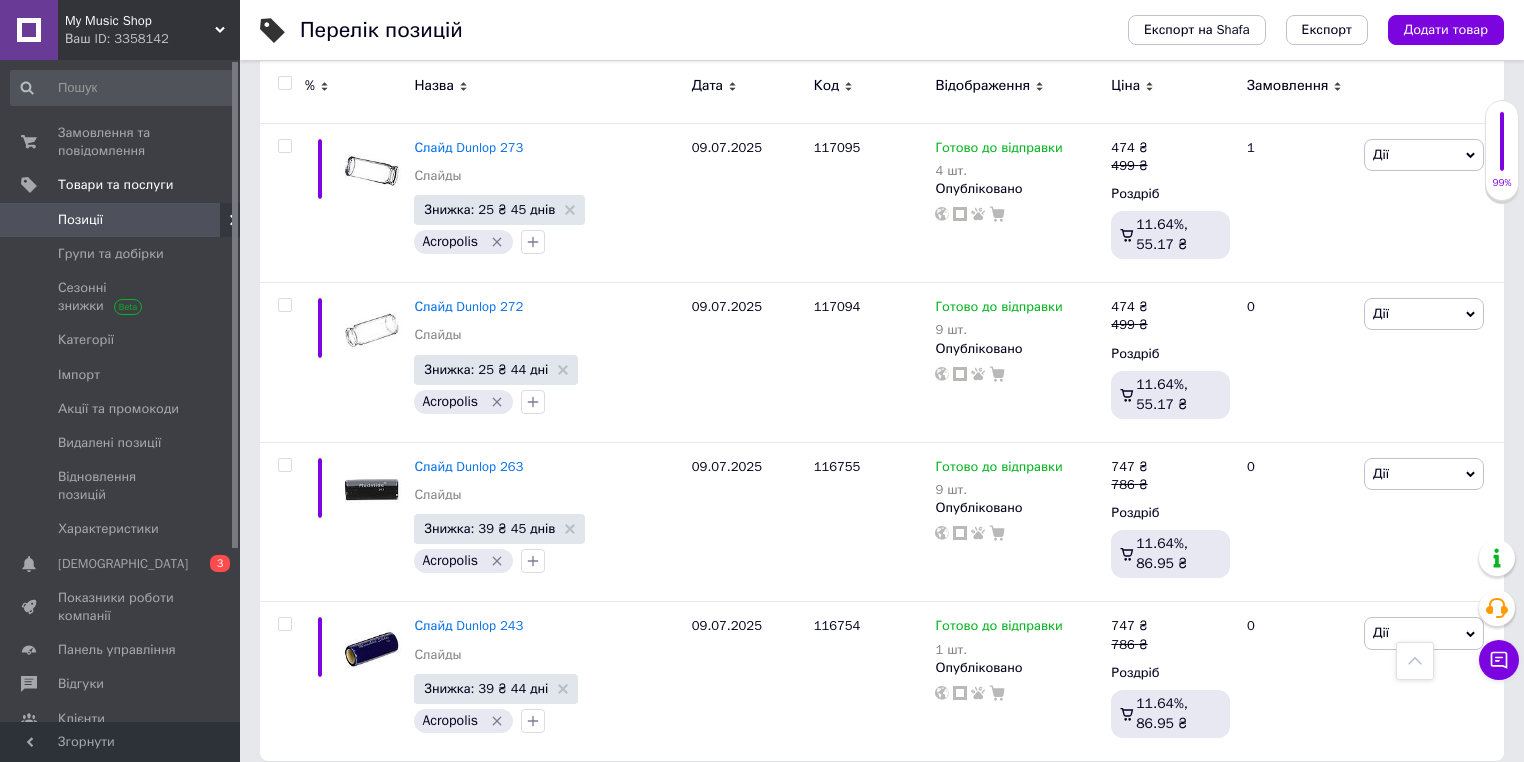 click on "45" at bounding box center (629, 802) 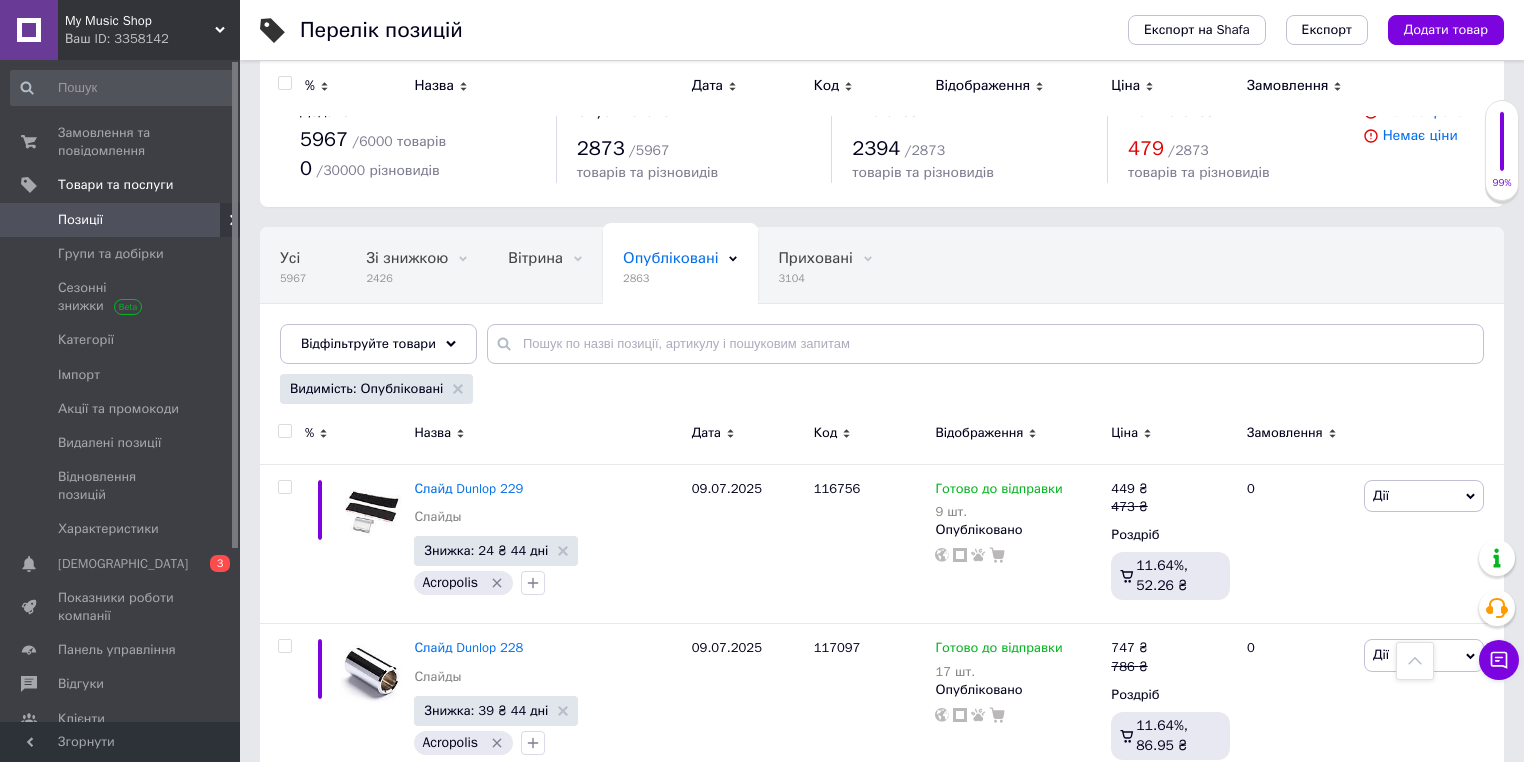 scroll, scrollTop: 0, scrollLeft: 0, axis: both 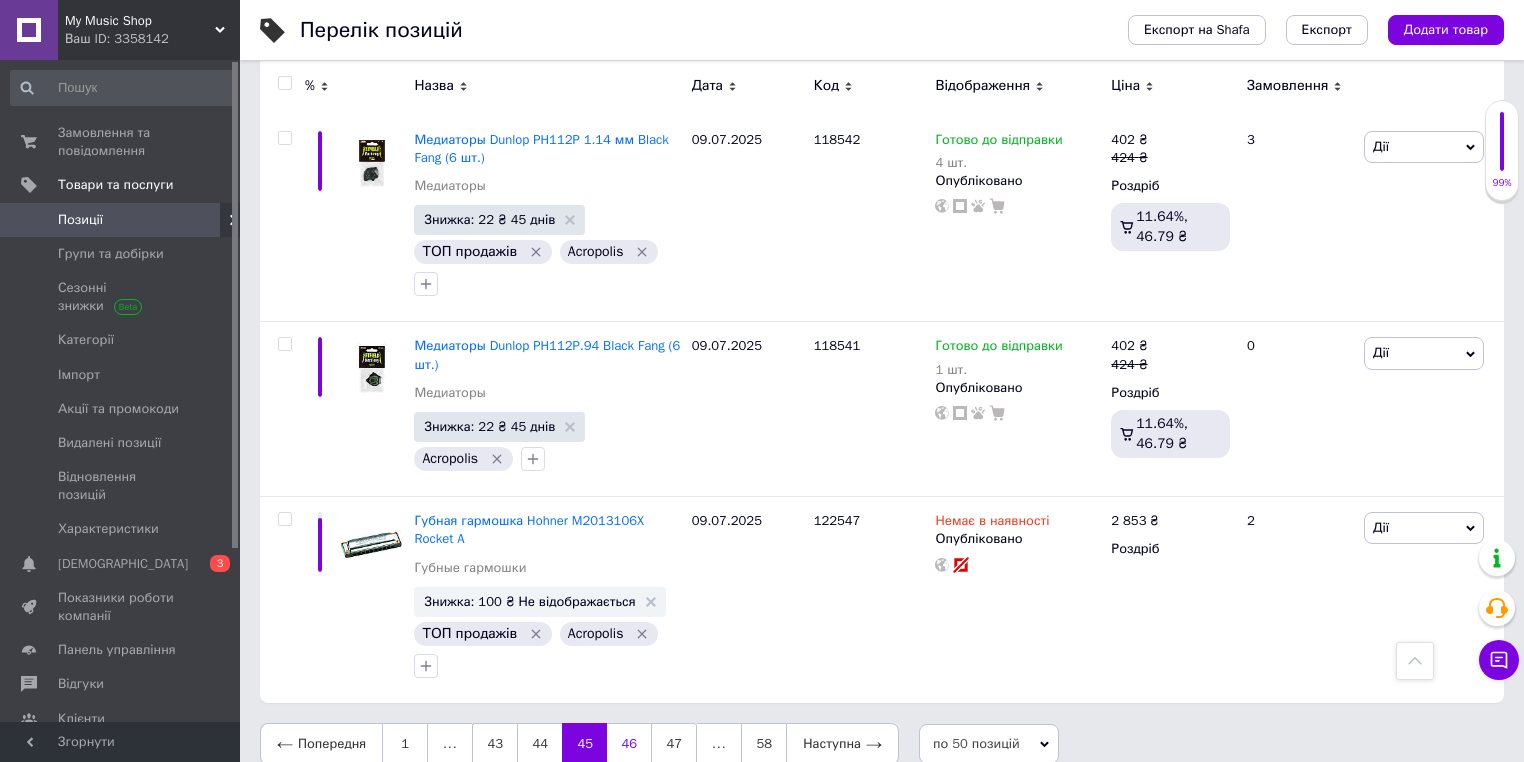 click on "46" at bounding box center (629, 744) 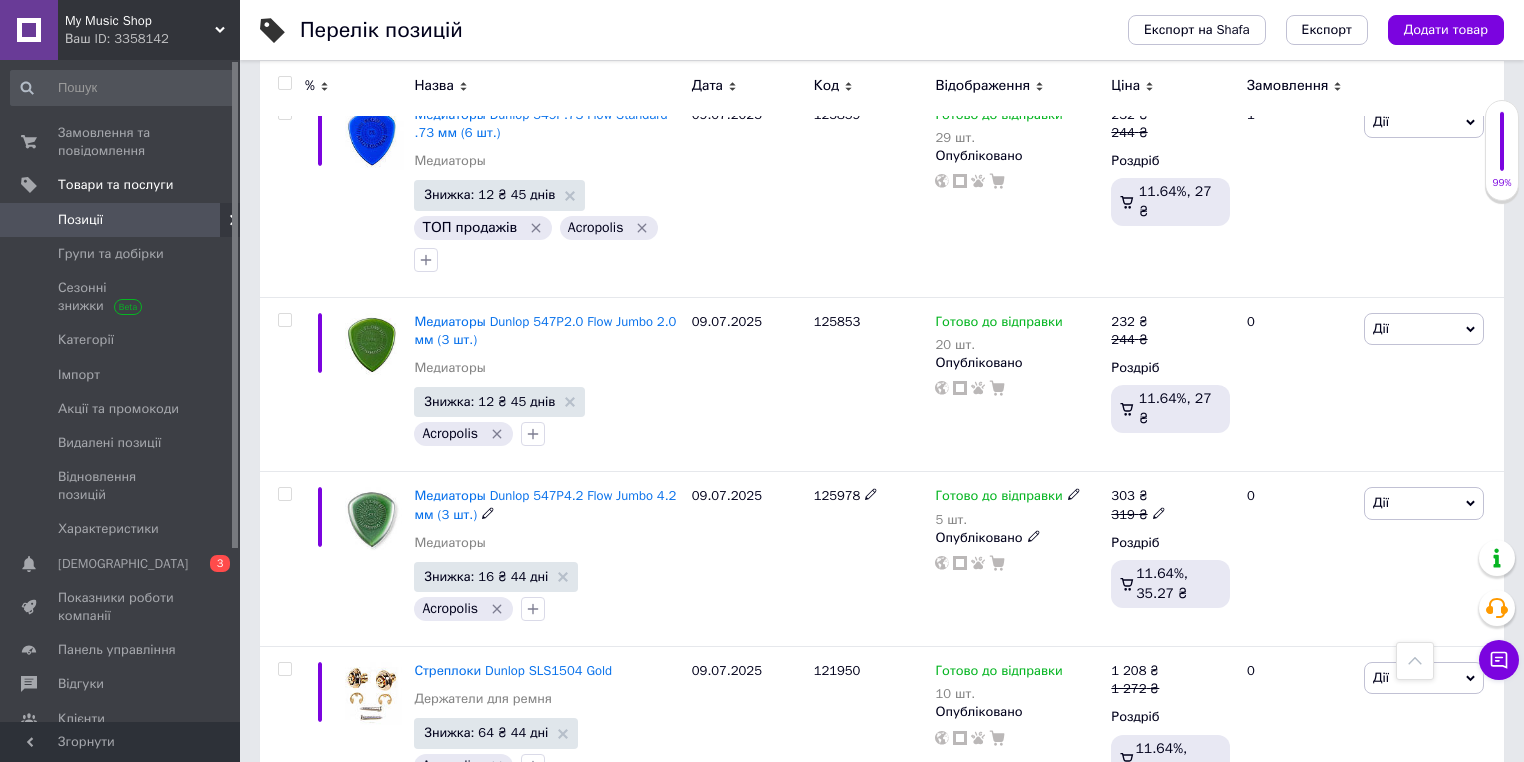 scroll, scrollTop: 0, scrollLeft: 0, axis: both 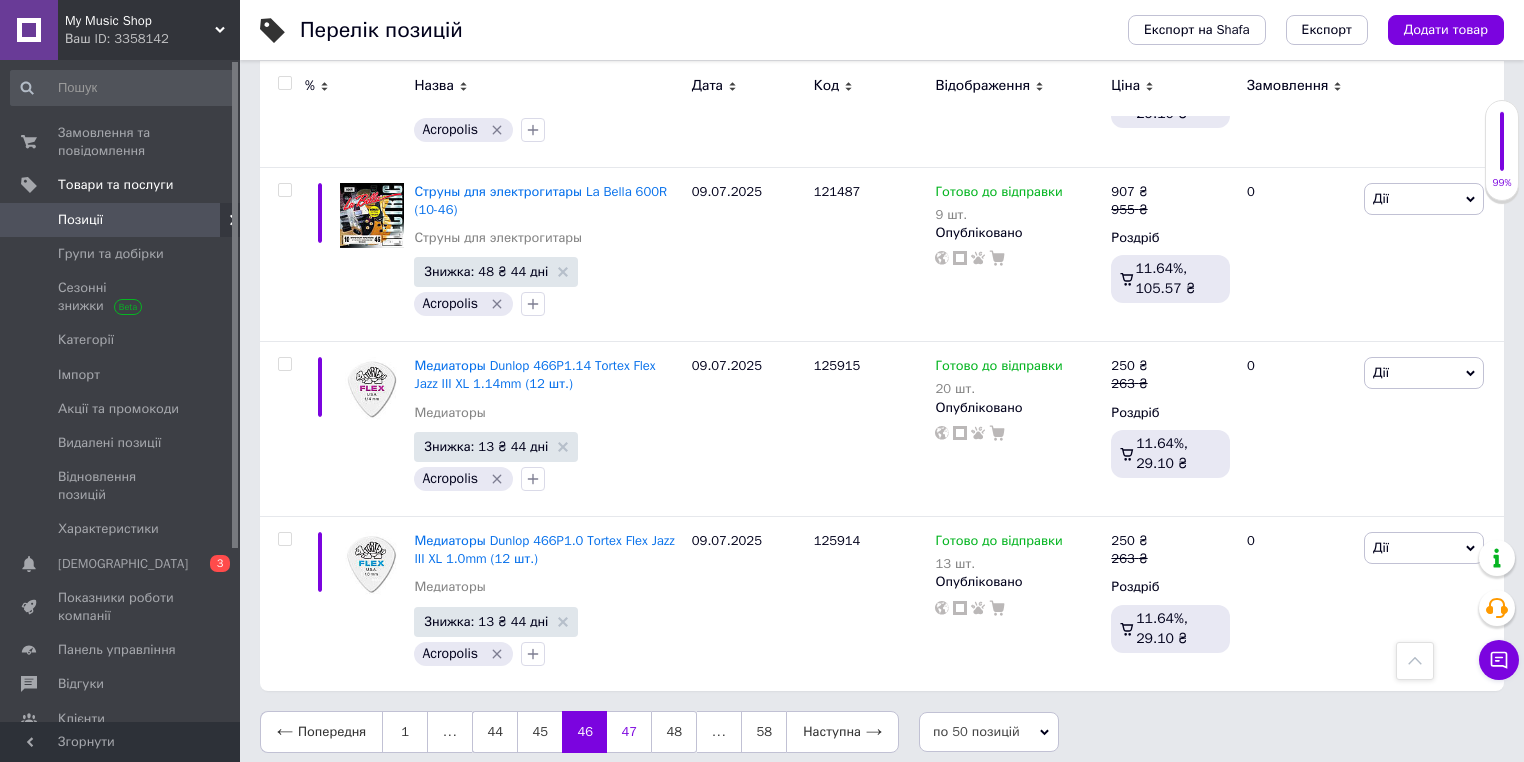 click on "47" at bounding box center (629, 732) 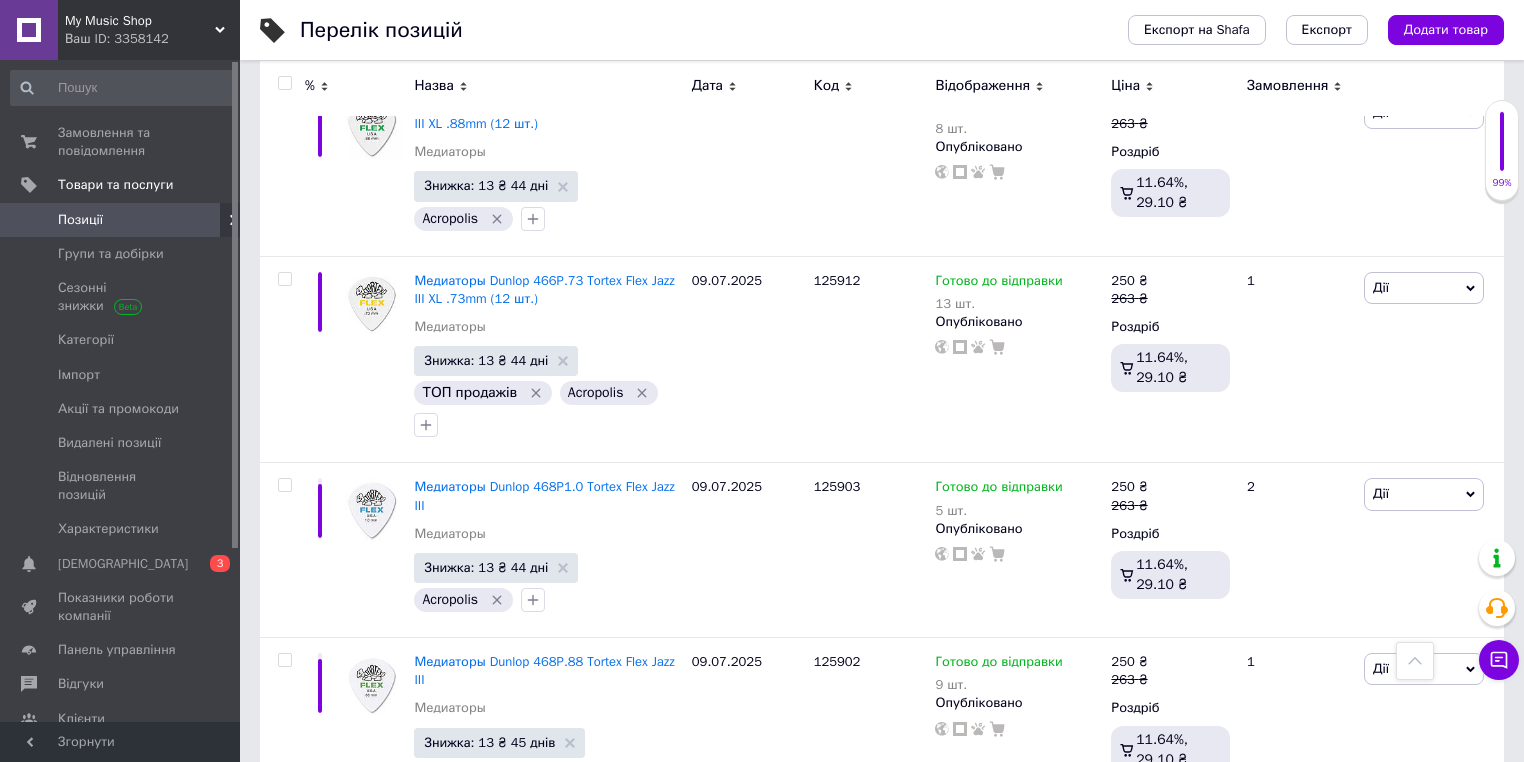 scroll, scrollTop: 0, scrollLeft: 0, axis: both 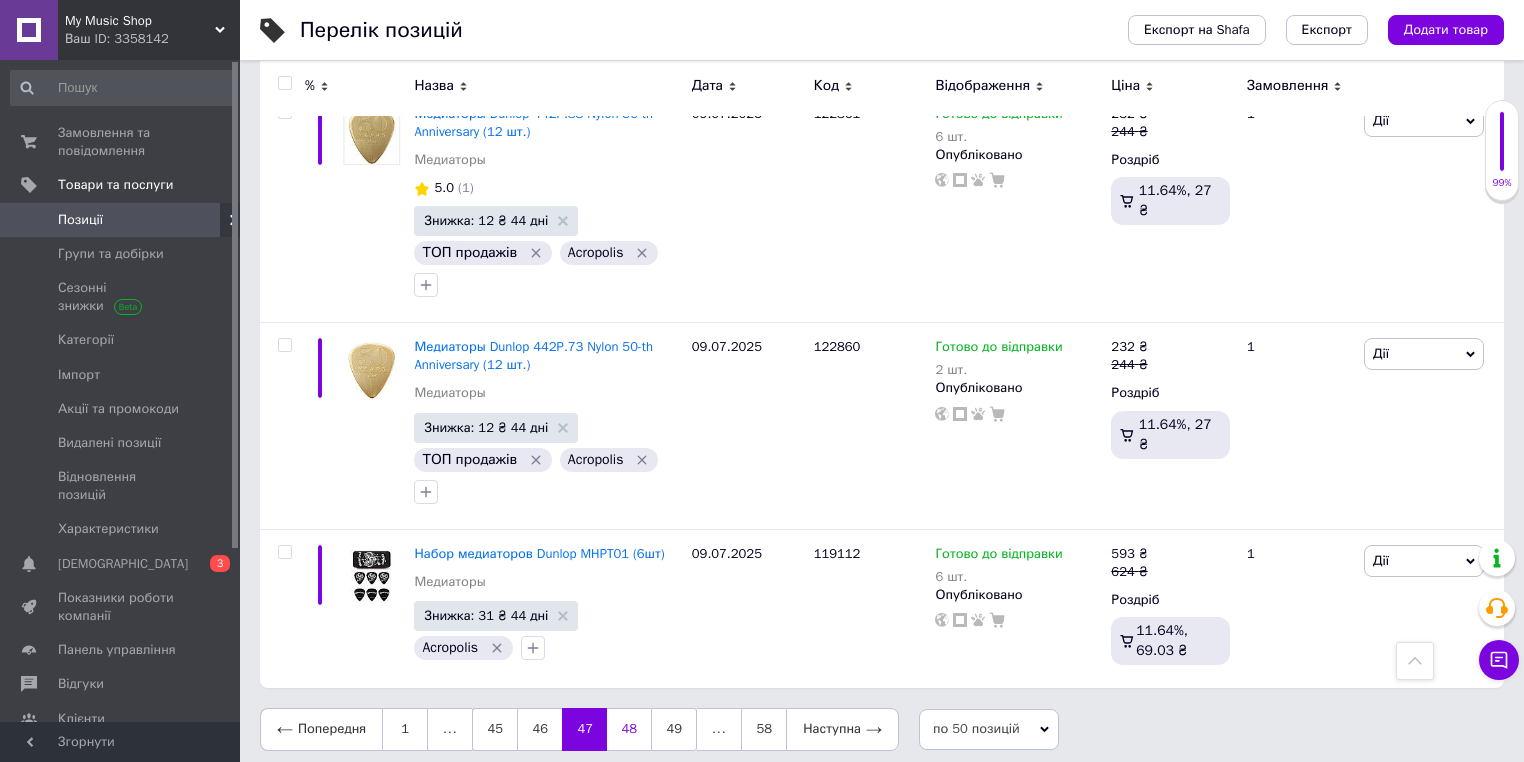 click on "48" at bounding box center [629, 729] 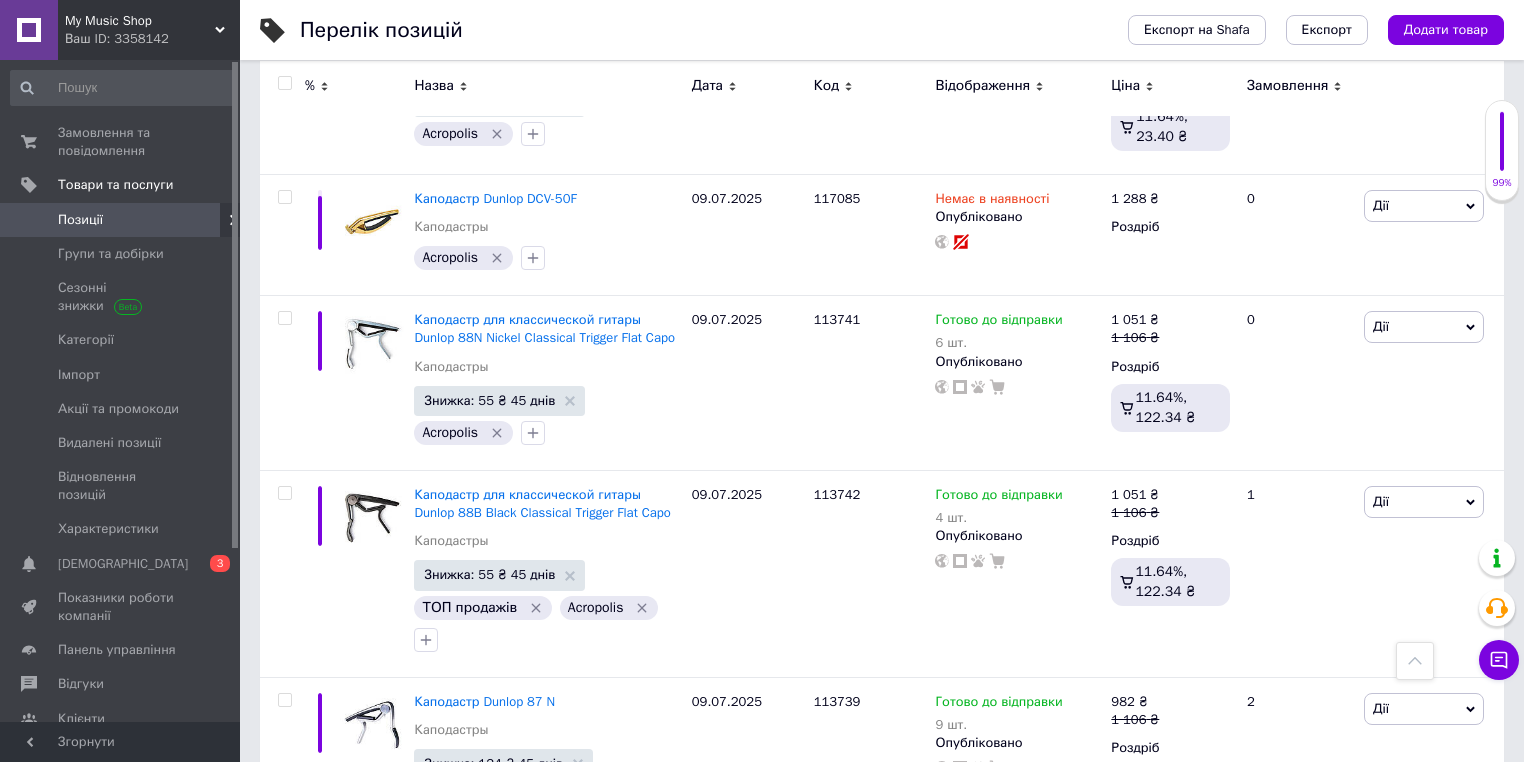 scroll, scrollTop: 8960, scrollLeft: 0, axis: vertical 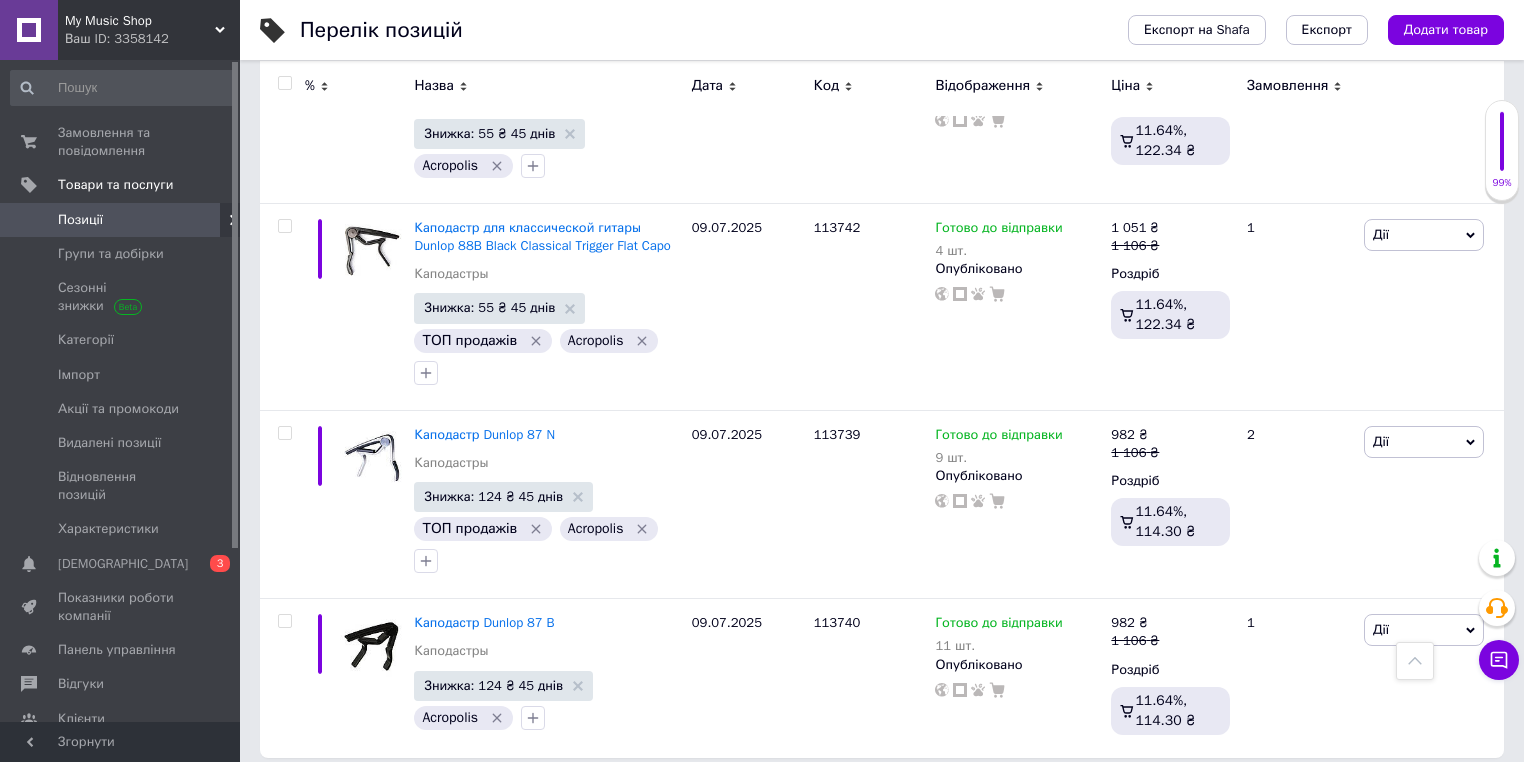 click on "49" at bounding box center [629, 799] 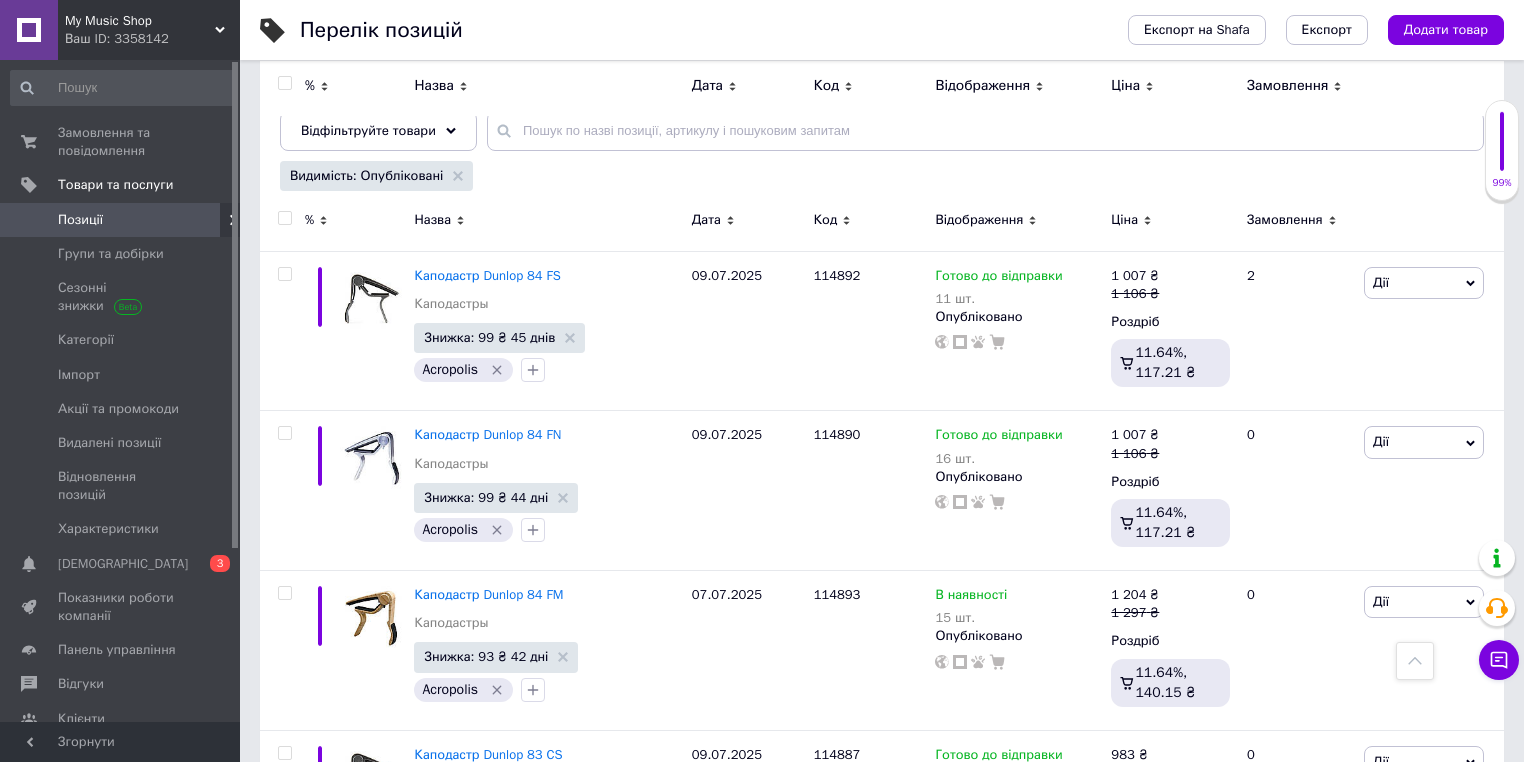 scroll, scrollTop: 0, scrollLeft: 0, axis: both 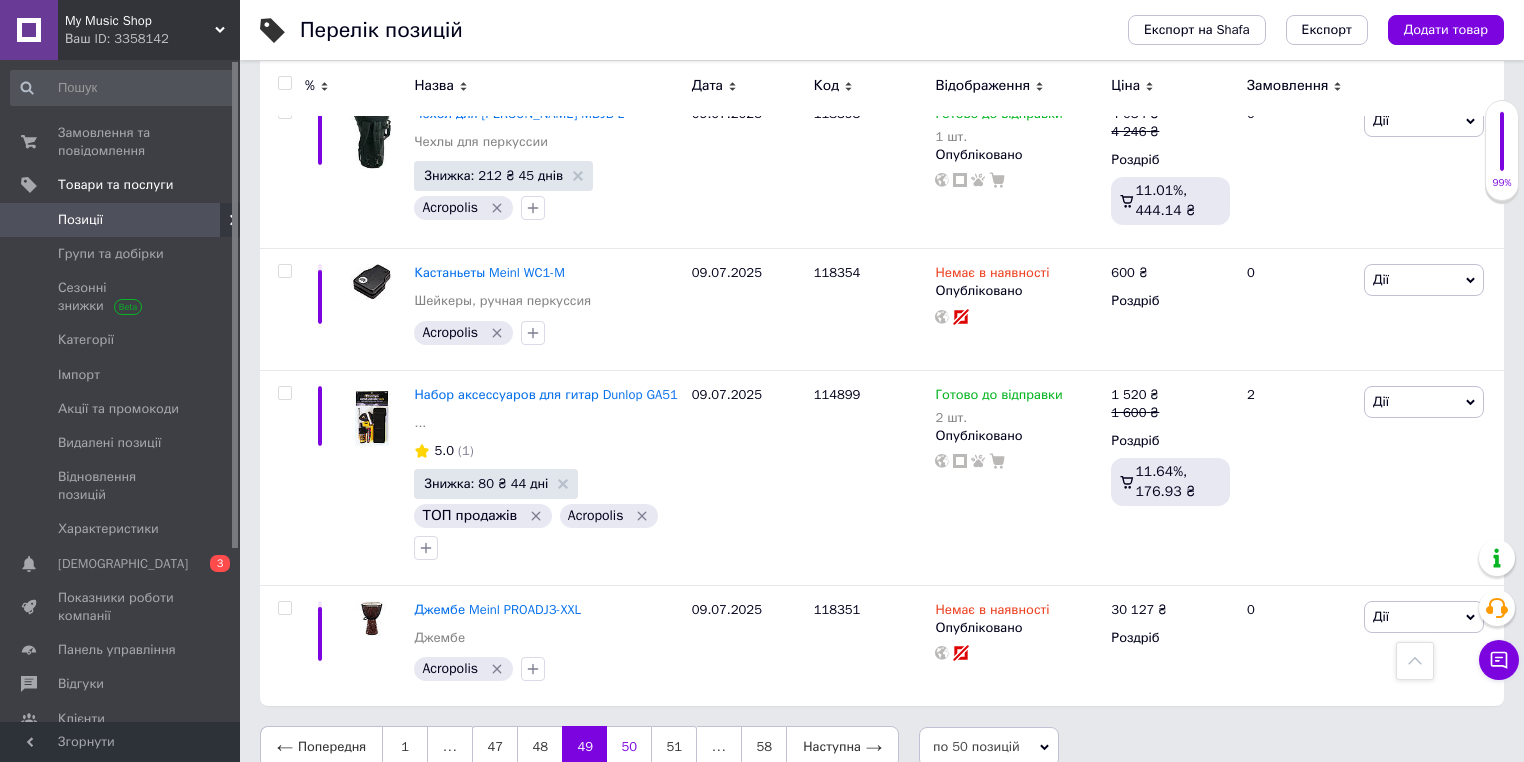 click on "50" at bounding box center (629, 747) 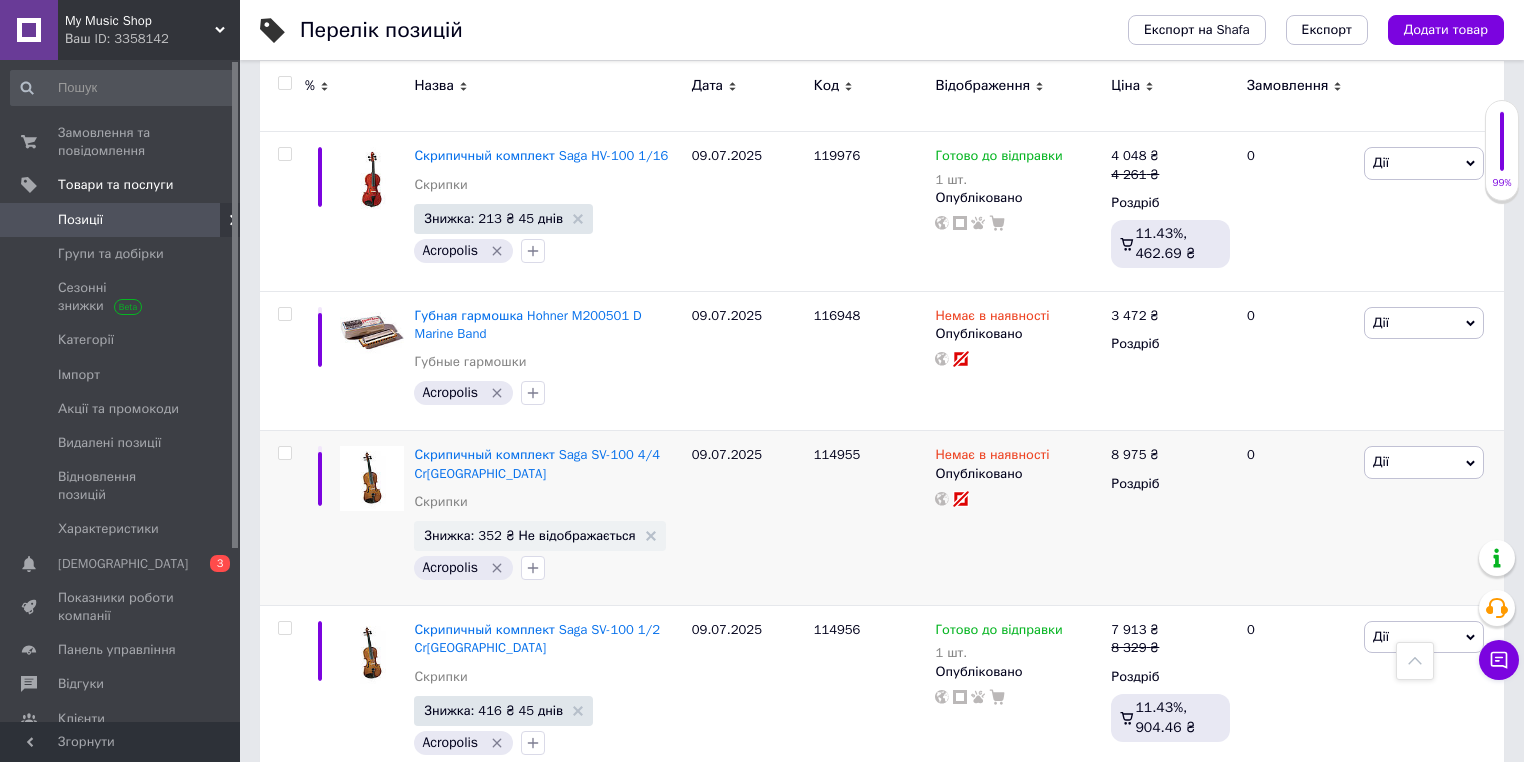 scroll, scrollTop: 6100, scrollLeft: 0, axis: vertical 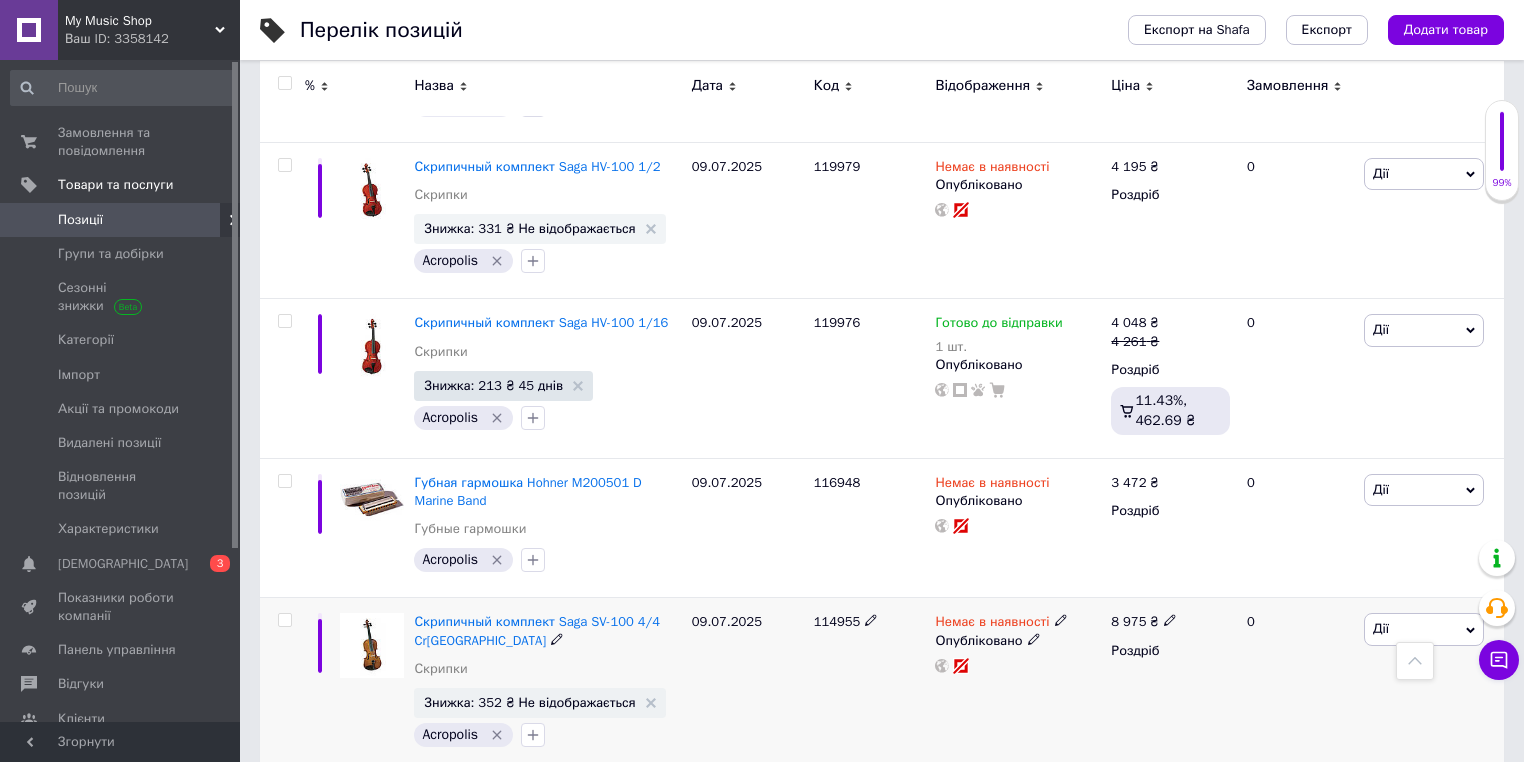 click 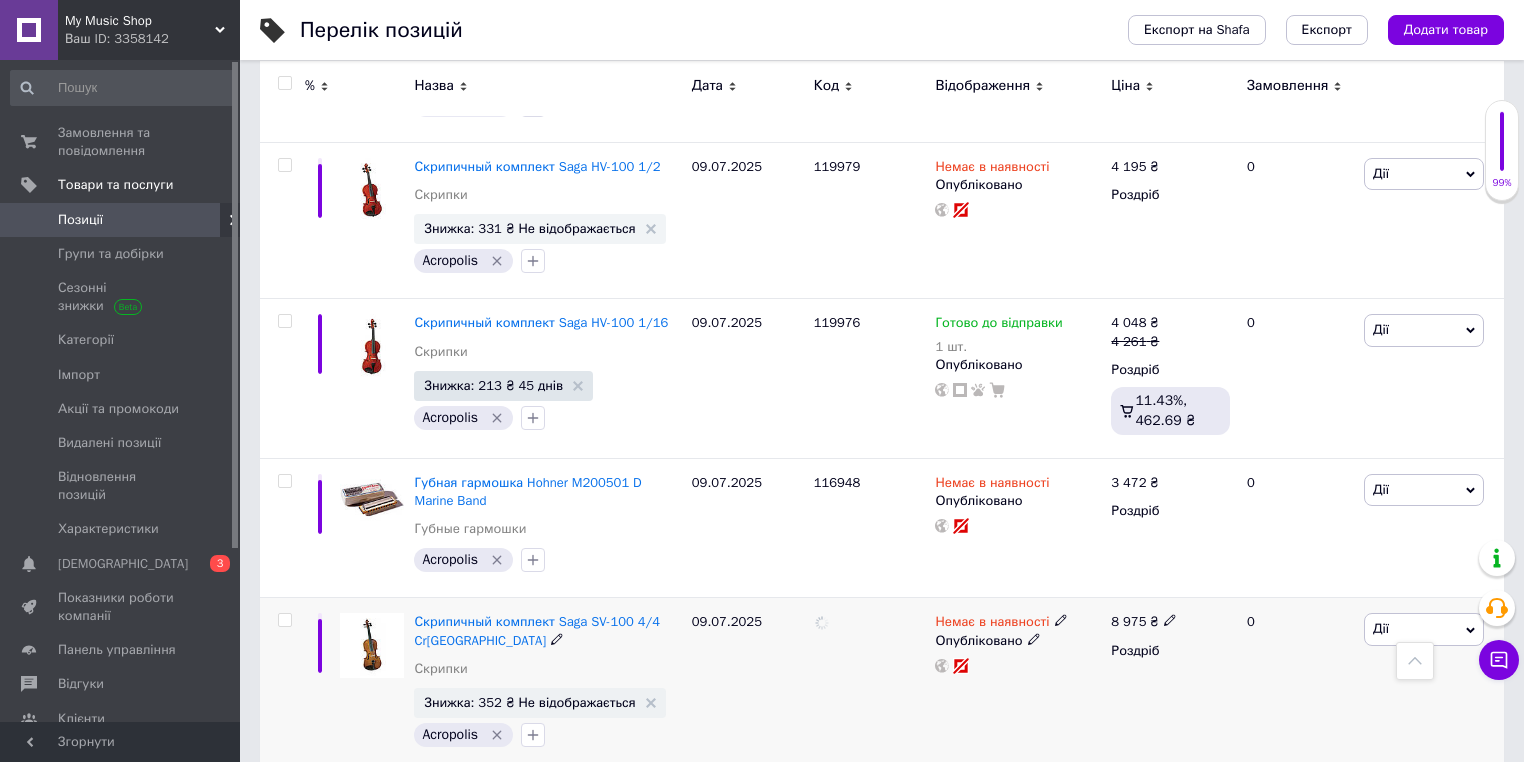 click at bounding box center [870, 685] 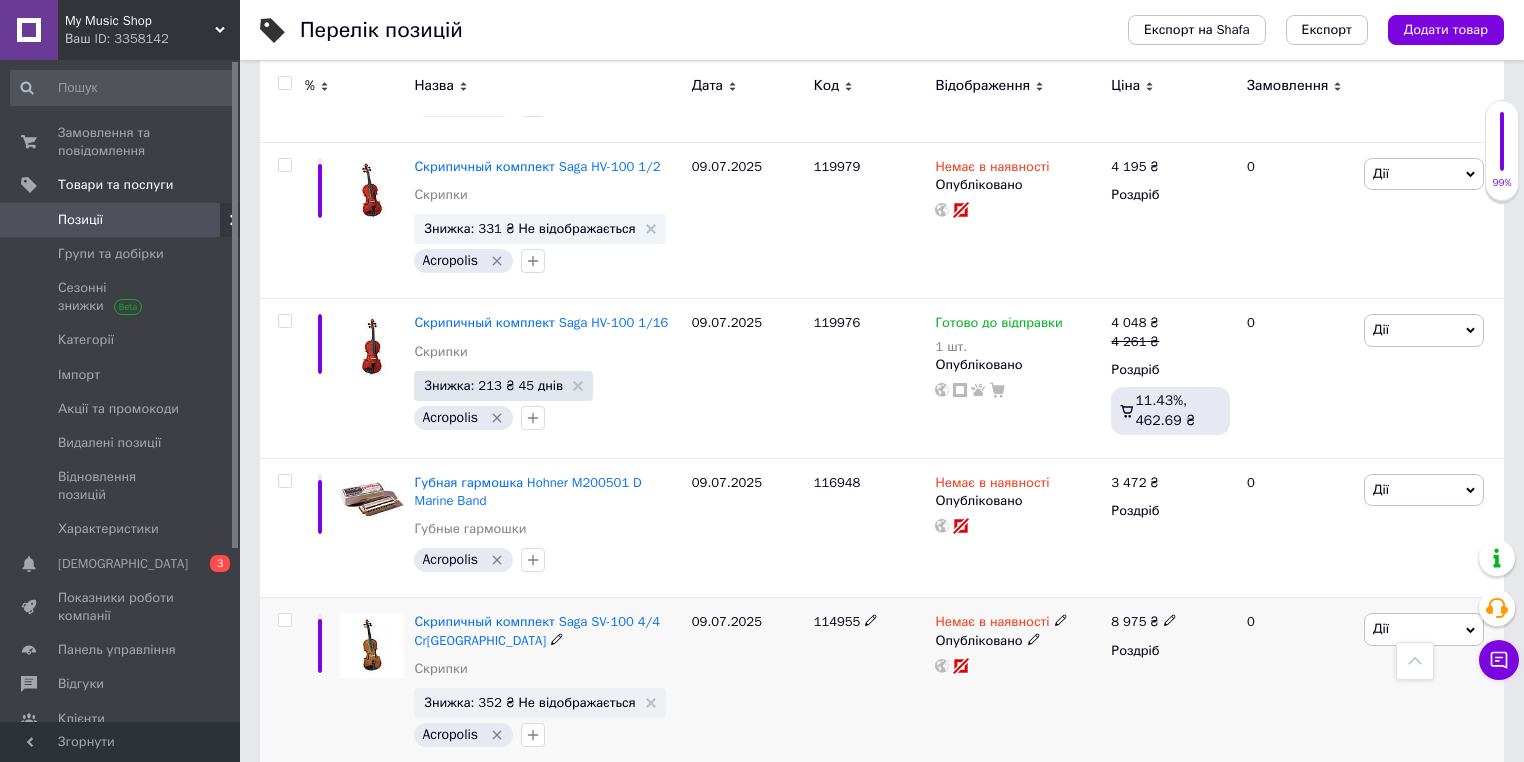 click on "Опубліковано" at bounding box center [1018, 641] 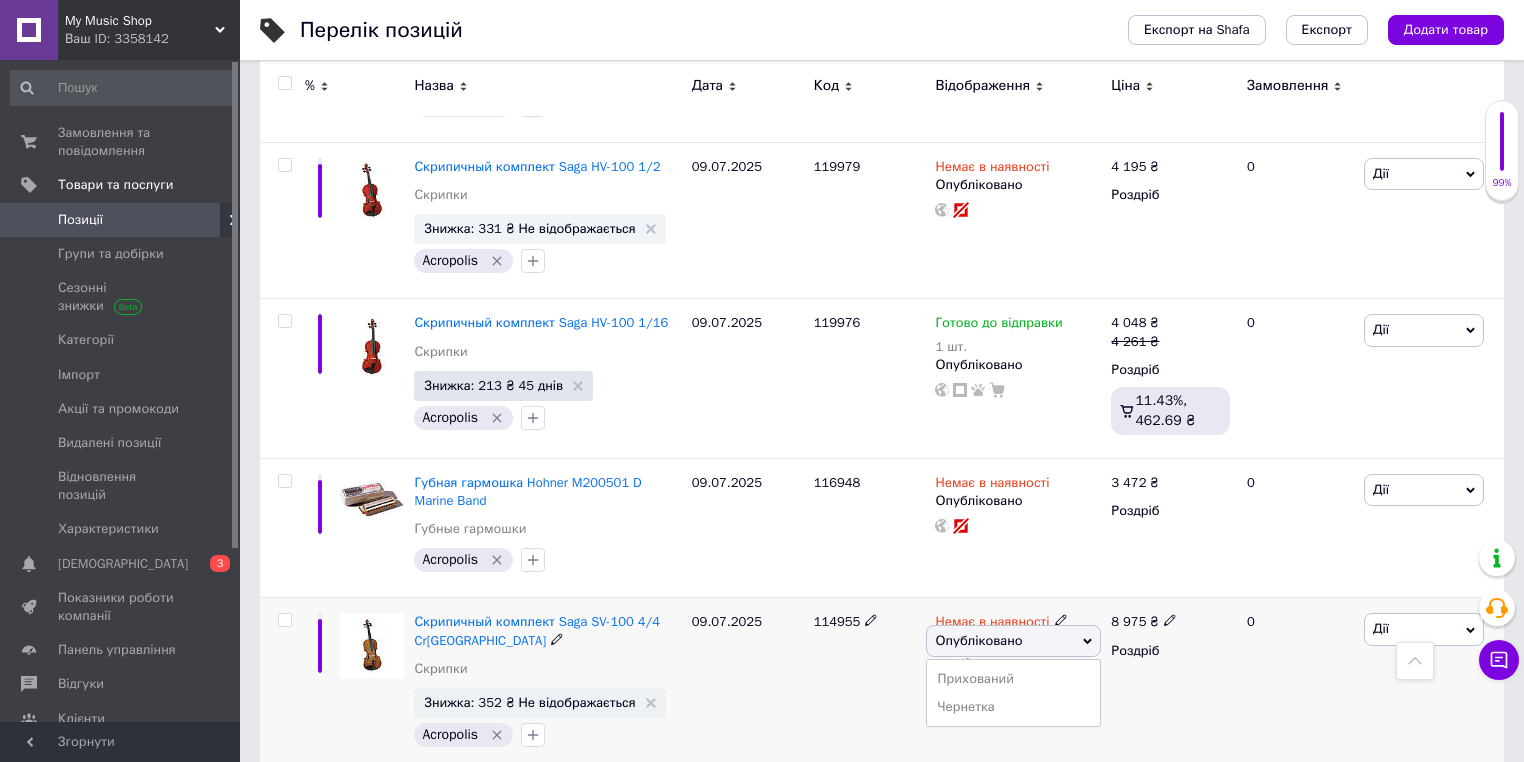 click on "Опубліковано" at bounding box center (1013, 641) 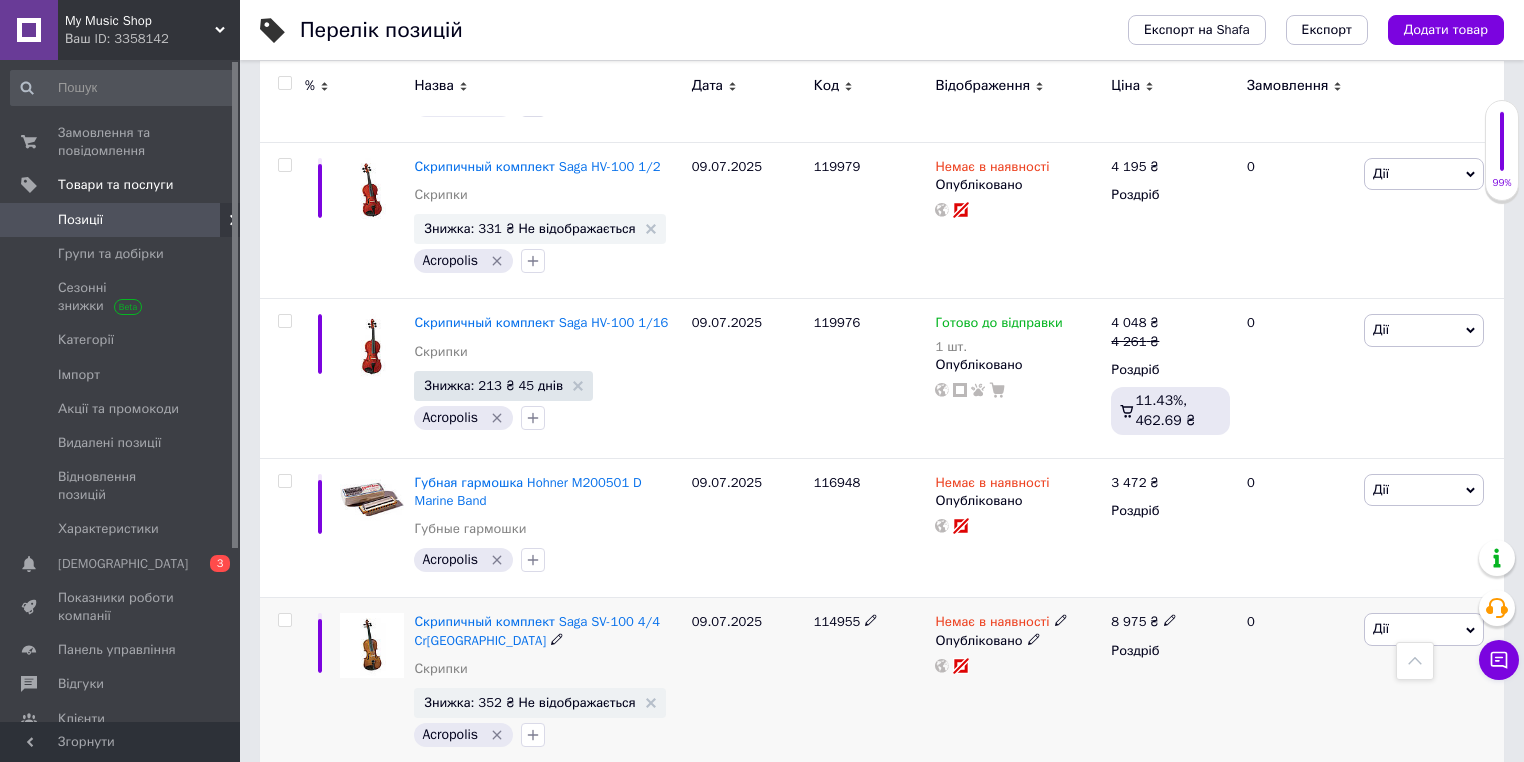 click 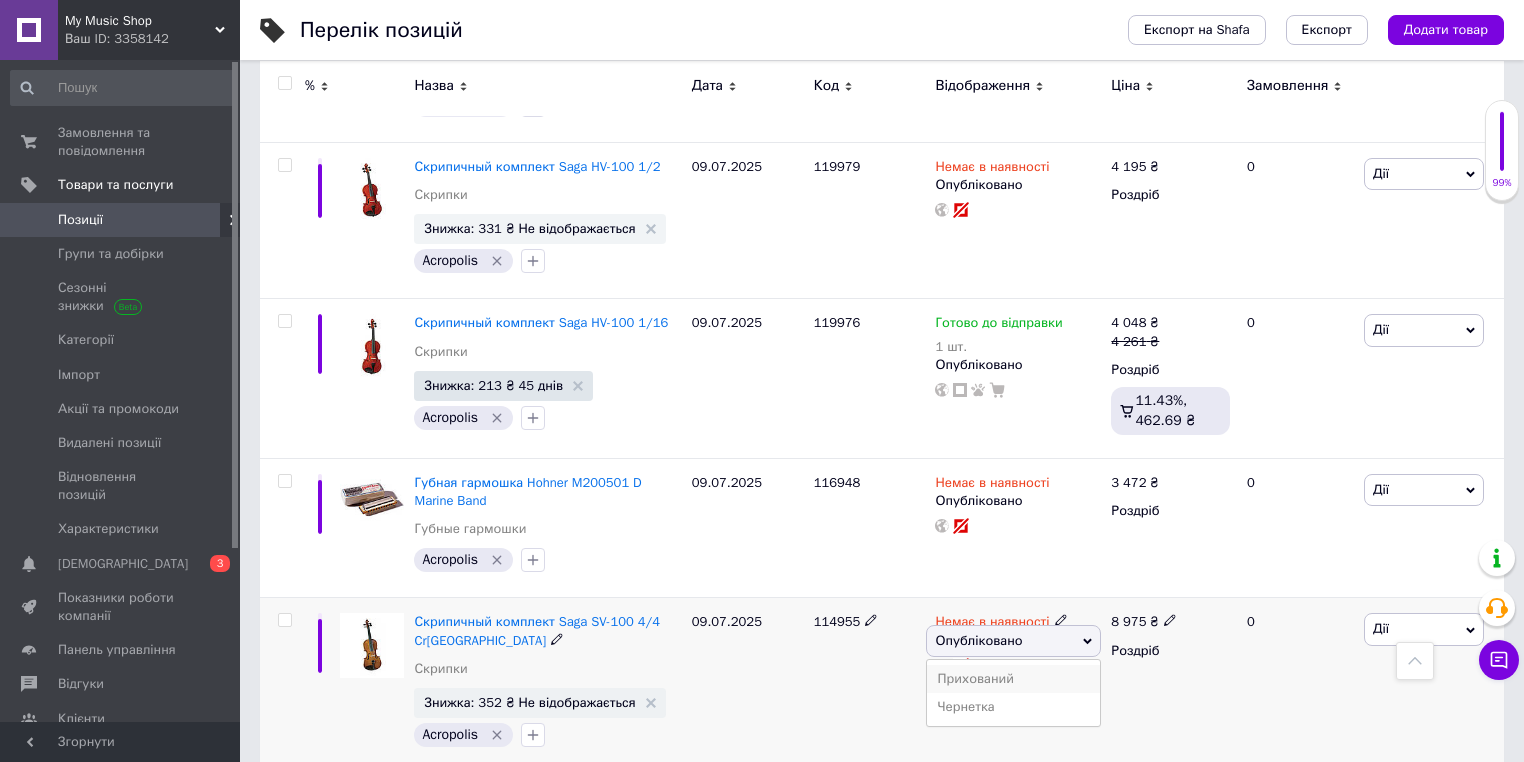 click on "Прихований" at bounding box center (1013, 679) 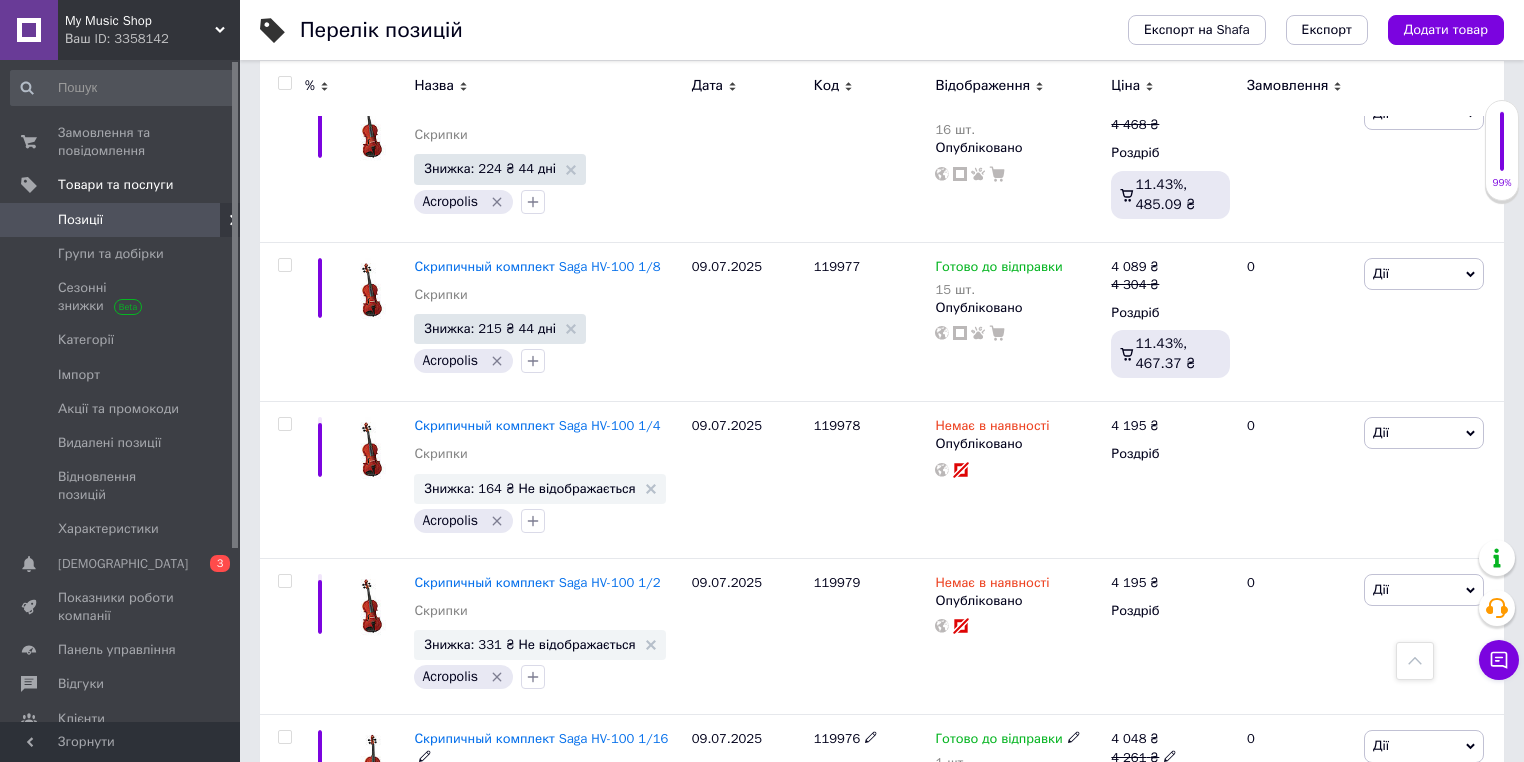 scroll, scrollTop: 5620, scrollLeft: 0, axis: vertical 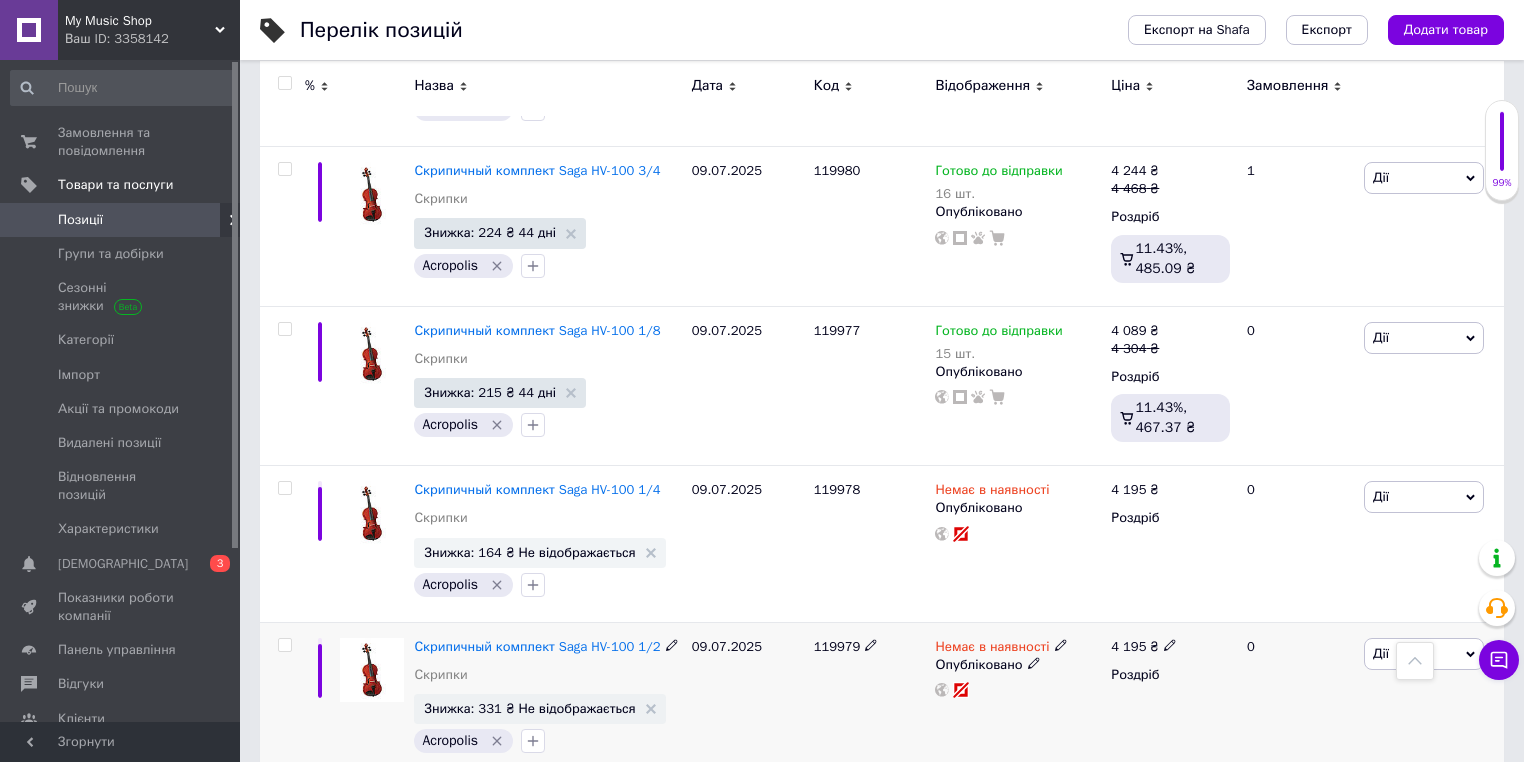 click 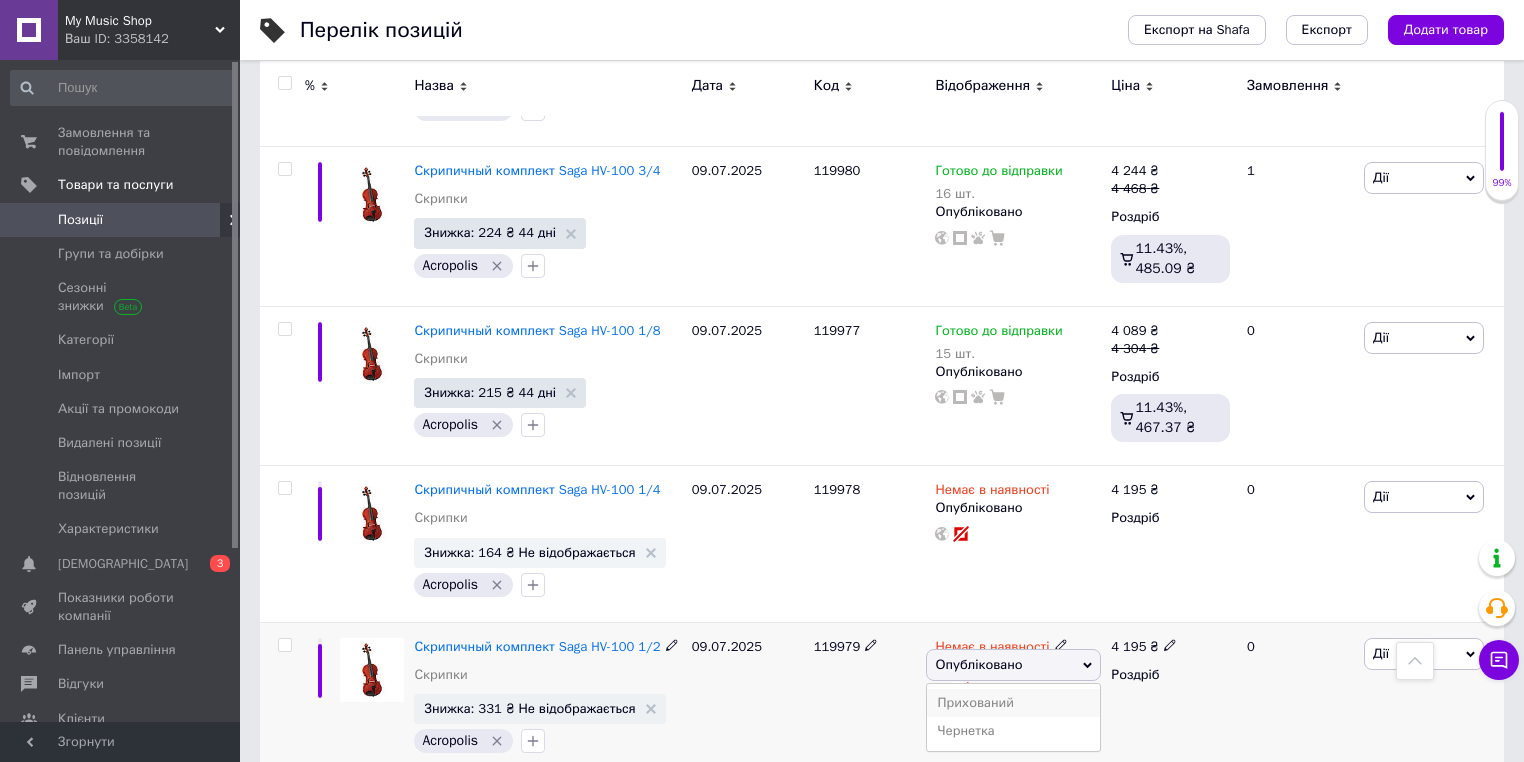 click on "Прихований" at bounding box center (1013, 703) 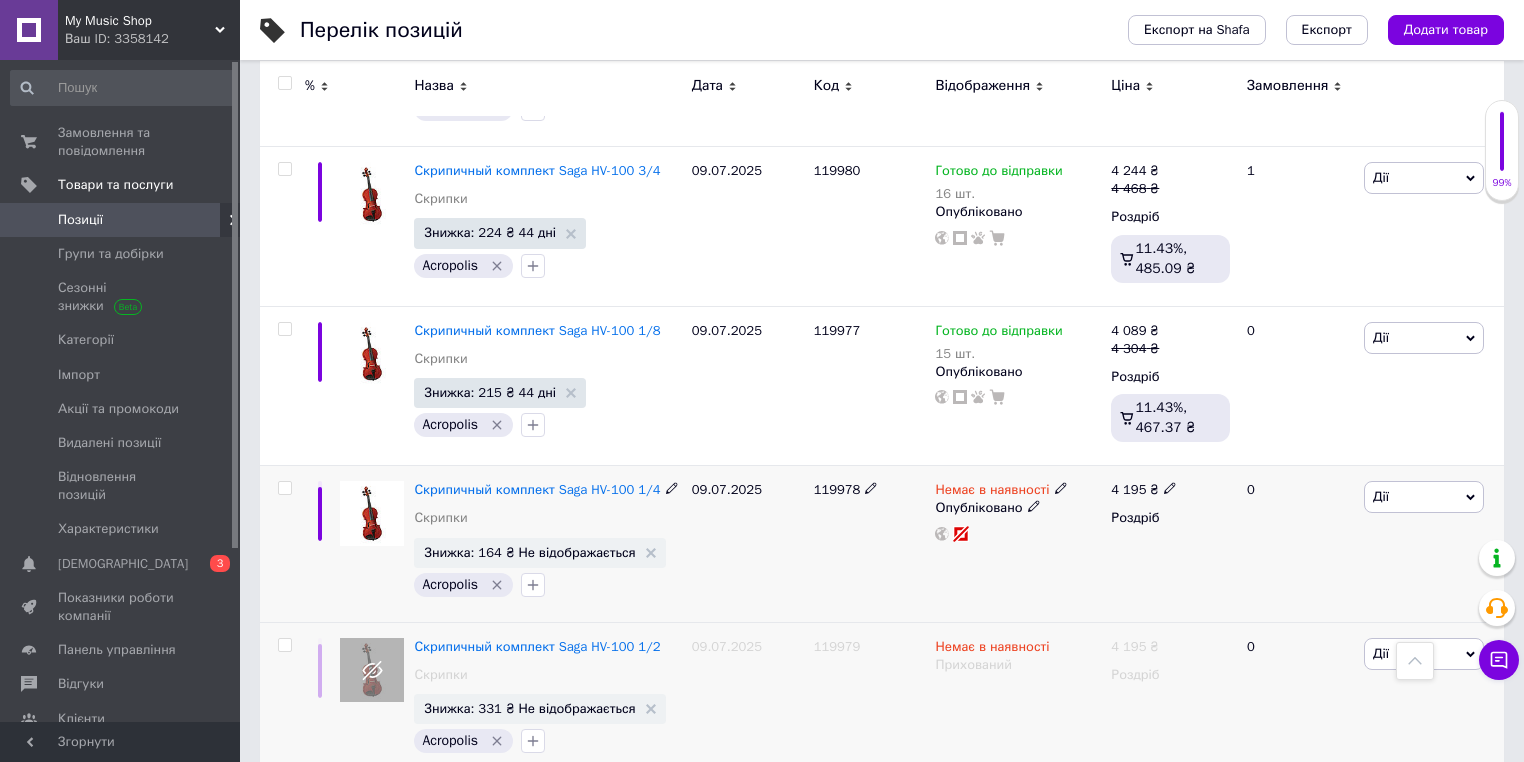 click 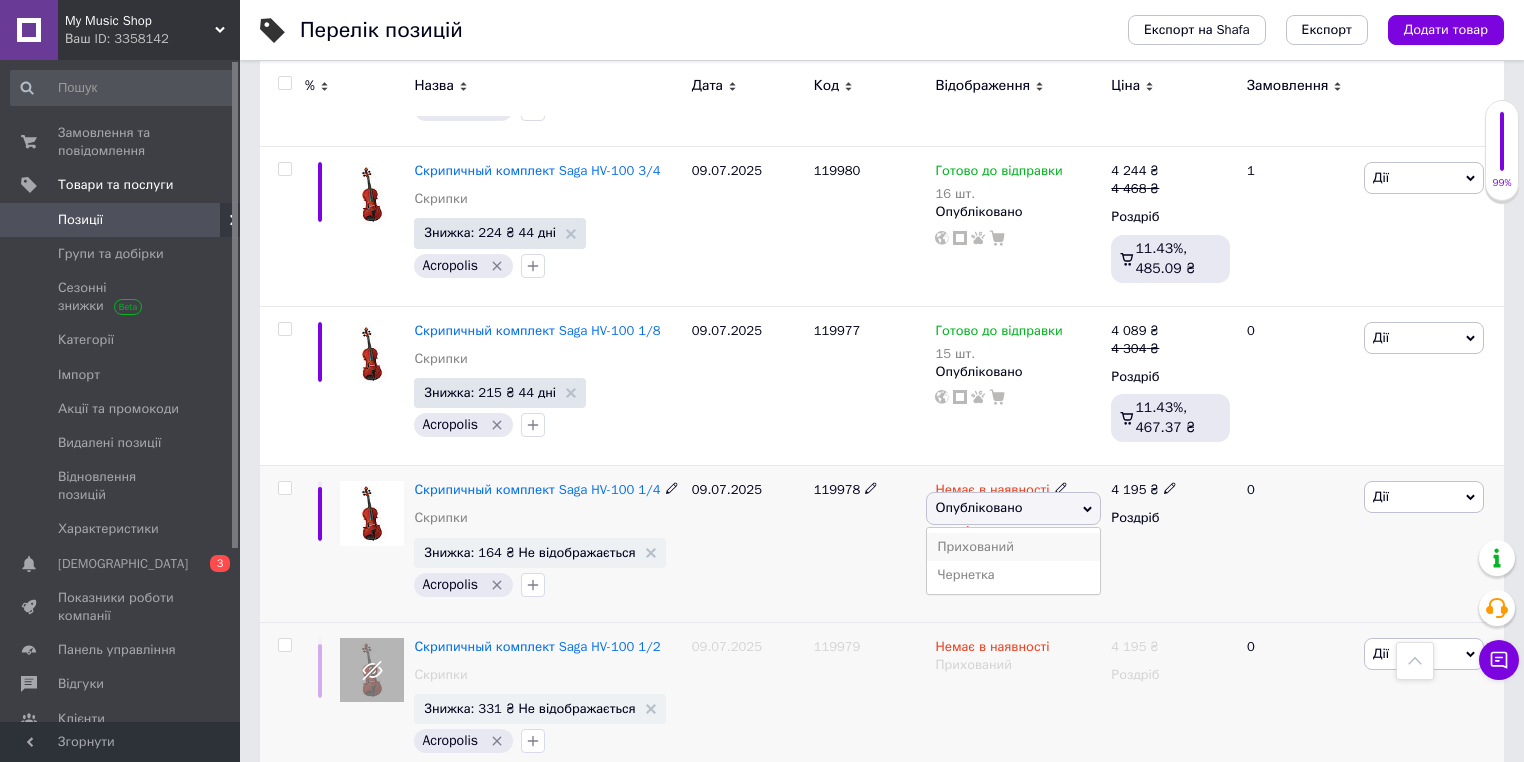 click on "Прихований" at bounding box center (1013, 547) 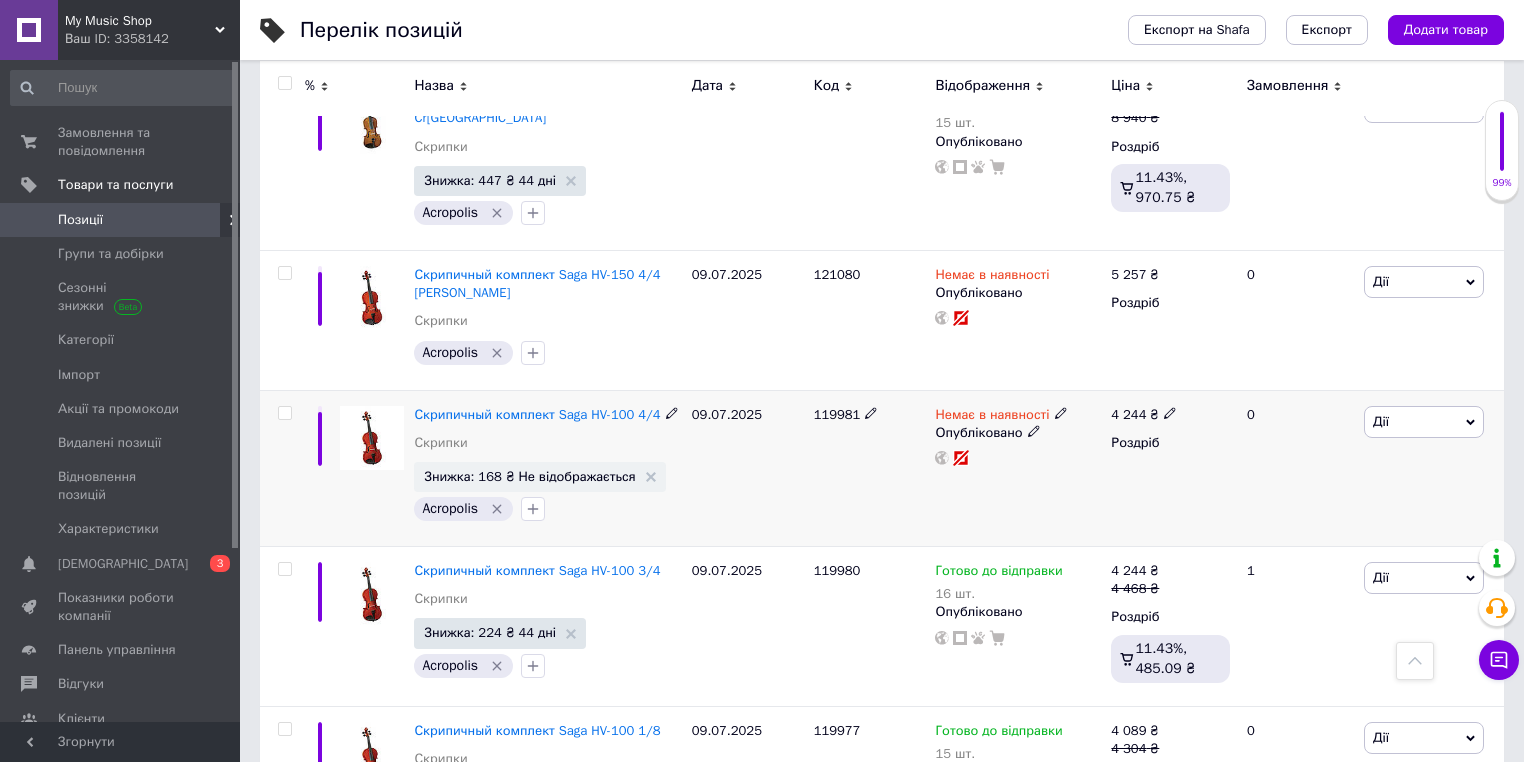 scroll, scrollTop: 5140, scrollLeft: 0, axis: vertical 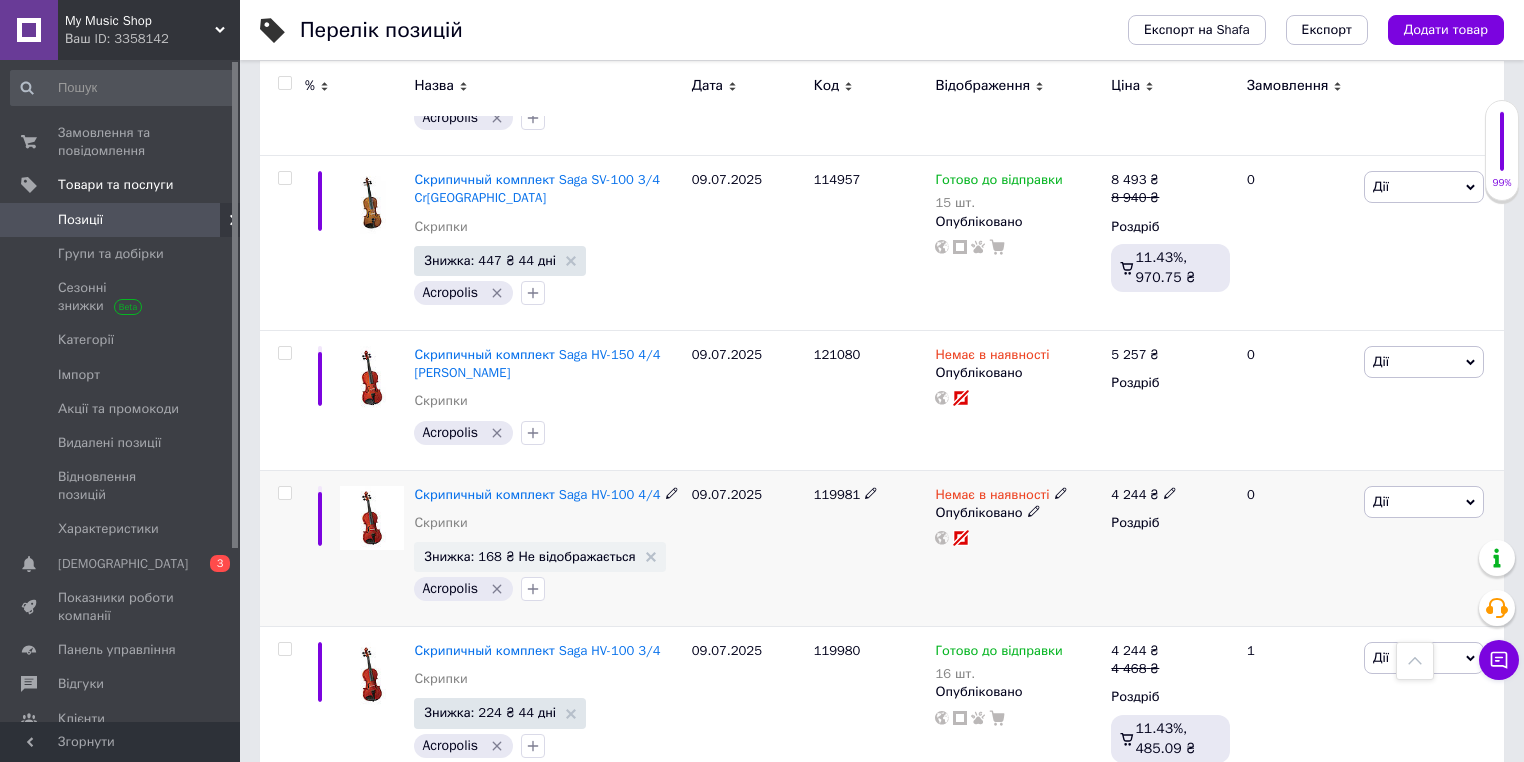 click 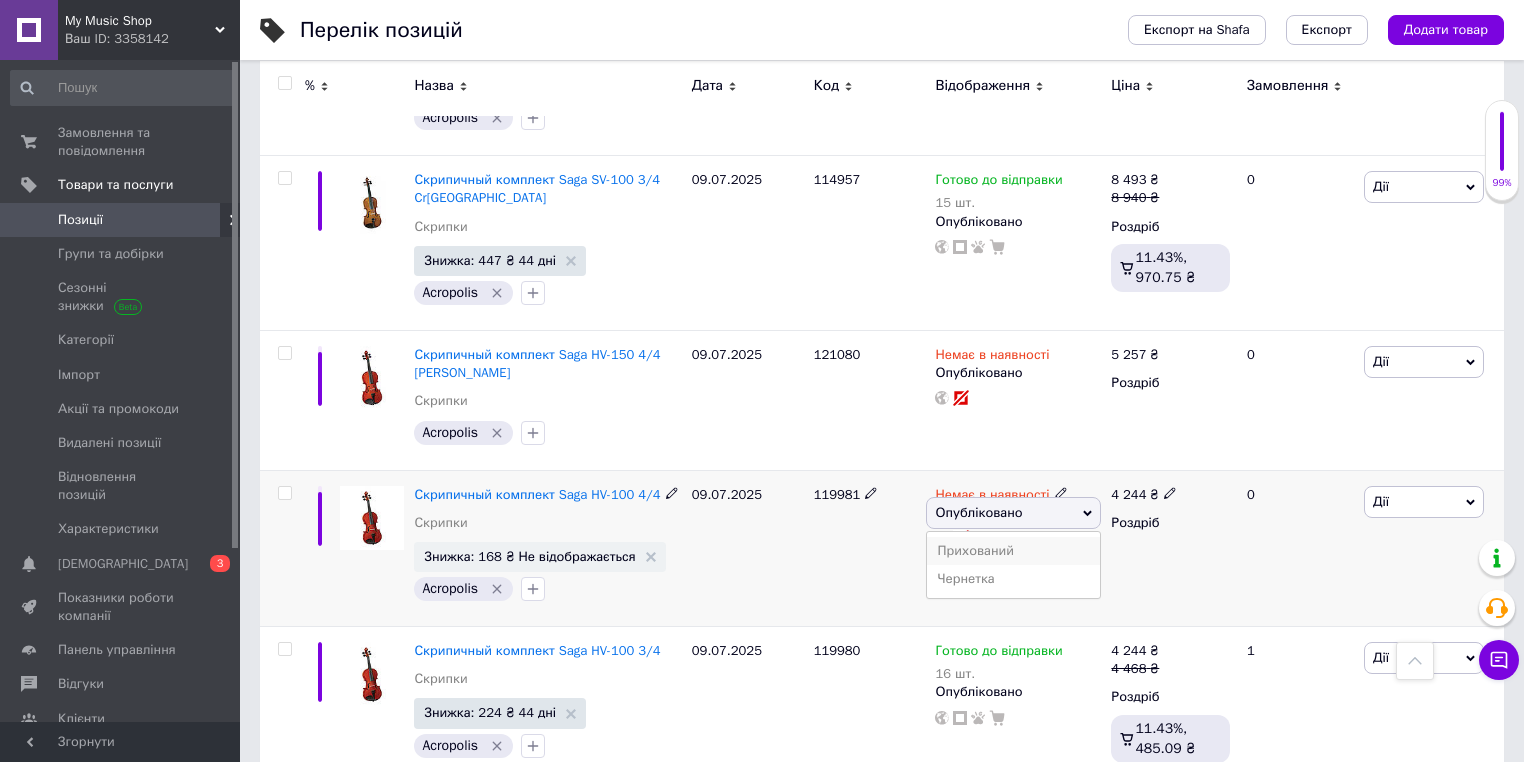click on "Прихований" at bounding box center [1013, 551] 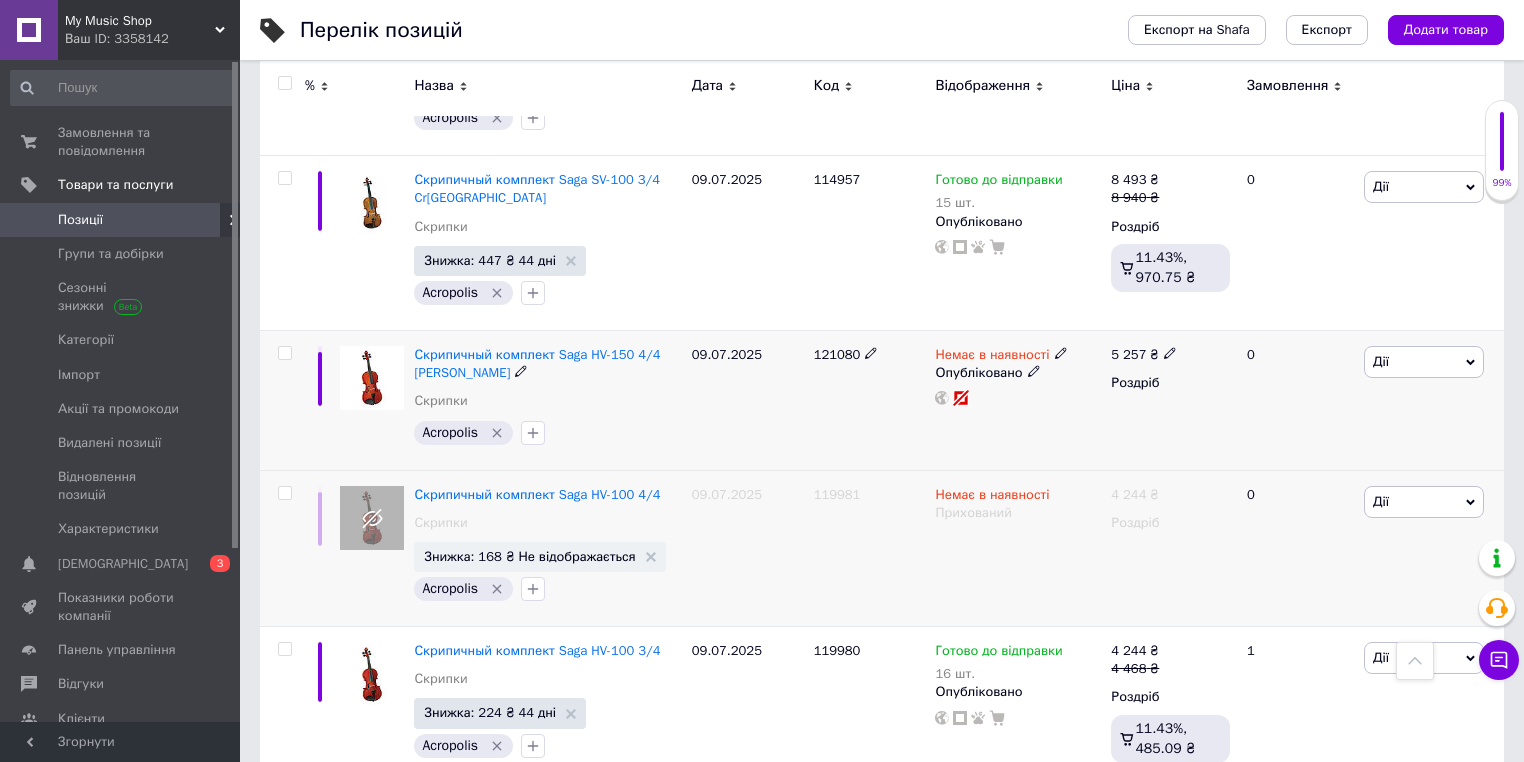 click on "Опубліковано" at bounding box center [1018, 373] 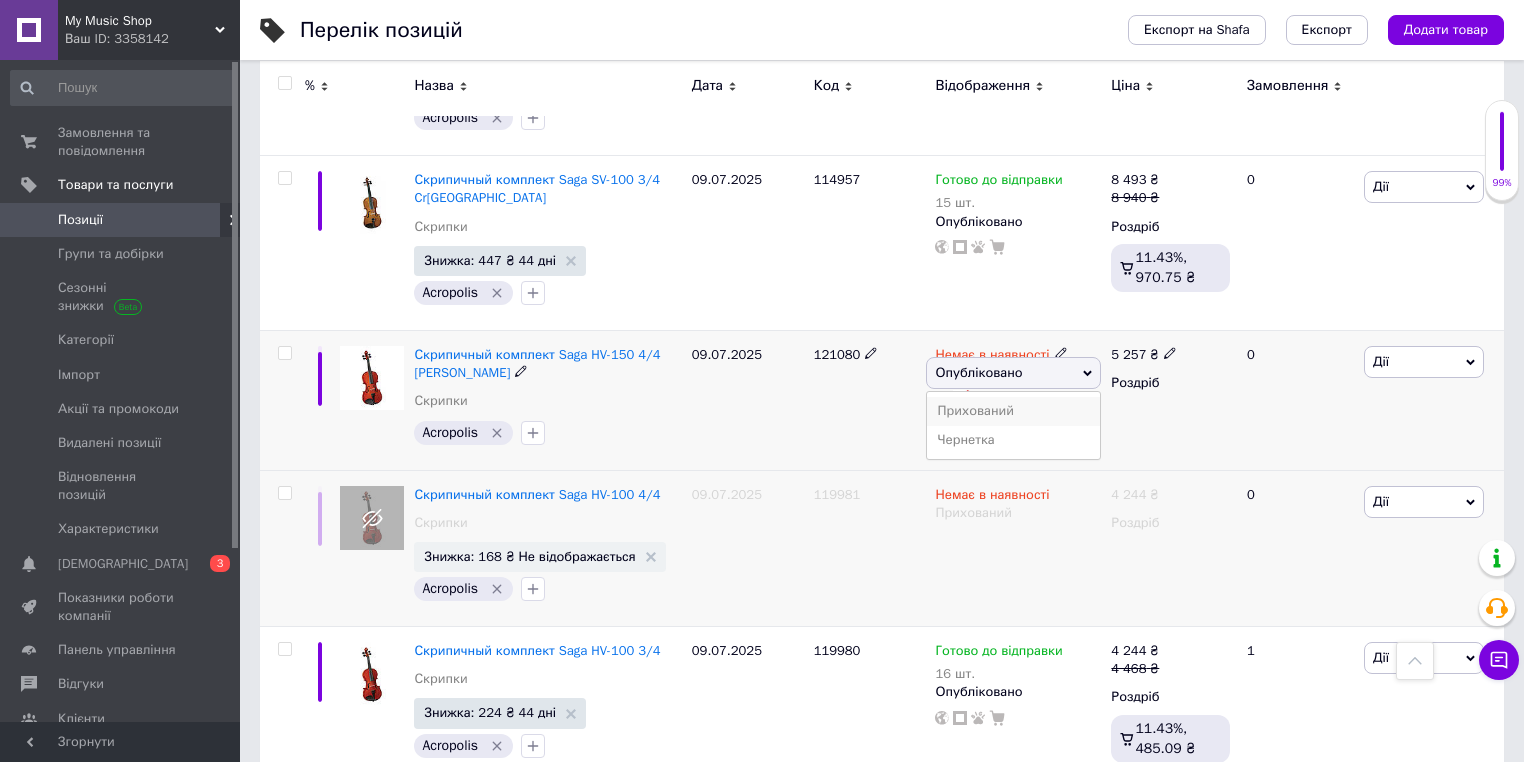 click on "Прихований" at bounding box center [1013, 411] 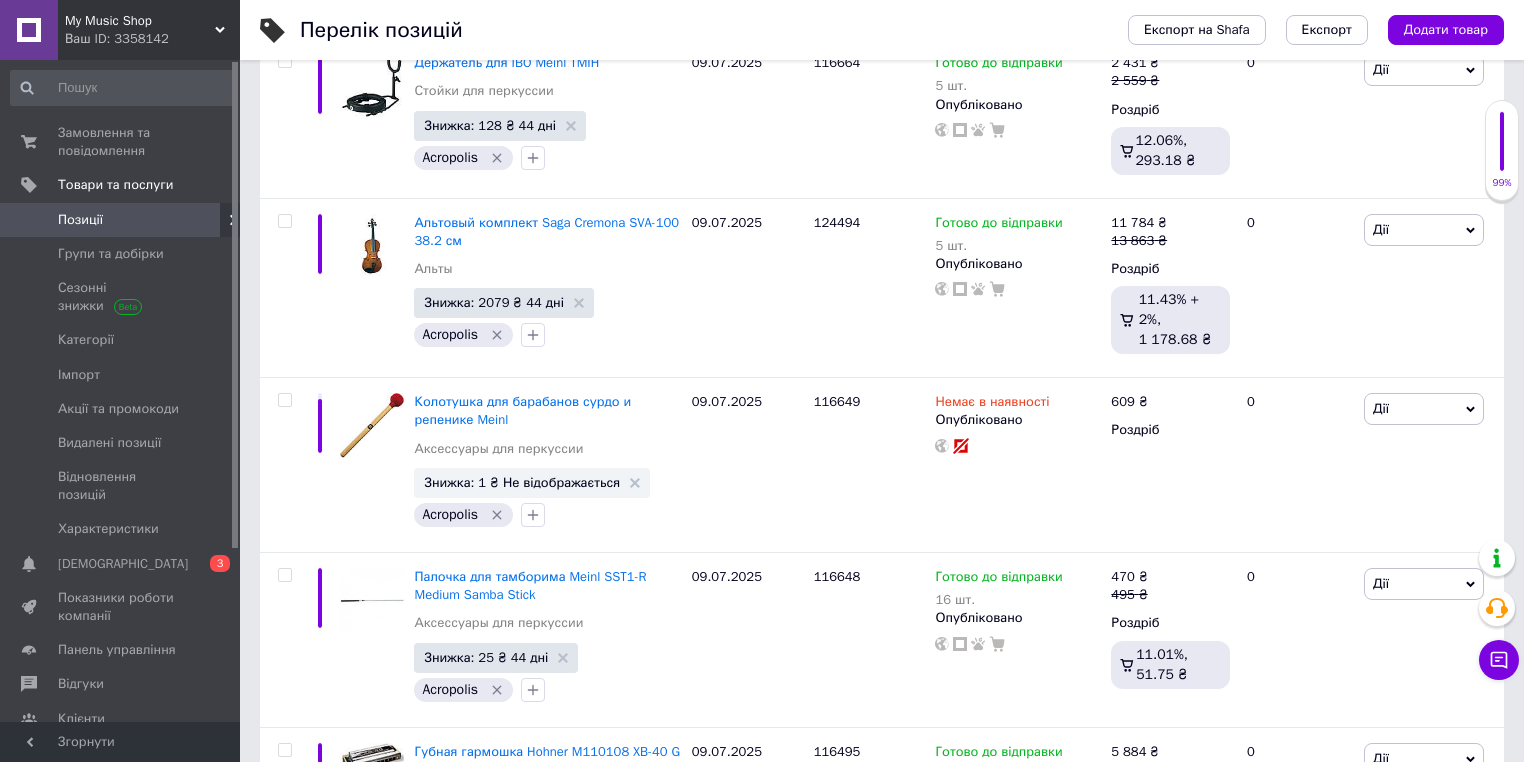 scroll, scrollTop: 8100, scrollLeft: 0, axis: vertical 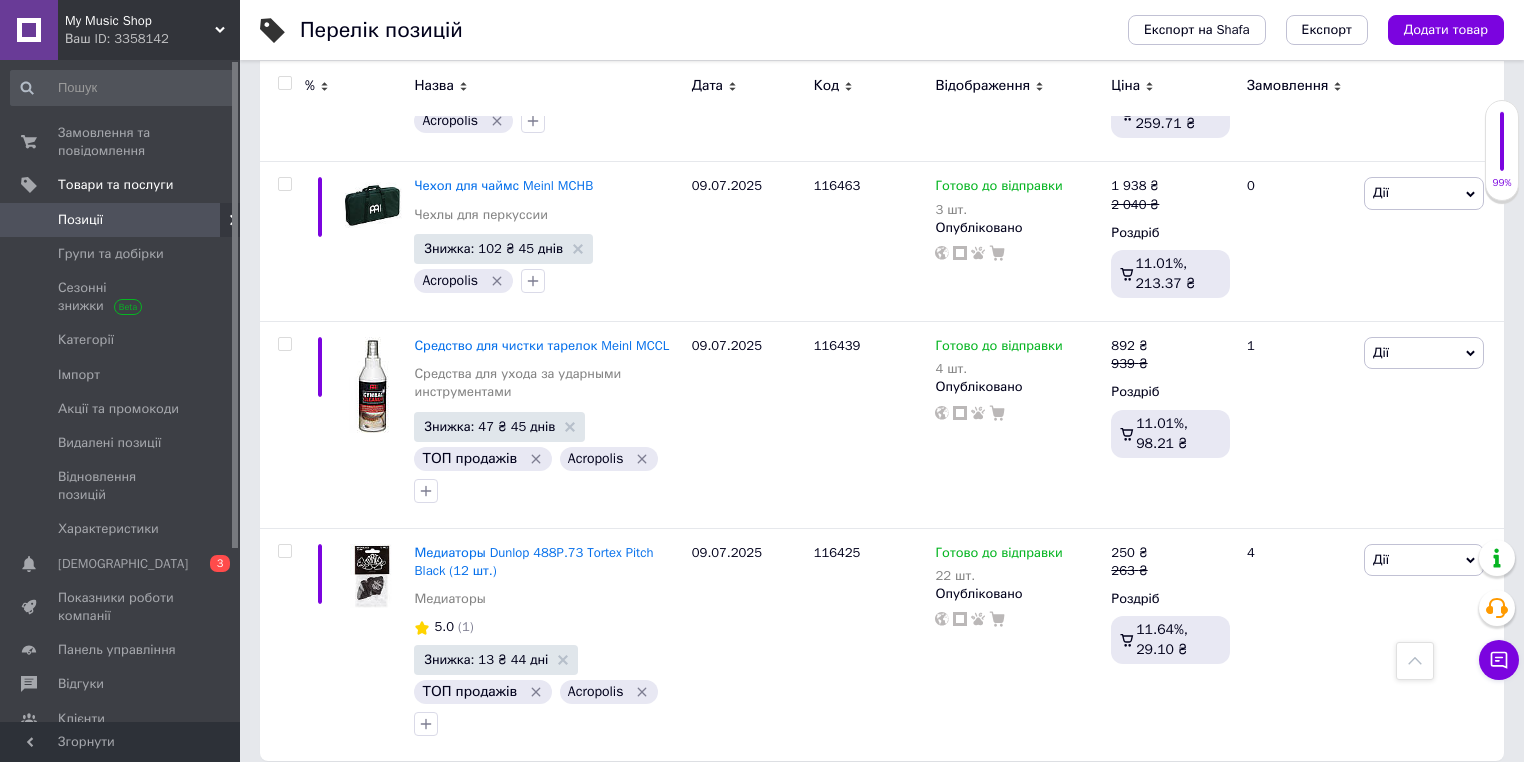 click on "51" at bounding box center (629, 802) 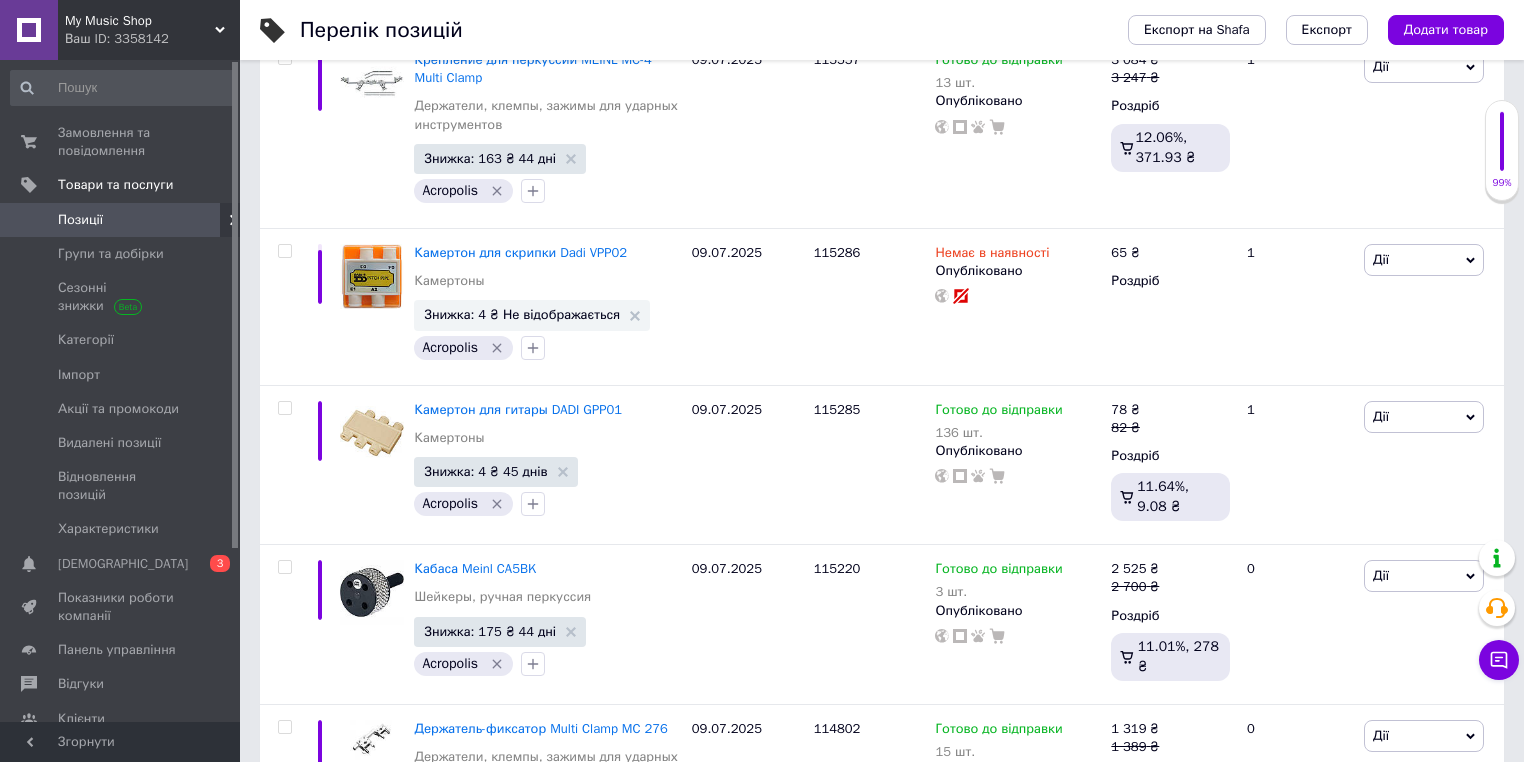scroll, scrollTop: 8588, scrollLeft: 0, axis: vertical 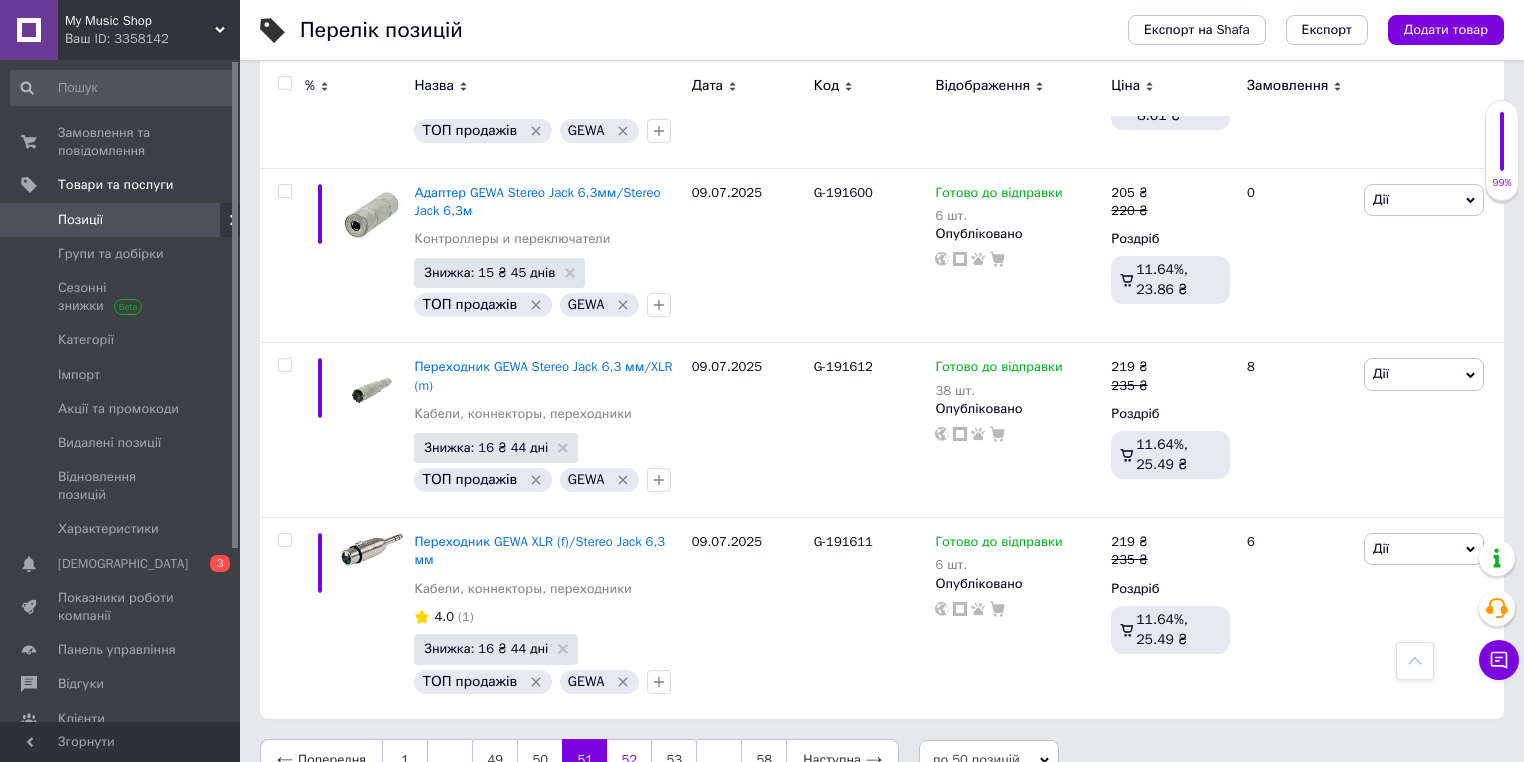 click on "52" at bounding box center [629, 760] 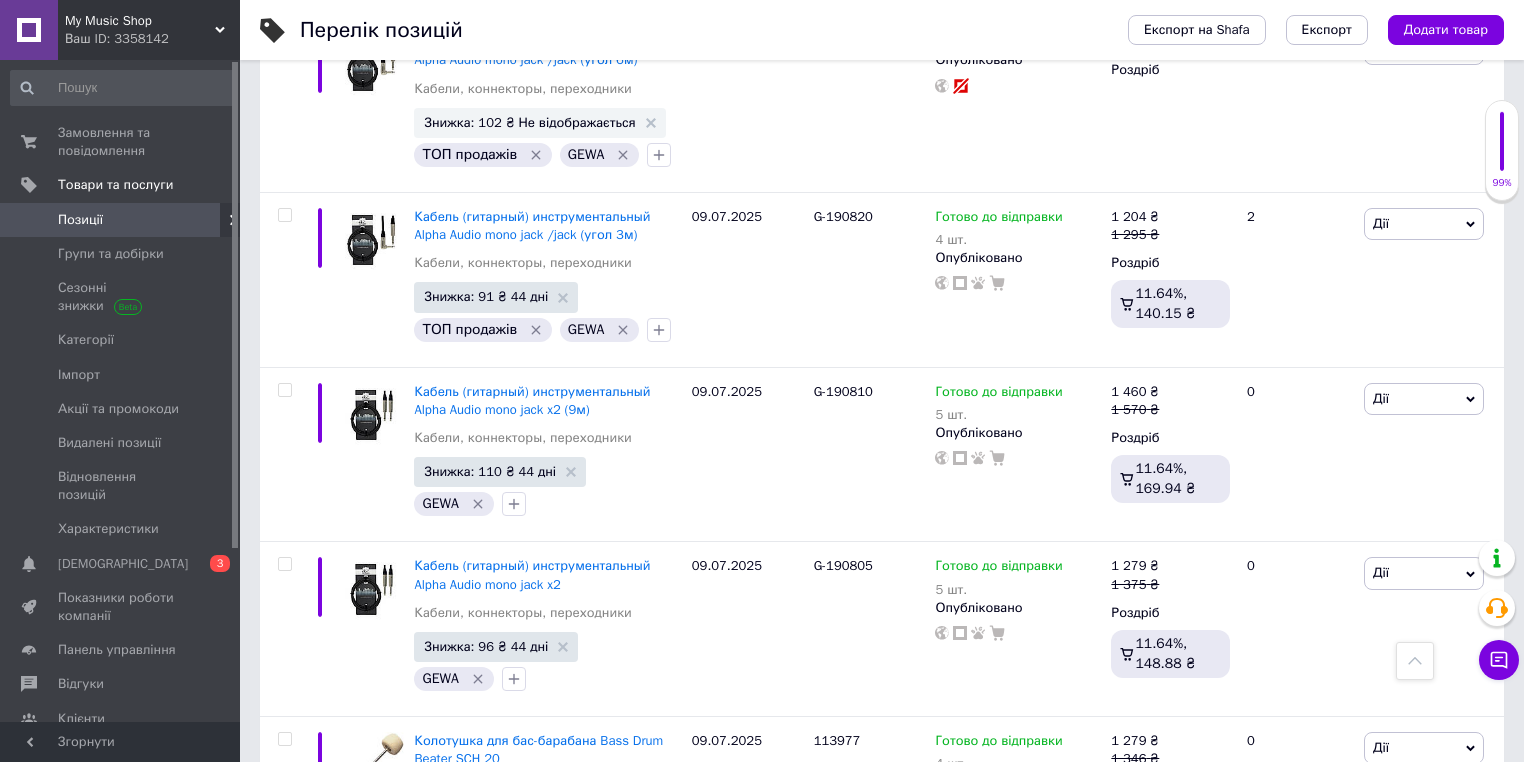 scroll, scrollTop: 8339, scrollLeft: 0, axis: vertical 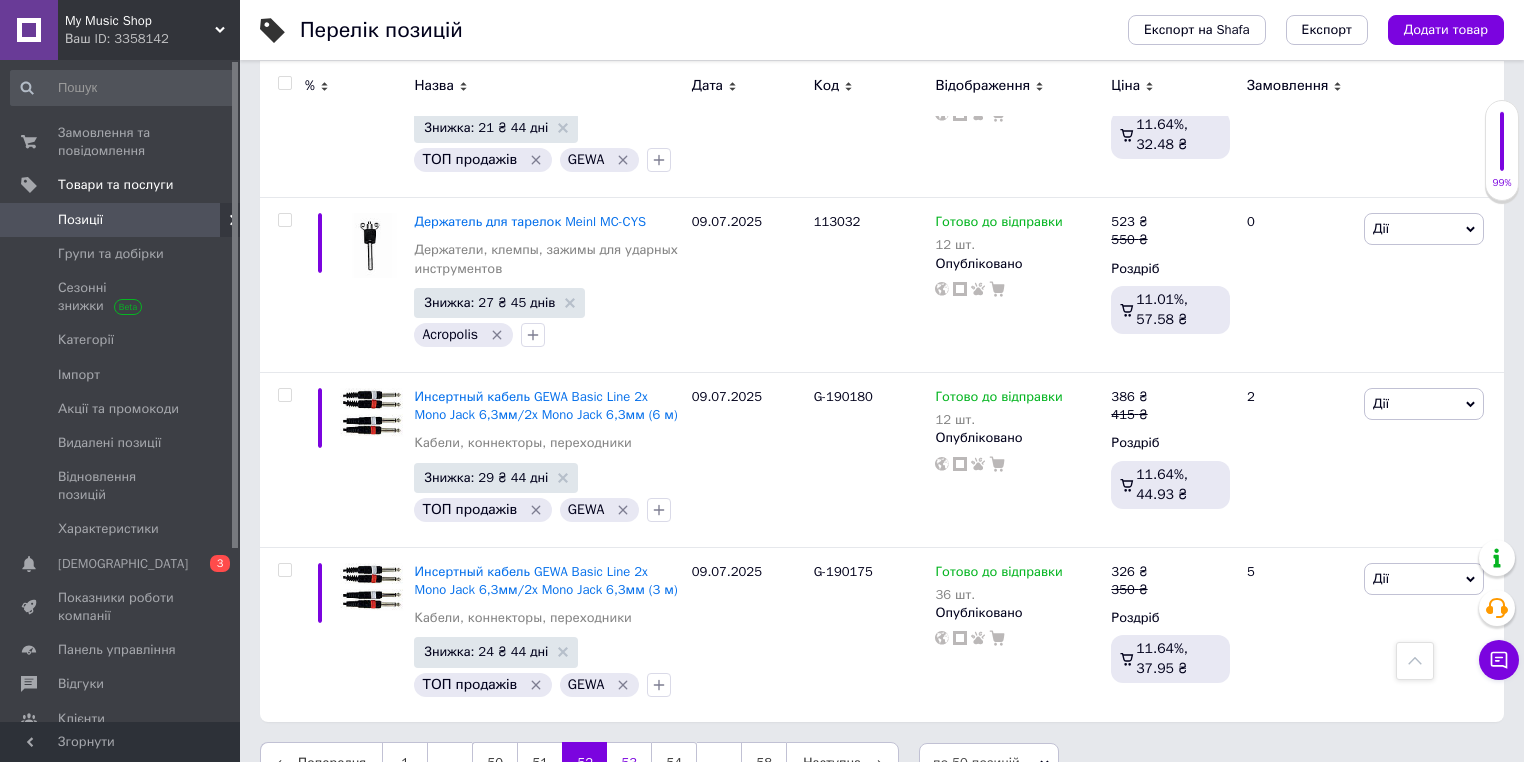click on "53" at bounding box center (629, 763) 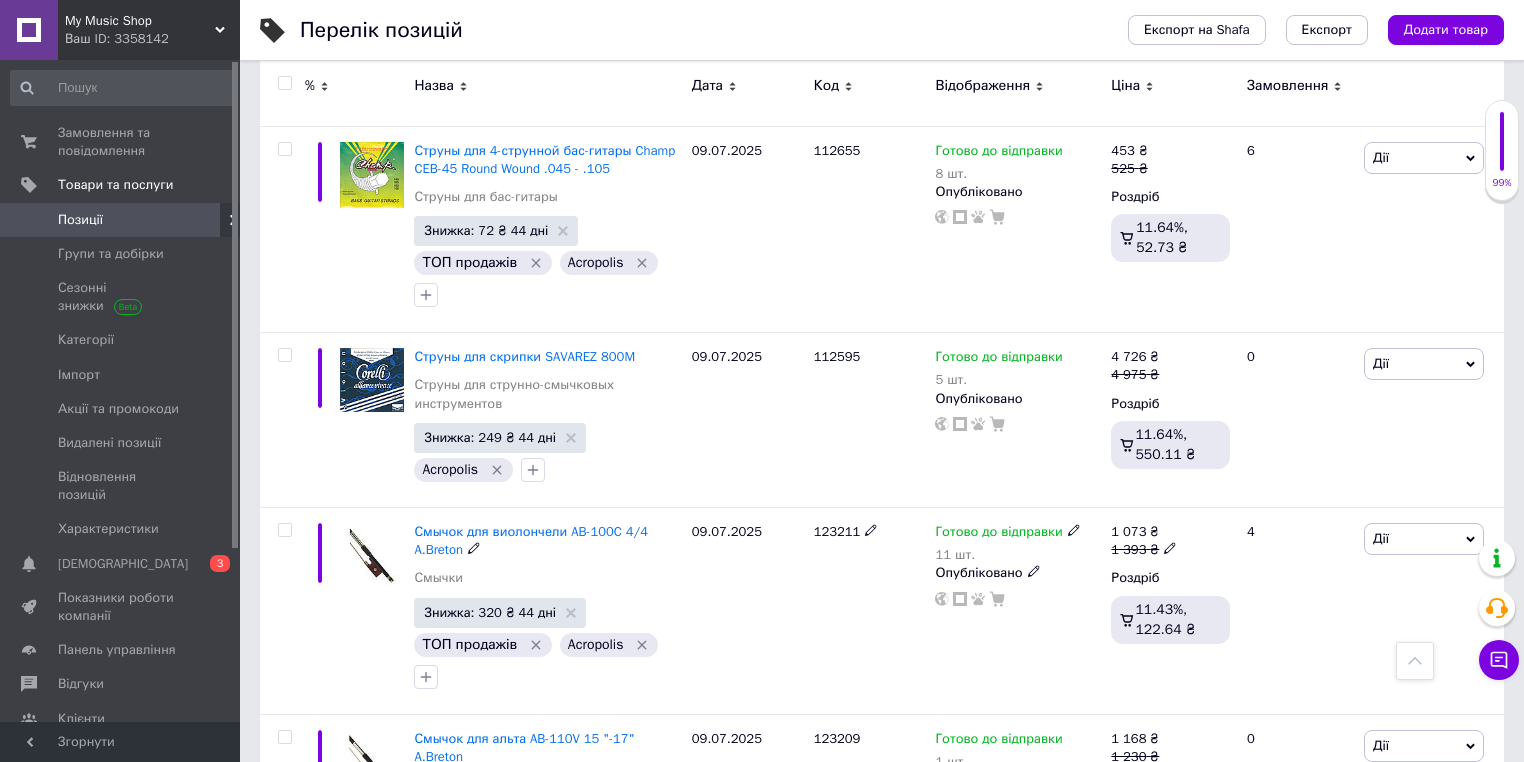 scroll, scrollTop: 6378, scrollLeft: 0, axis: vertical 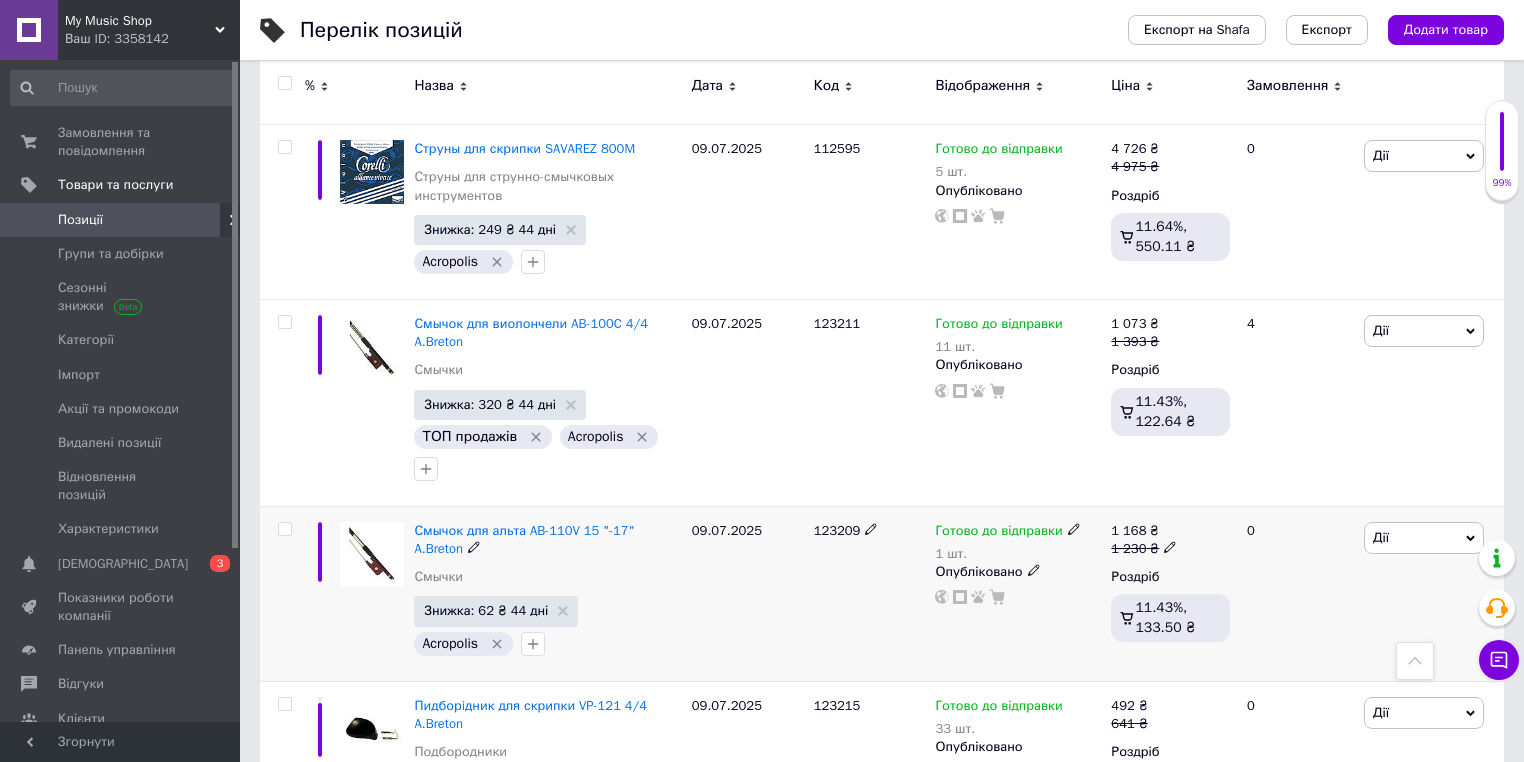 click 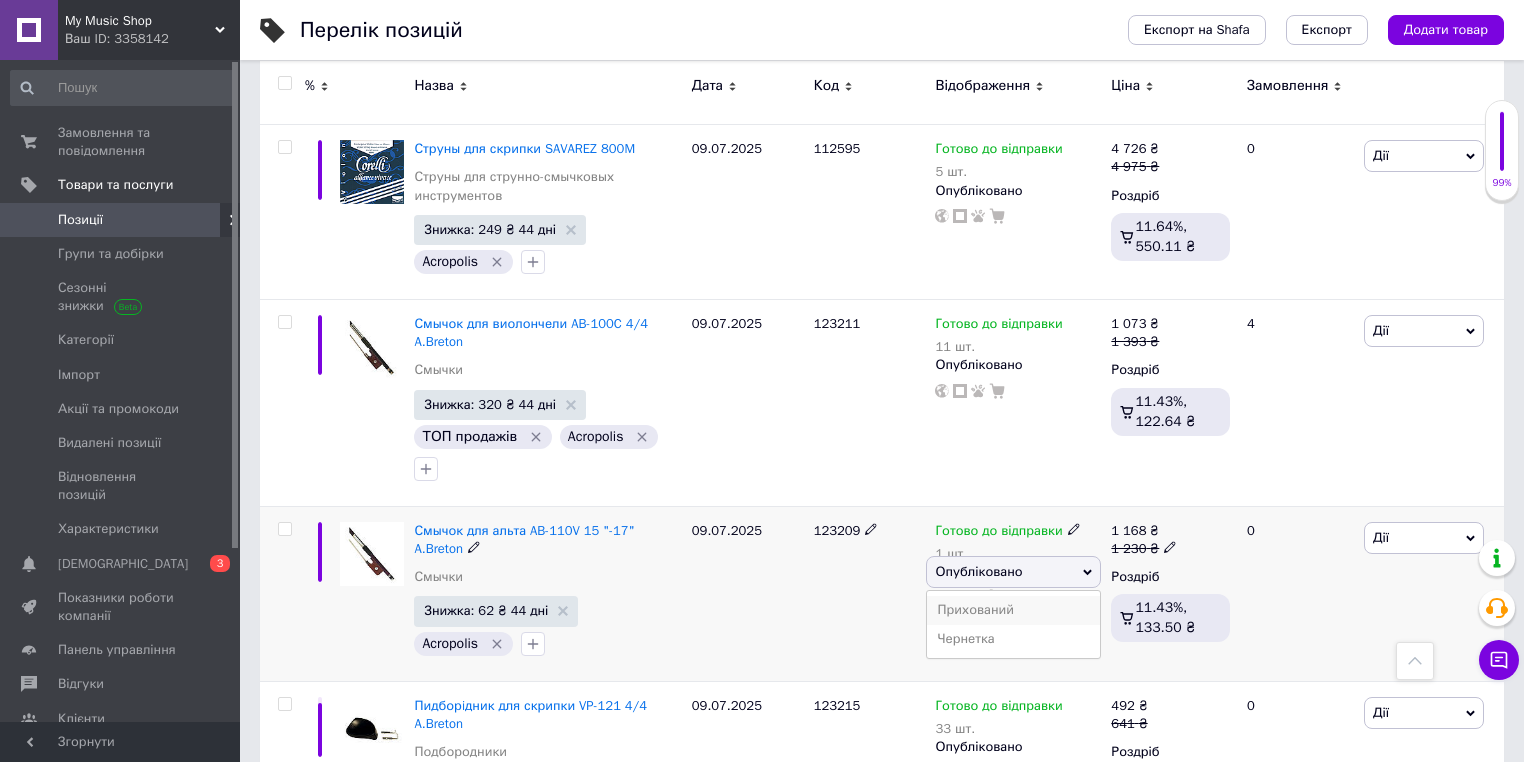 click on "Прихований" at bounding box center (1013, 610) 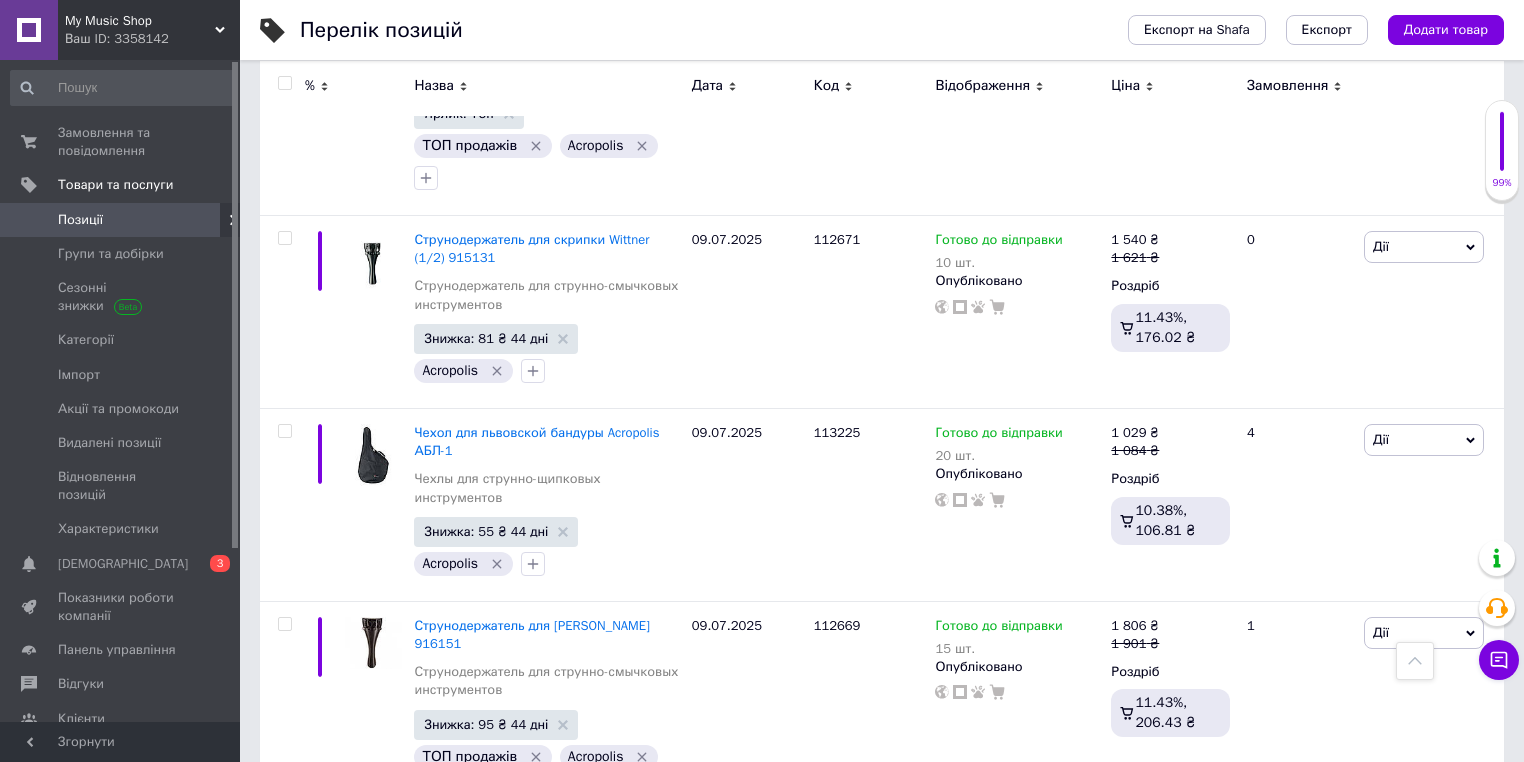 scroll, scrollTop: 5098, scrollLeft: 0, axis: vertical 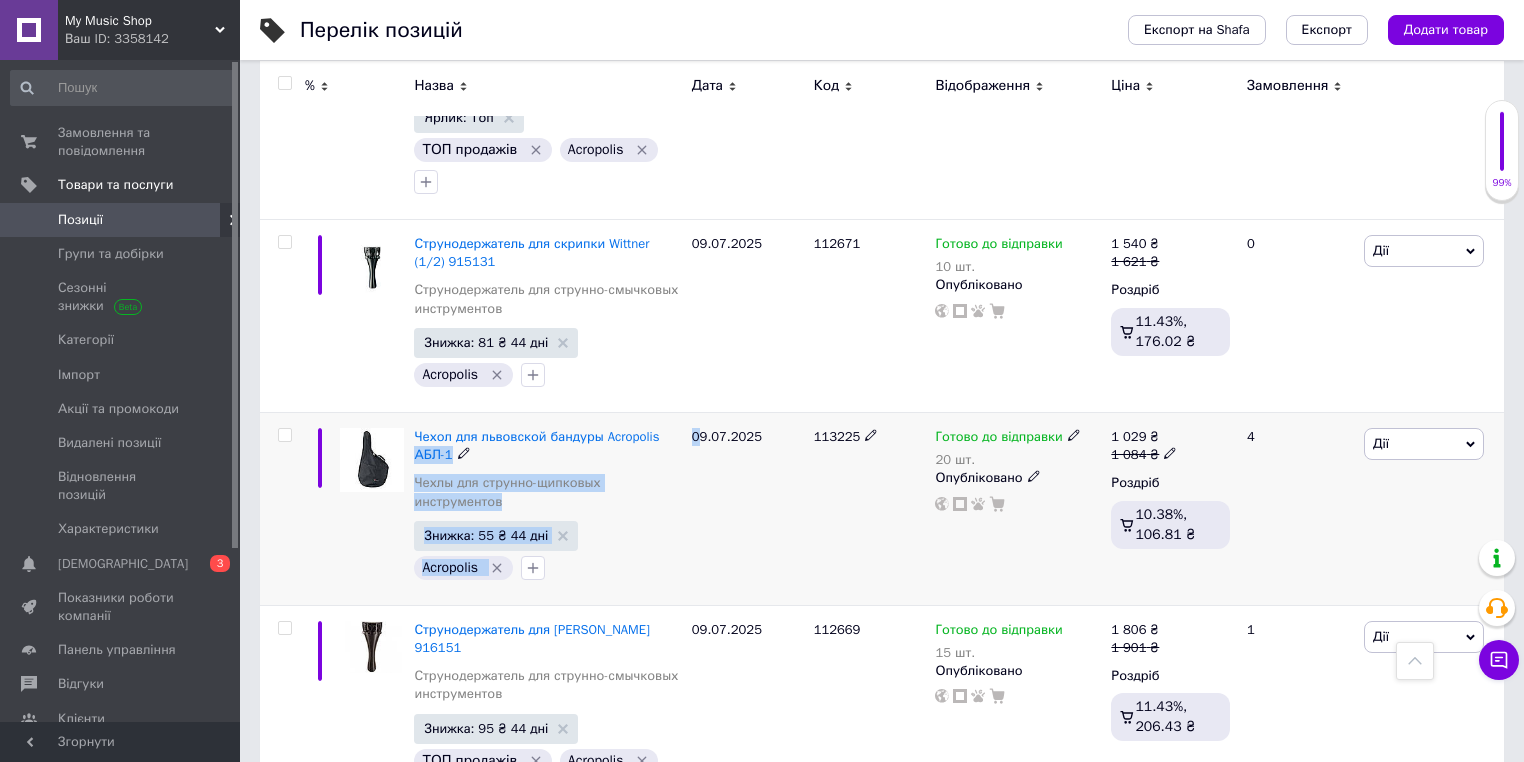 drag, startPoint x: 664, startPoint y: 416, endPoint x: 700, endPoint y: 427, distance: 37.64306 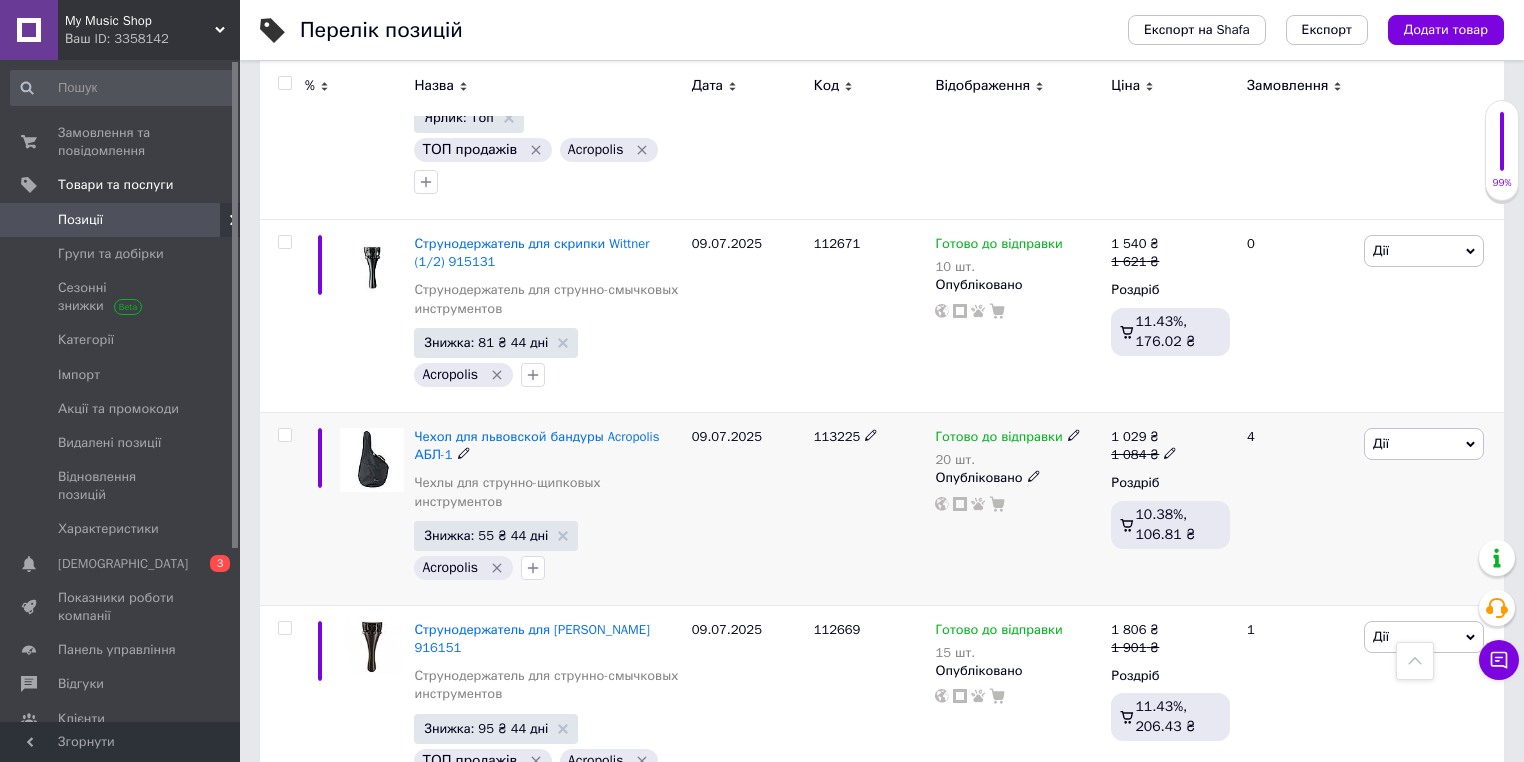 click on "113225" at bounding box center (870, 508) 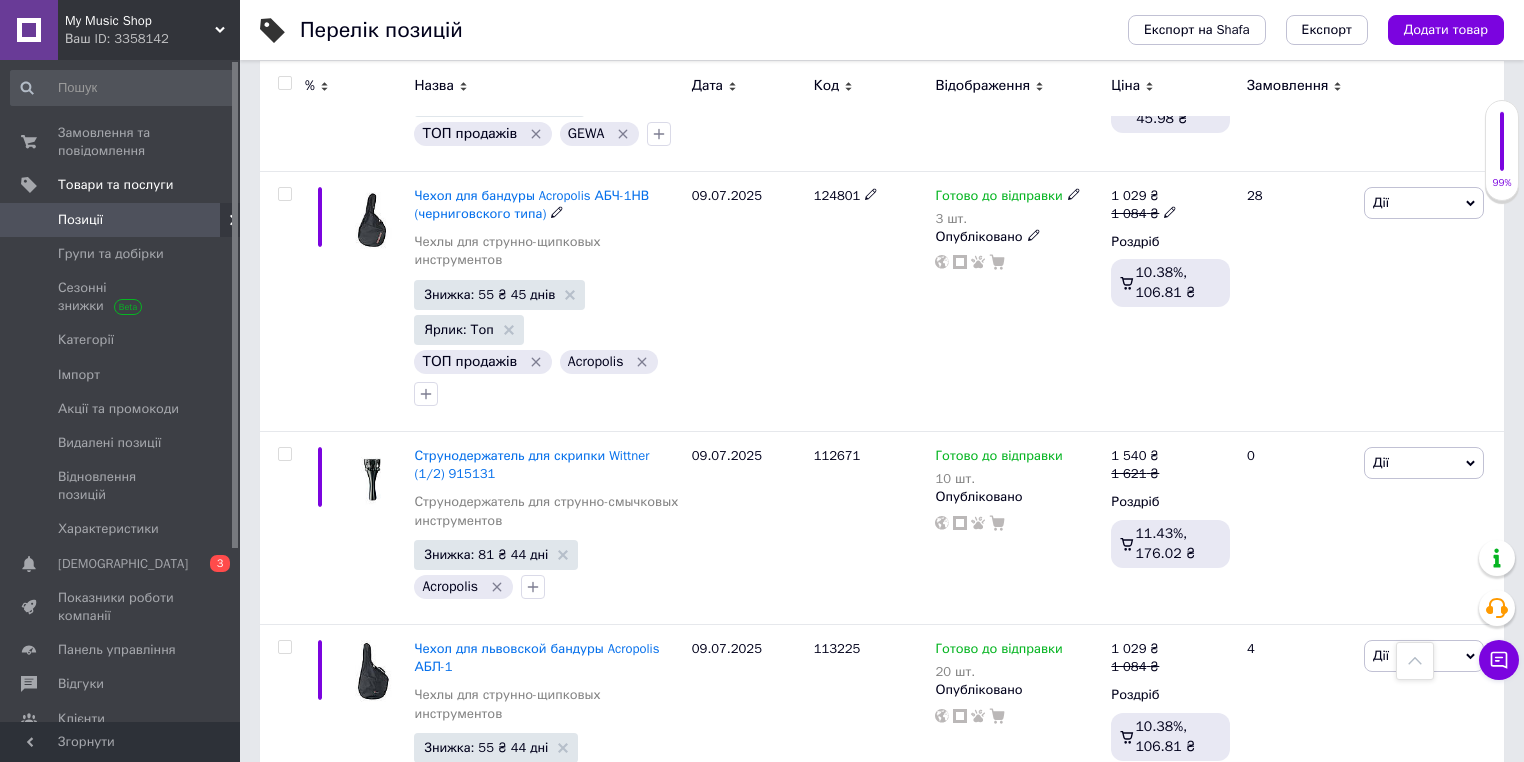 scroll, scrollTop: 5040, scrollLeft: 0, axis: vertical 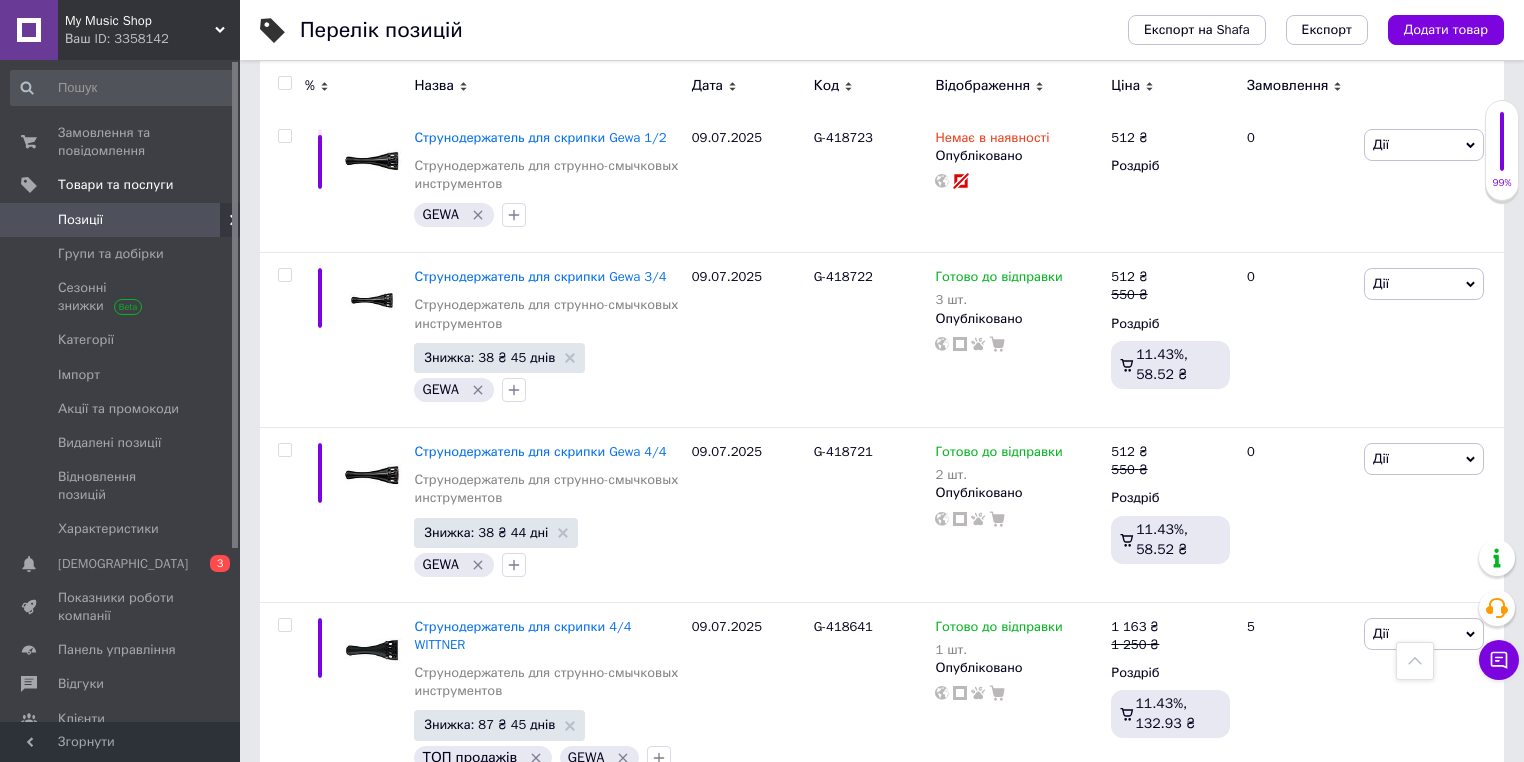 click on "54" at bounding box center [629, 836] 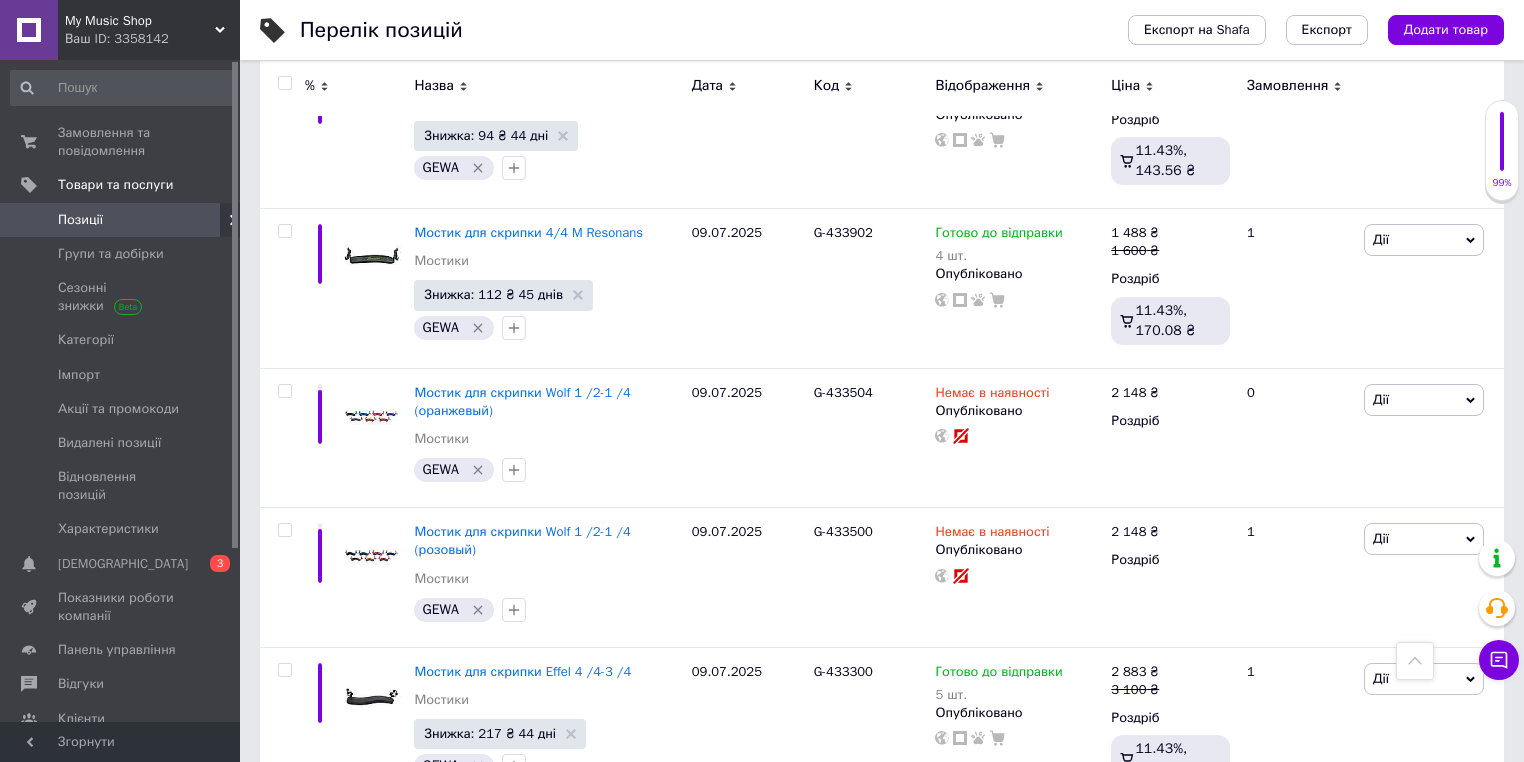 scroll, scrollTop: 7416, scrollLeft: 0, axis: vertical 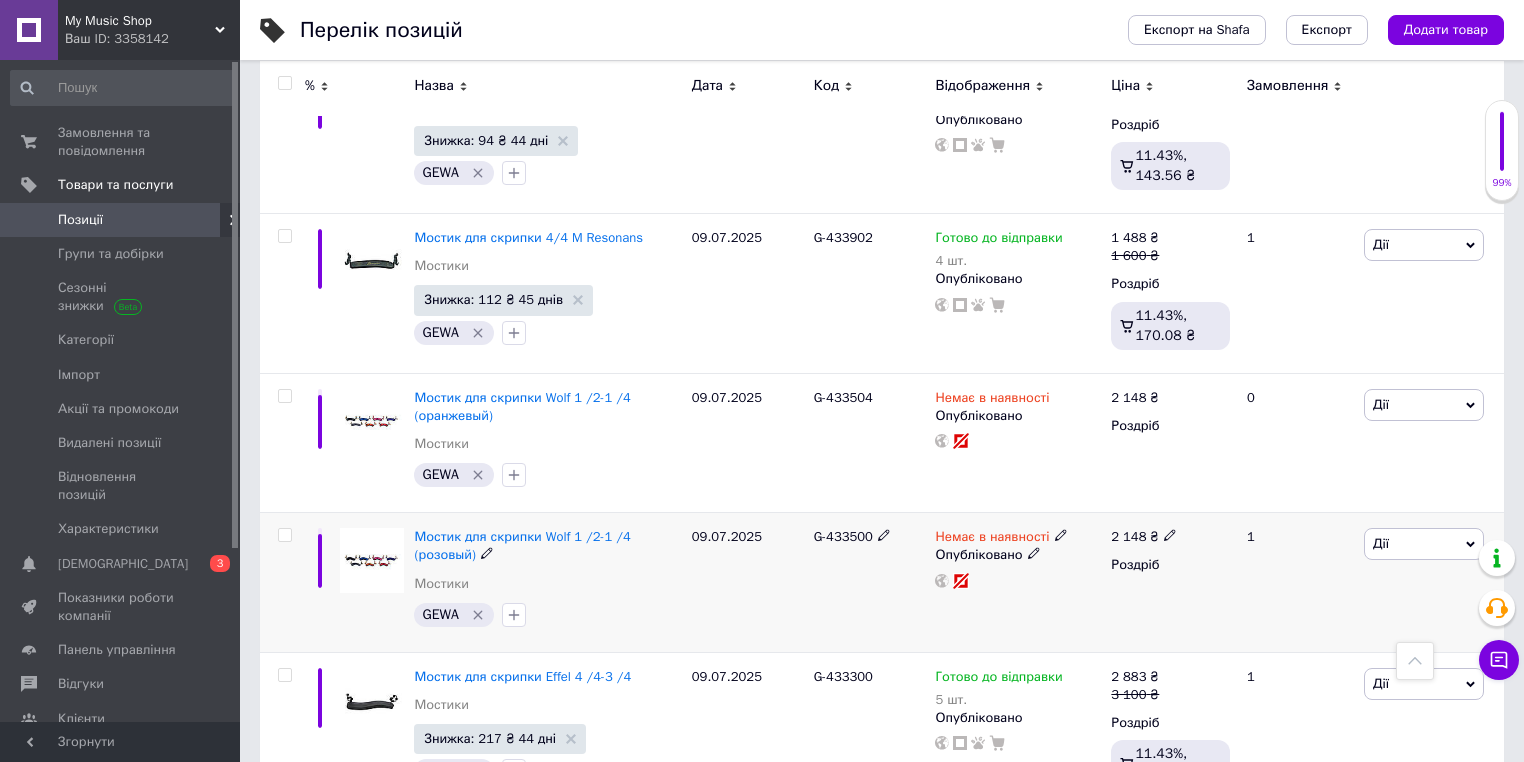 click 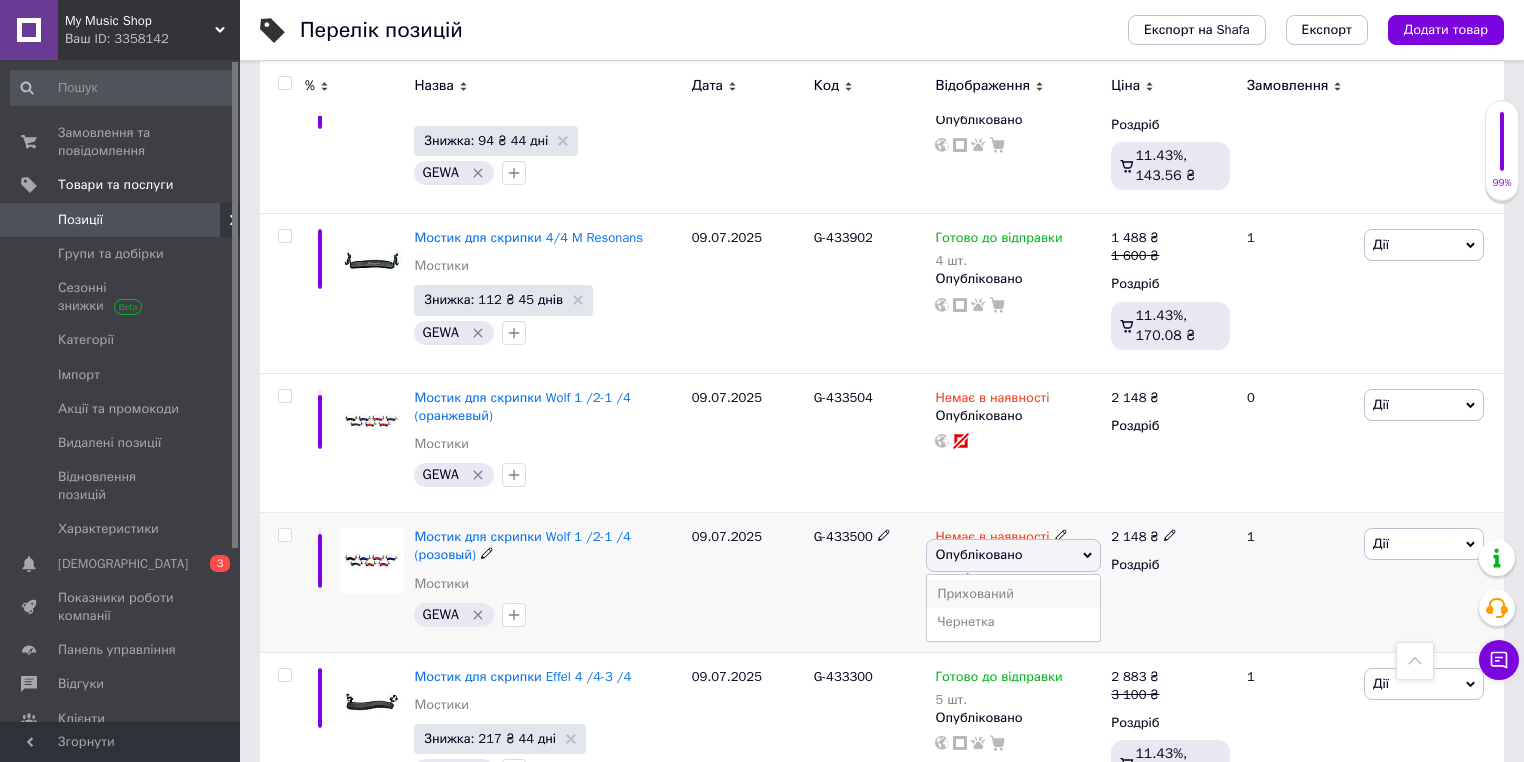 click on "Прихований" at bounding box center [1013, 594] 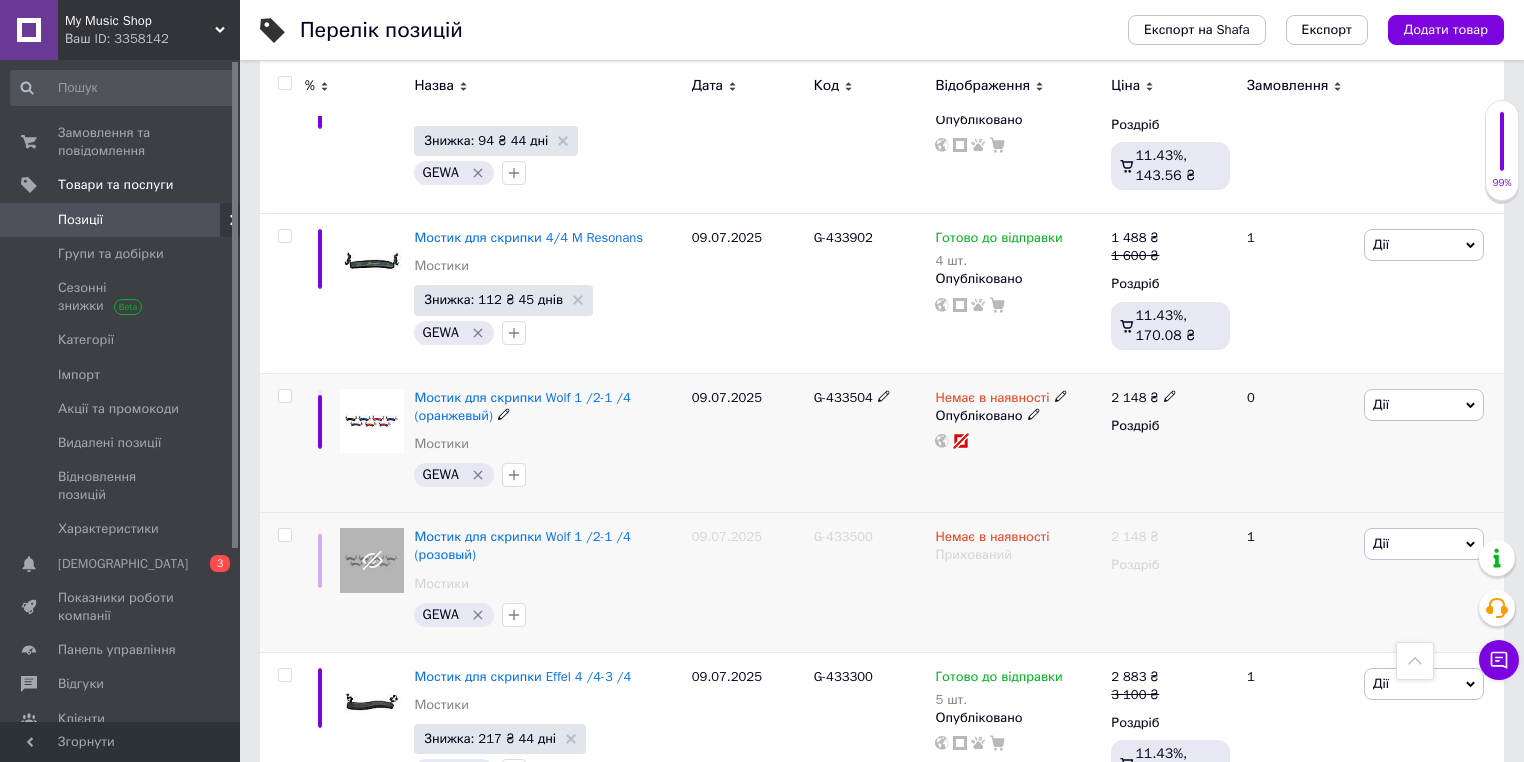 click 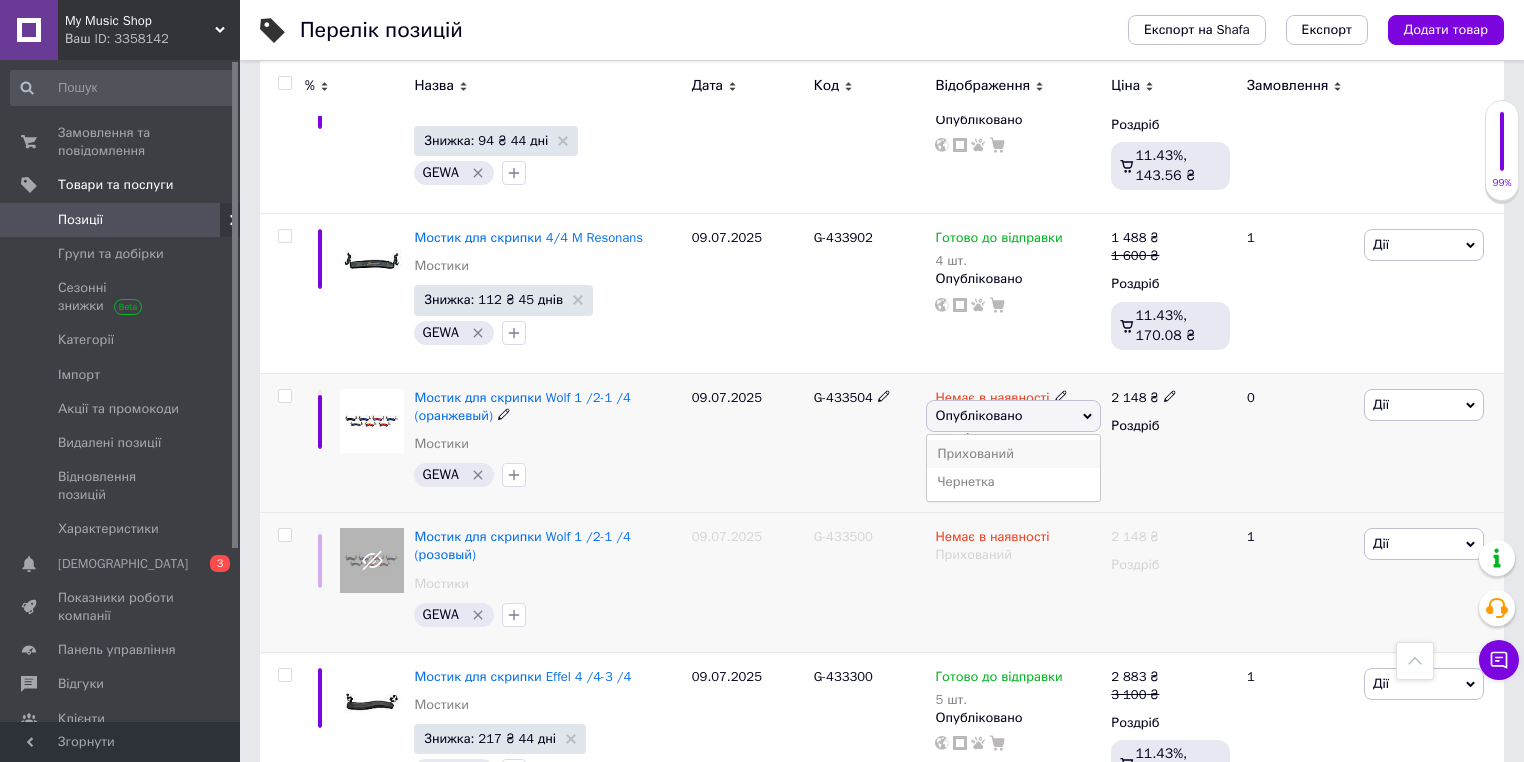 click on "Прихований" at bounding box center (1013, 454) 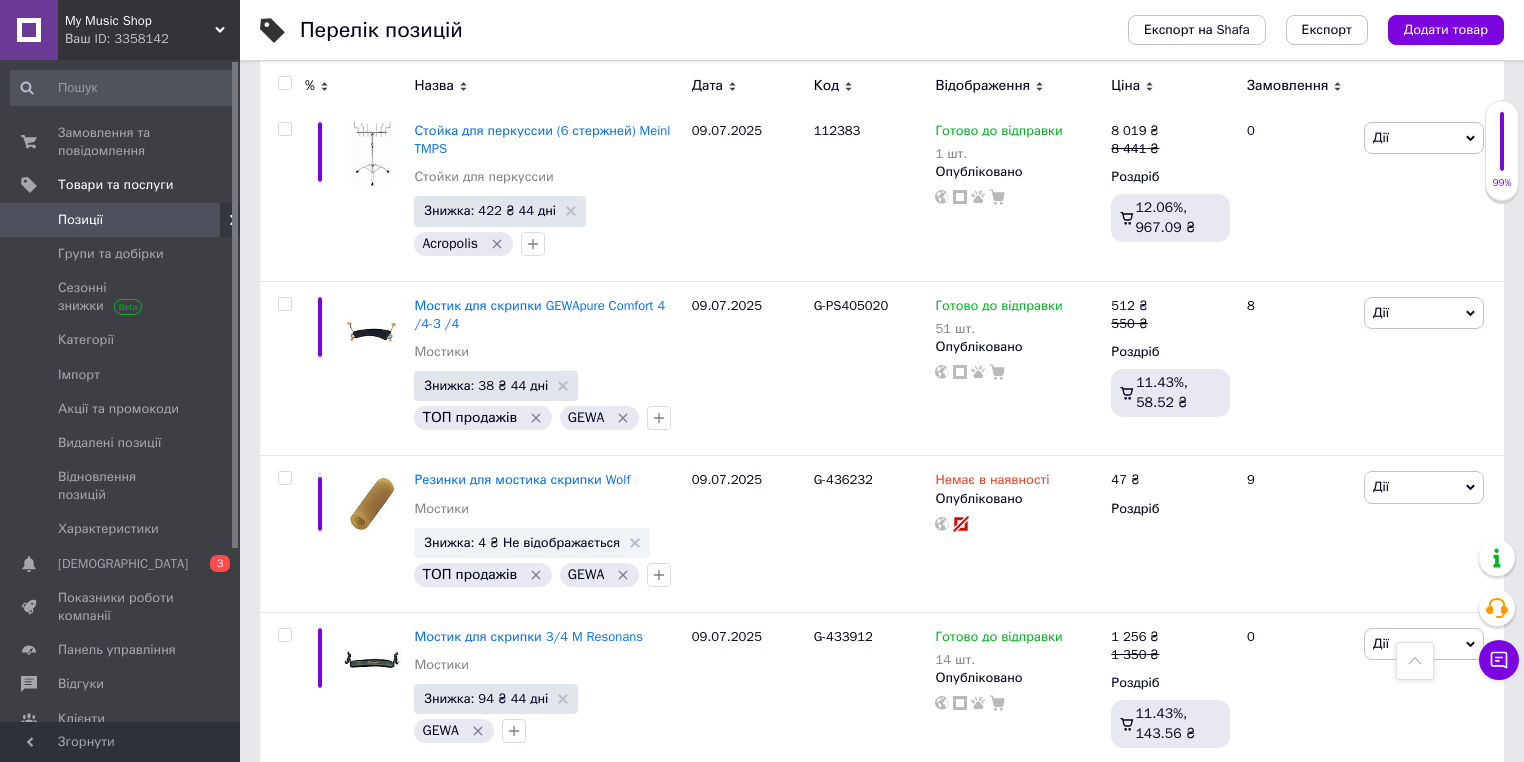 scroll, scrollTop: 6696, scrollLeft: 0, axis: vertical 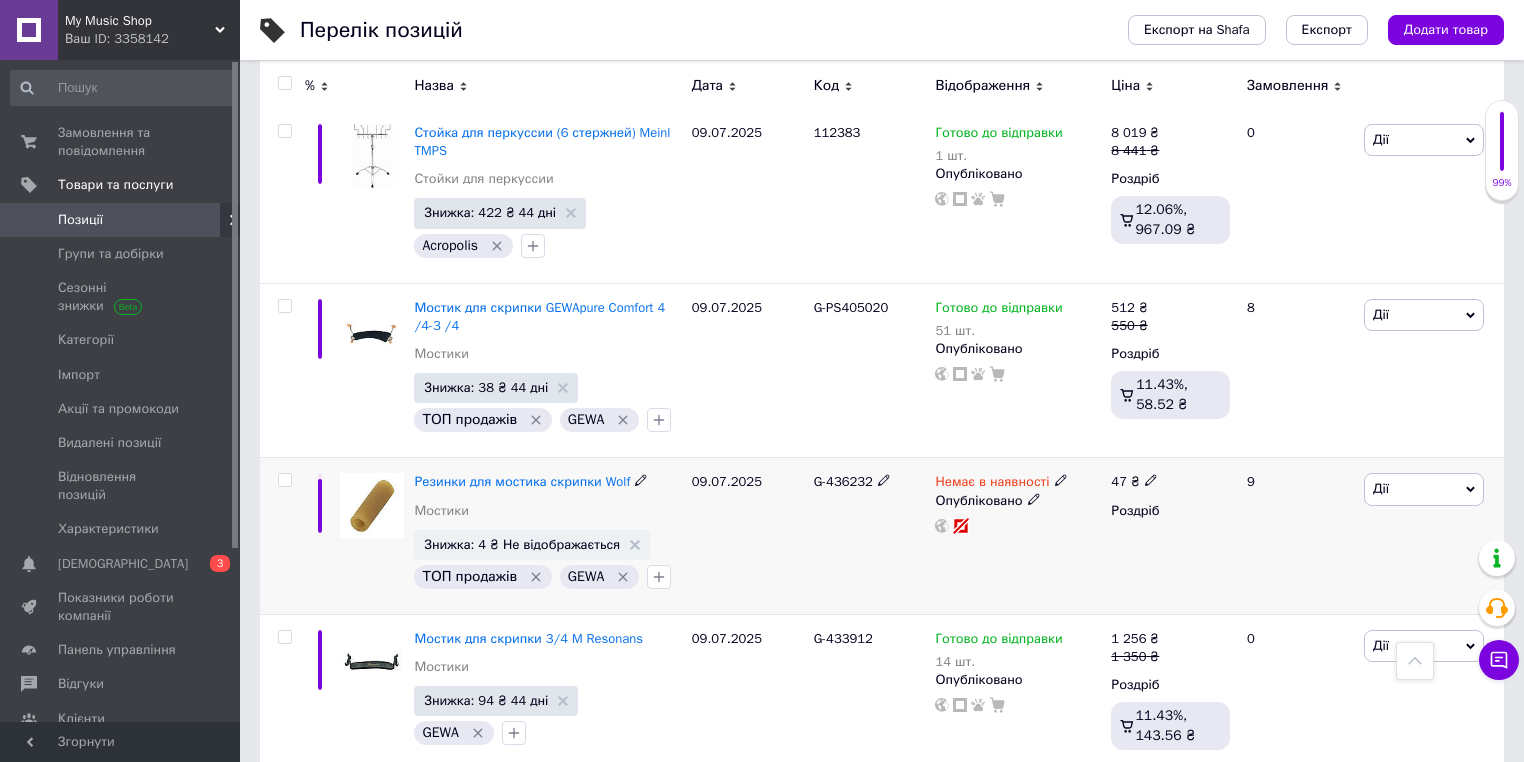 click 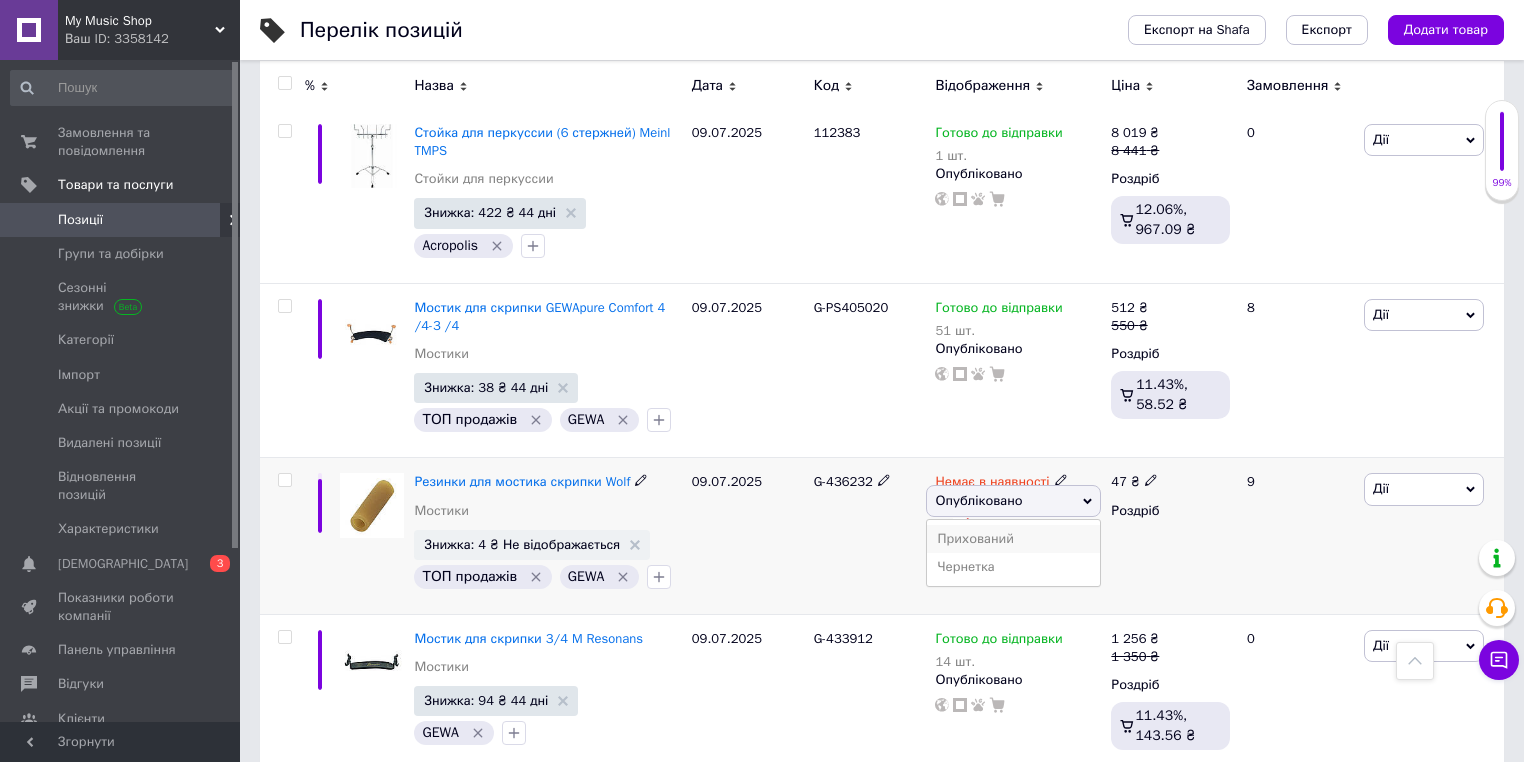 click on "Прихований" at bounding box center (1013, 539) 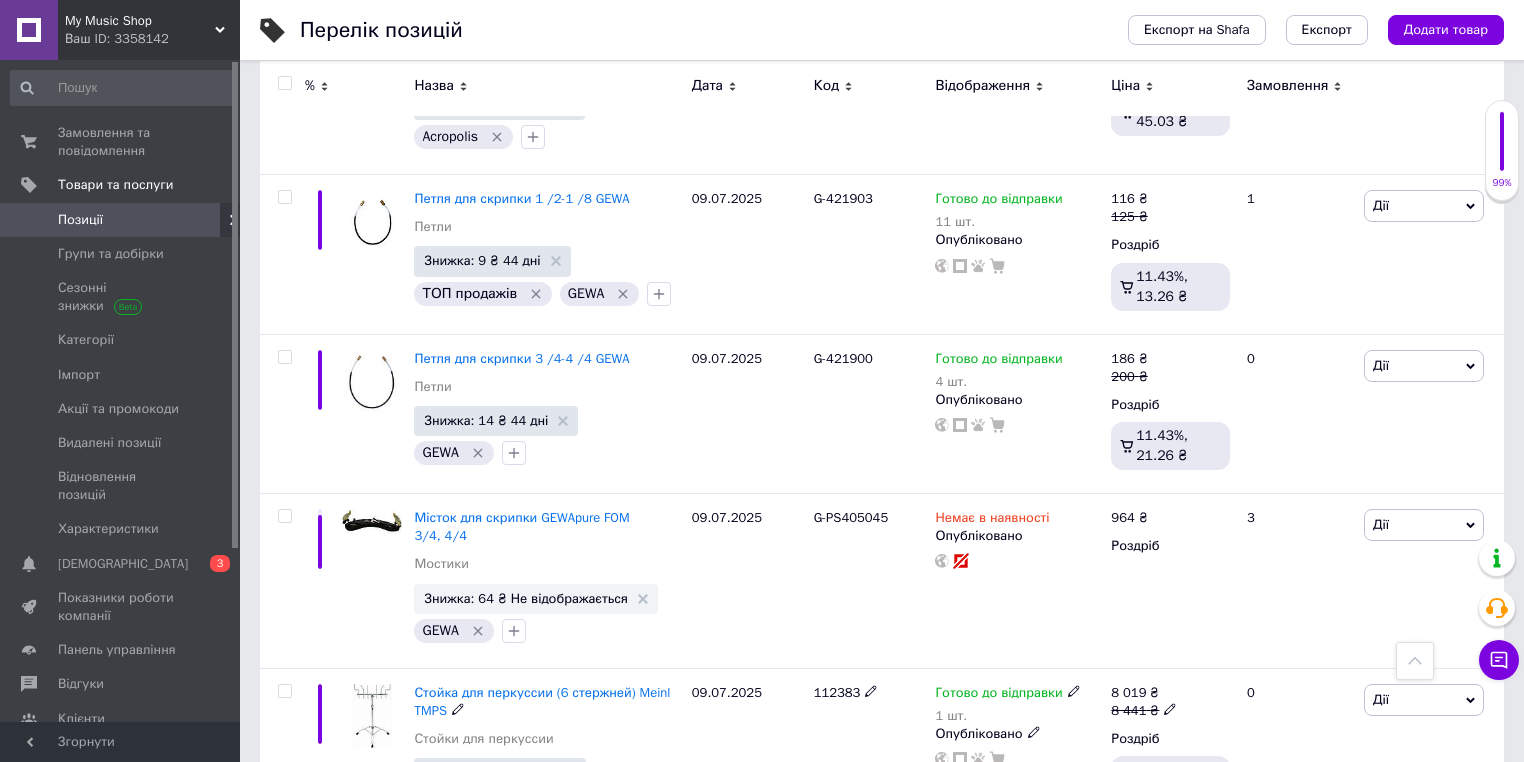 scroll, scrollTop: 6136, scrollLeft: 0, axis: vertical 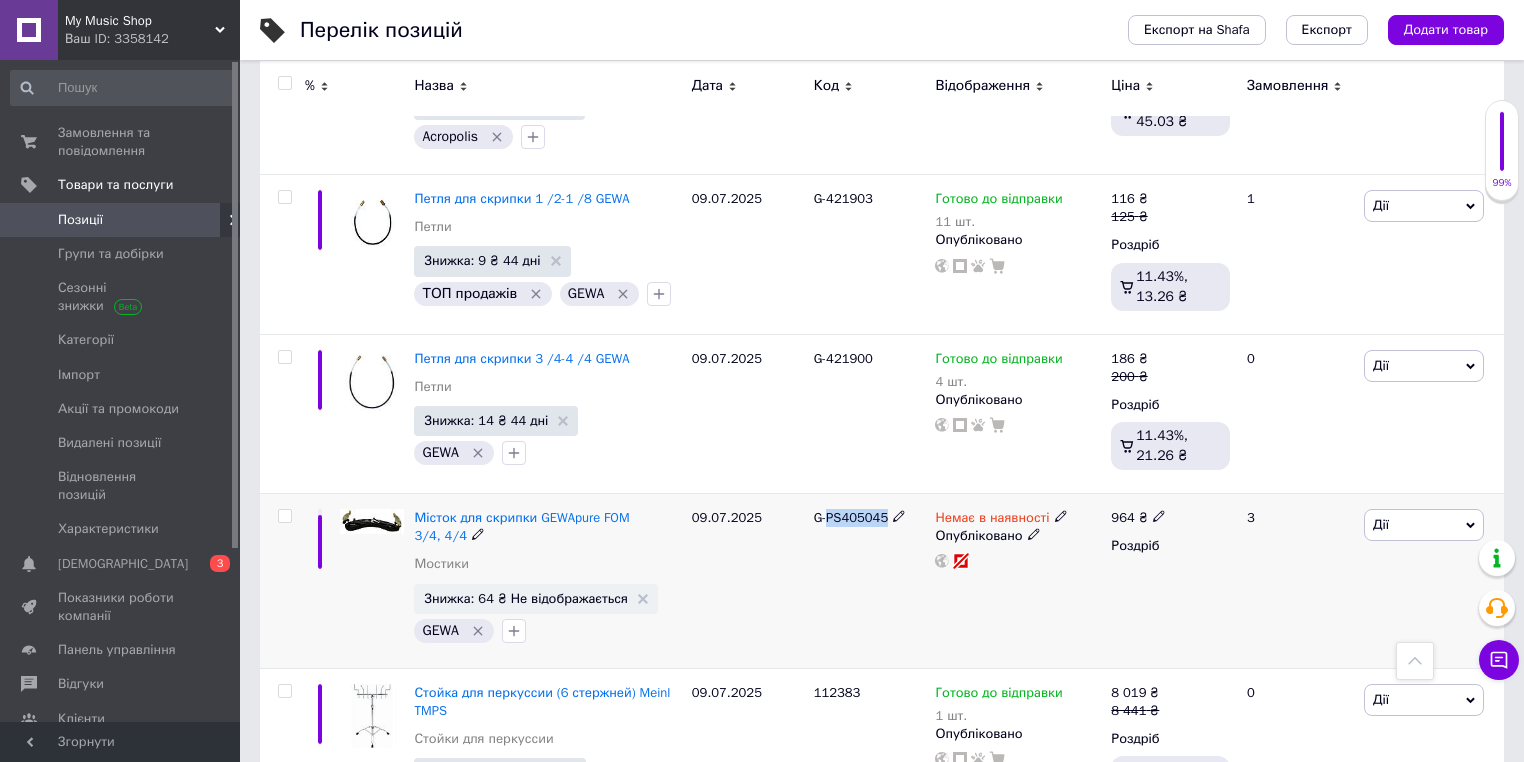 drag, startPoint x: 830, startPoint y: 389, endPoint x: 887, endPoint y: 402, distance: 58.463665 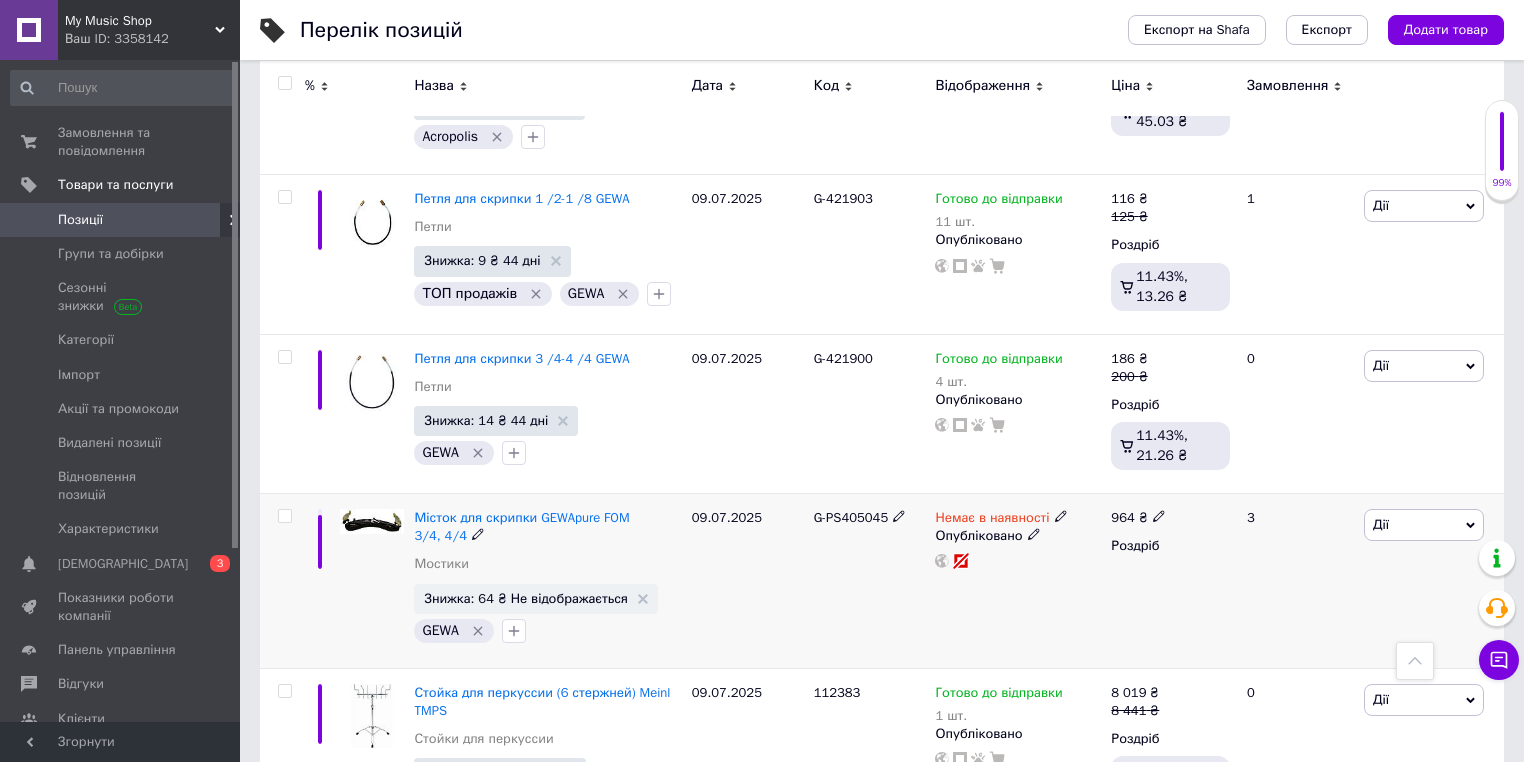 click 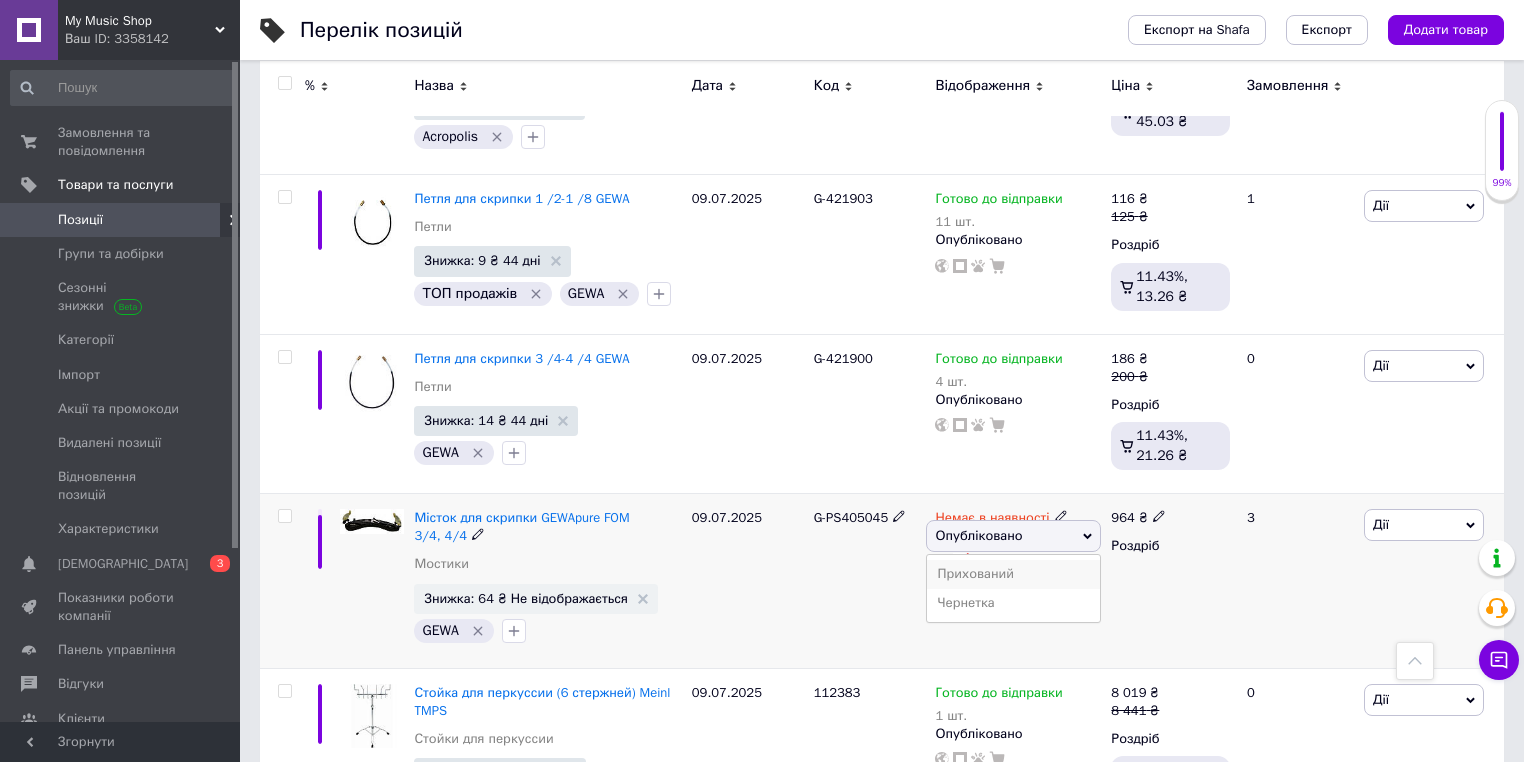 click on "Прихований" at bounding box center [1013, 574] 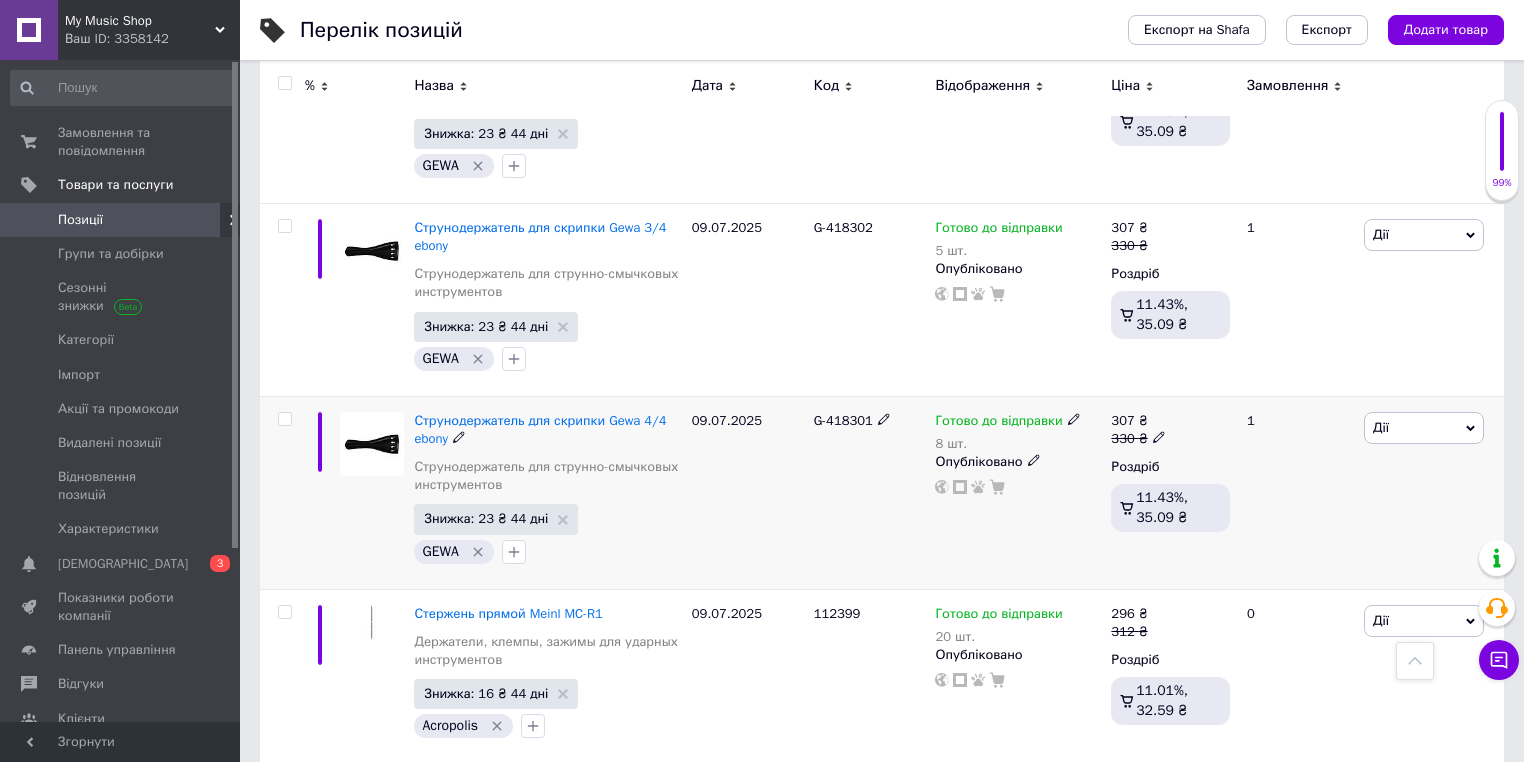 scroll, scrollTop: 0, scrollLeft: 0, axis: both 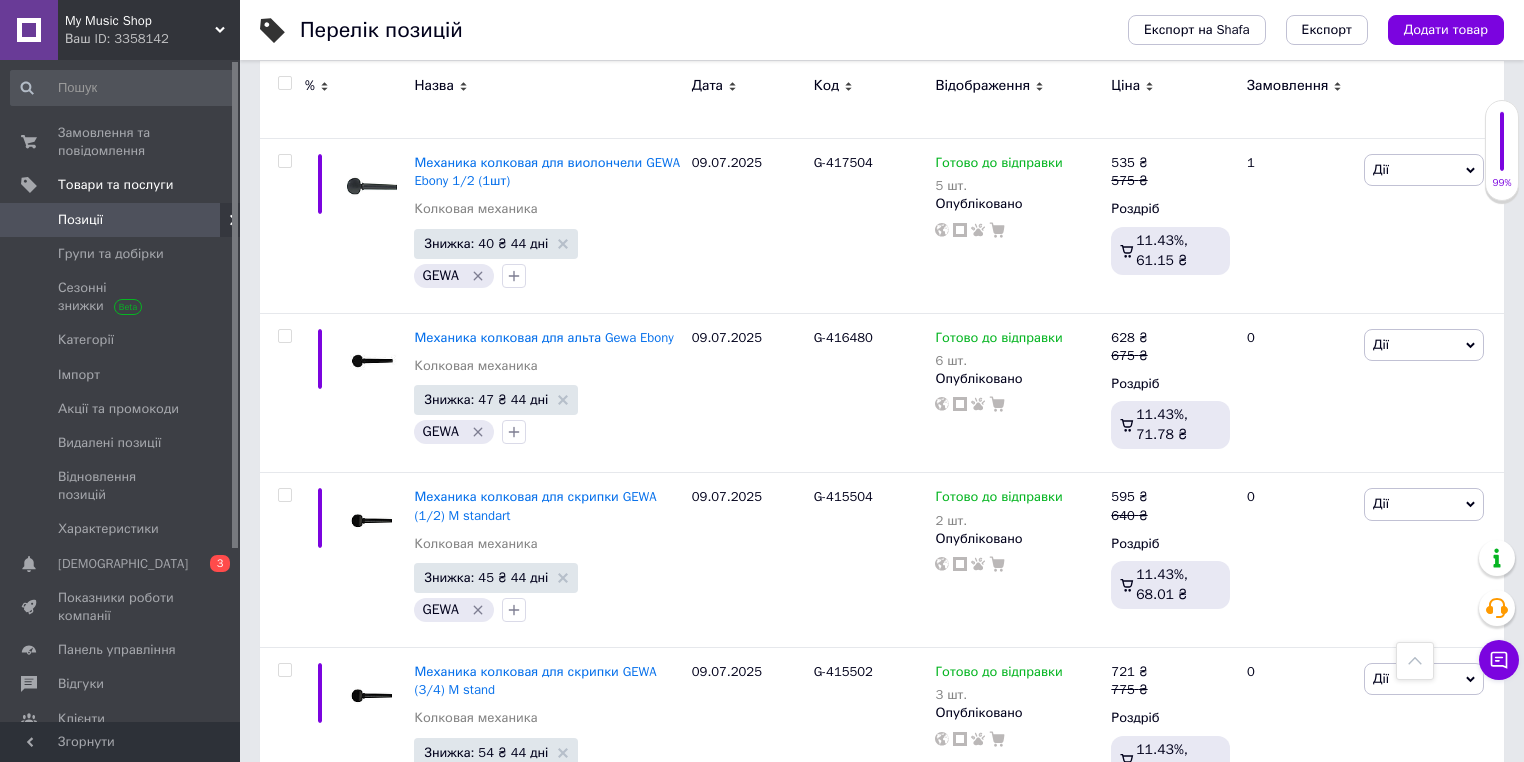 click on "55" at bounding box center [629, 863] 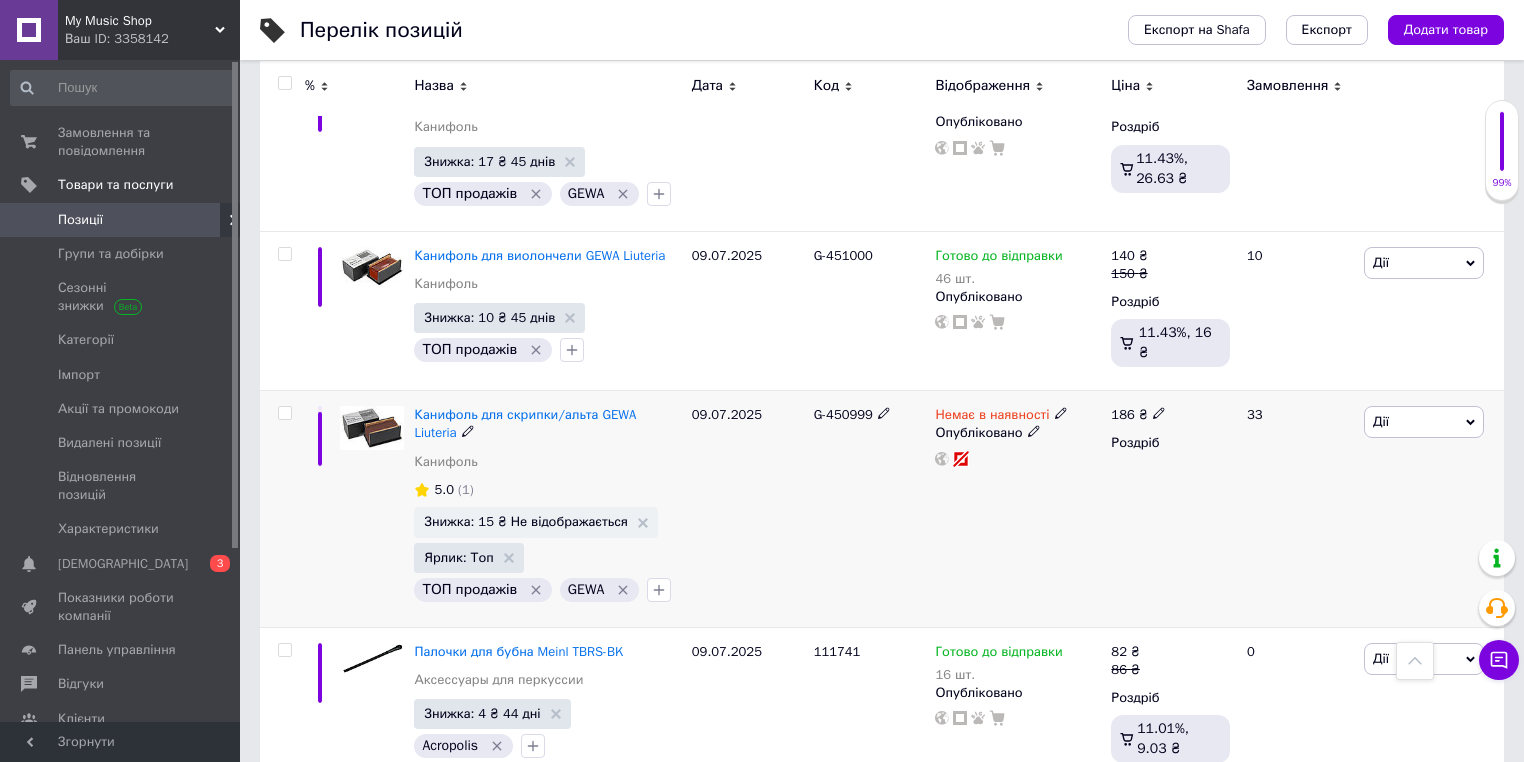 scroll, scrollTop: 246, scrollLeft: 0, axis: vertical 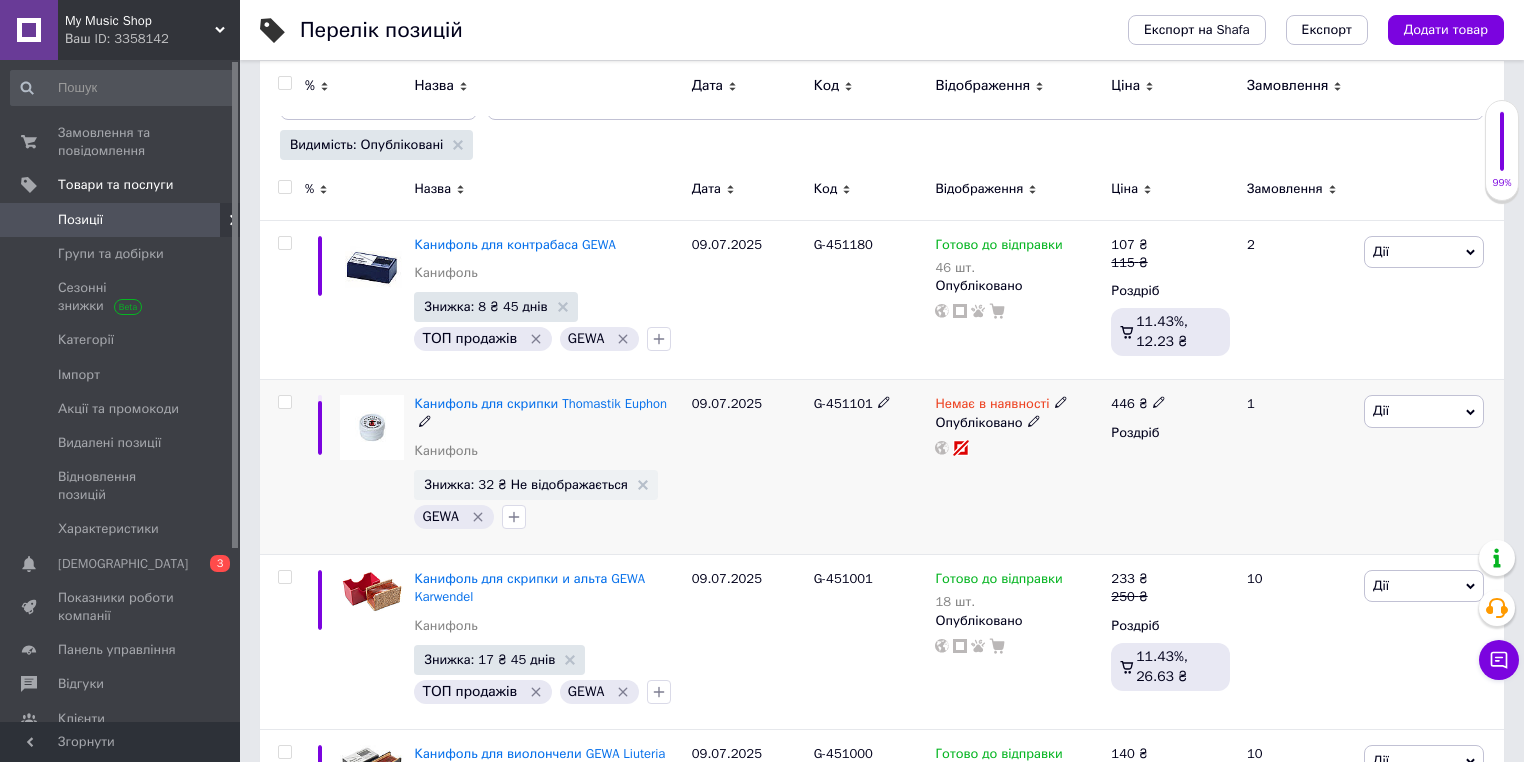 click 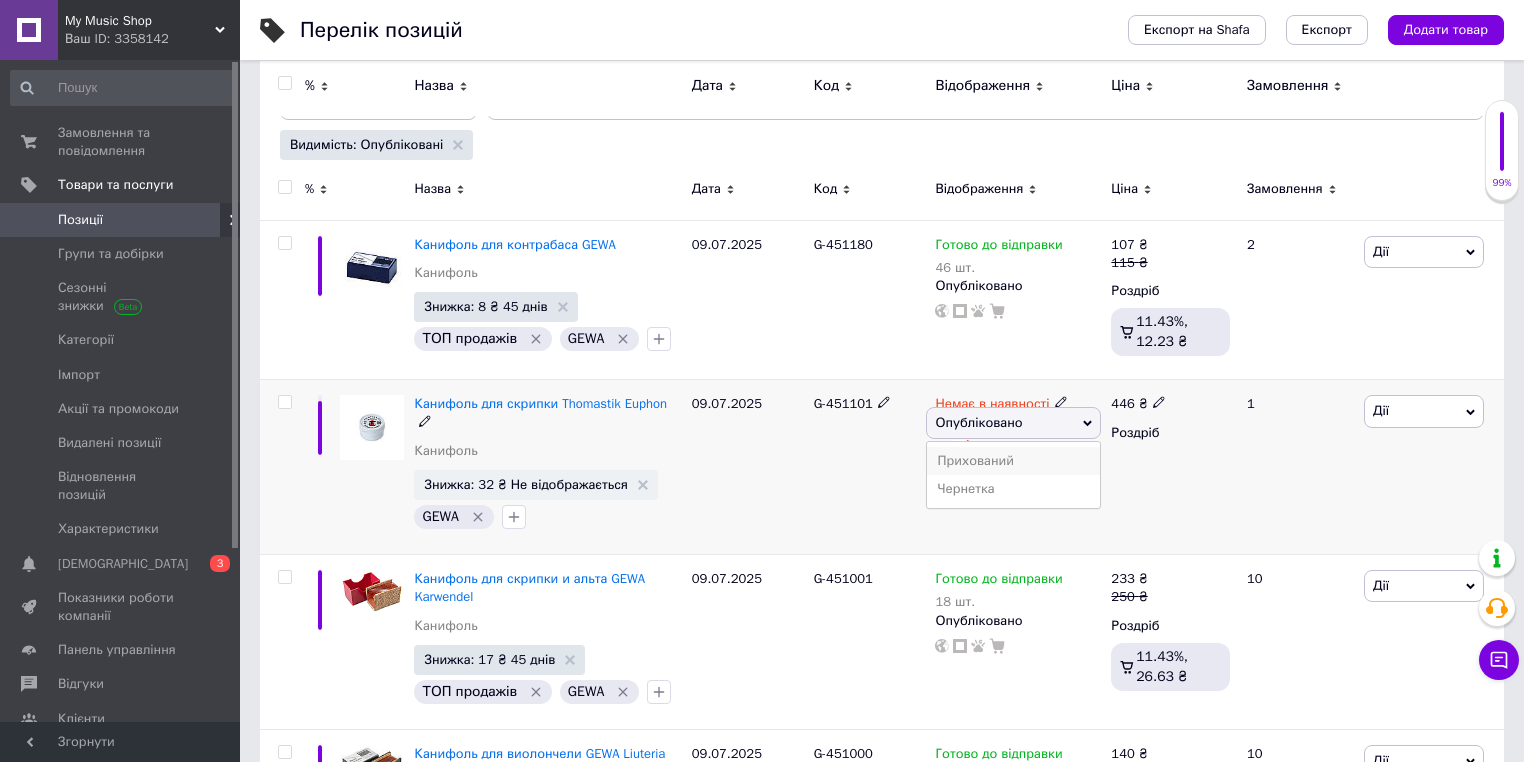click on "Прихований" at bounding box center [1013, 461] 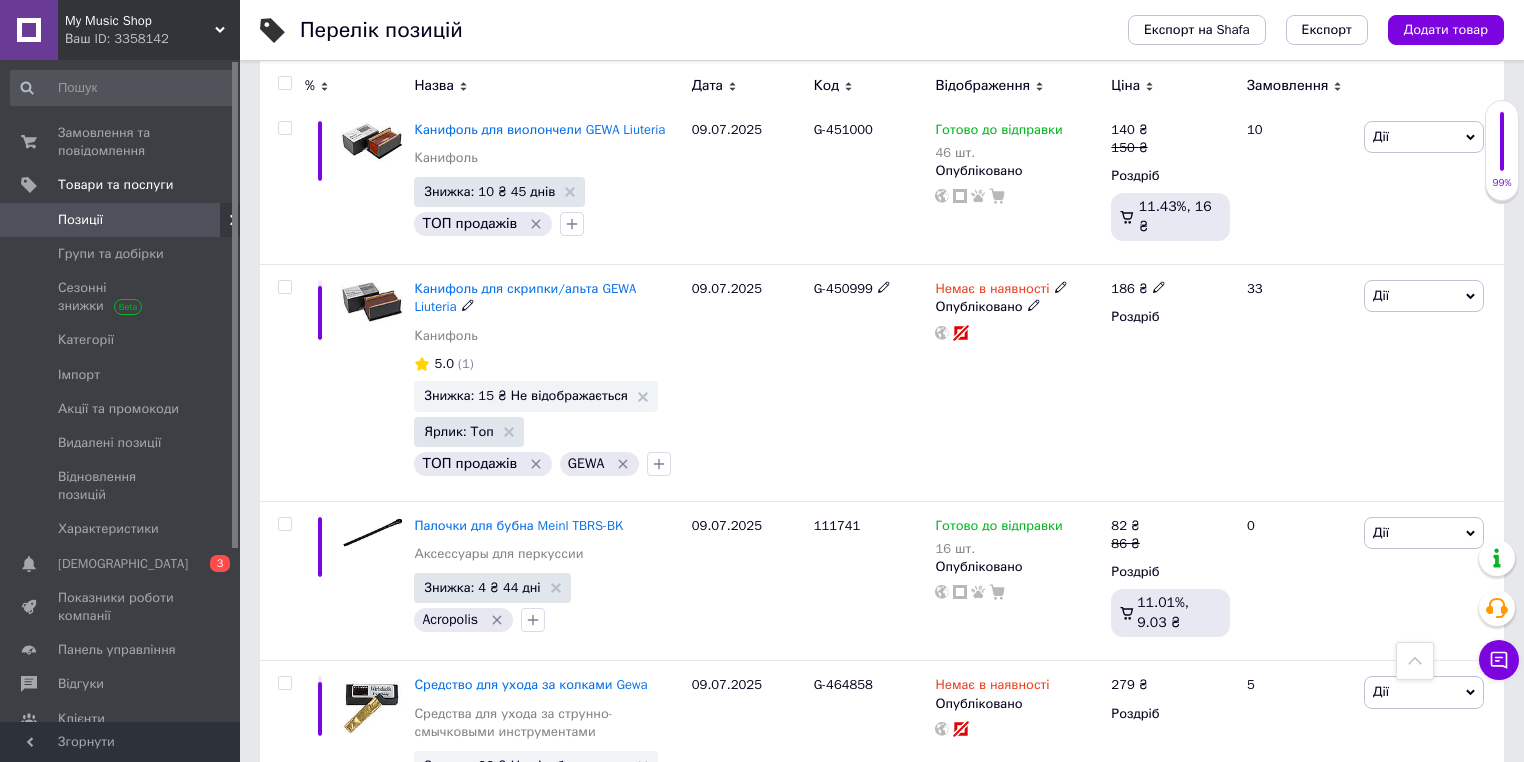 scroll, scrollTop: 966, scrollLeft: 0, axis: vertical 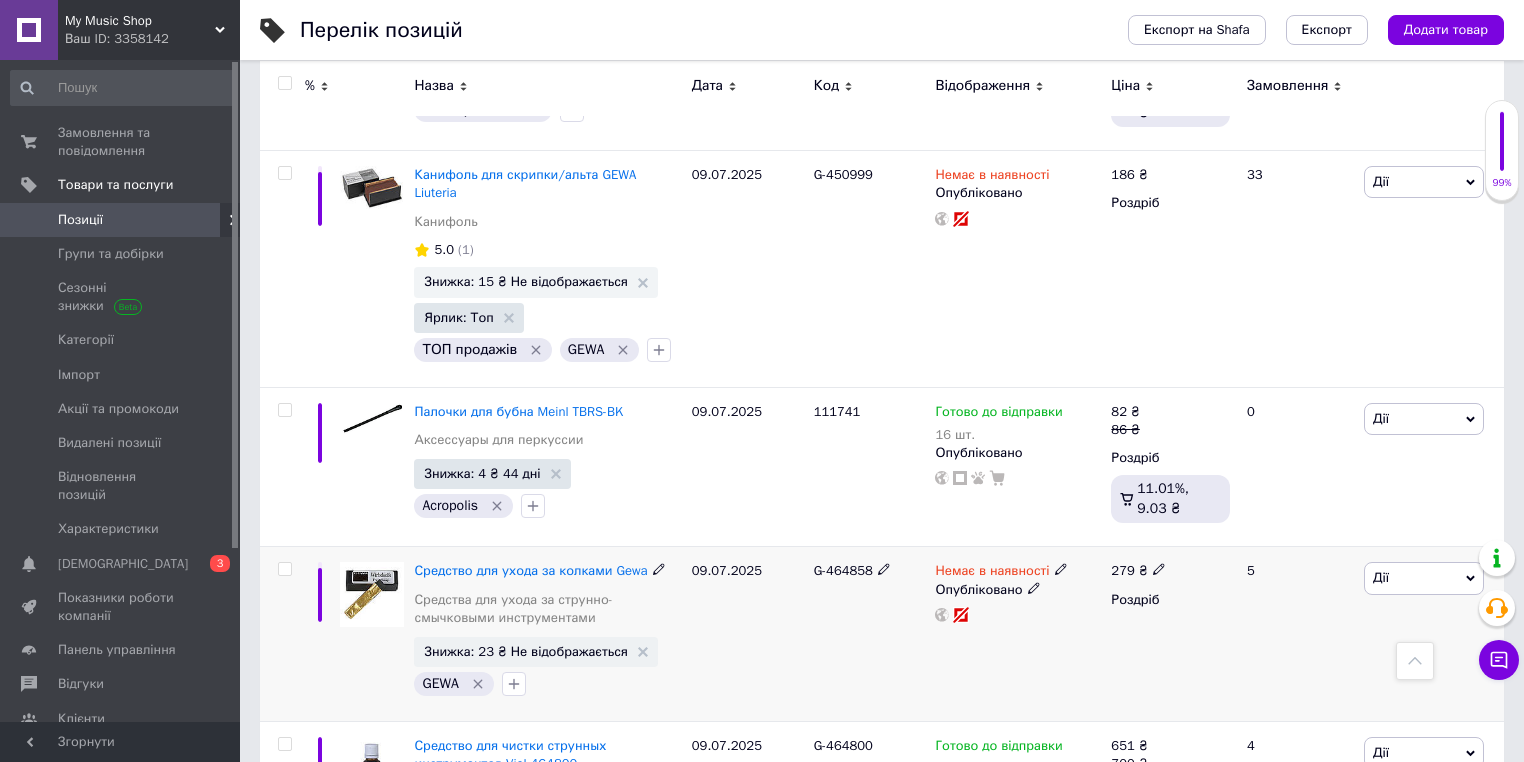 click 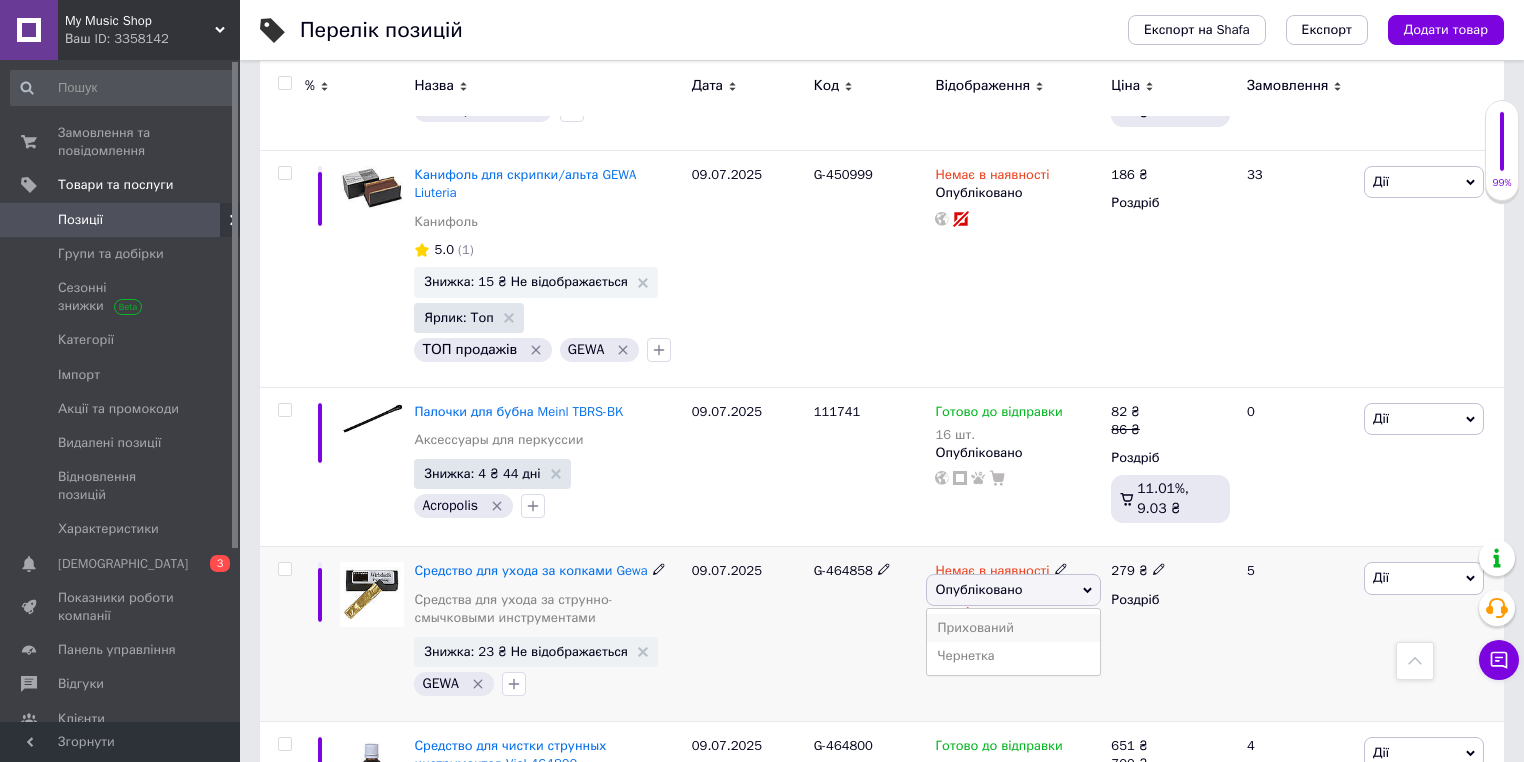 click on "Прихований" at bounding box center [1013, 628] 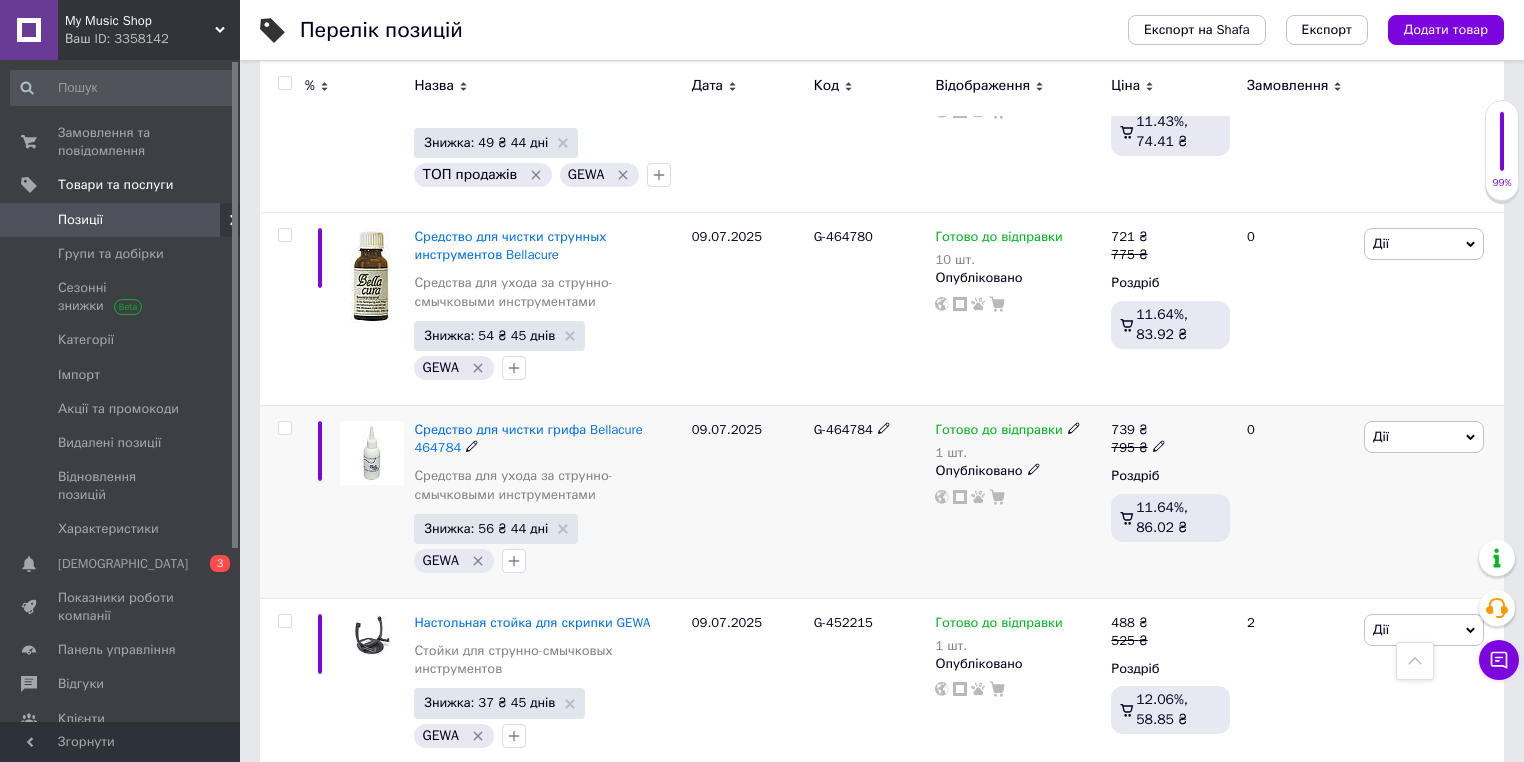 scroll, scrollTop: 1766, scrollLeft: 0, axis: vertical 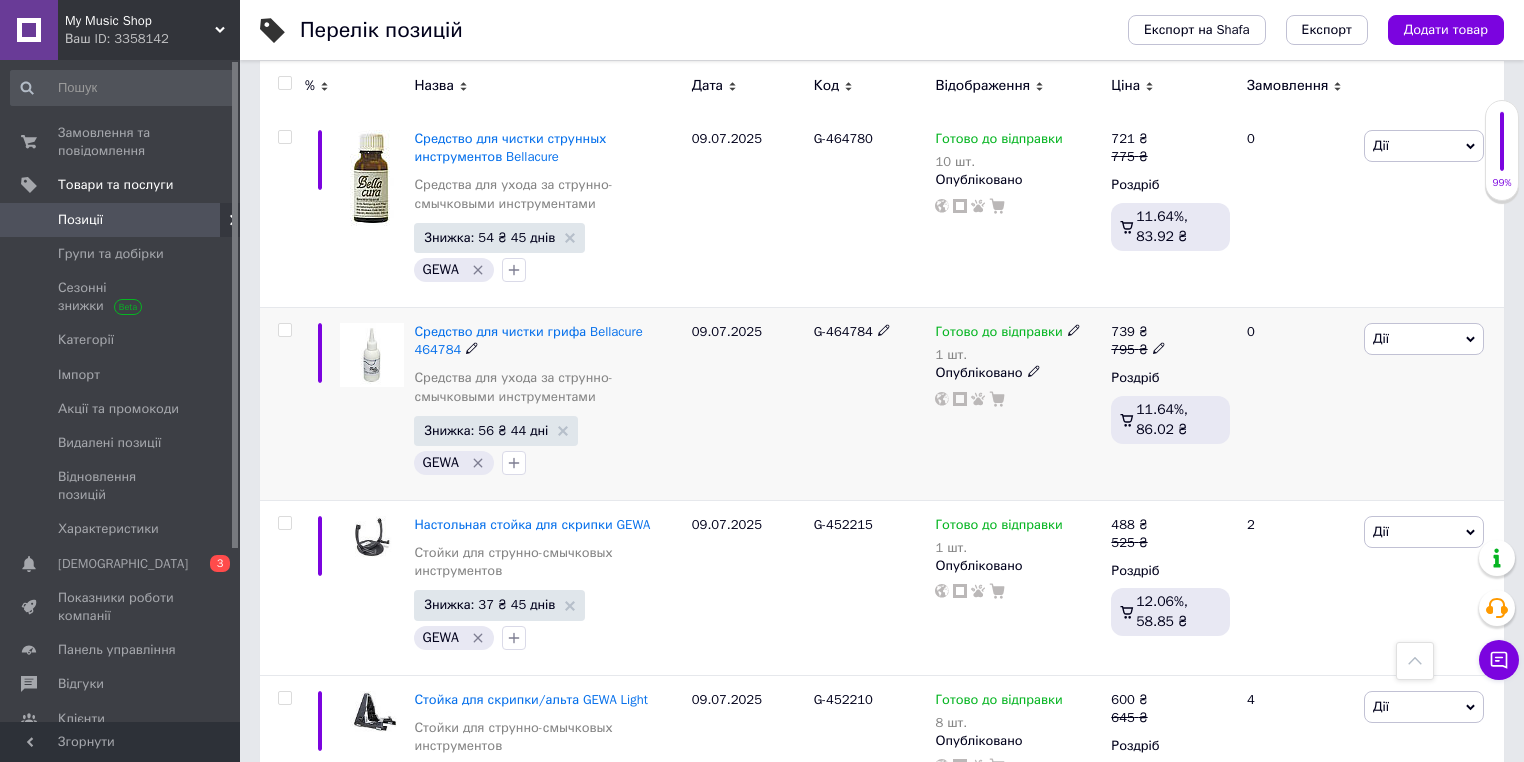 click 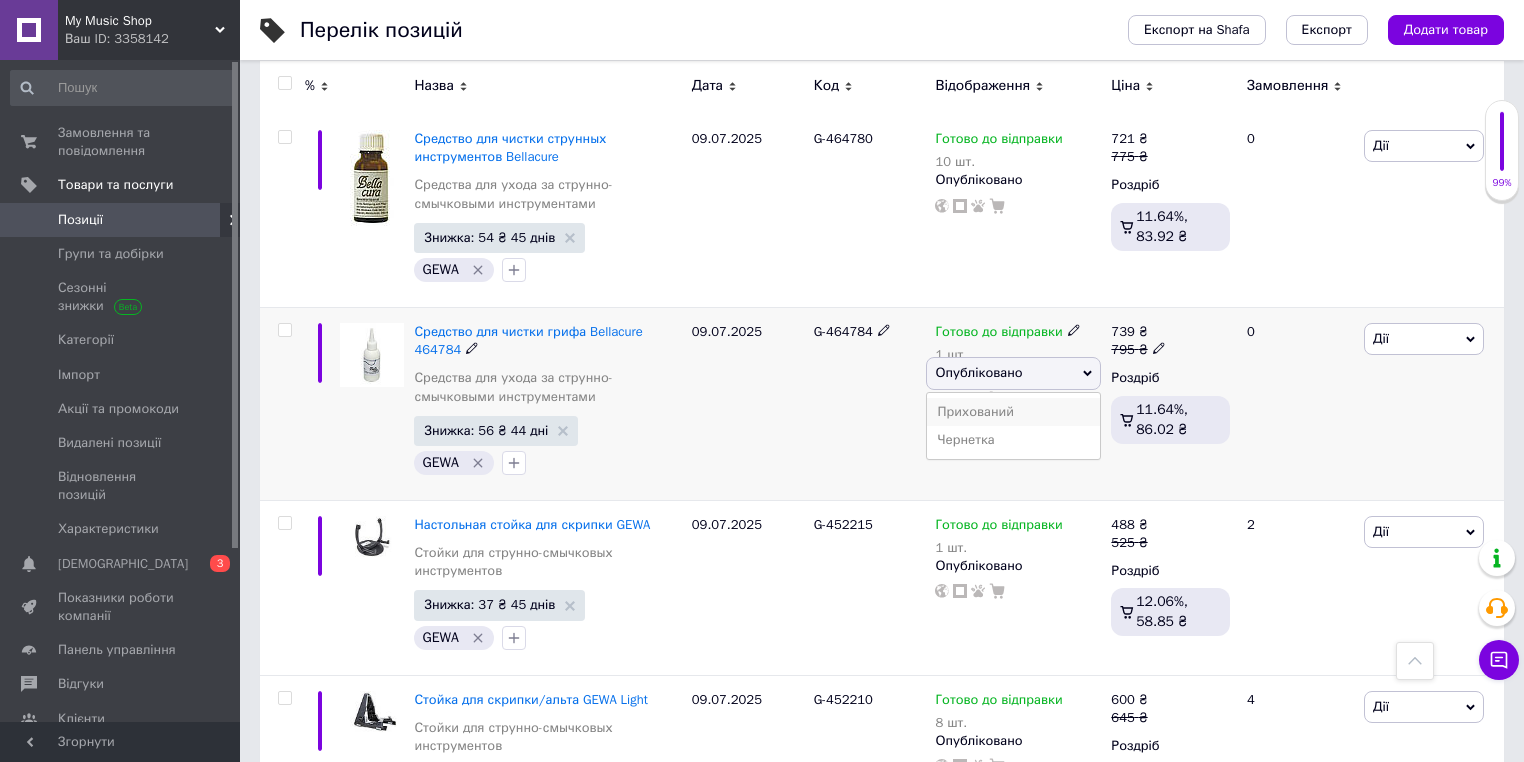 click on "Прихований" at bounding box center [1013, 412] 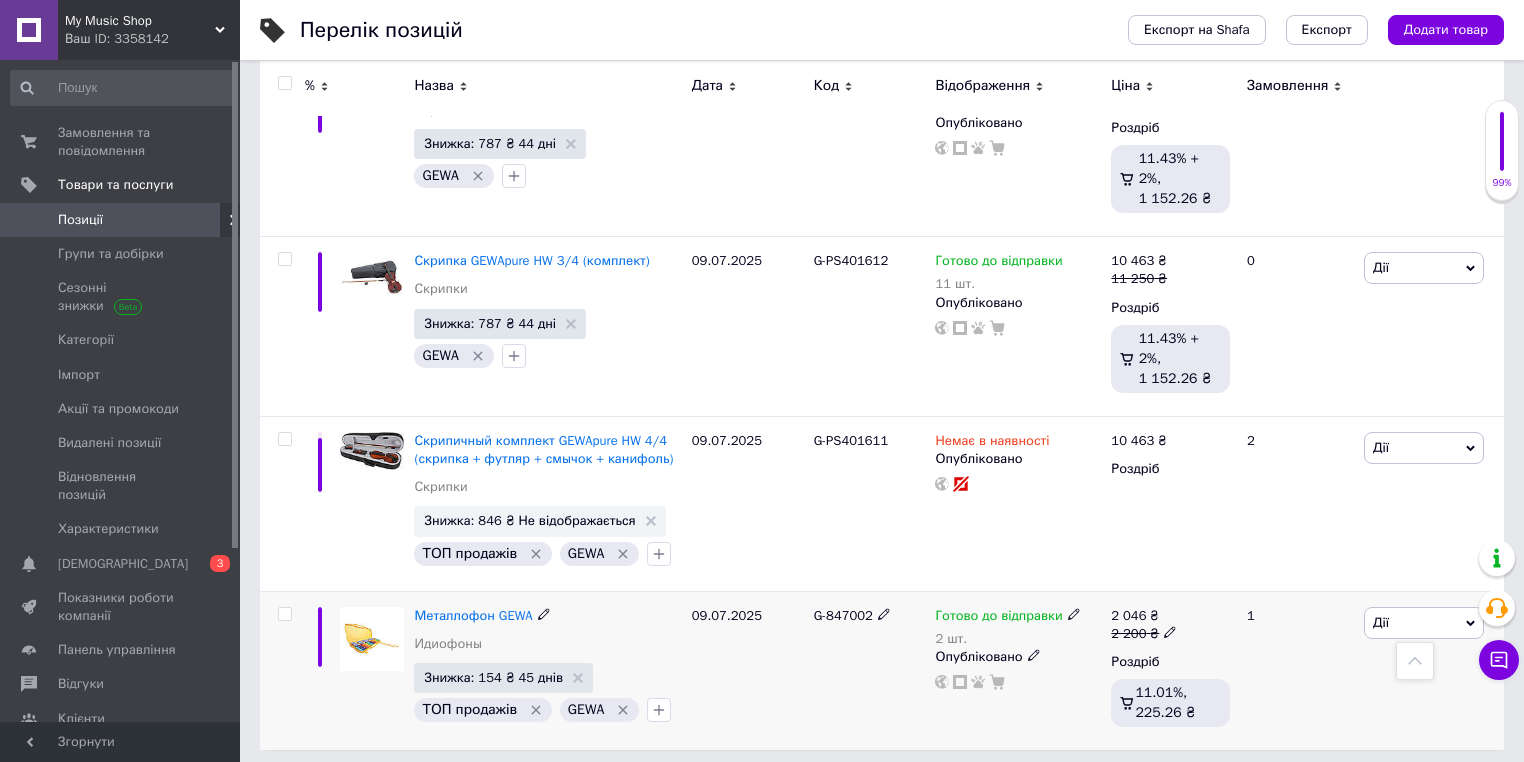 scroll, scrollTop: 8406, scrollLeft: 0, axis: vertical 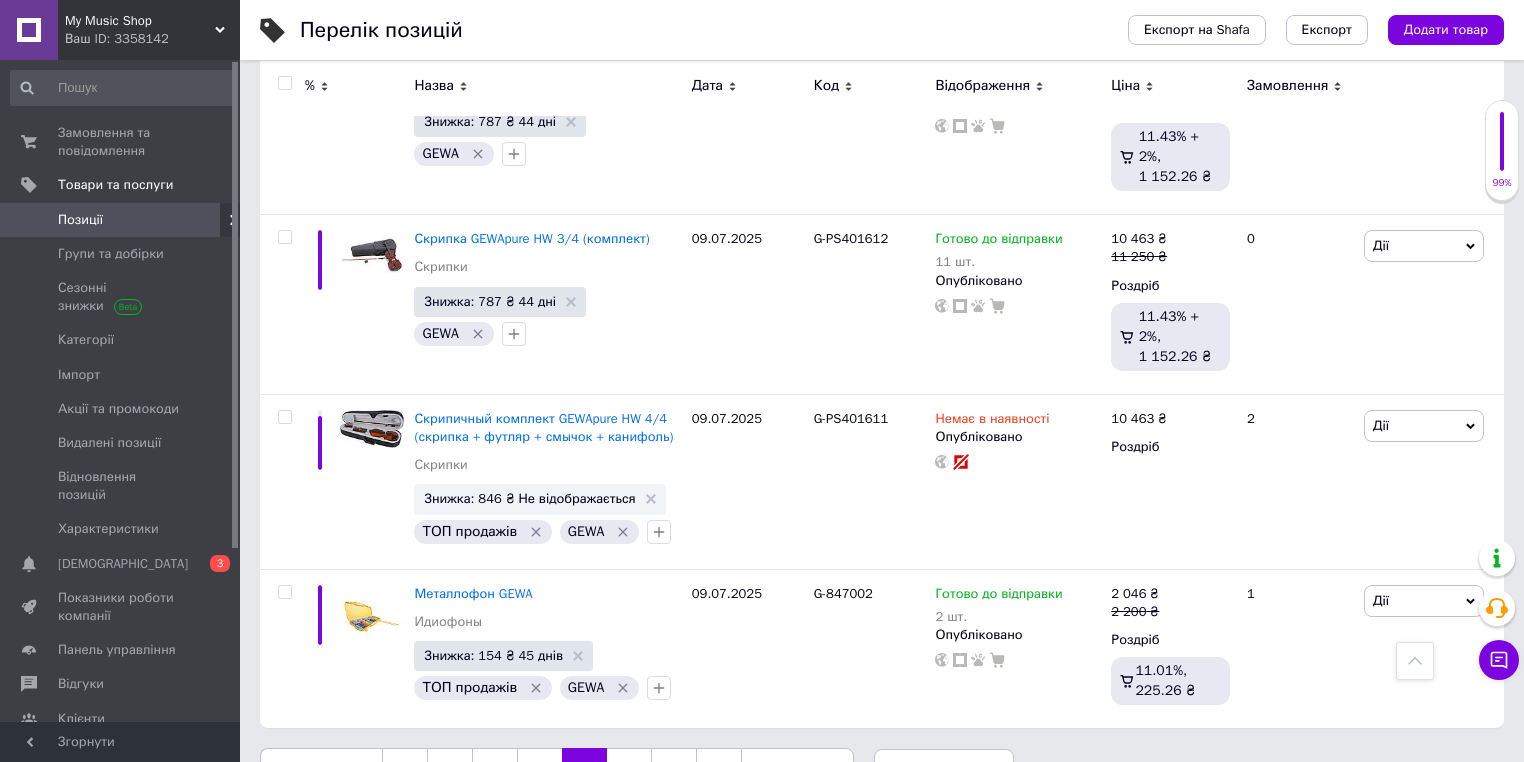 click on "56" at bounding box center (629, 769) 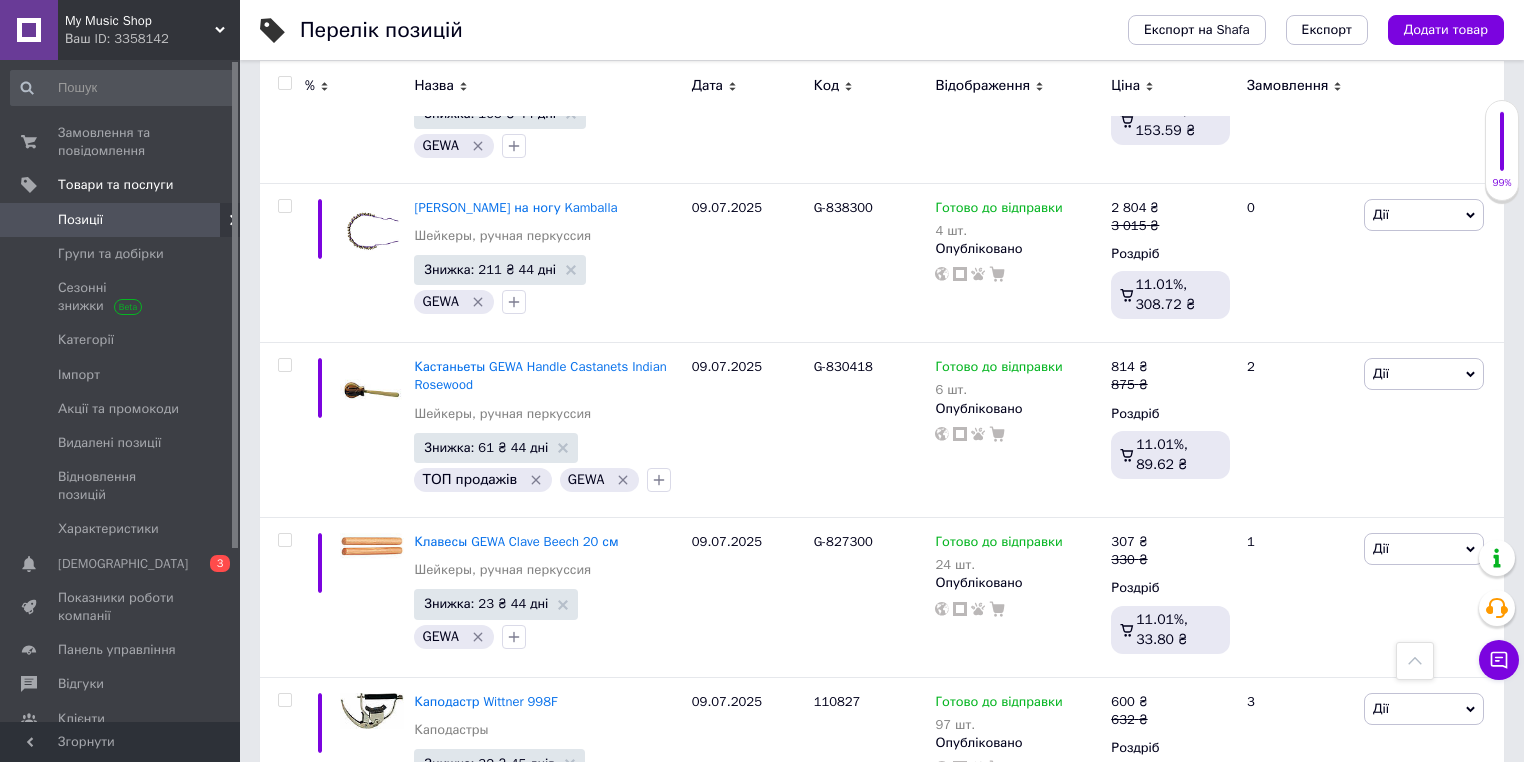 scroll, scrollTop: 0, scrollLeft: 0, axis: both 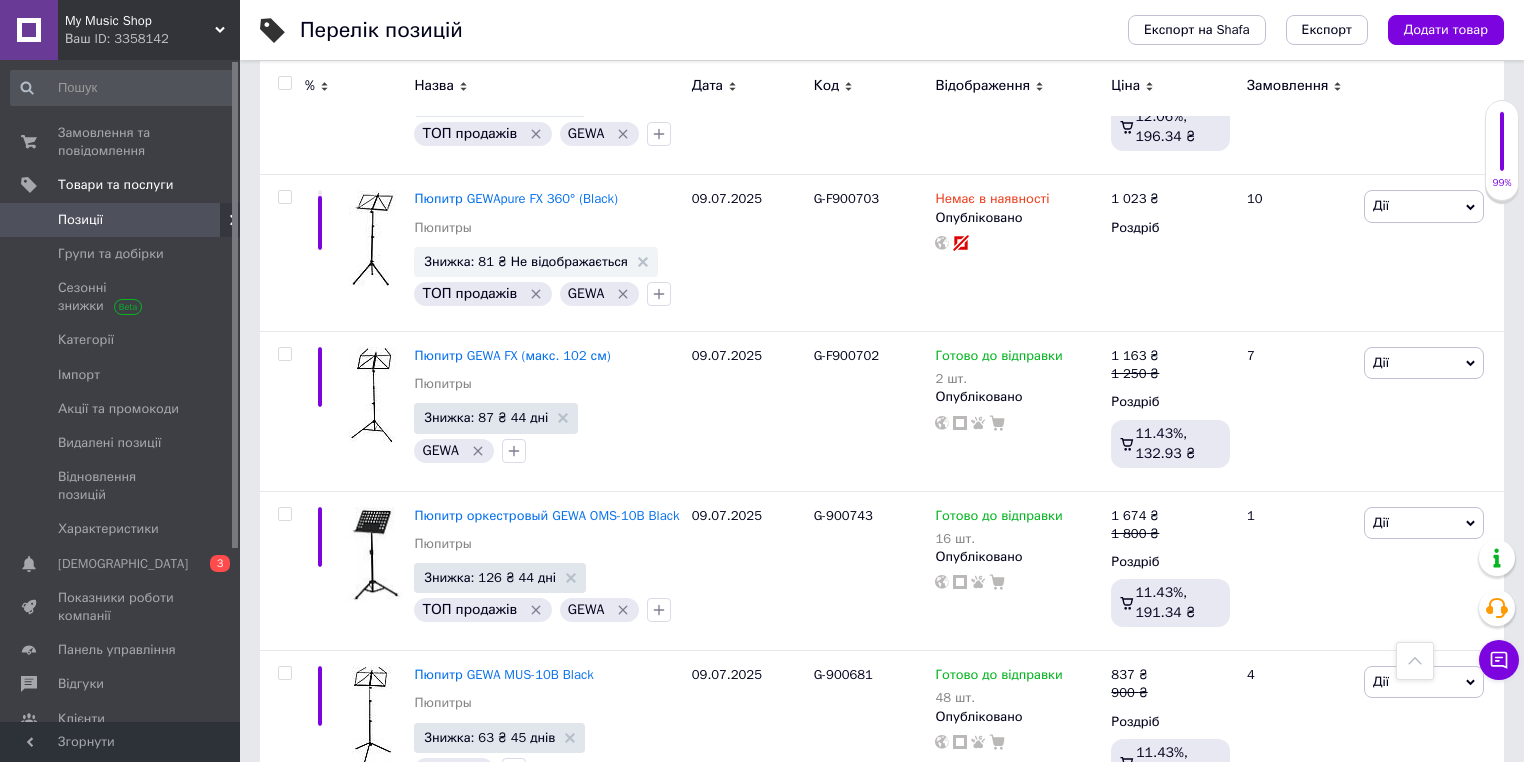 click on "57" at bounding box center [629, 851] 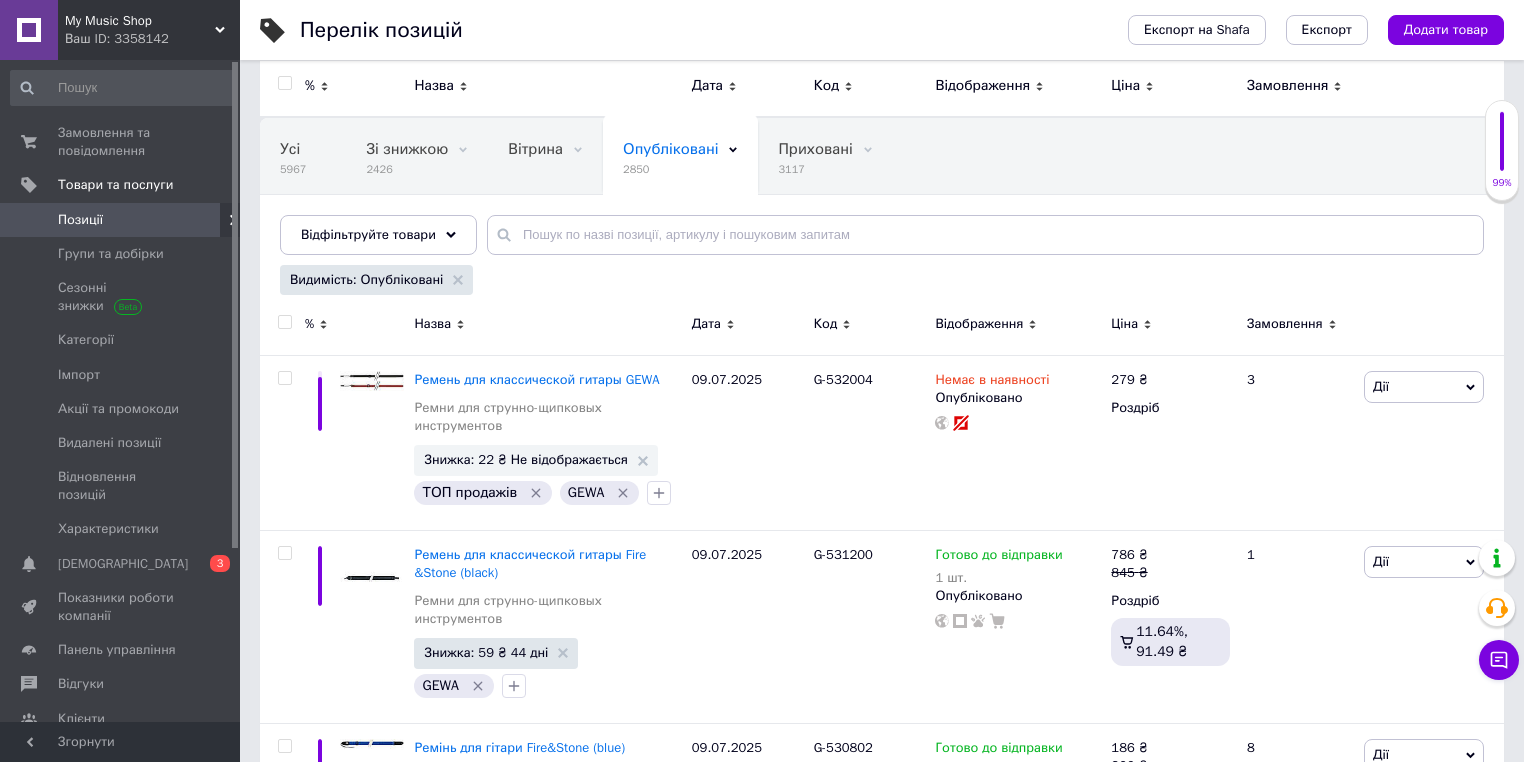 scroll, scrollTop: 0, scrollLeft: 0, axis: both 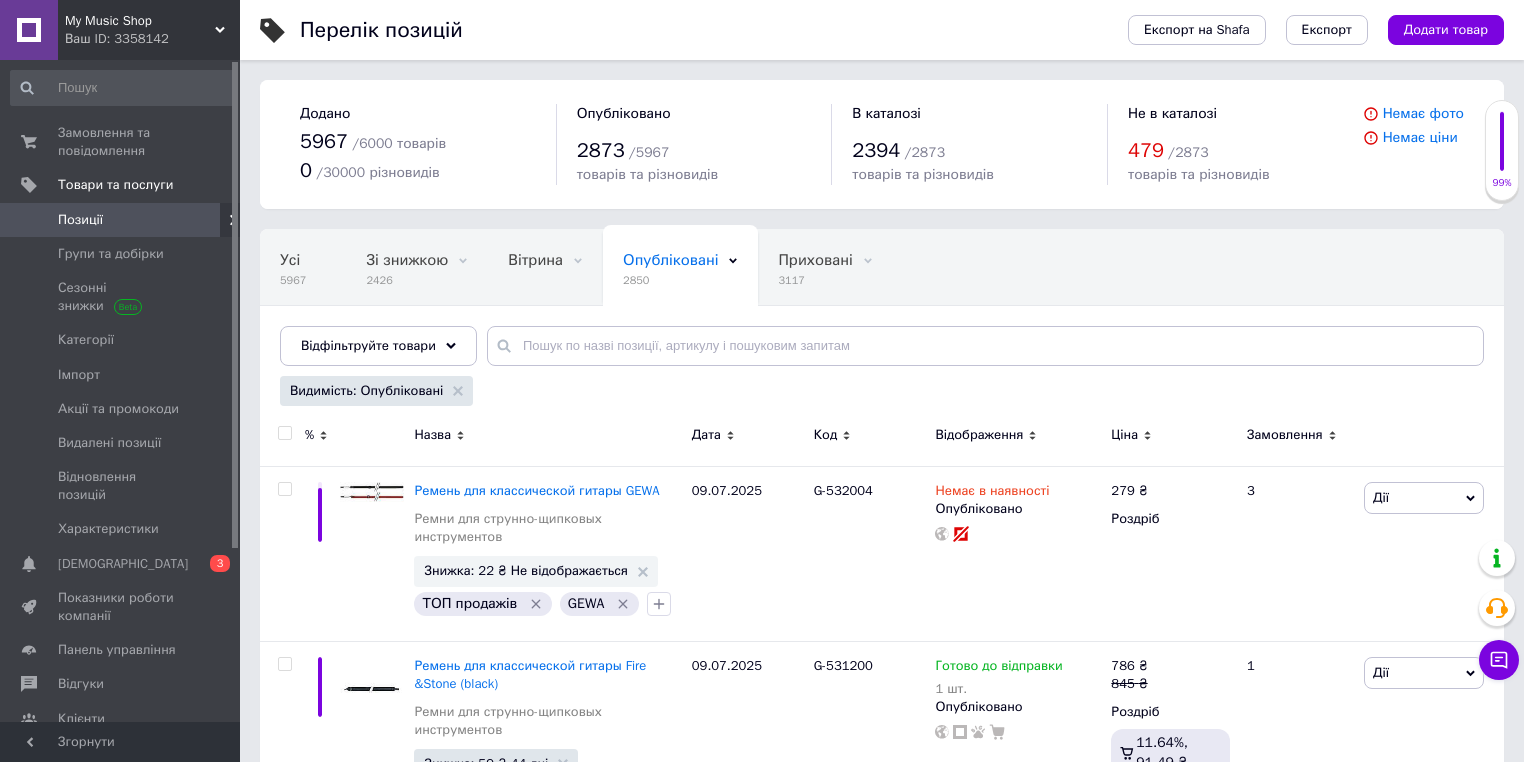 click on "Позиції" at bounding box center (80, 220) 